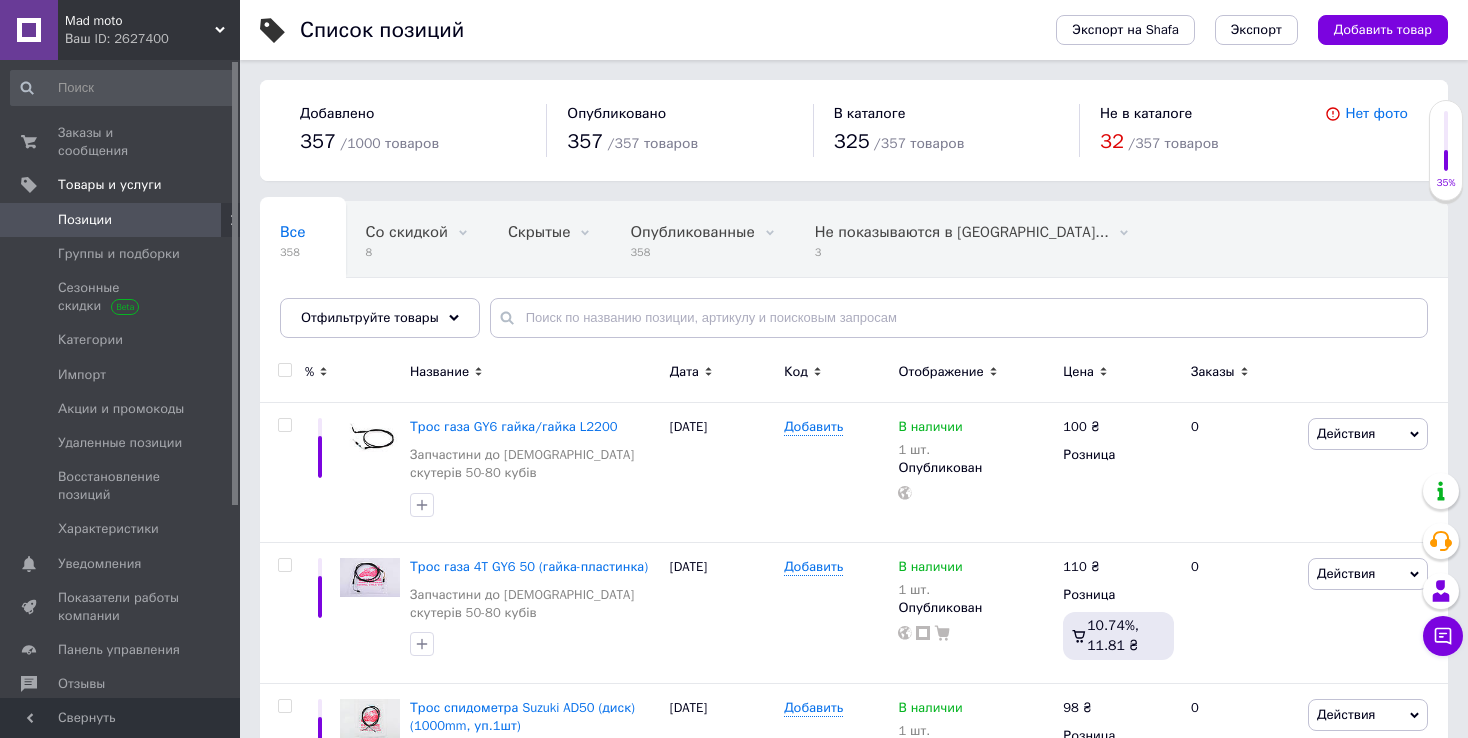 scroll, scrollTop: 0, scrollLeft: 0, axis: both 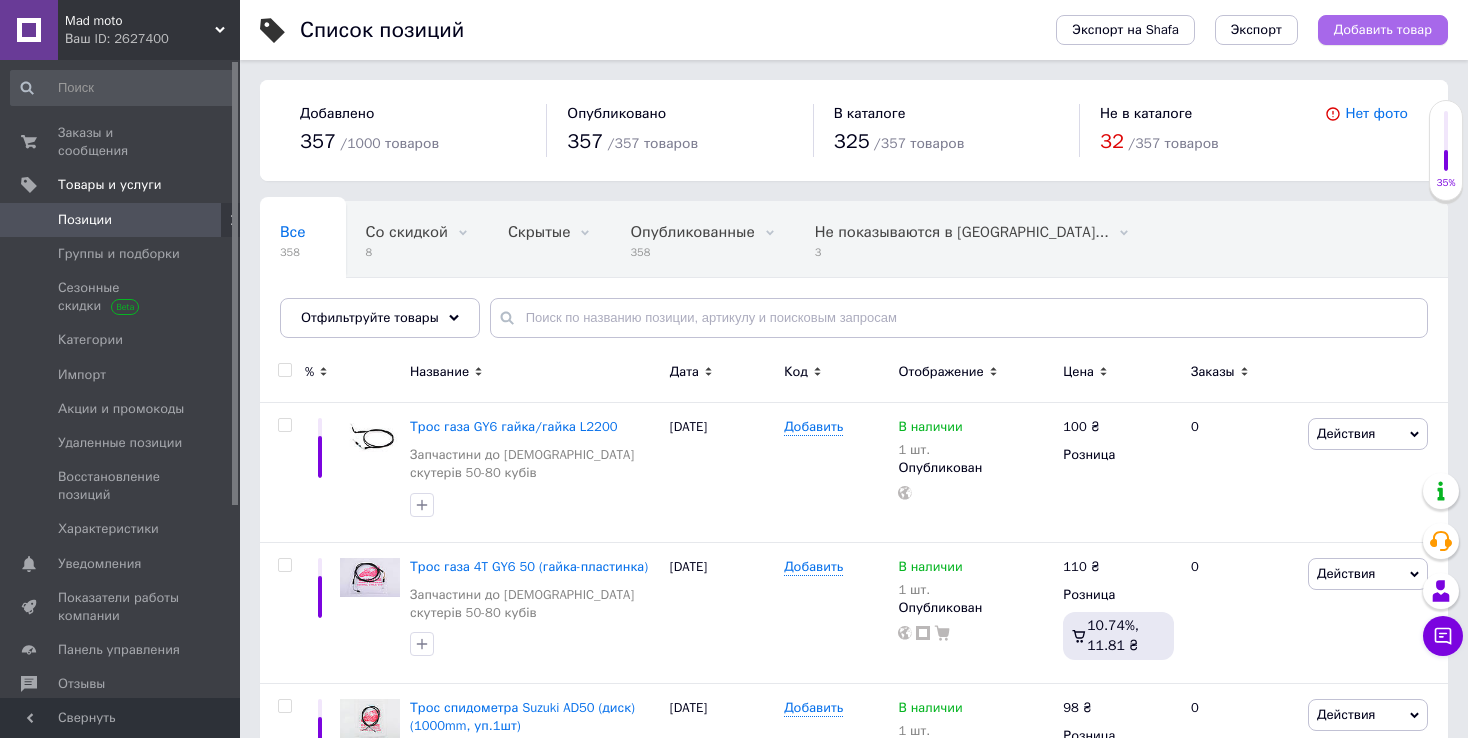 click on "Добавить товар" at bounding box center [1383, 30] 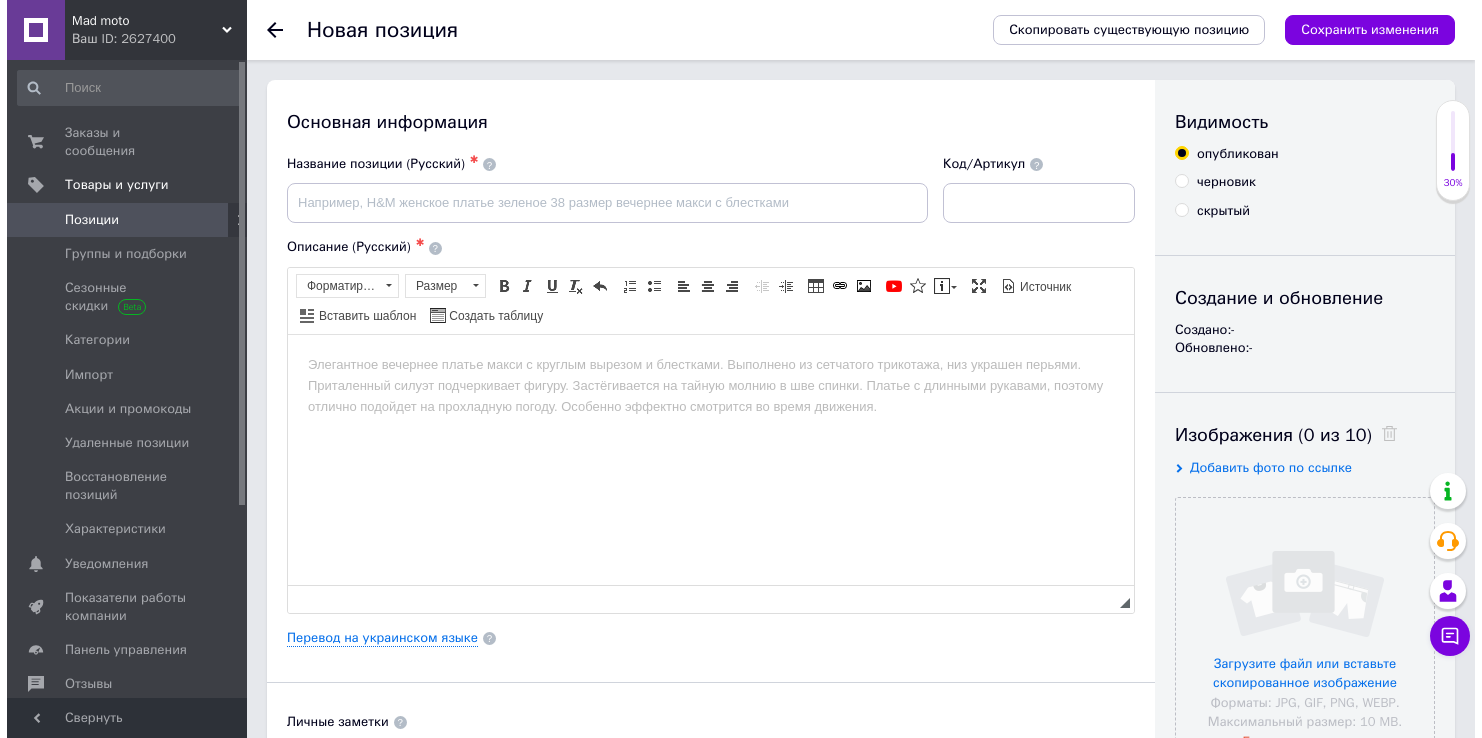 scroll, scrollTop: 0, scrollLeft: 0, axis: both 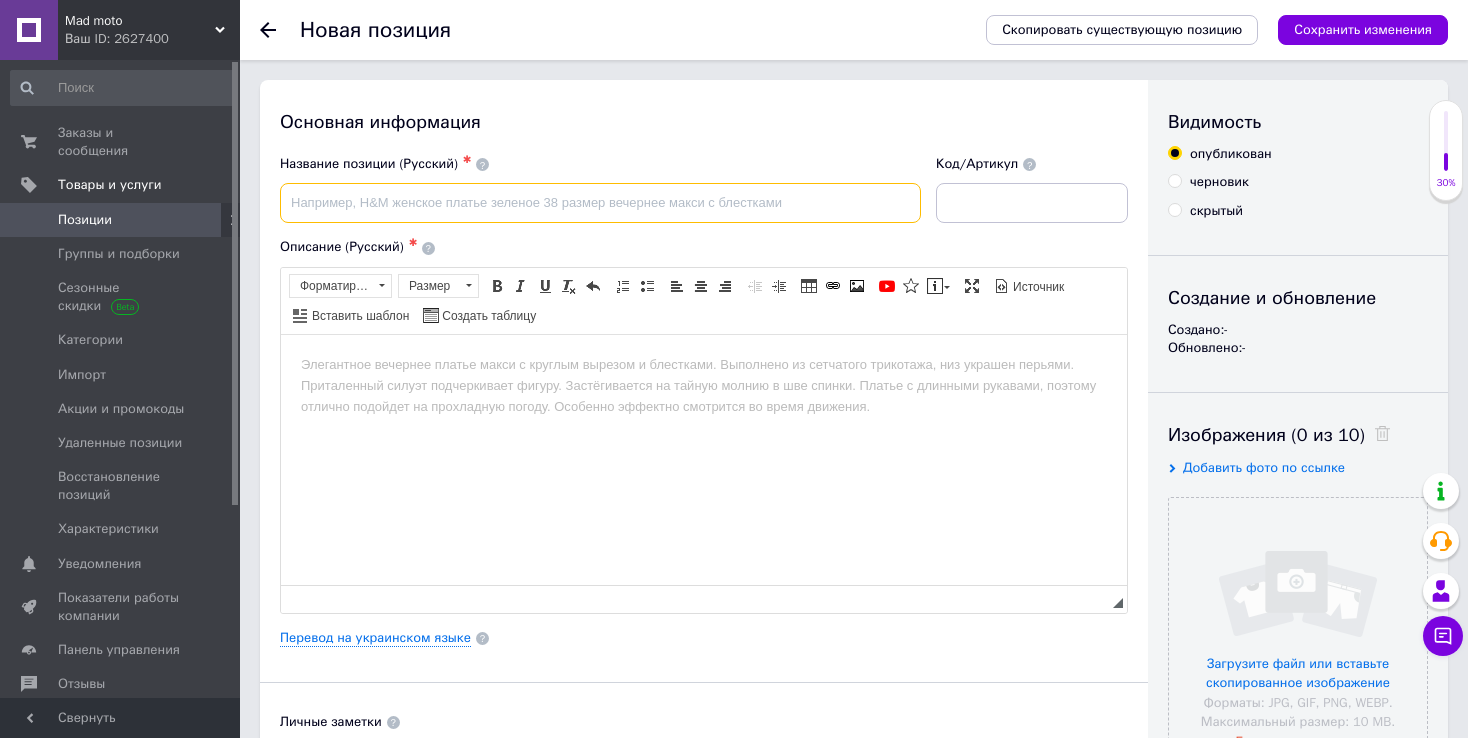 paste on "Трос газа   2T Stels 50   (уп.1шт)" 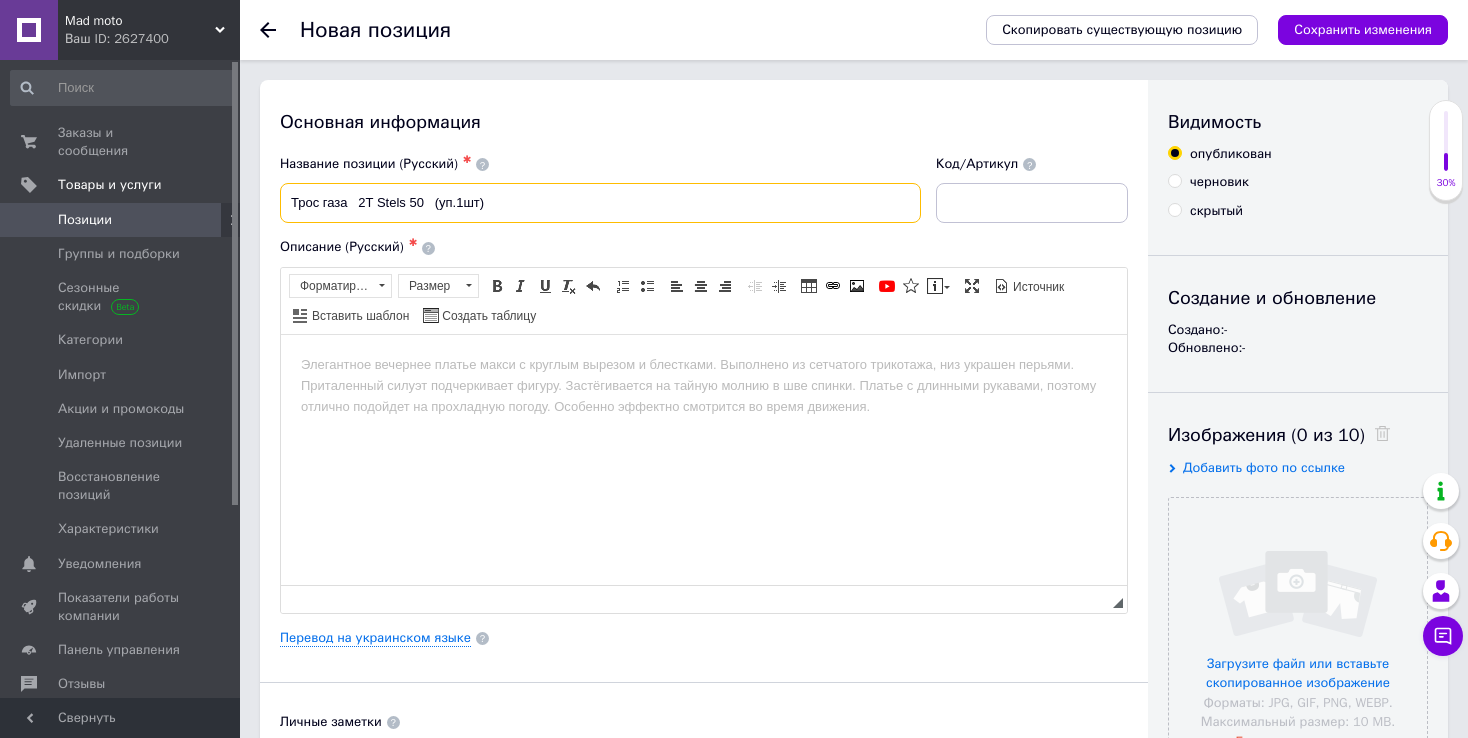 type on "Трос газа   2T Stels 50   (уп.1шт)" 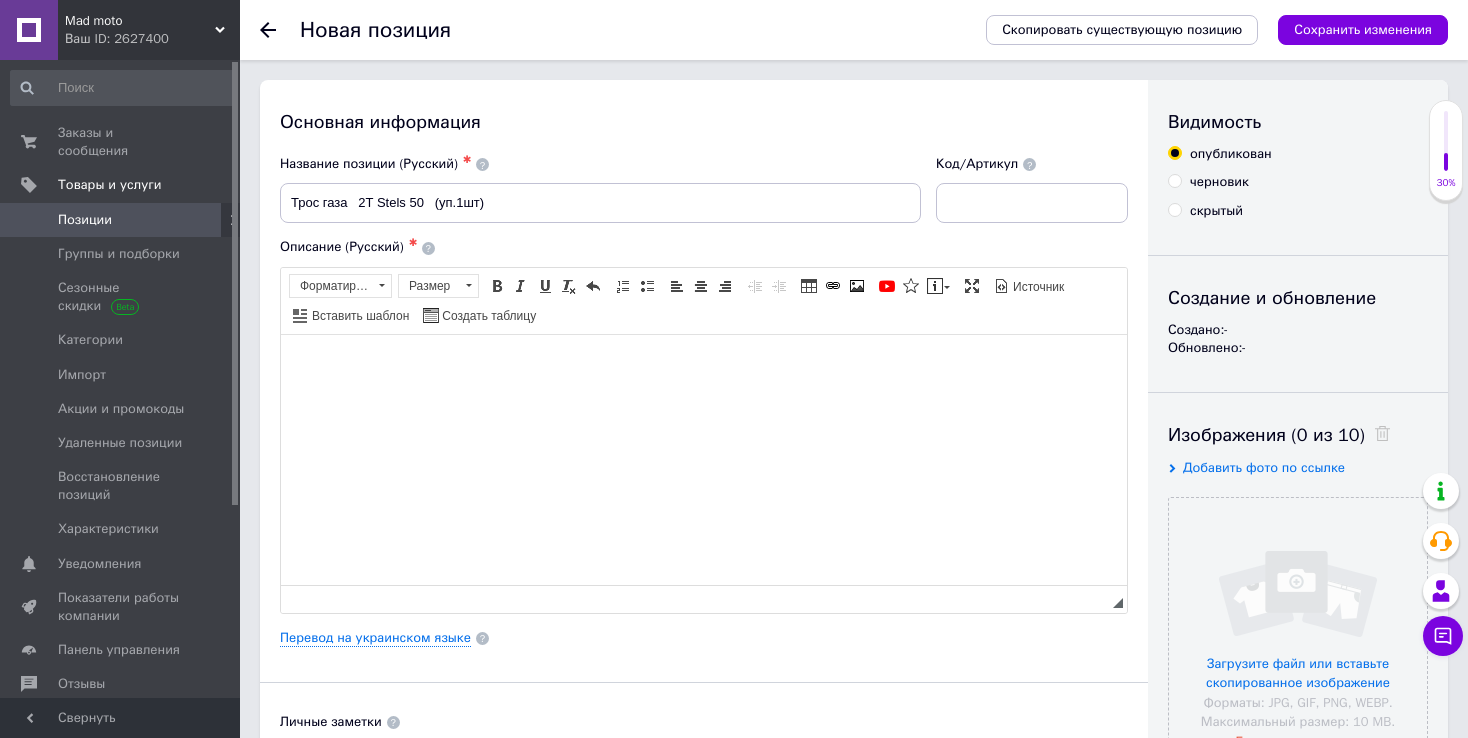 click at bounding box center (704, 364) 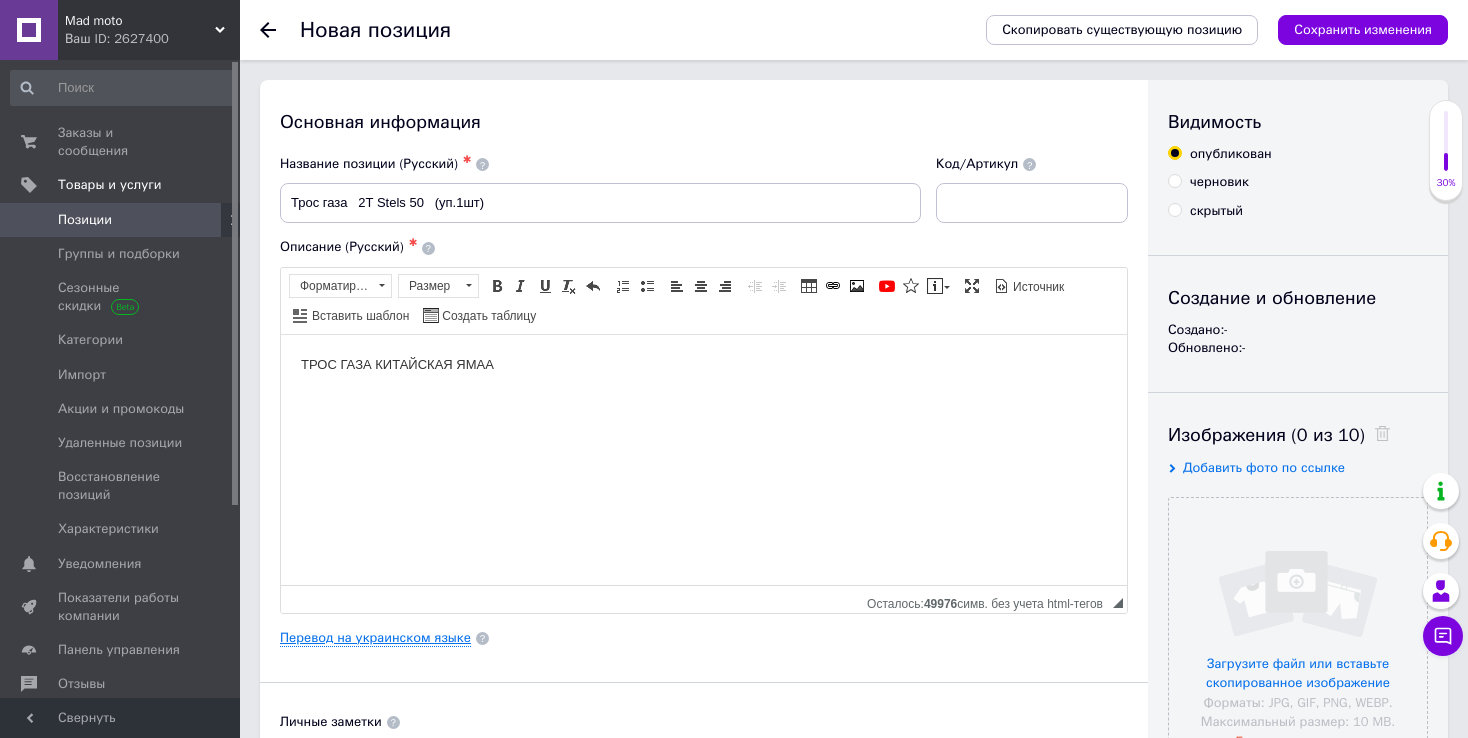 click on "Перевод на украинском языке" at bounding box center [375, 638] 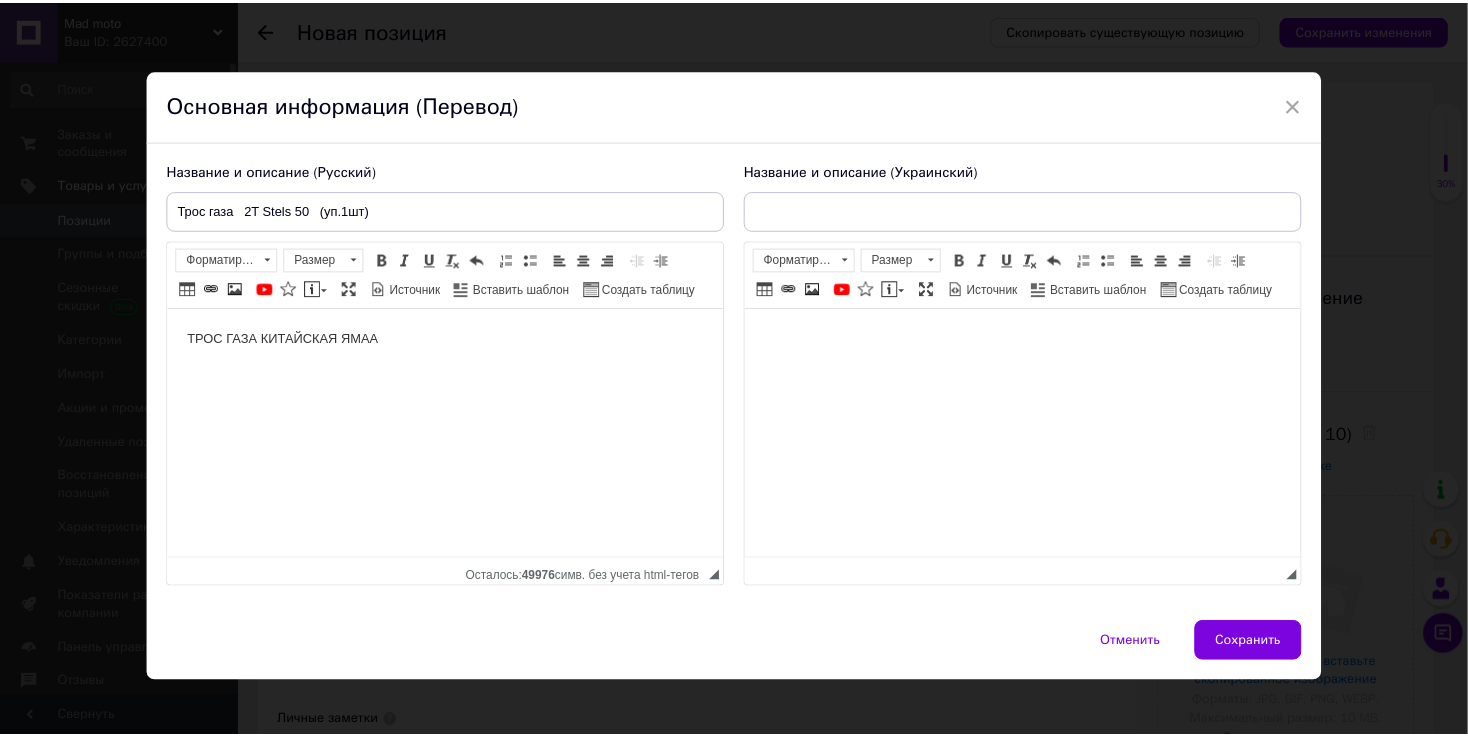 scroll, scrollTop: 0, scrollLeft: 0, axis: both 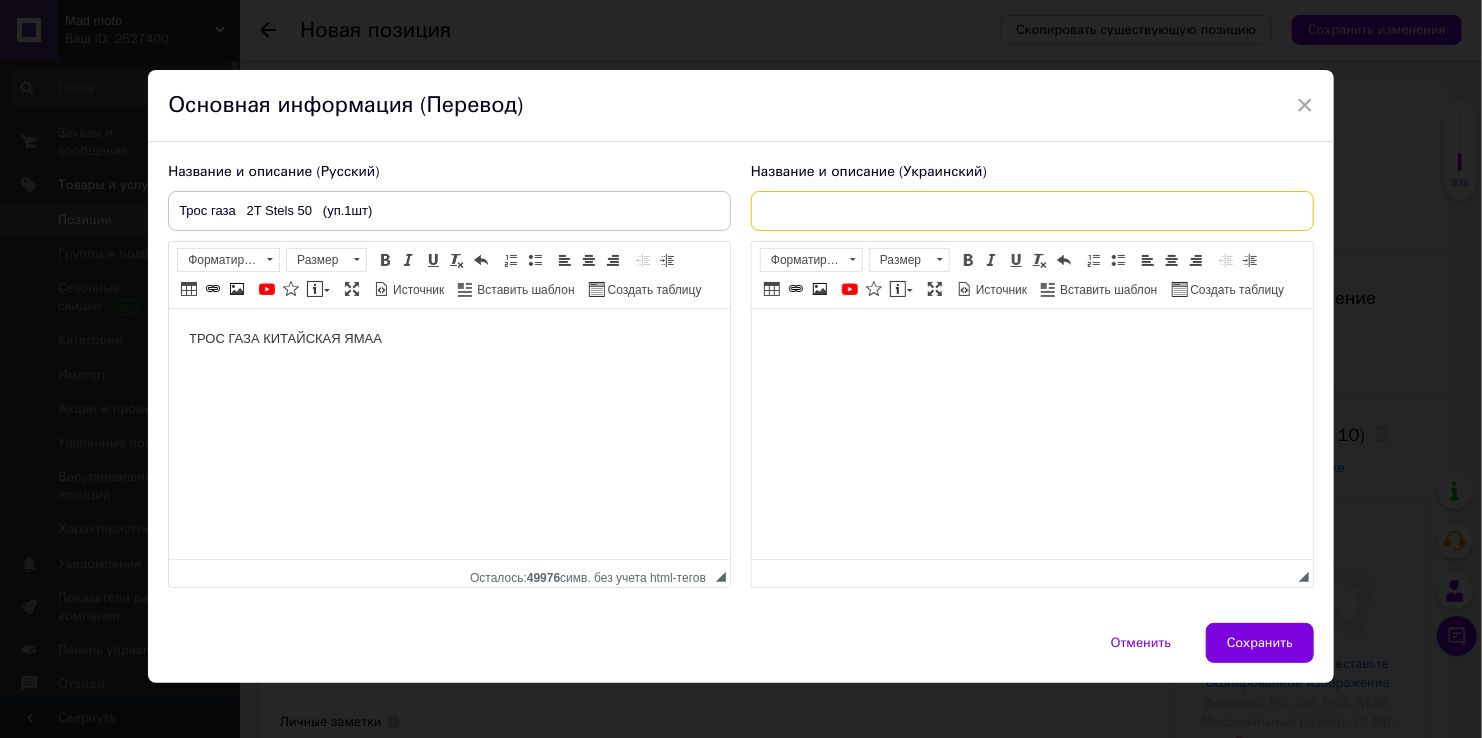 paste on "Трос газа   2T Stels 50   (уп.1шт)" 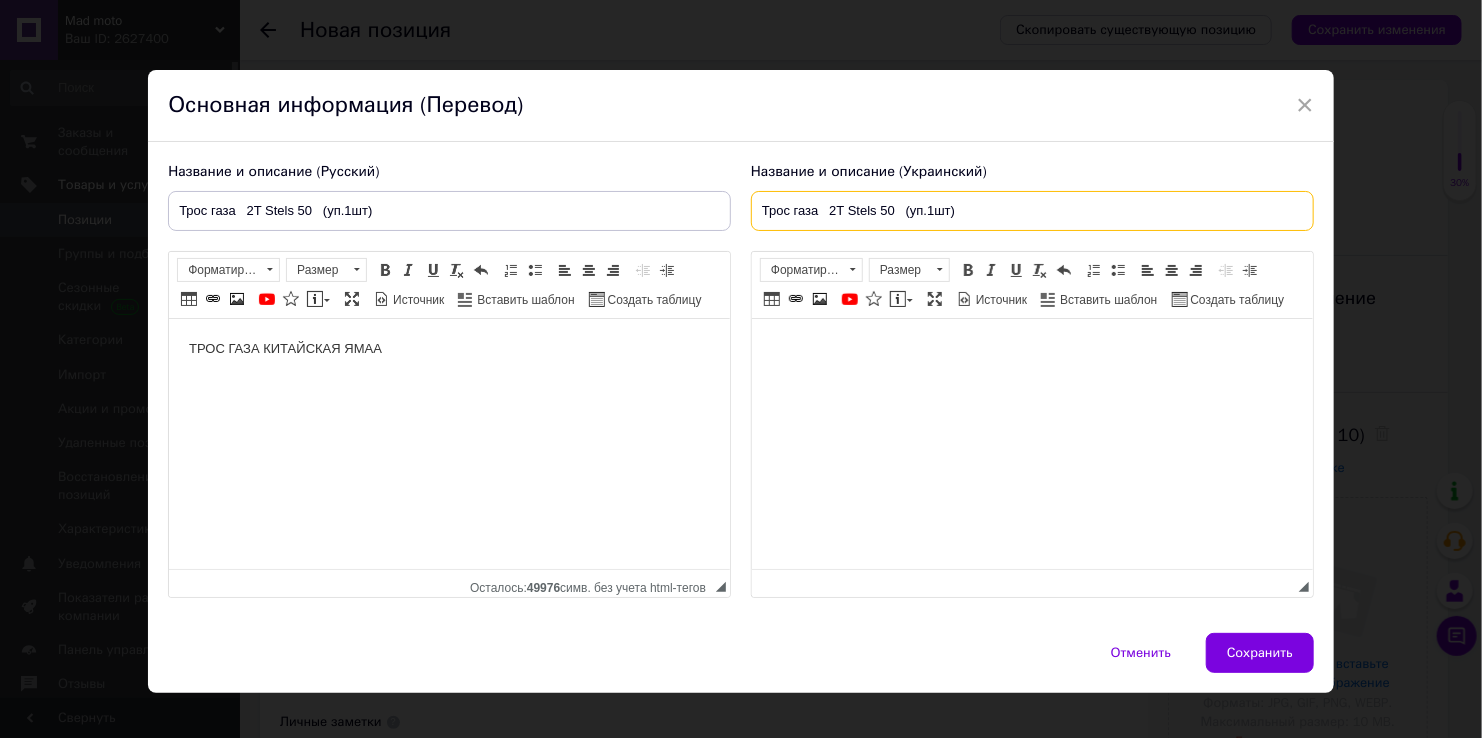 click on "Трос газа   2T Stels 50   (уп.1шт)" at bounding box center [1032, 211] 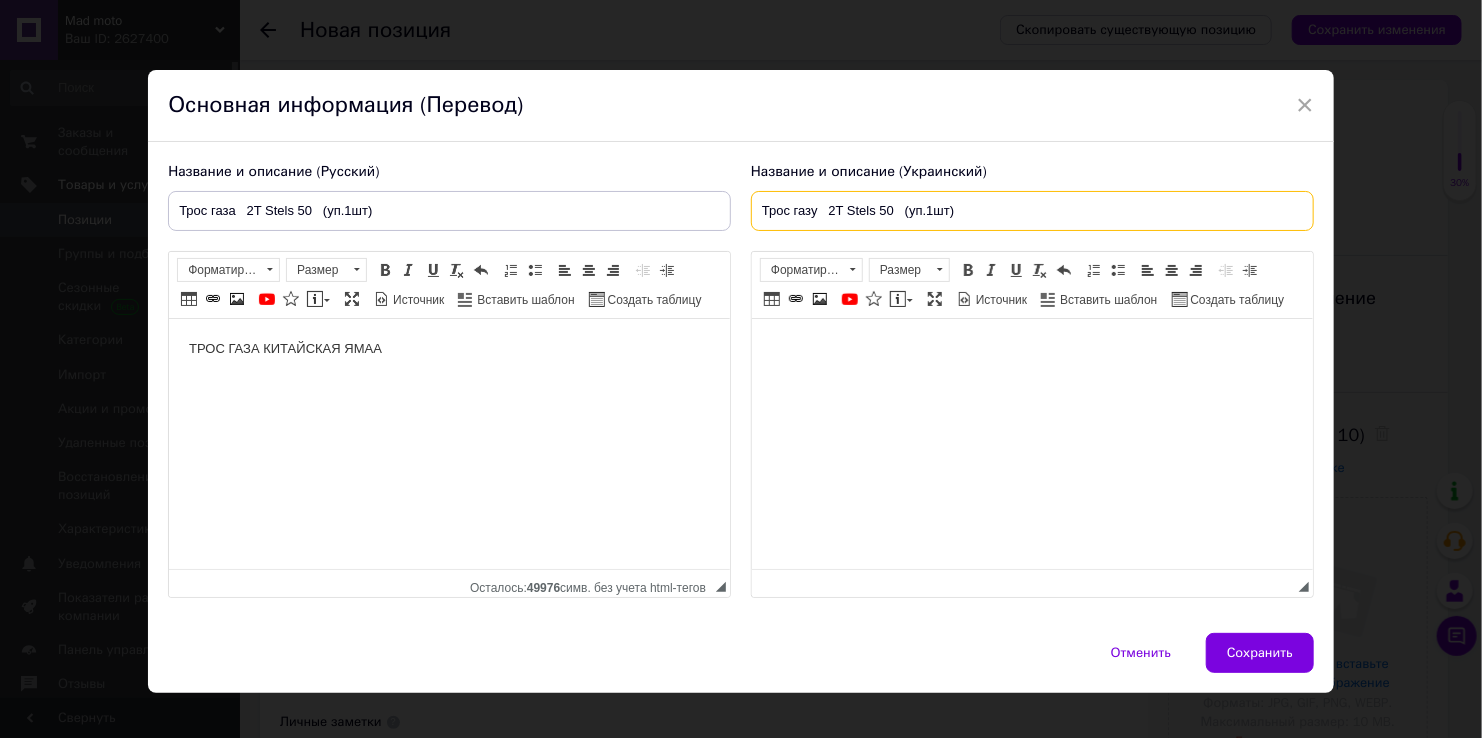 type on "Трос газу   2T Stels 50   (уп.1шт)" 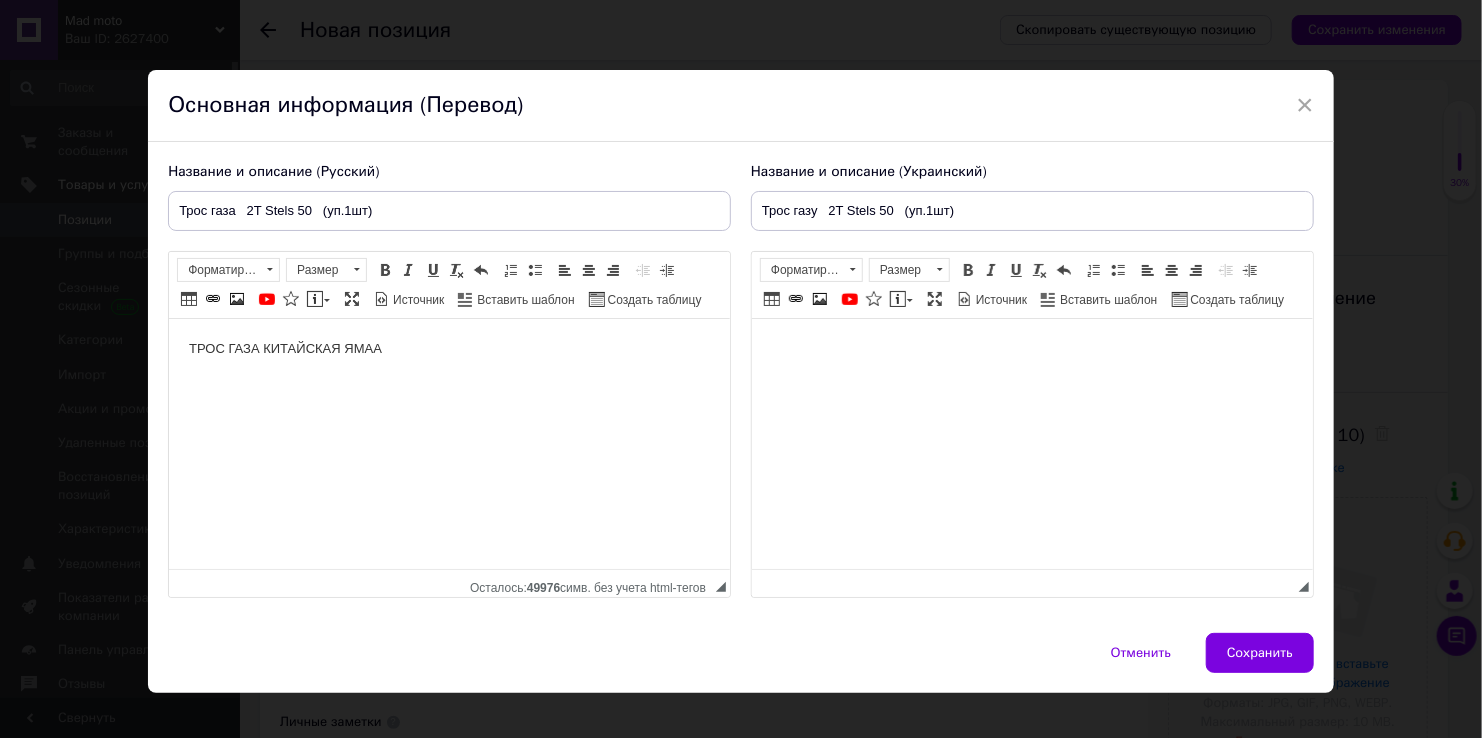 click at bounding box center [1031, 349] 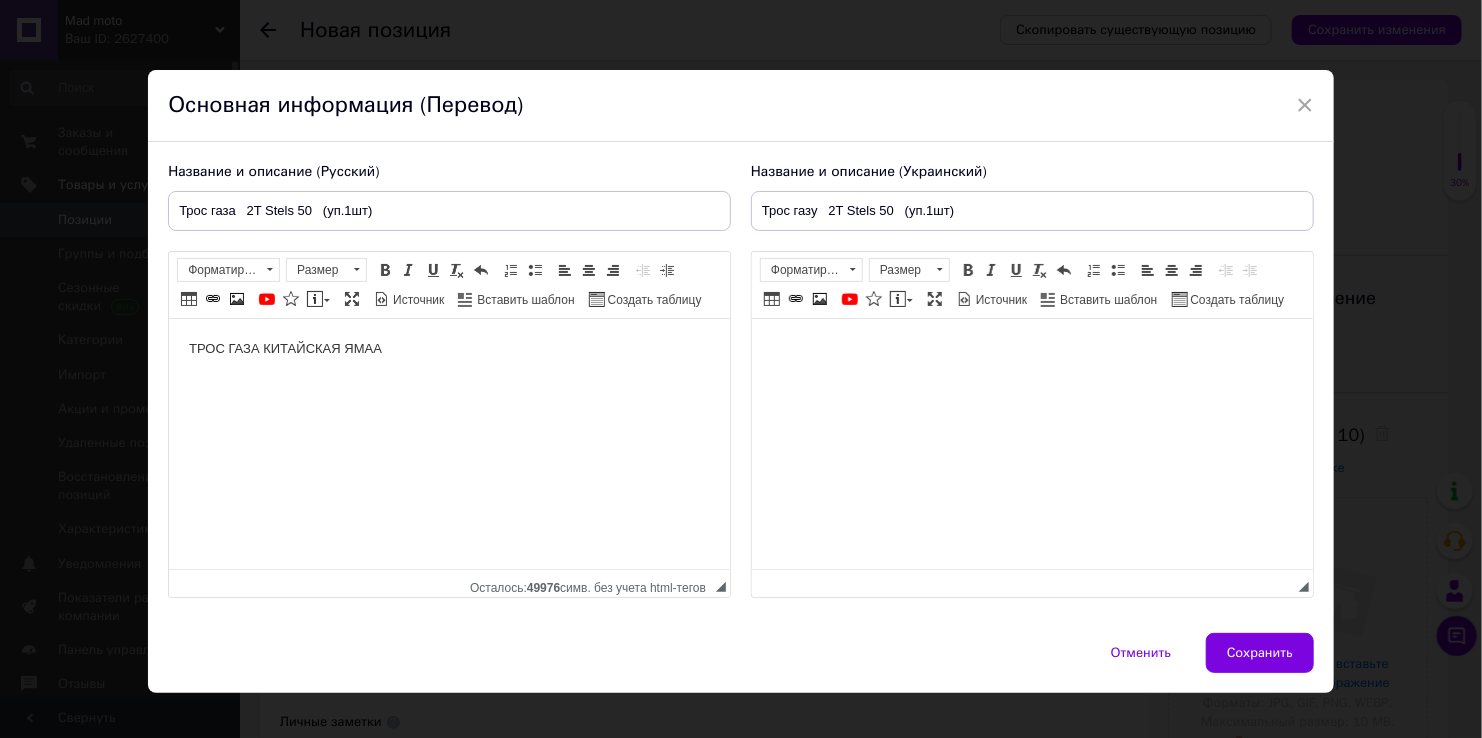 type 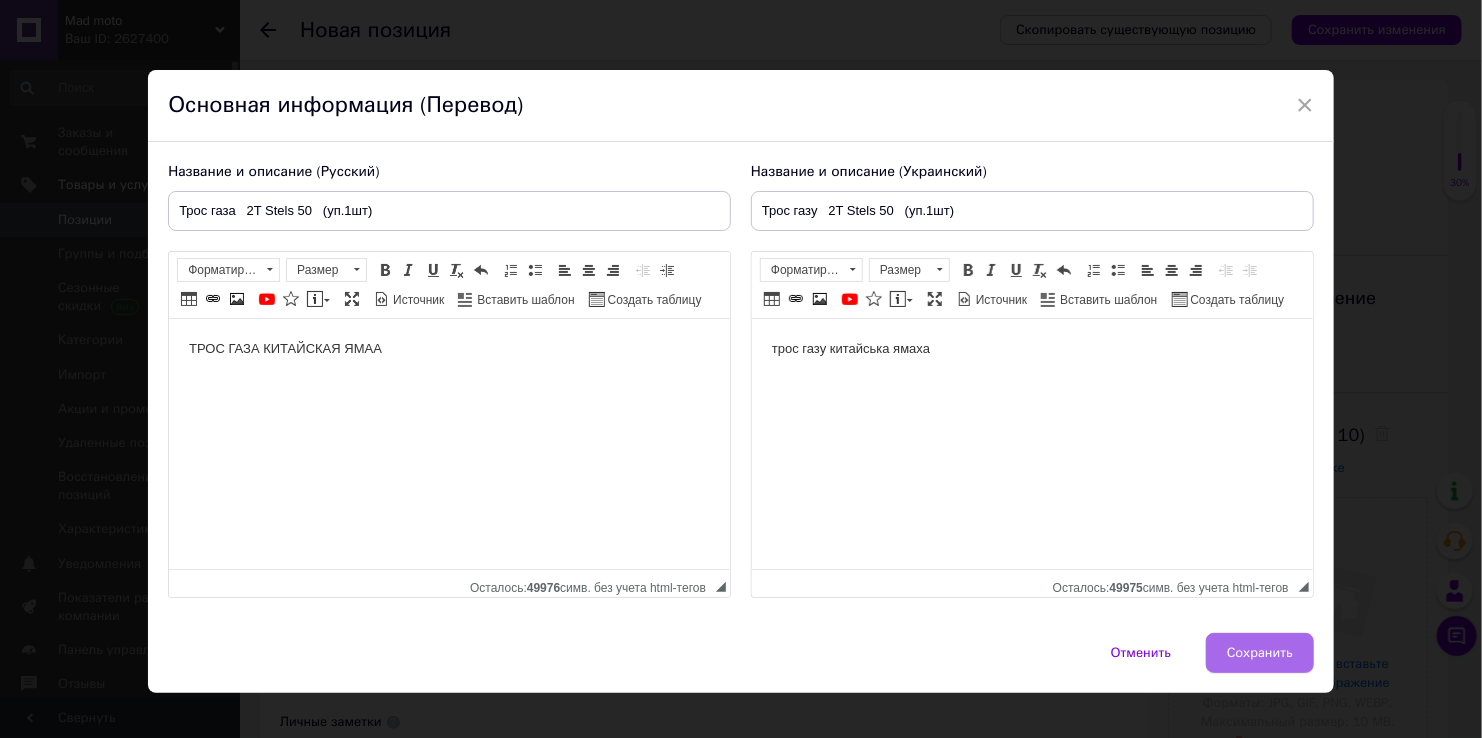 click on "Сохранить" at bounding box center (1260, 653) 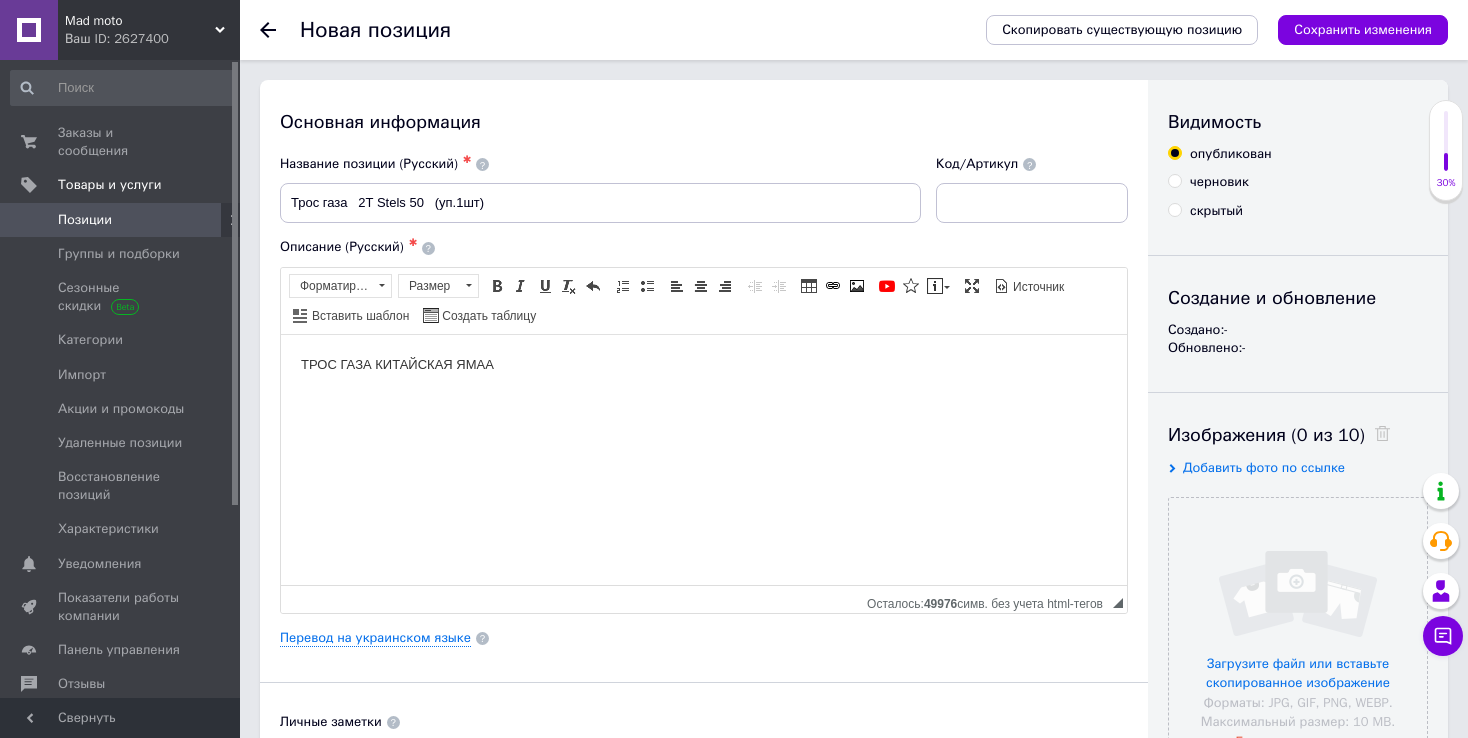 drag, startPoint x: 485, startPoint y: 363, endPoint x: 492, endPoint y: 352, distance: 13.038404 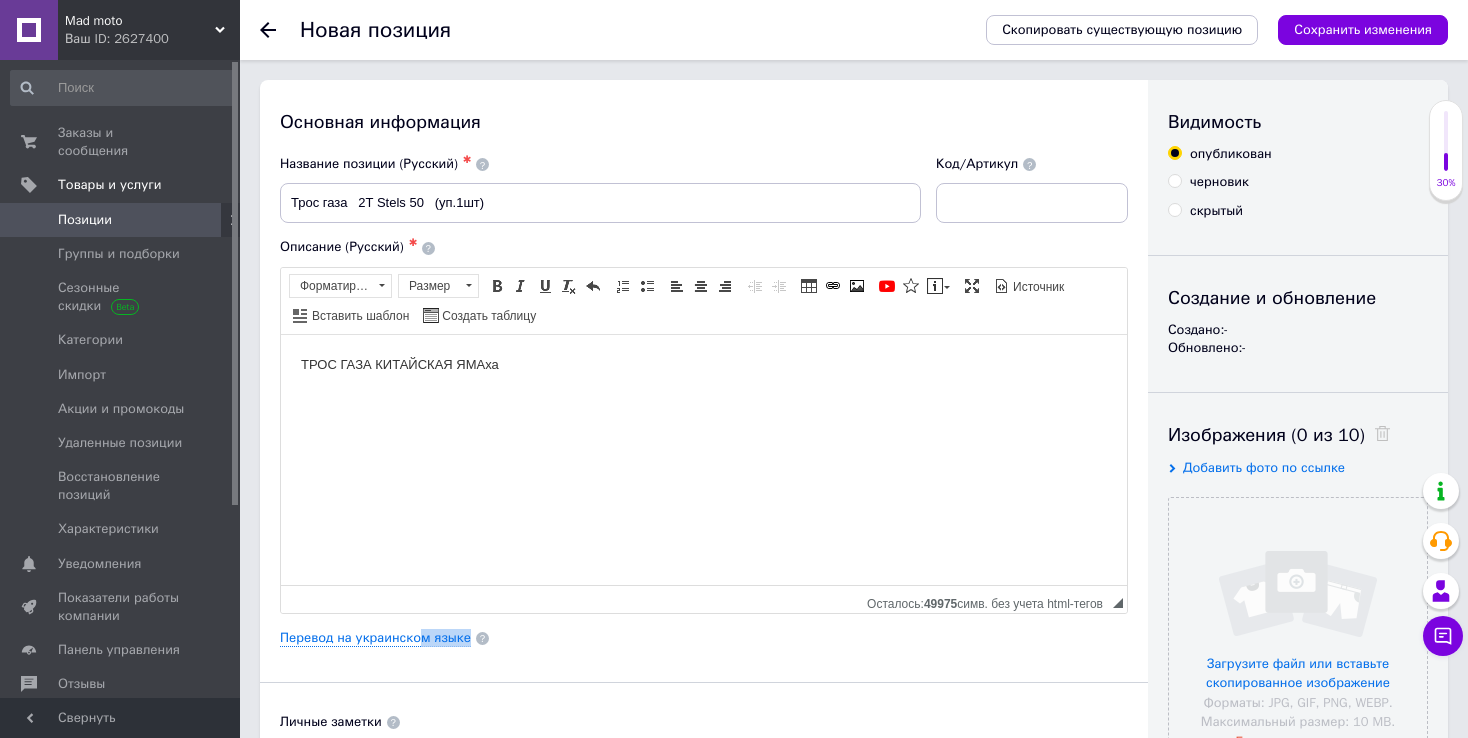 drag, startPoint x: 417, startPoint y: 635, endPoint x: 594, endPoint y: 647, distance: 177.40631 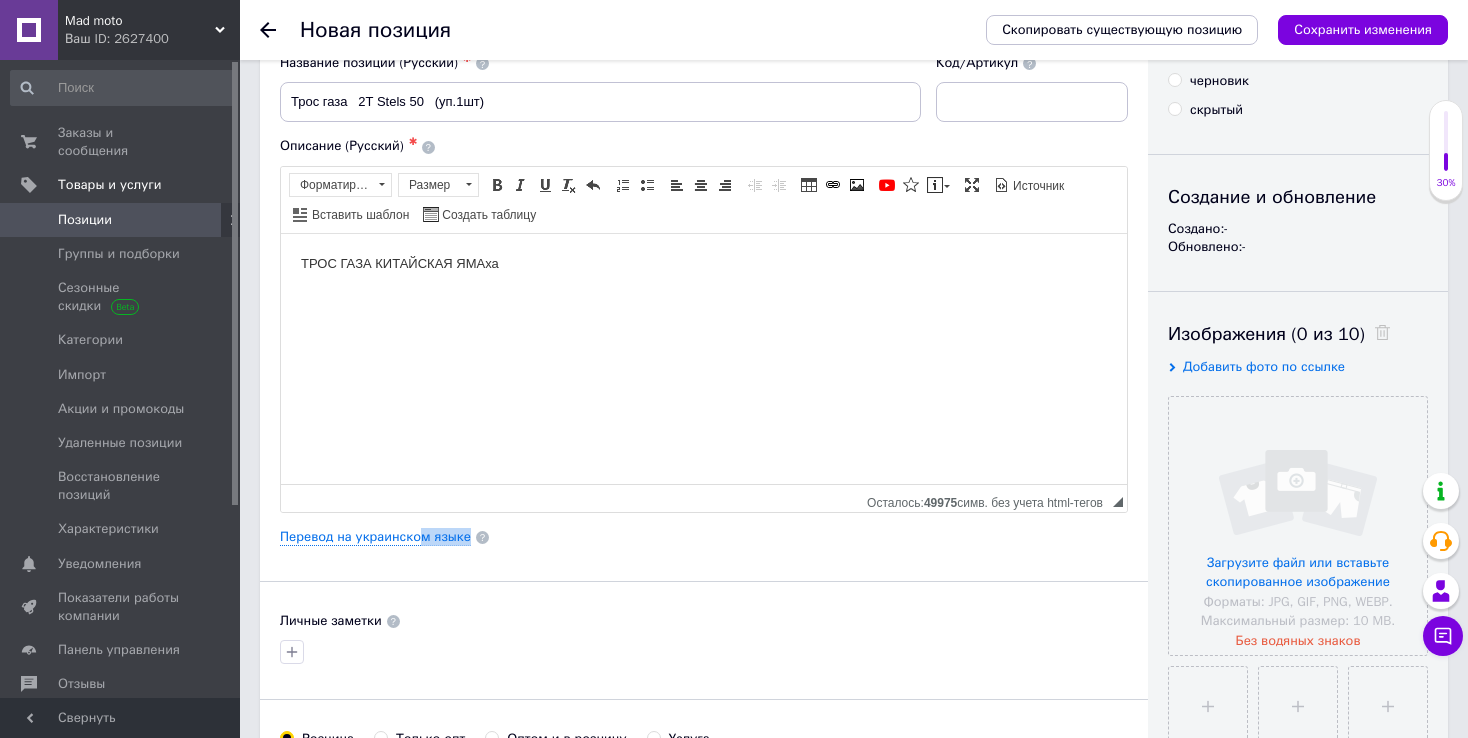 scroll, scrollTop: 200, scrollLeft: 0, axis: vertical 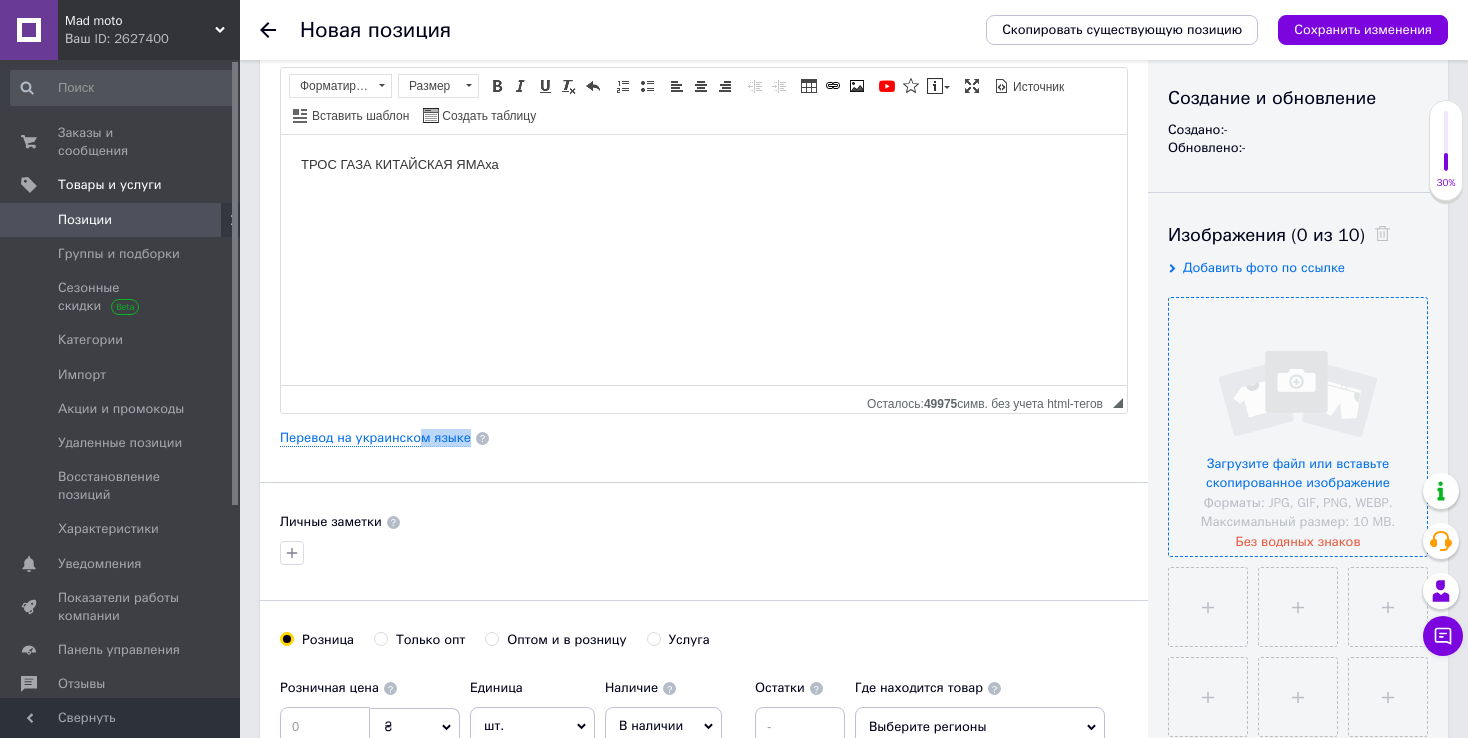 click at bounding box center (1298, 427) 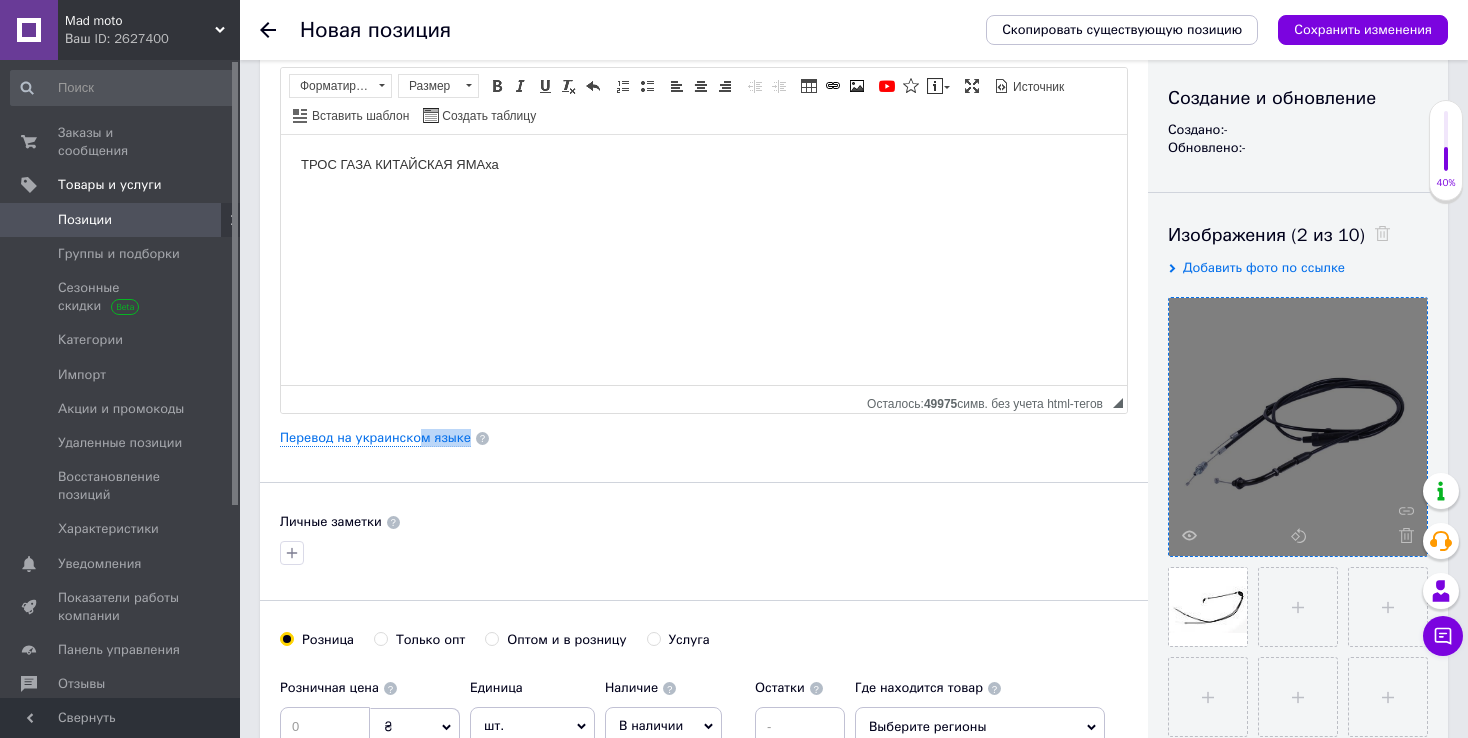 scroll, scrollTop: 300, scrollLeft: 0, axis: vertical 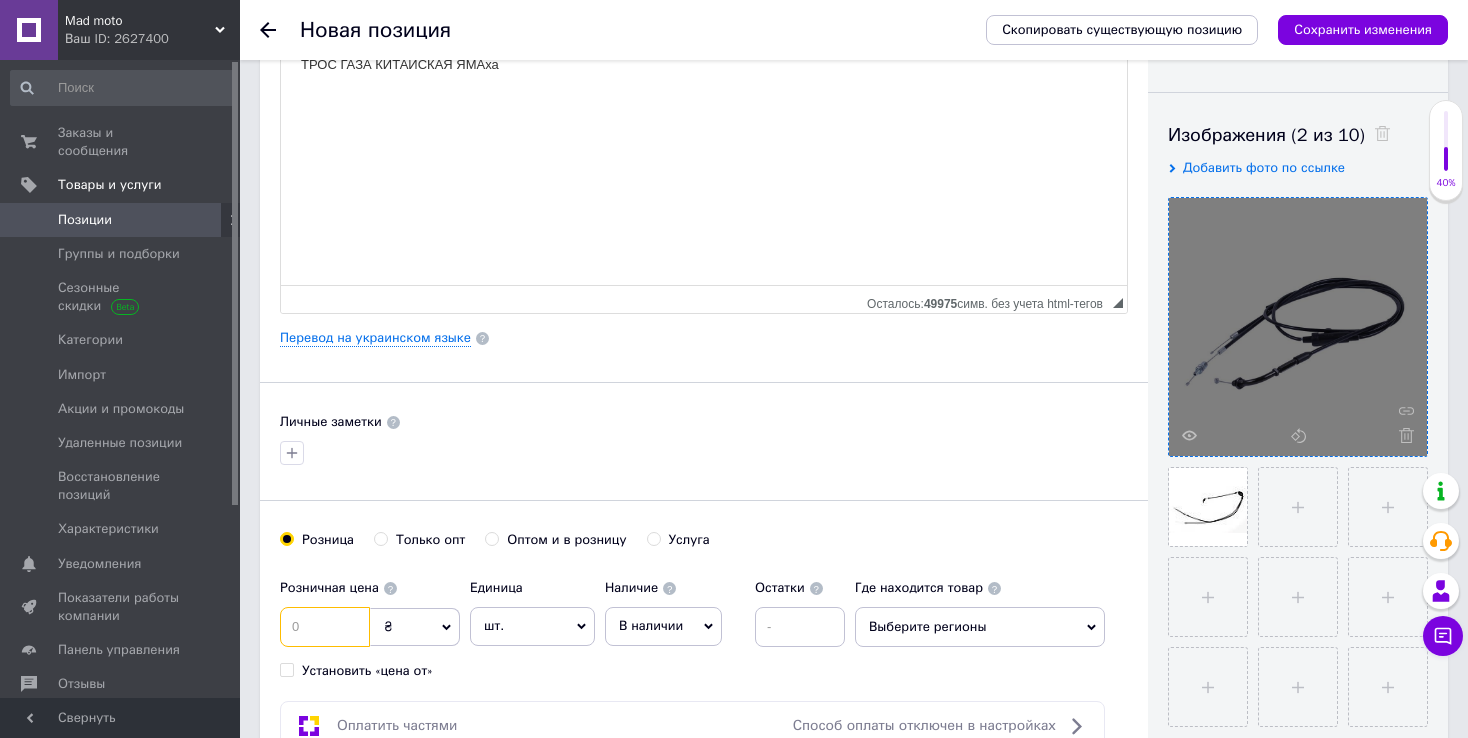 click at bounding box center [325, 627] 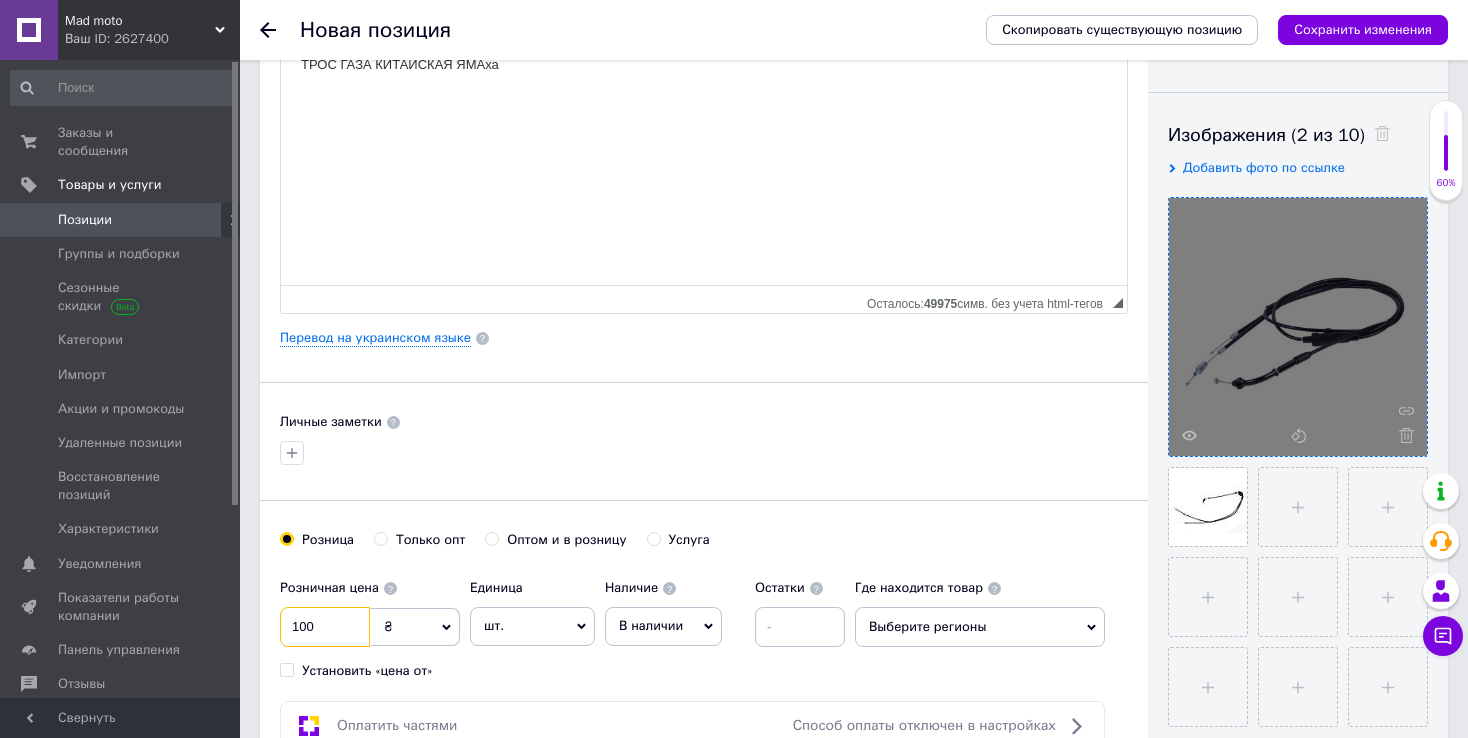 type on "100" 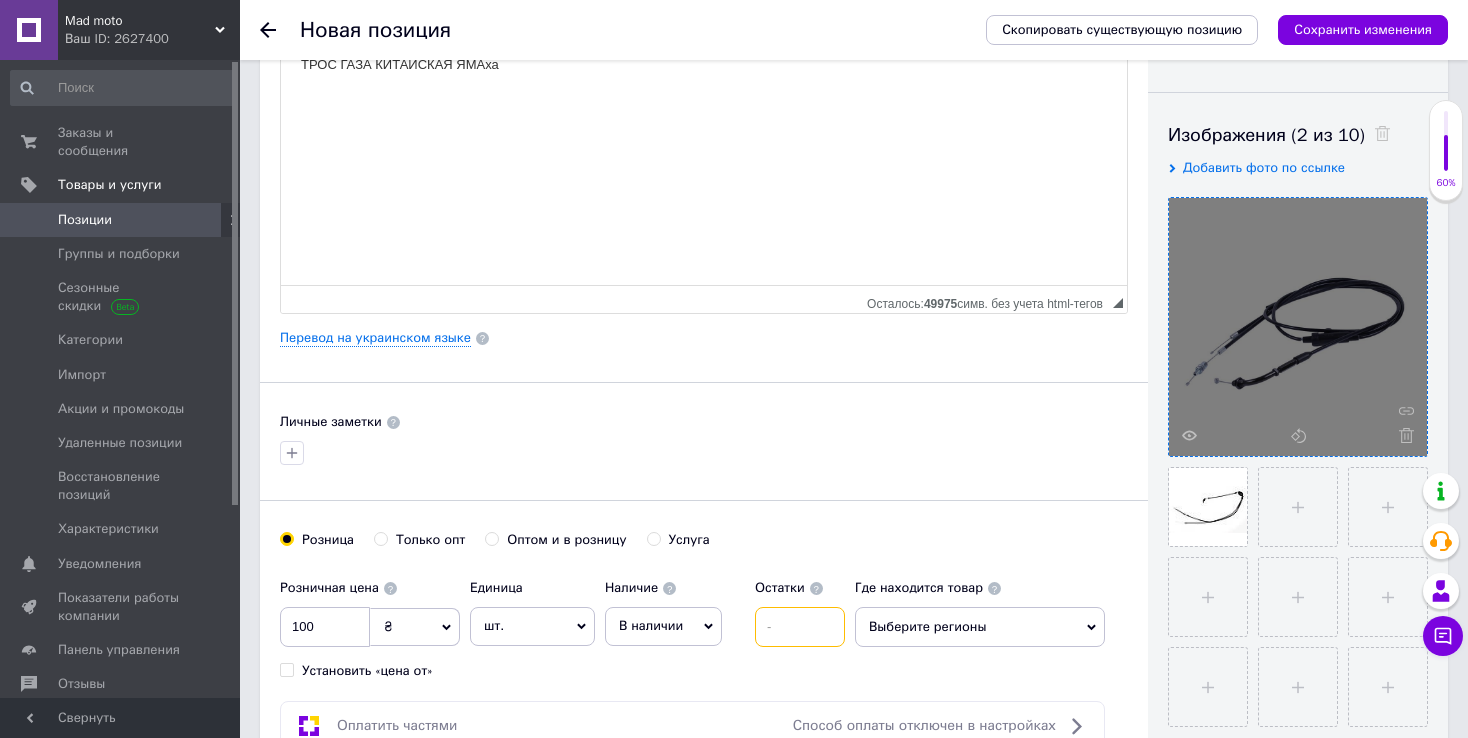 click at bounding box center [800, 627] 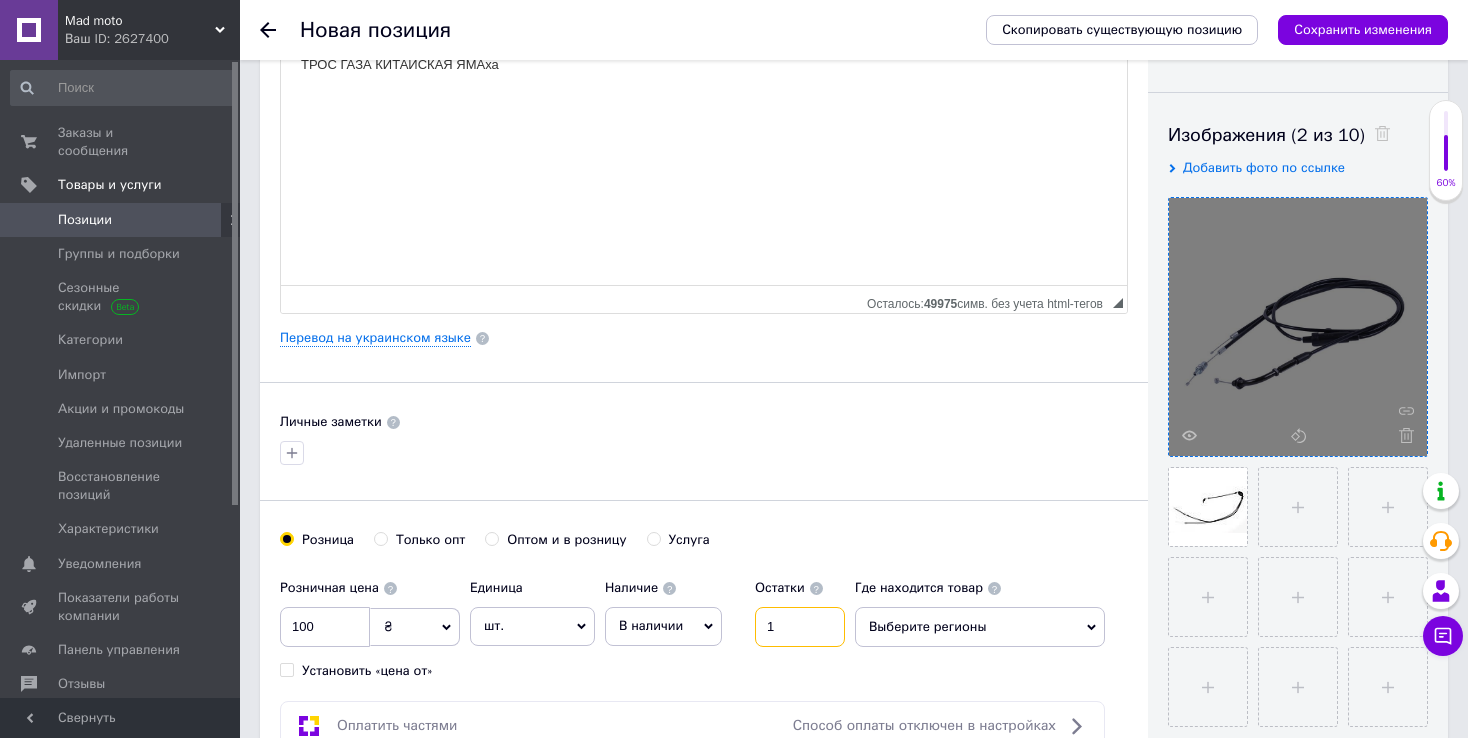 type on "1" 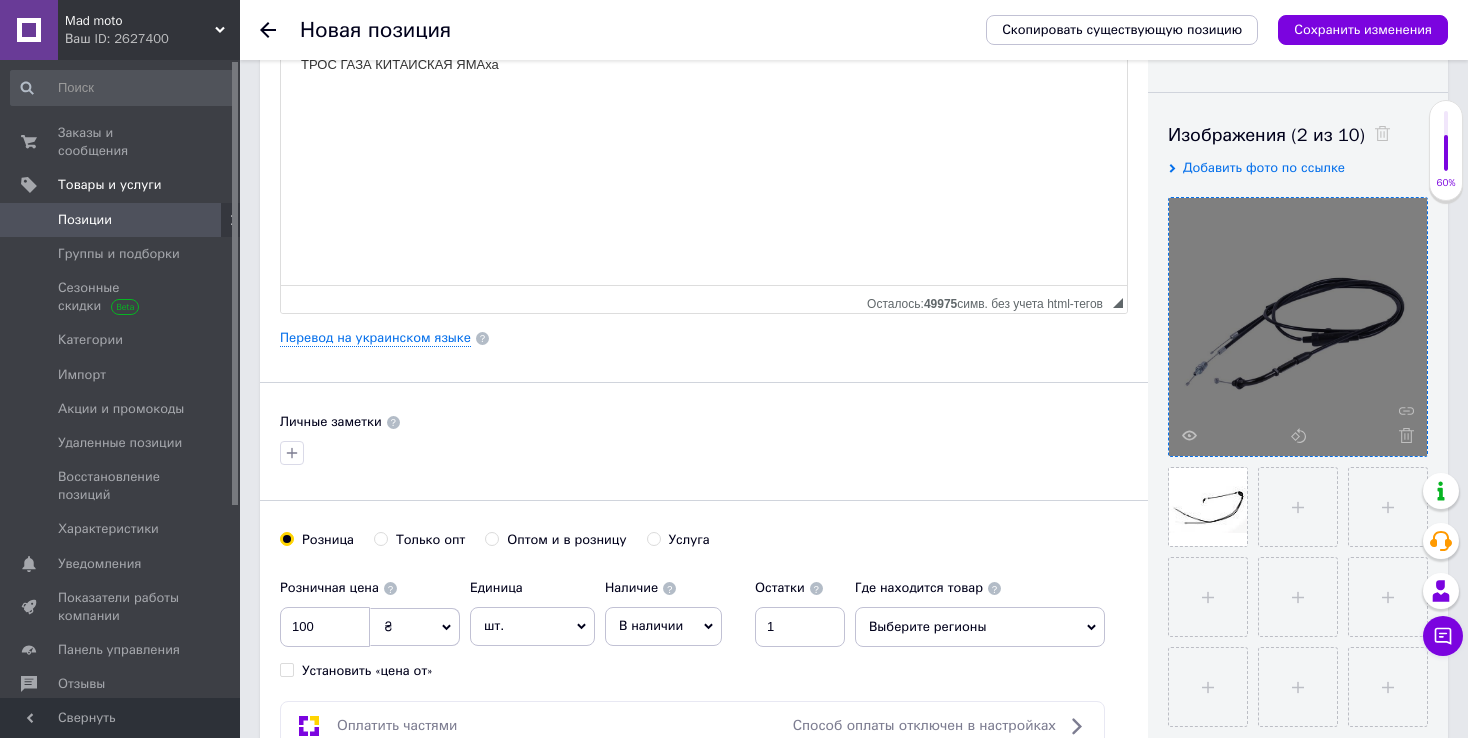 click 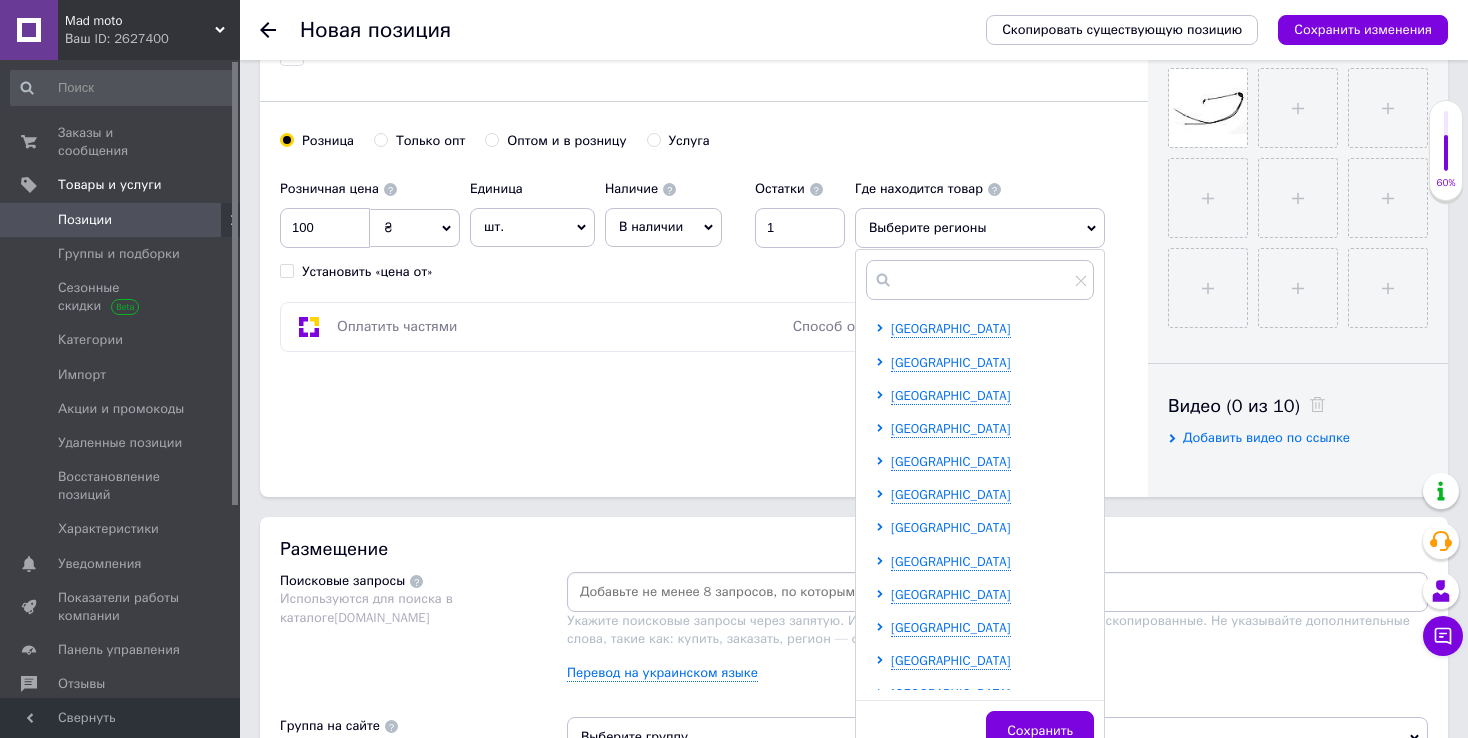 scroll, scrollTop: 700, scrollLeft: 0, axis: vertical 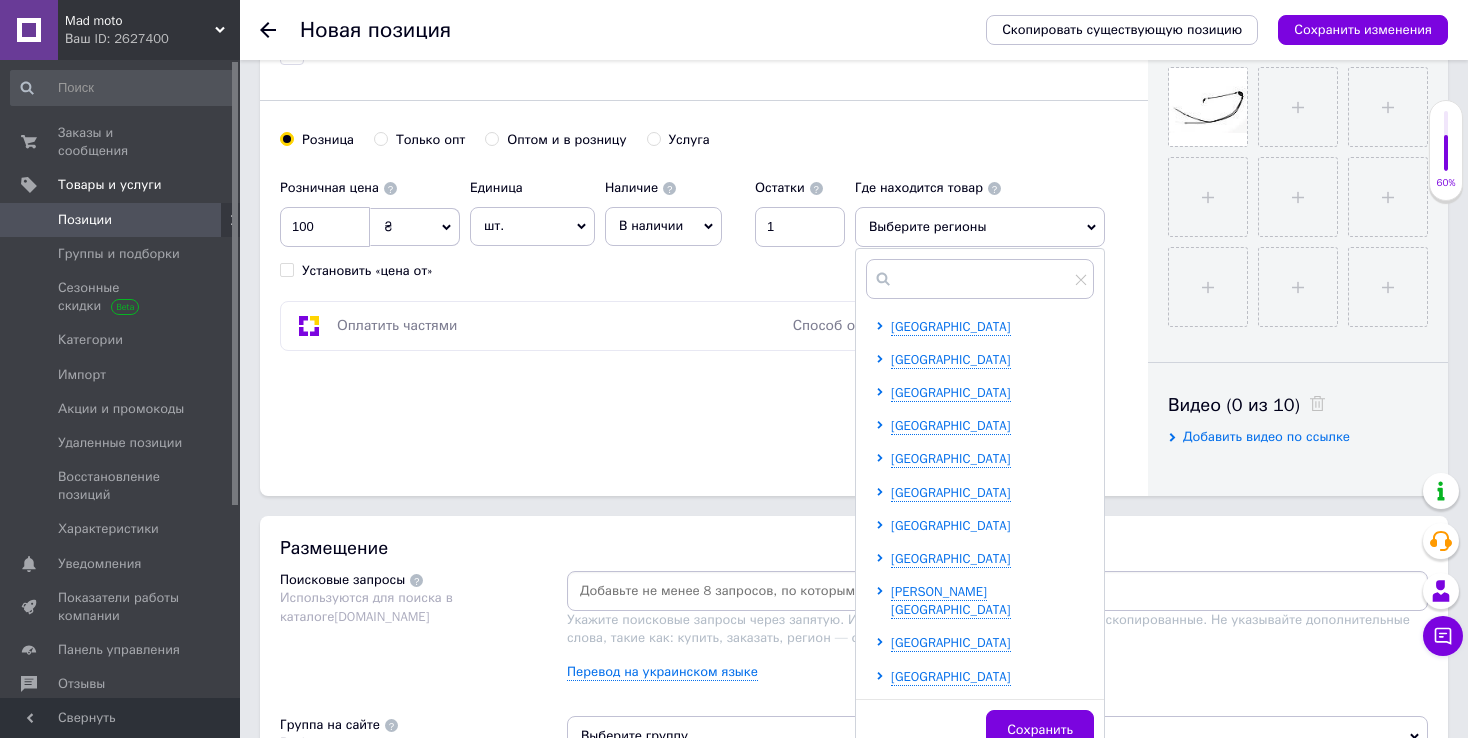 click on "[GEOGRAPHIC_DATA]" at bounding box center (951, 525) 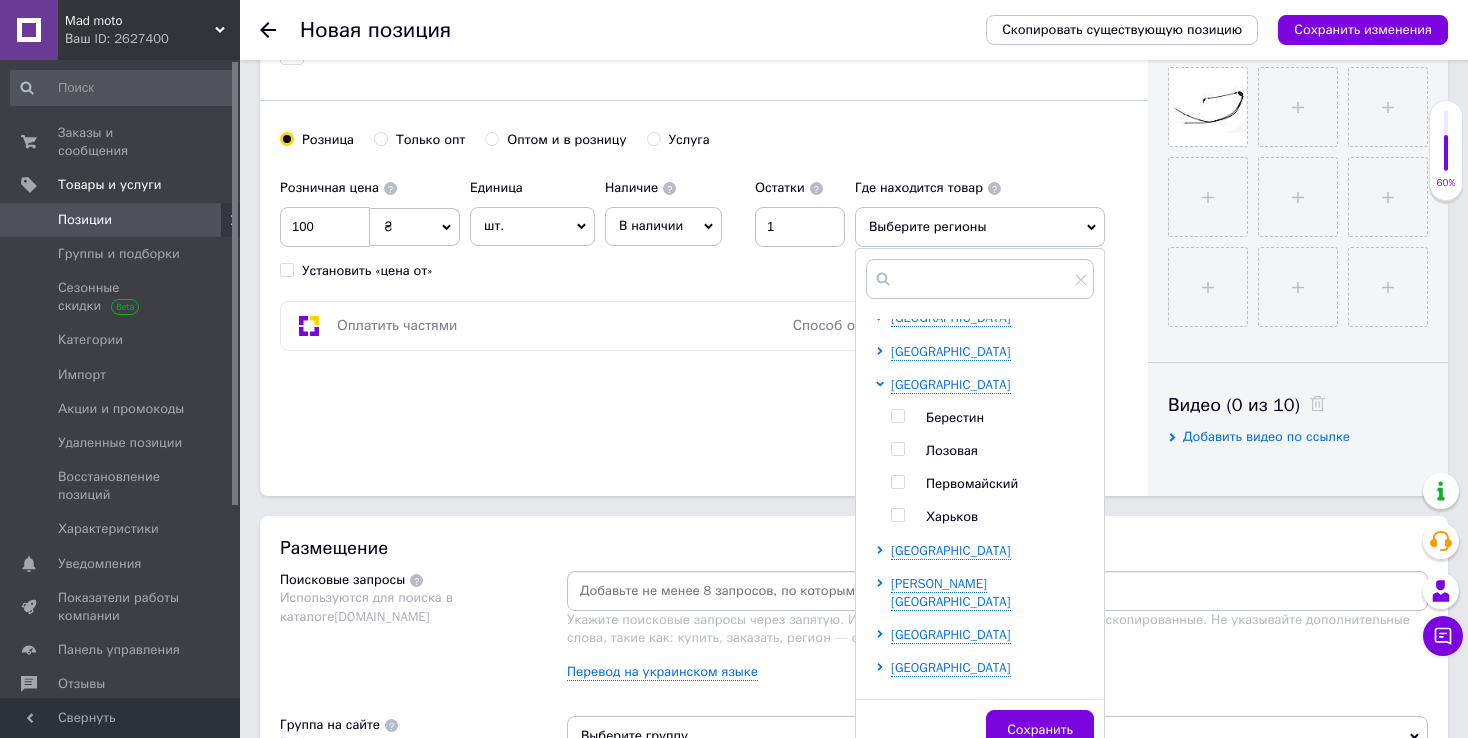 scroll, scrollTop: 544, scrollLeft: 0, axis: vertical 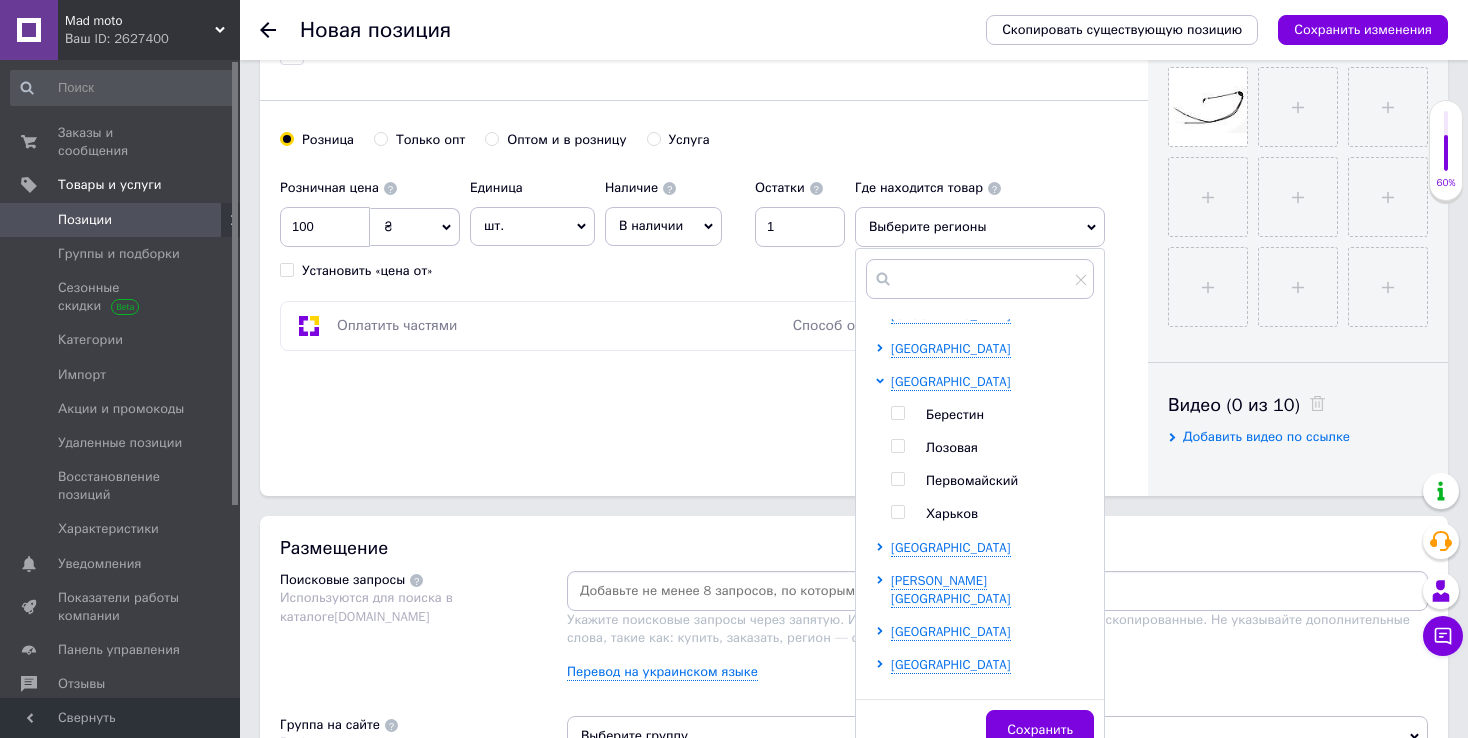 click on "Харьков" at bounding box center [952, 513] 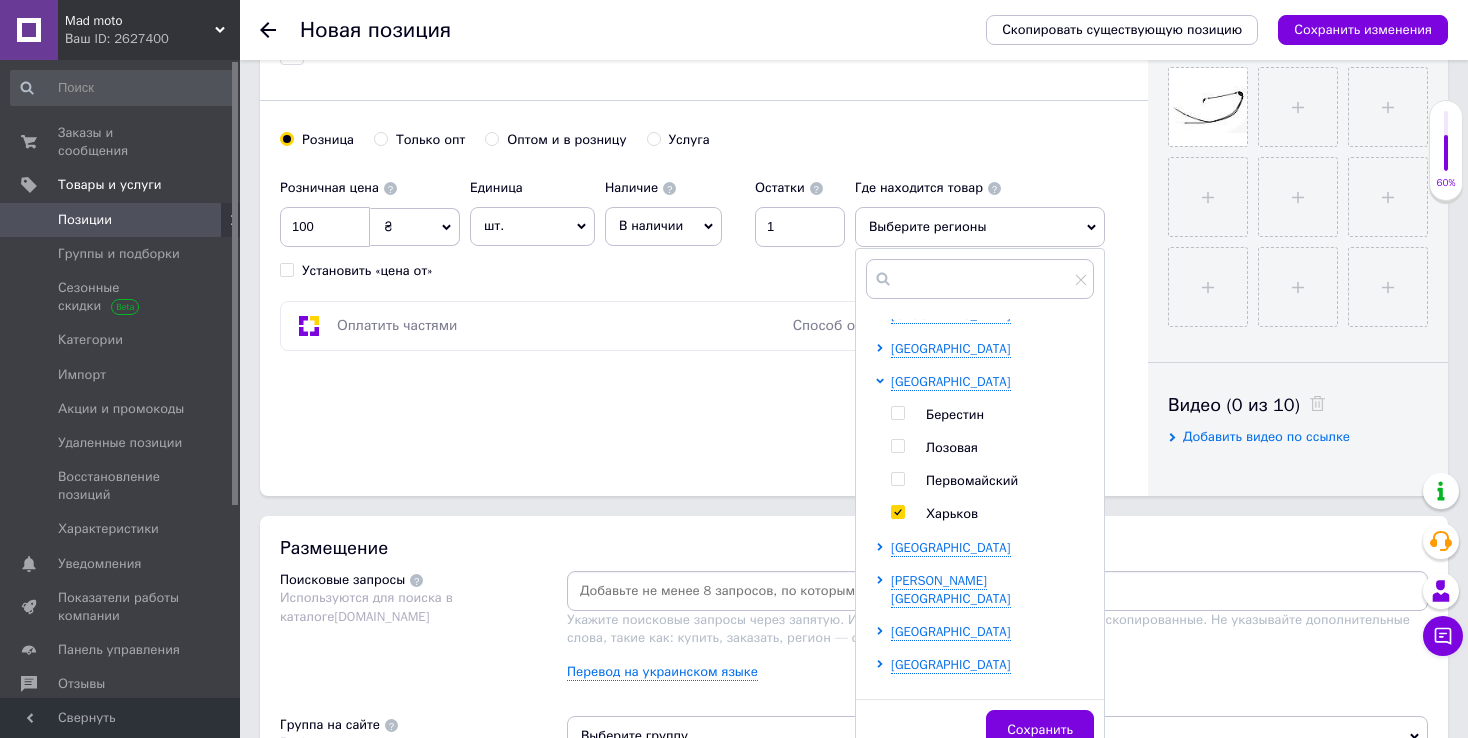 checkbox on "true" 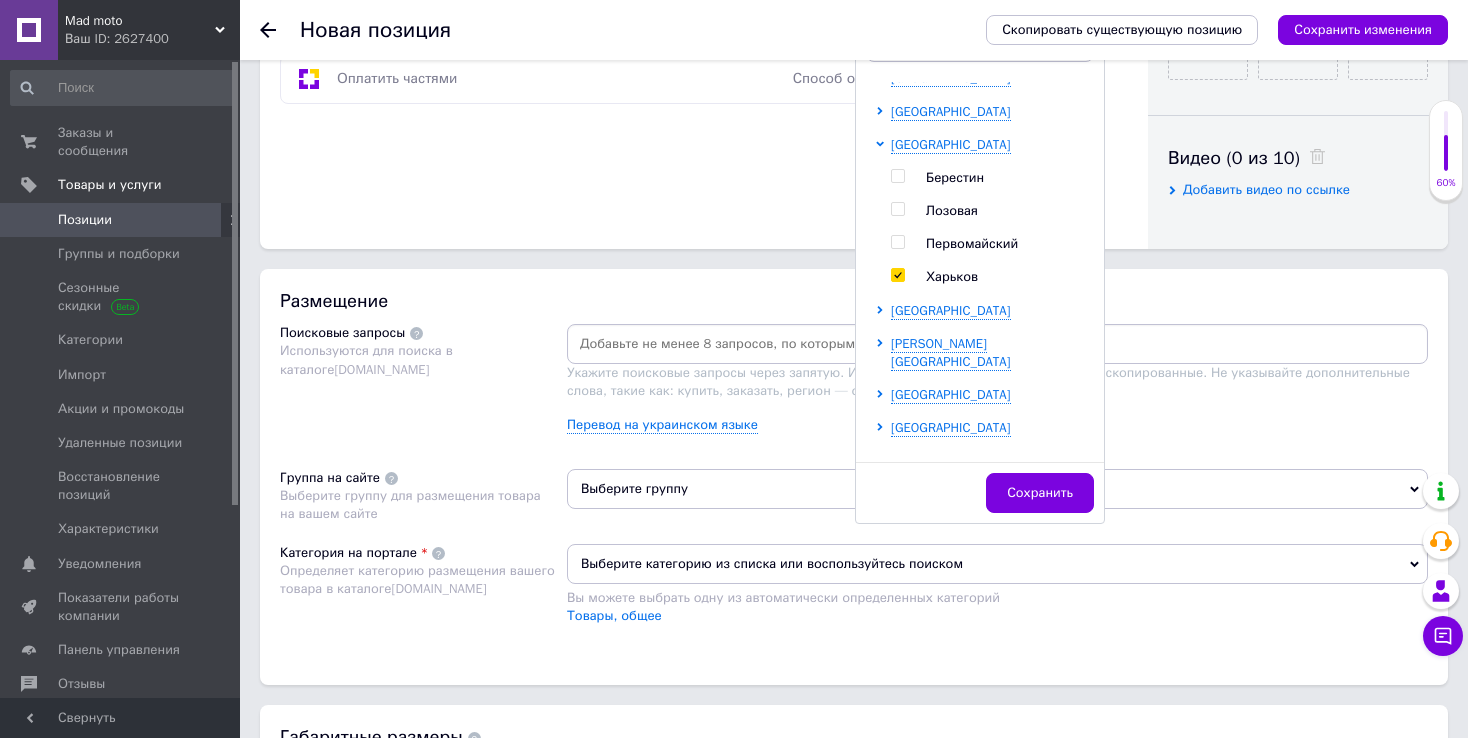 scroll, scrollTop: 1000, scrollLeft: 0, axis: vertical 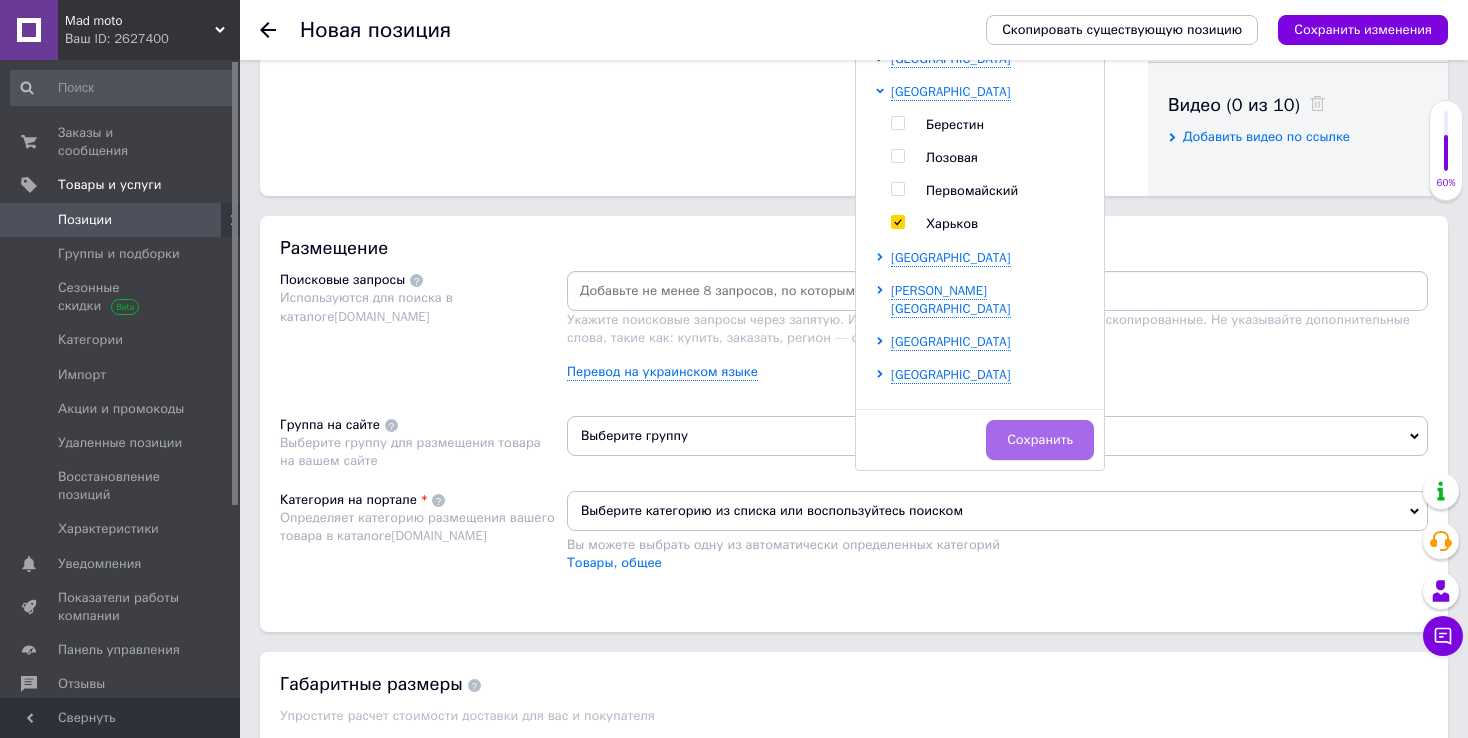 click on "Сохранить" at bounding box center [1040, 440] 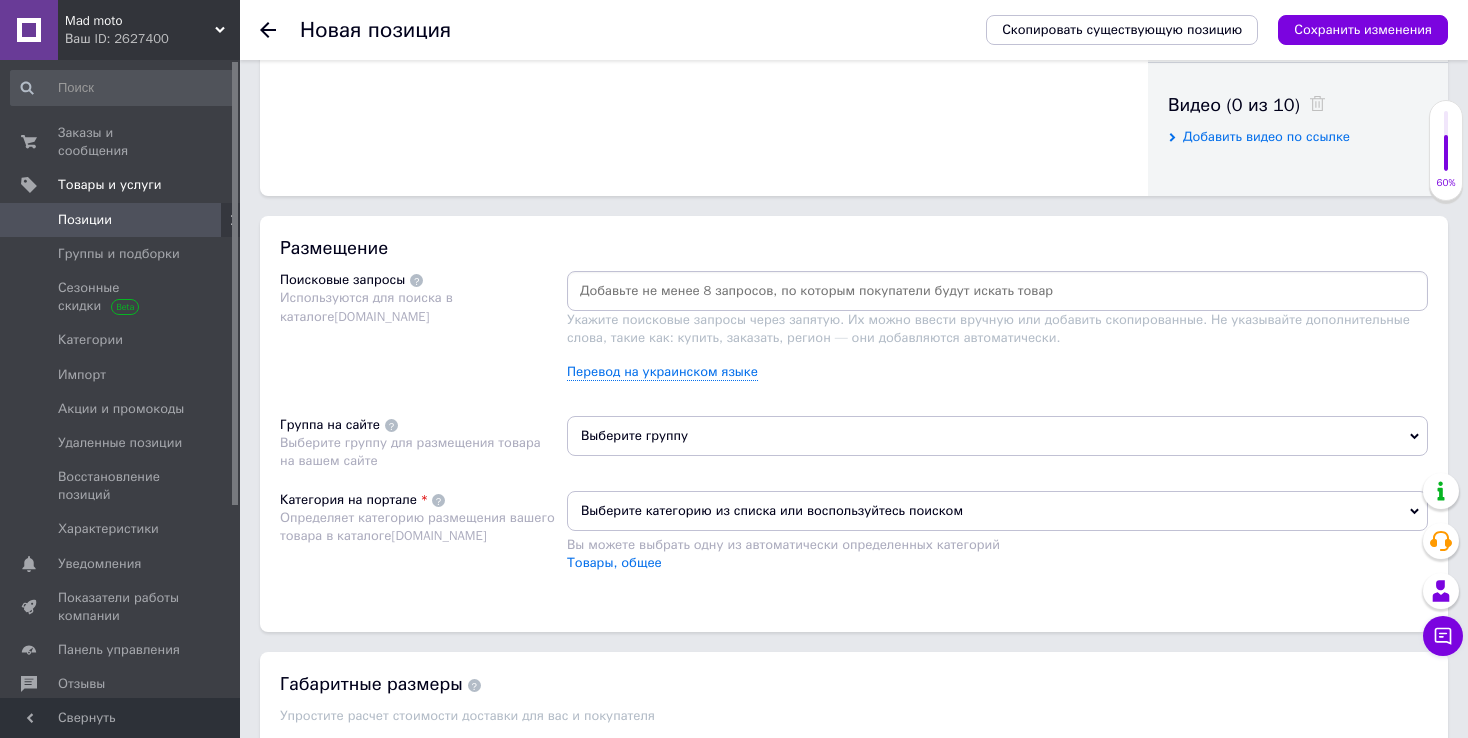 click at bounding box center (997, 291) 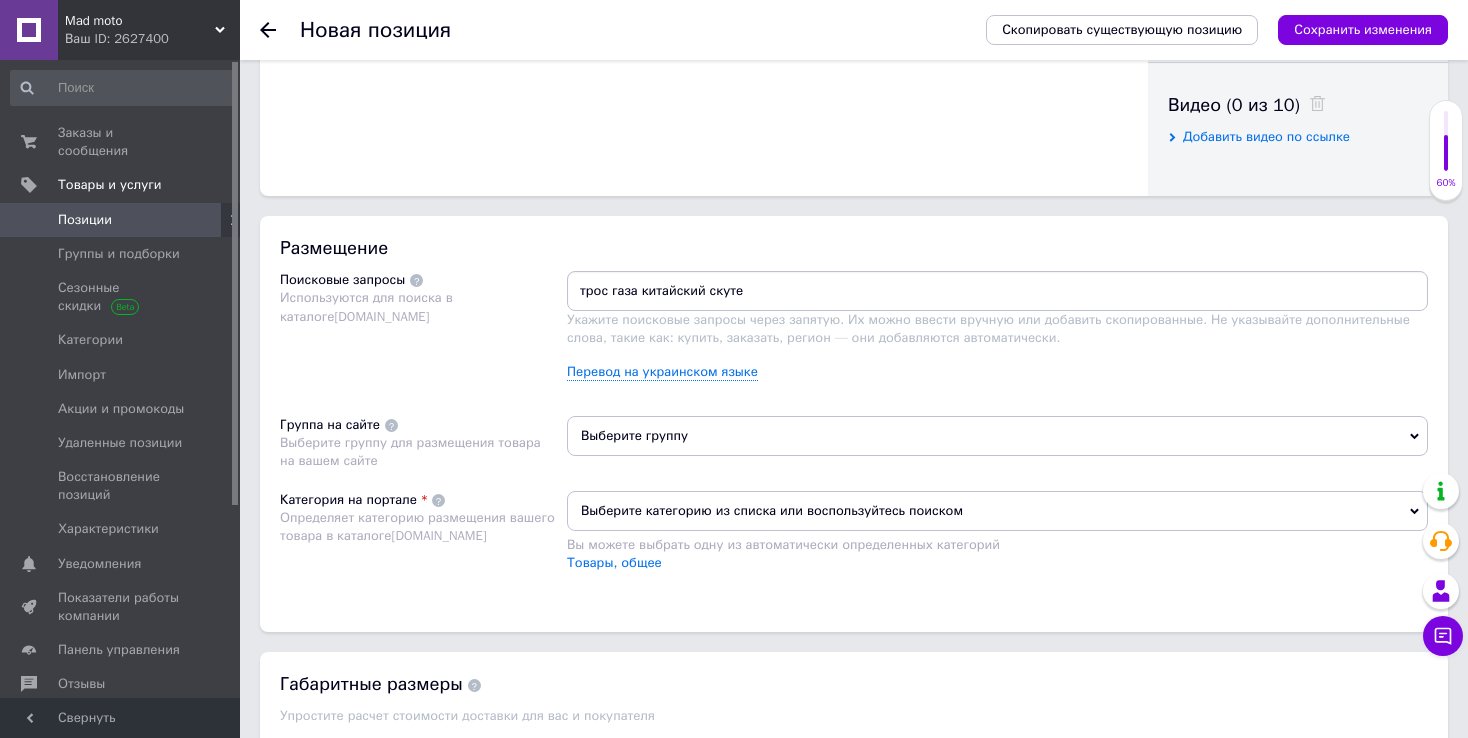 type on "трос газа китайский скутер" 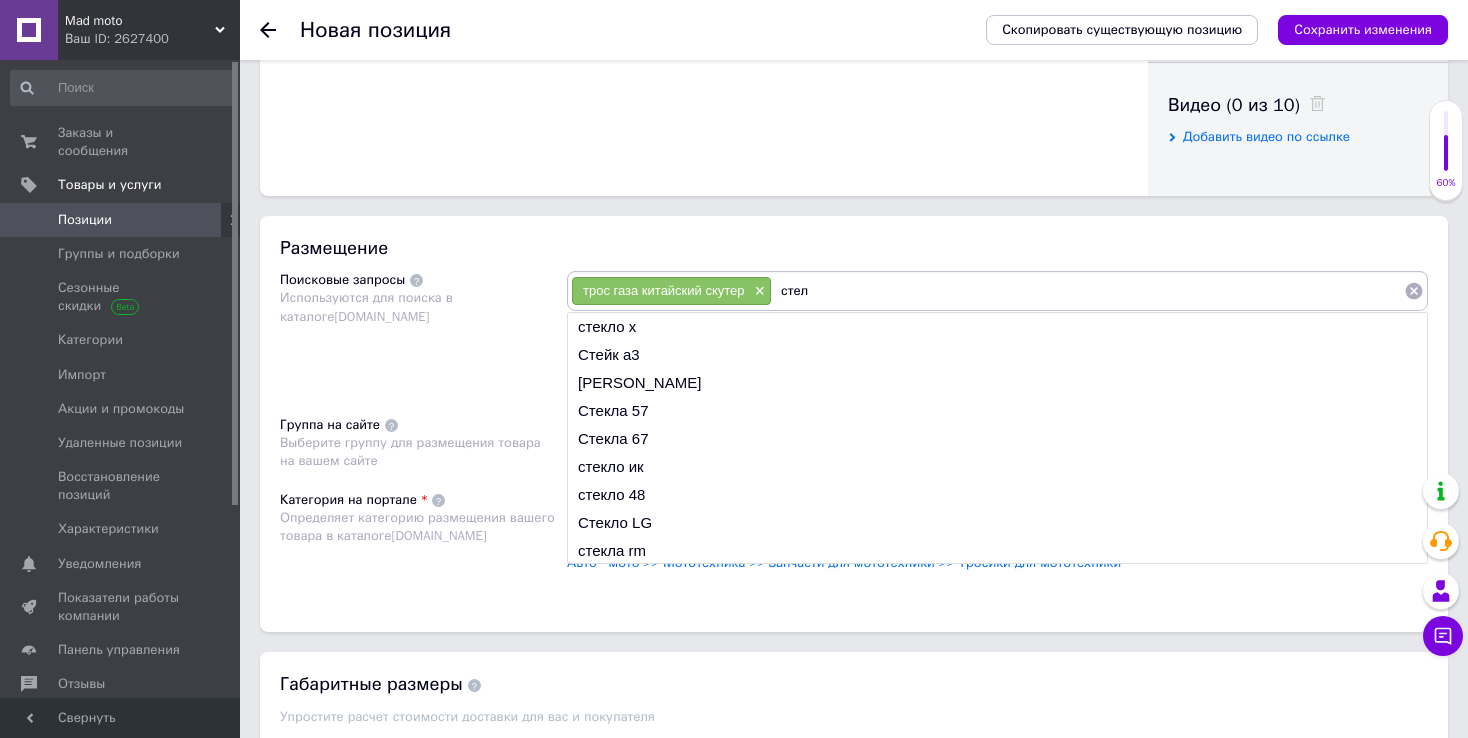 type on "стелс" 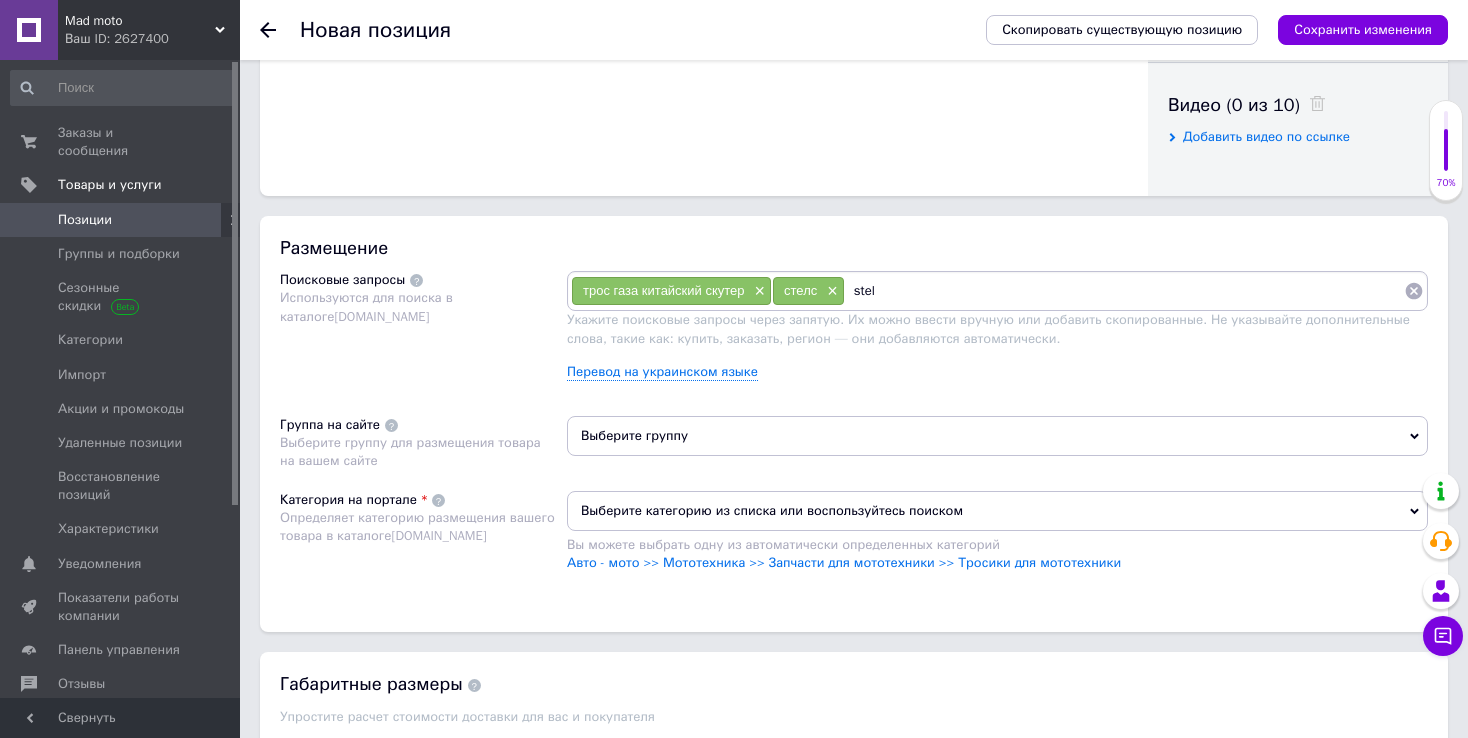 type on "stels" 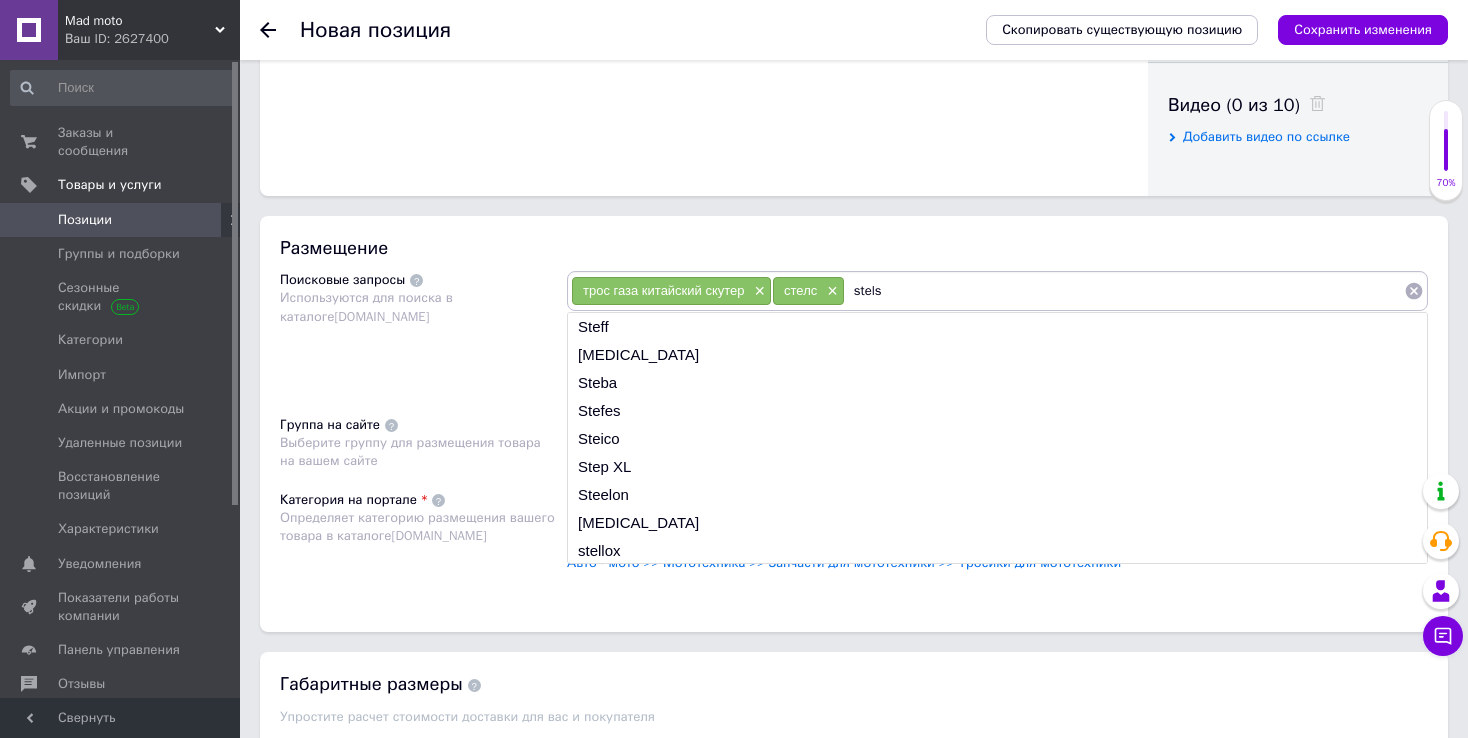type 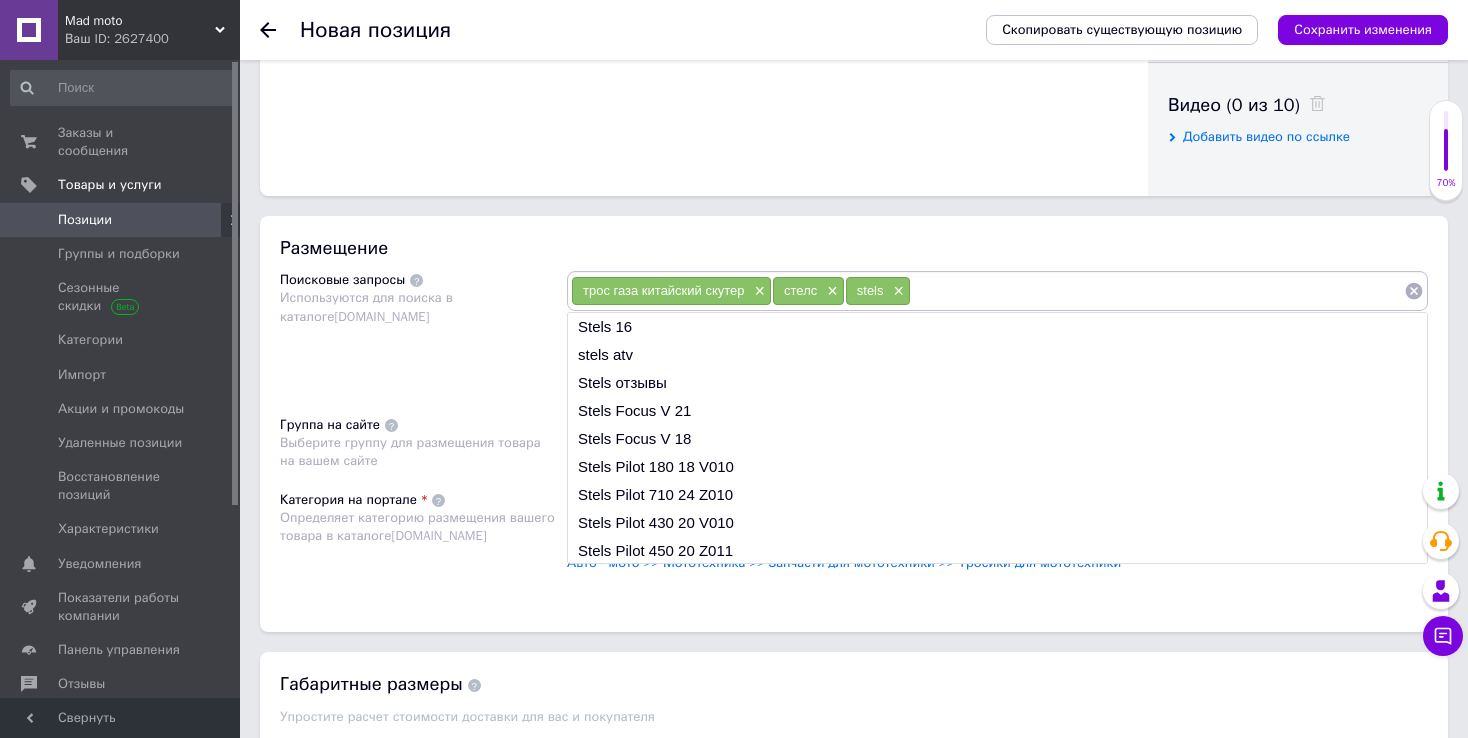 click on "Поисковые запросы Используются для поиска в каталоге  [DOMAIN_NAME]" at bounding box center [423, 333] 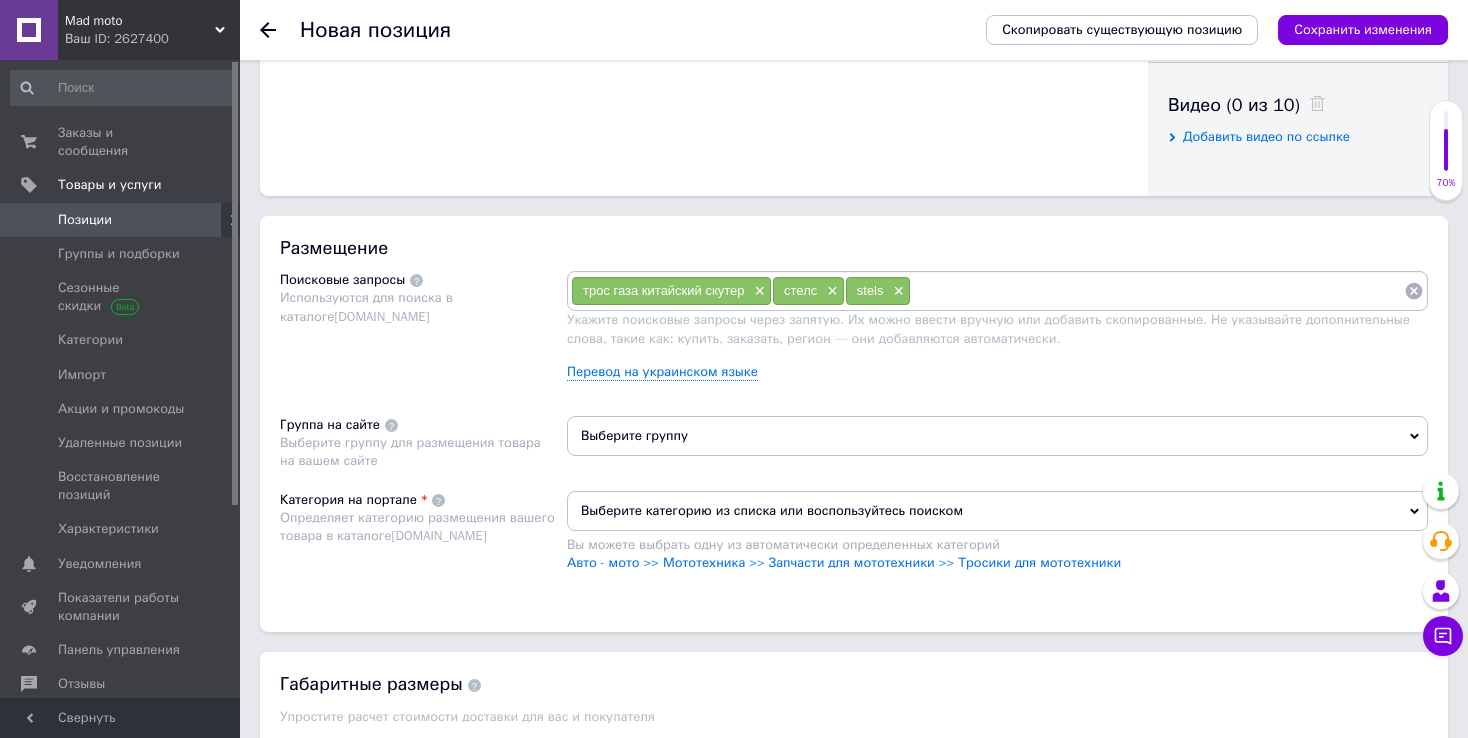click on "Выберите группу" at bounding box center (997, 436) 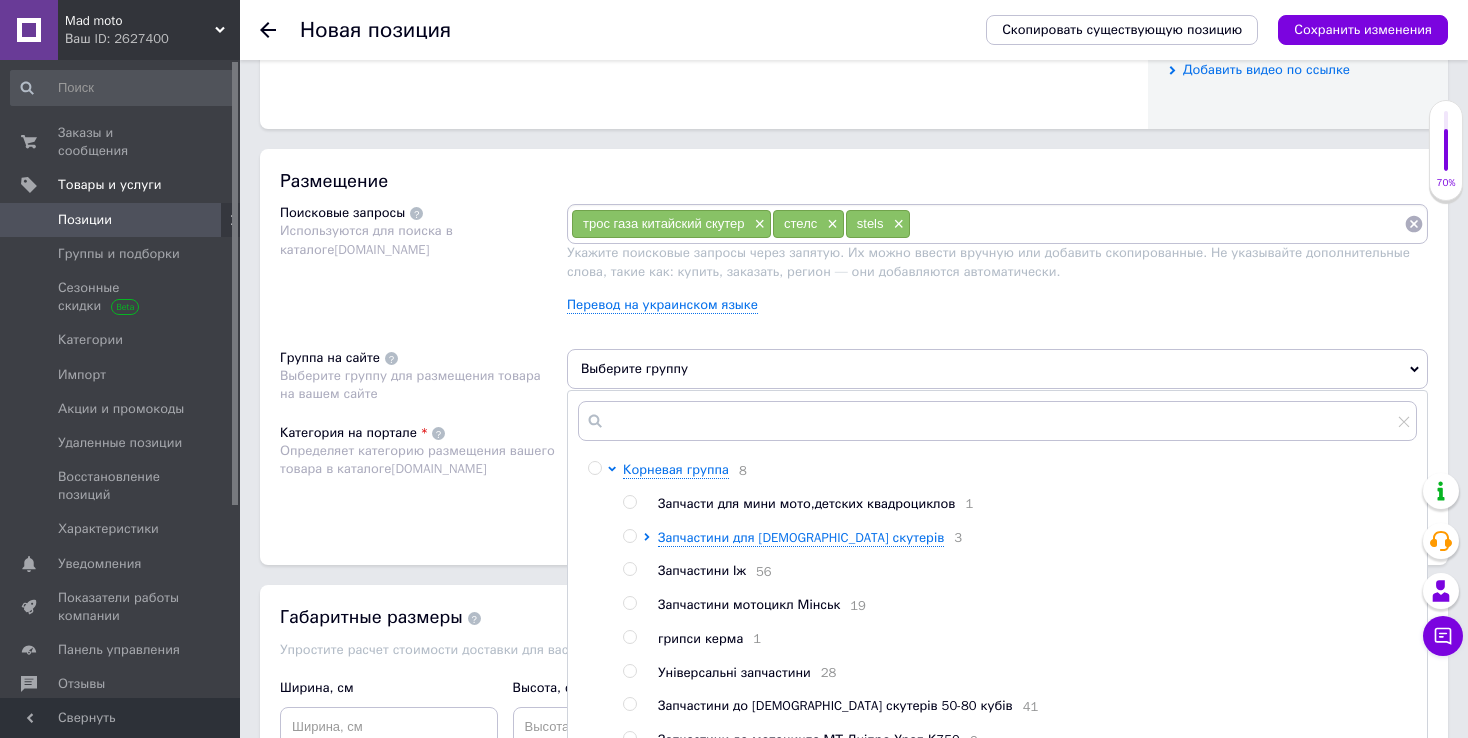 scroll, scrollTop: 1284, scrollLeft: 0, axis: vertical 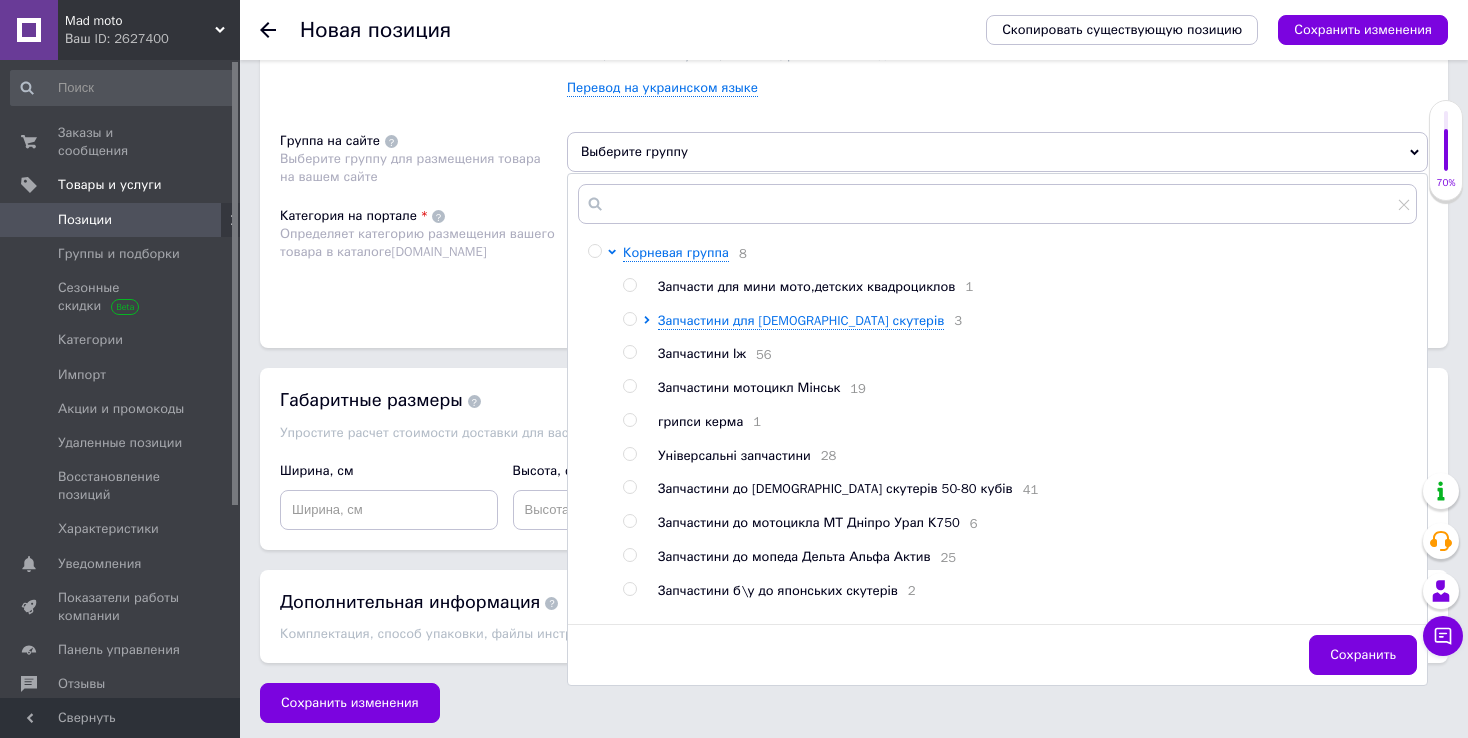 click on "Запчастини до [DEMOGRAPHIC_DATA] скутерів 50-80 кубів" at bounding box center [835, 488] 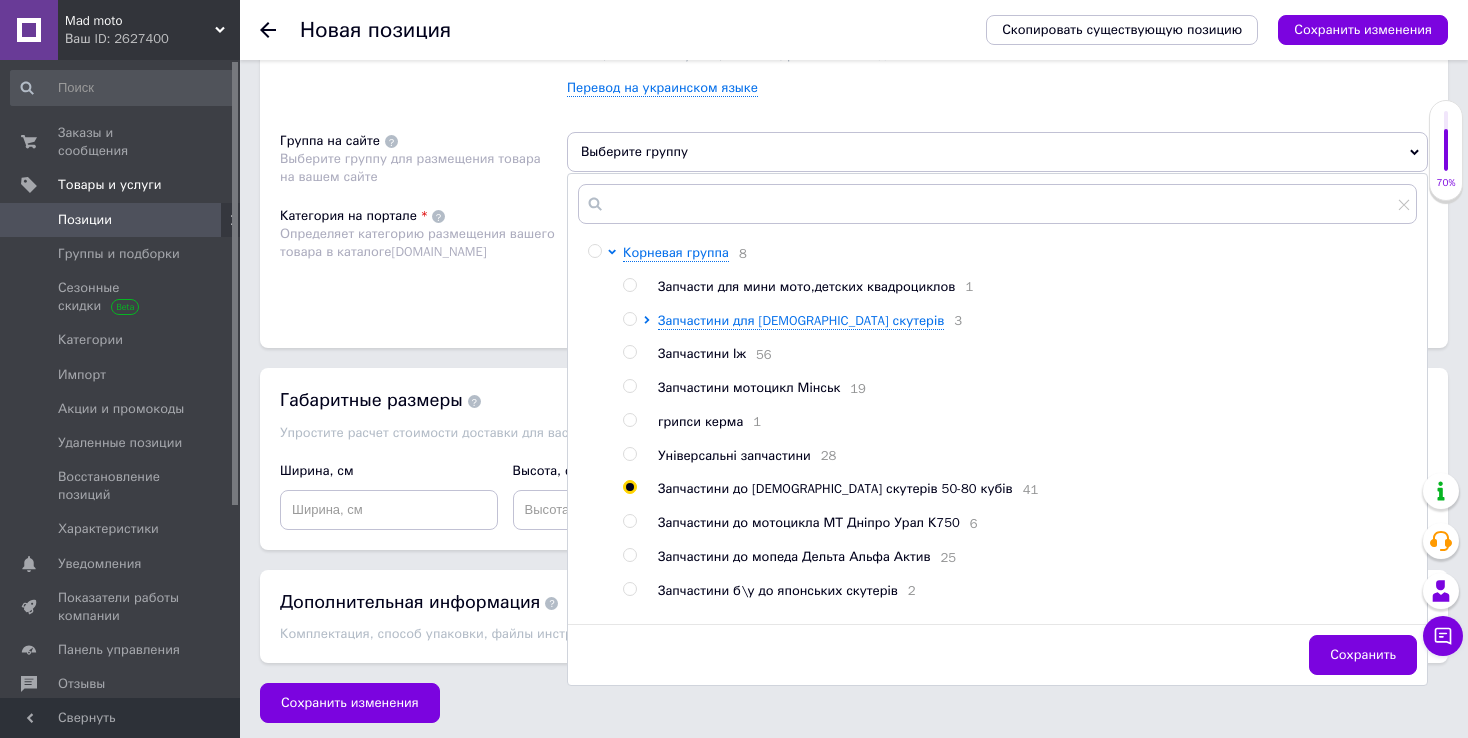 radio on "true" 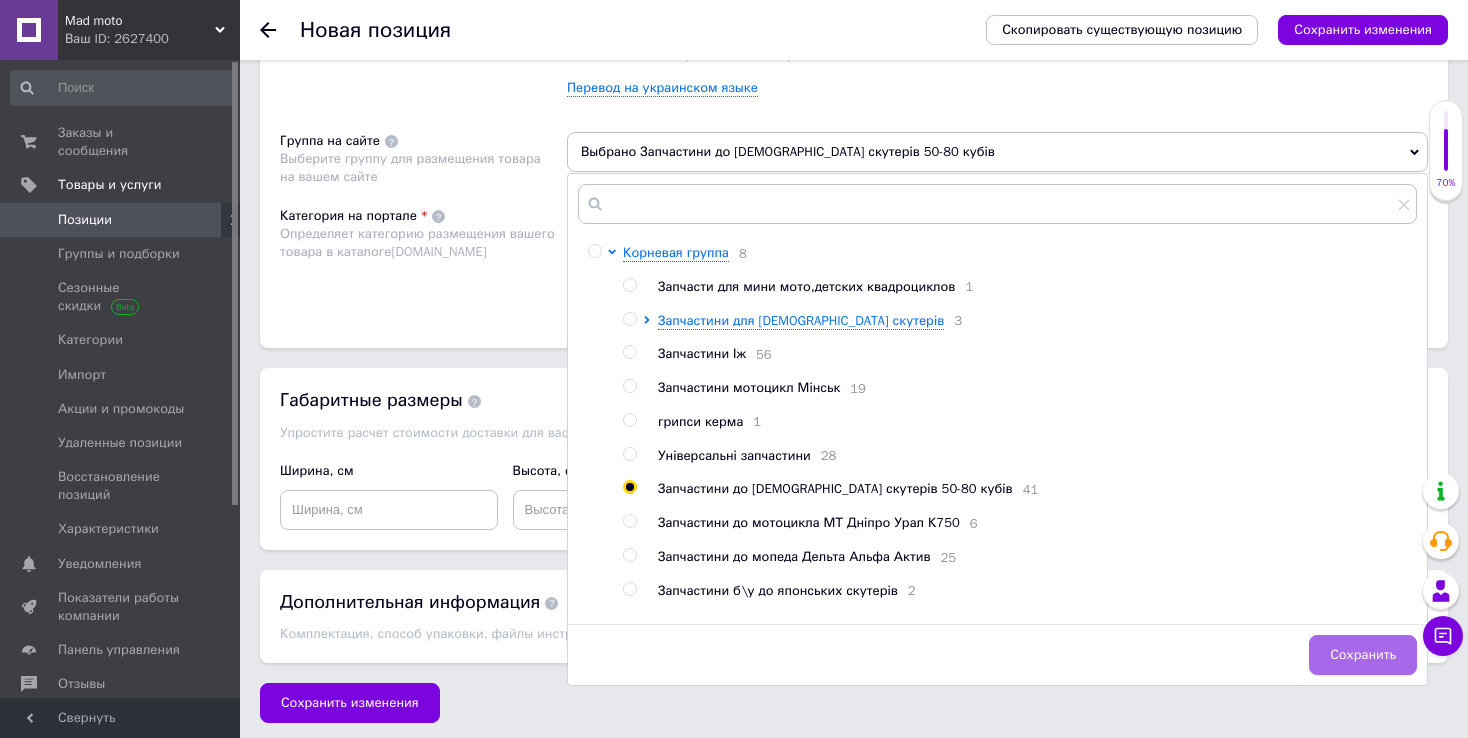 drag, startPoint x: 1391, startPoint y: 656, endPoint x: 1375, endPoint y: 650, distance: 17.088007 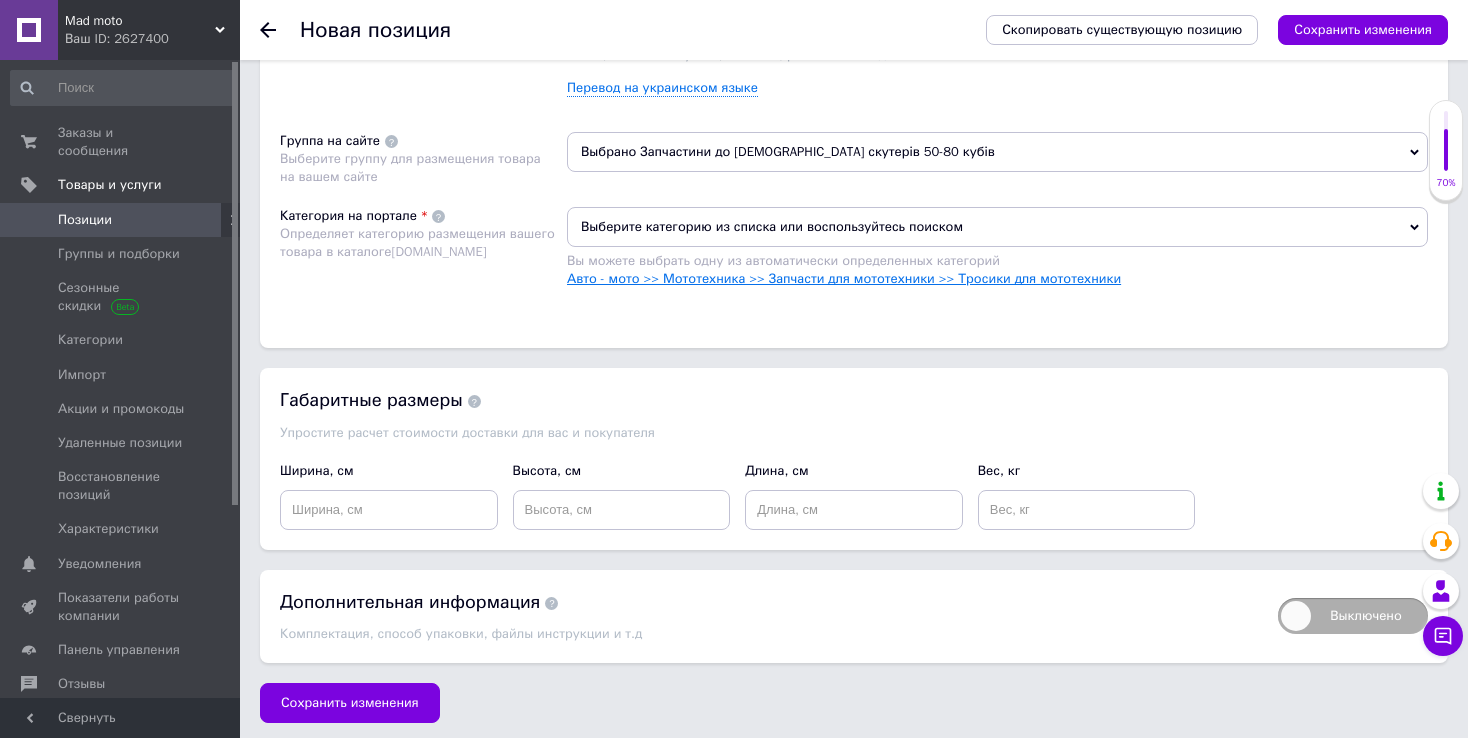 click on "Авто - мото >> Мототехника >> Запчасти для мототехники >> Тросики для мототехники" at bounding box center [844, 278] 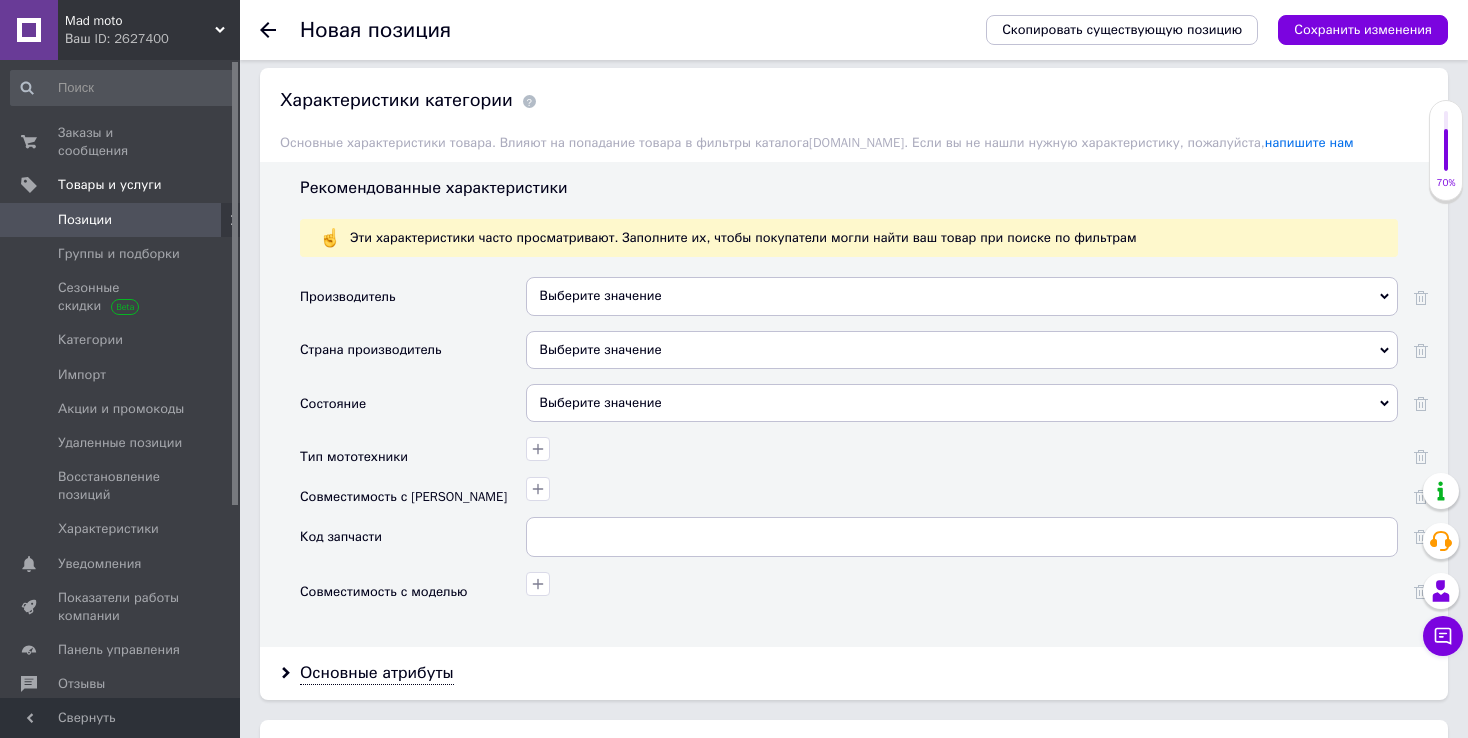 click on "Выберите значение" at bounding box center (962, 403) 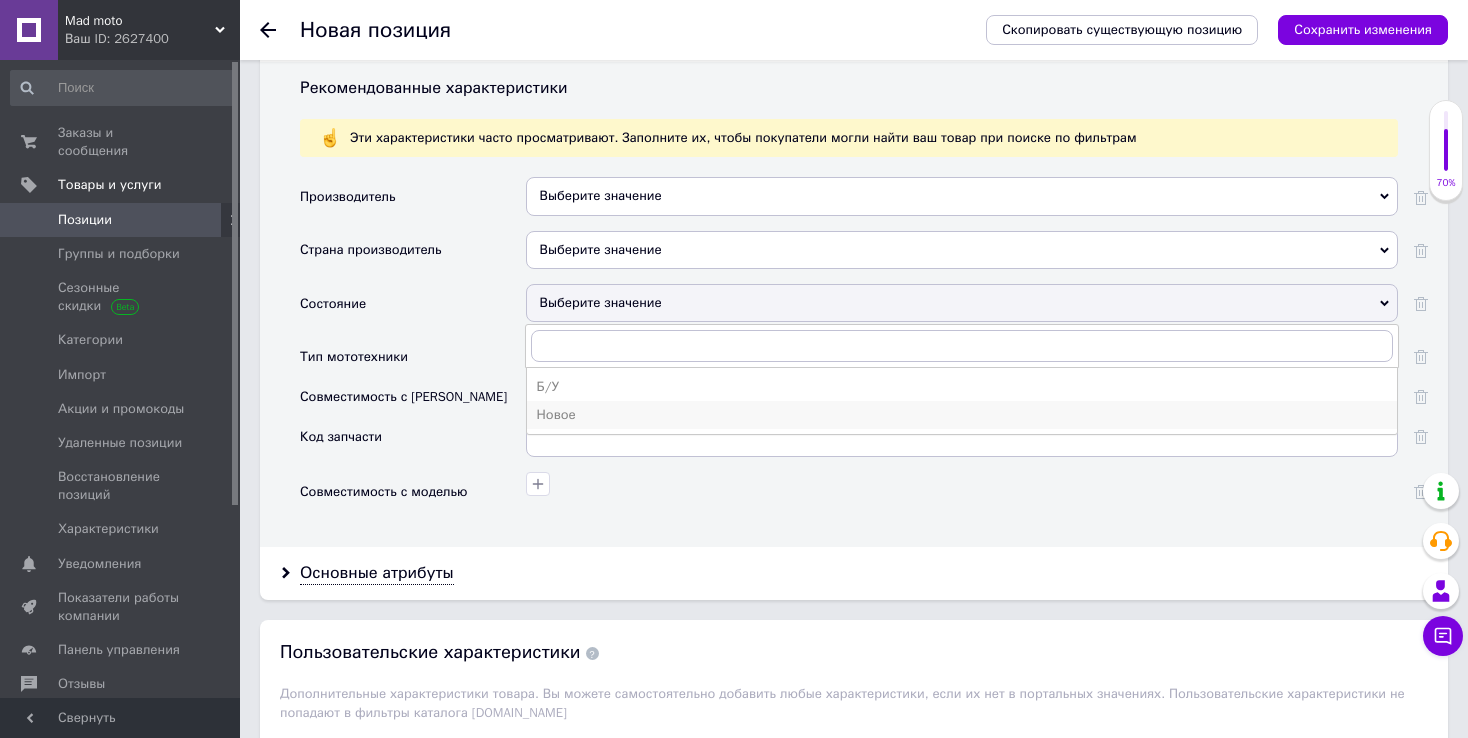 click on "Новое" at bounding box center (962, 415) 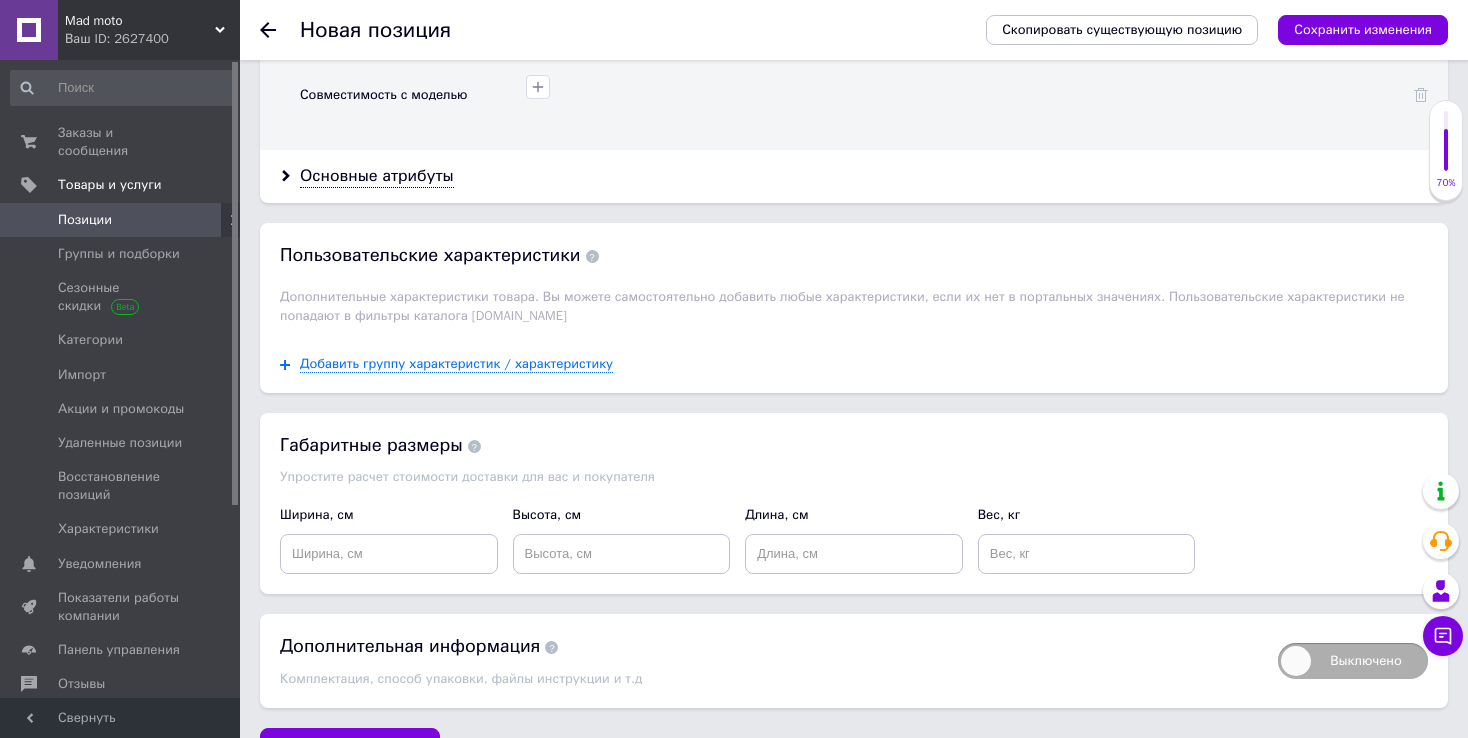 scroll, scrollTop: 2084, scrollLeft: 0, axis: vertical 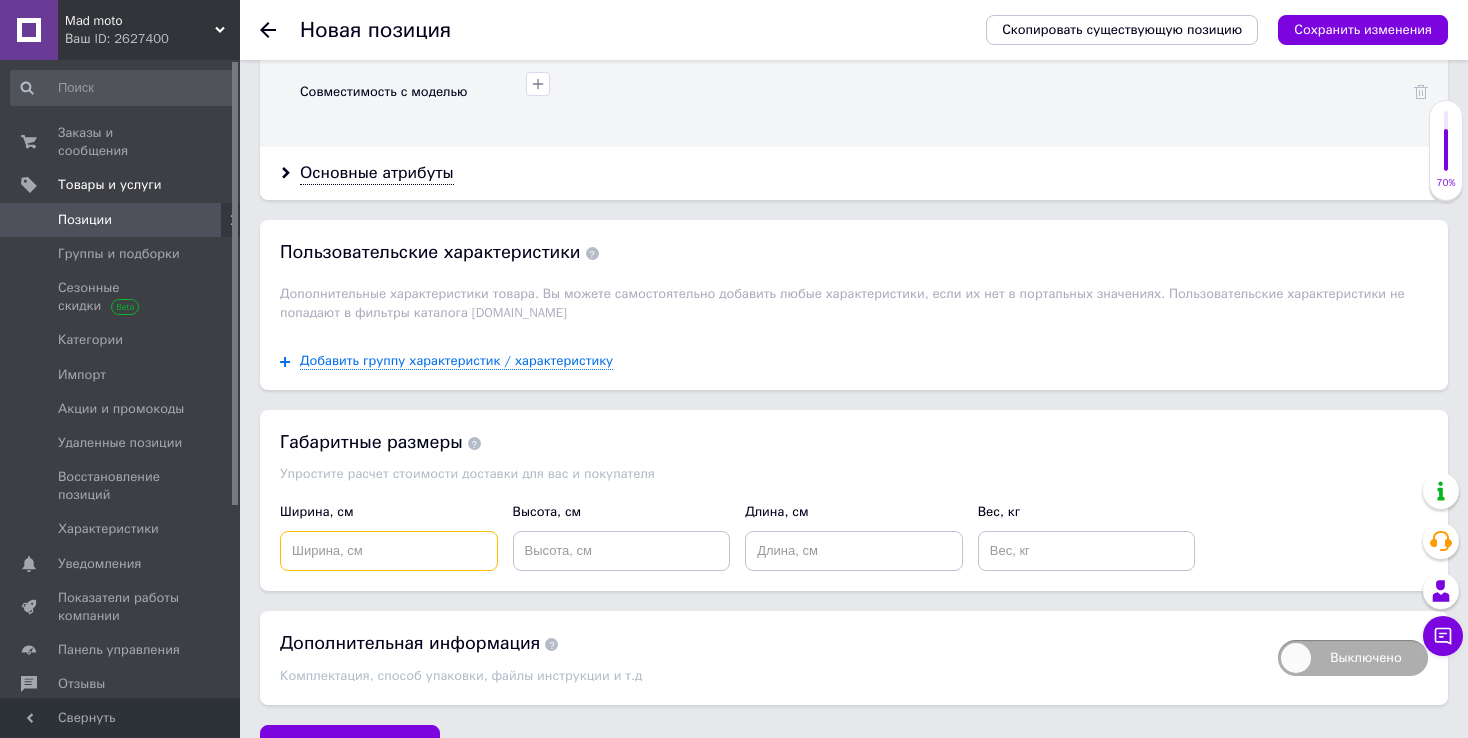 click at bounding box center [389, 551] 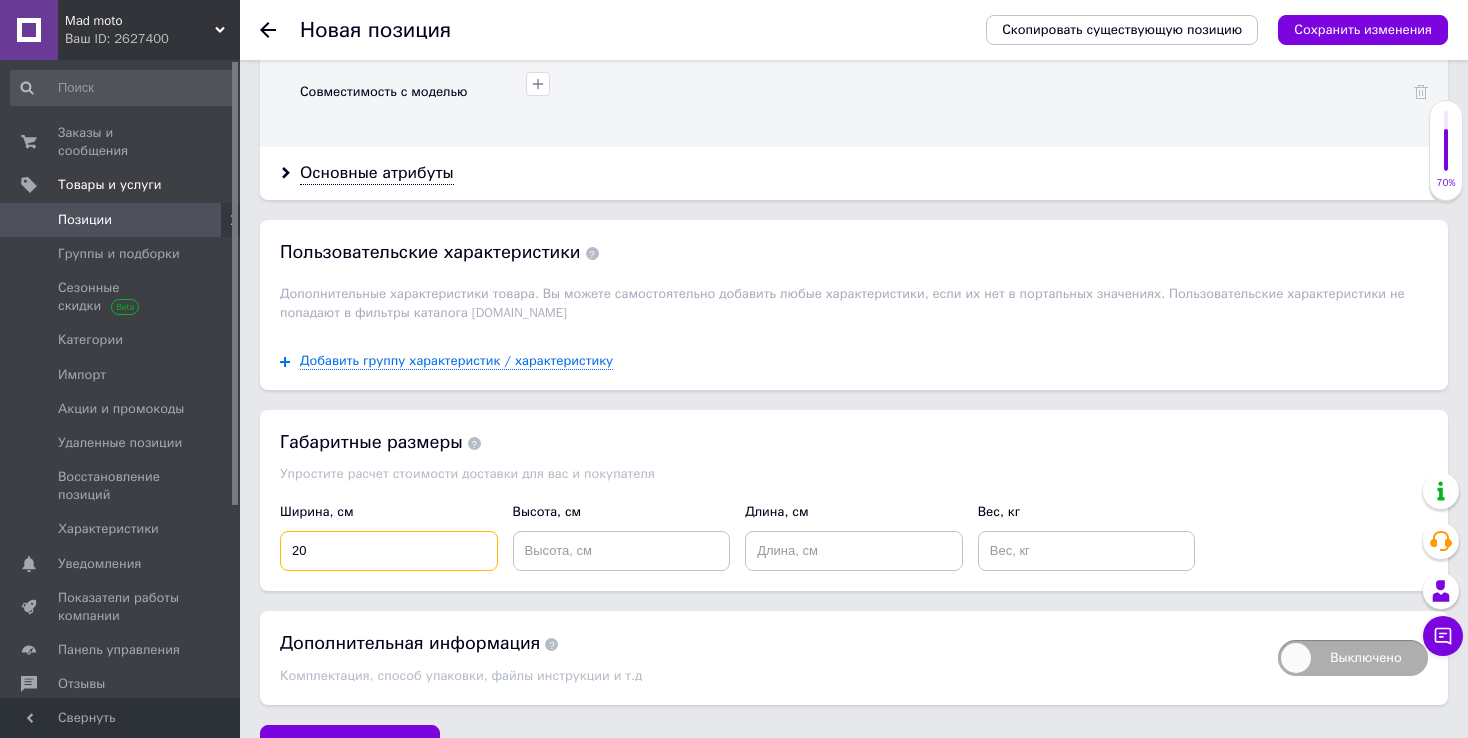 type on "20" 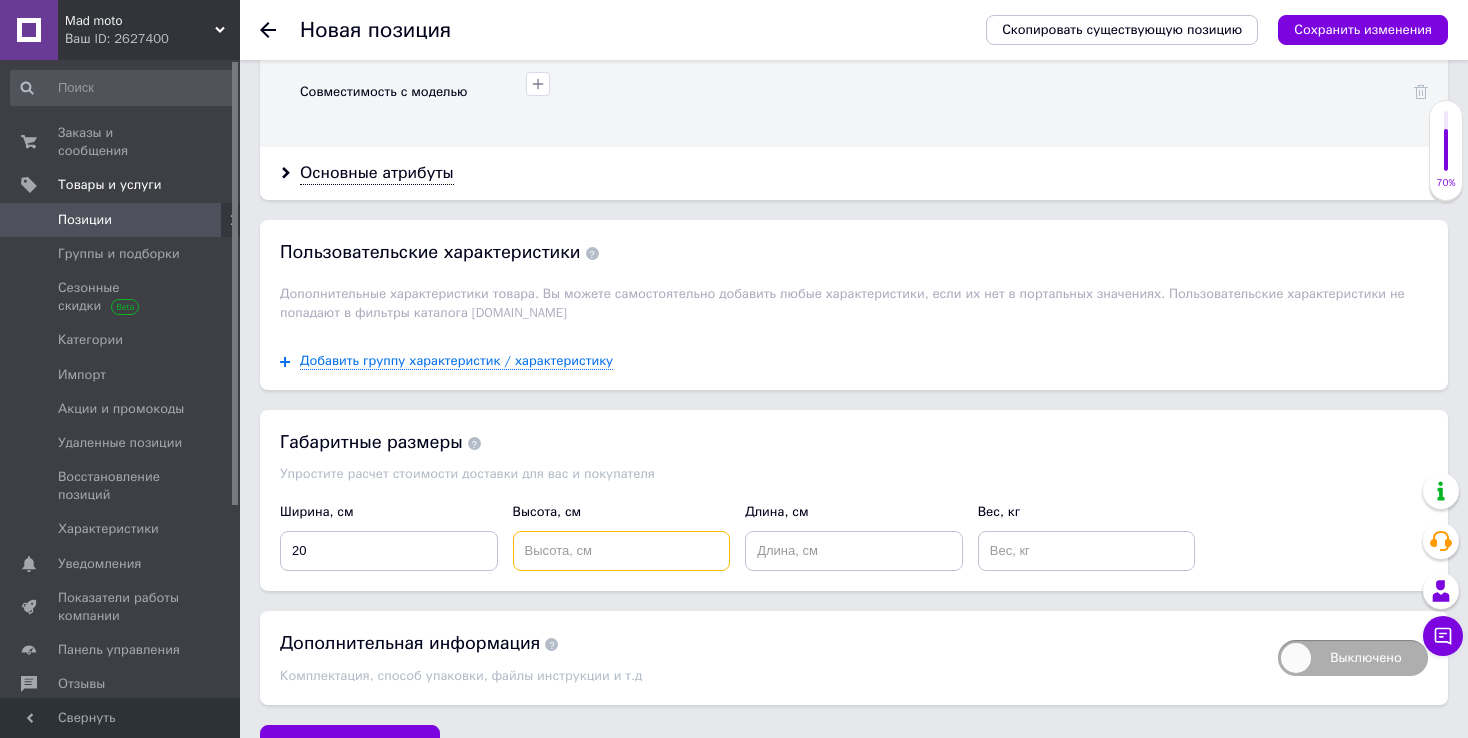 click at bounding box center (622, 551) 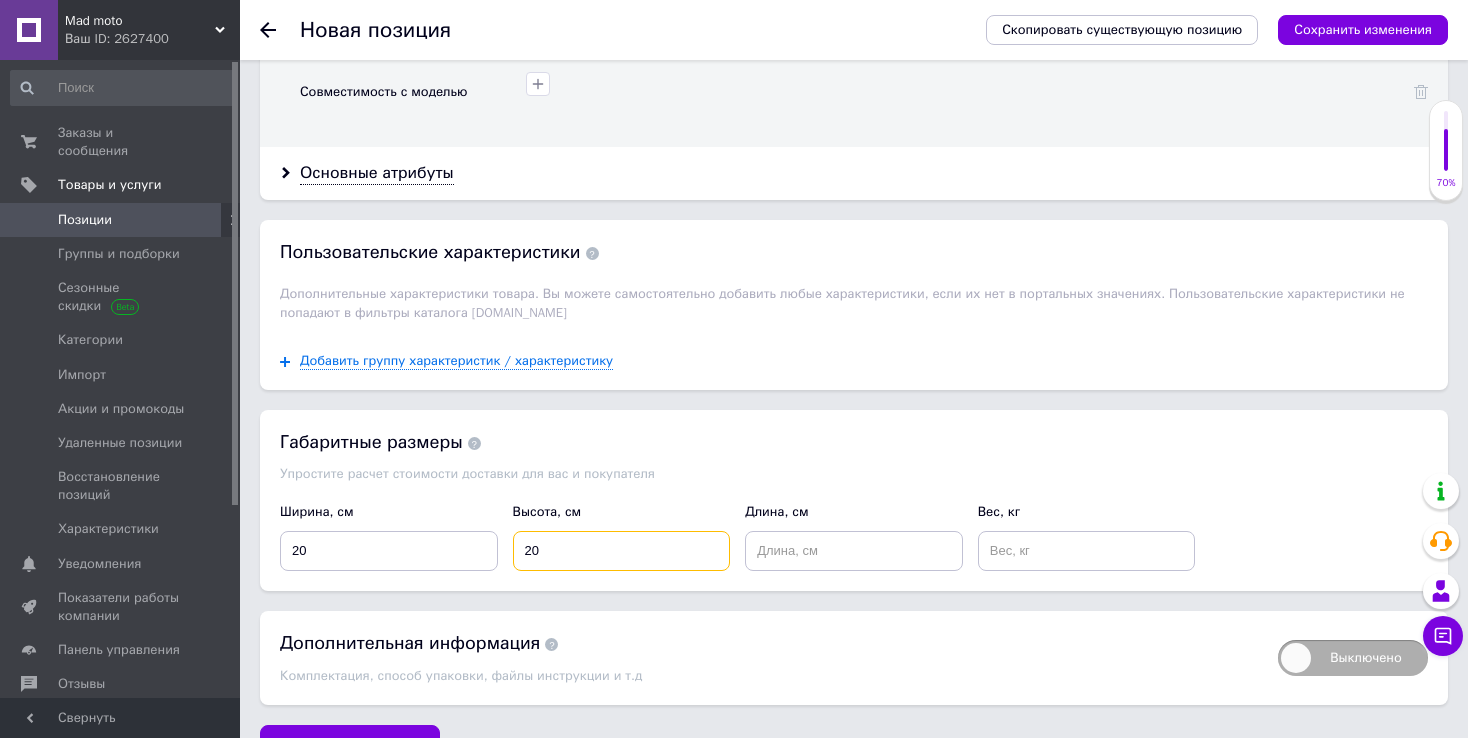 type on "20" 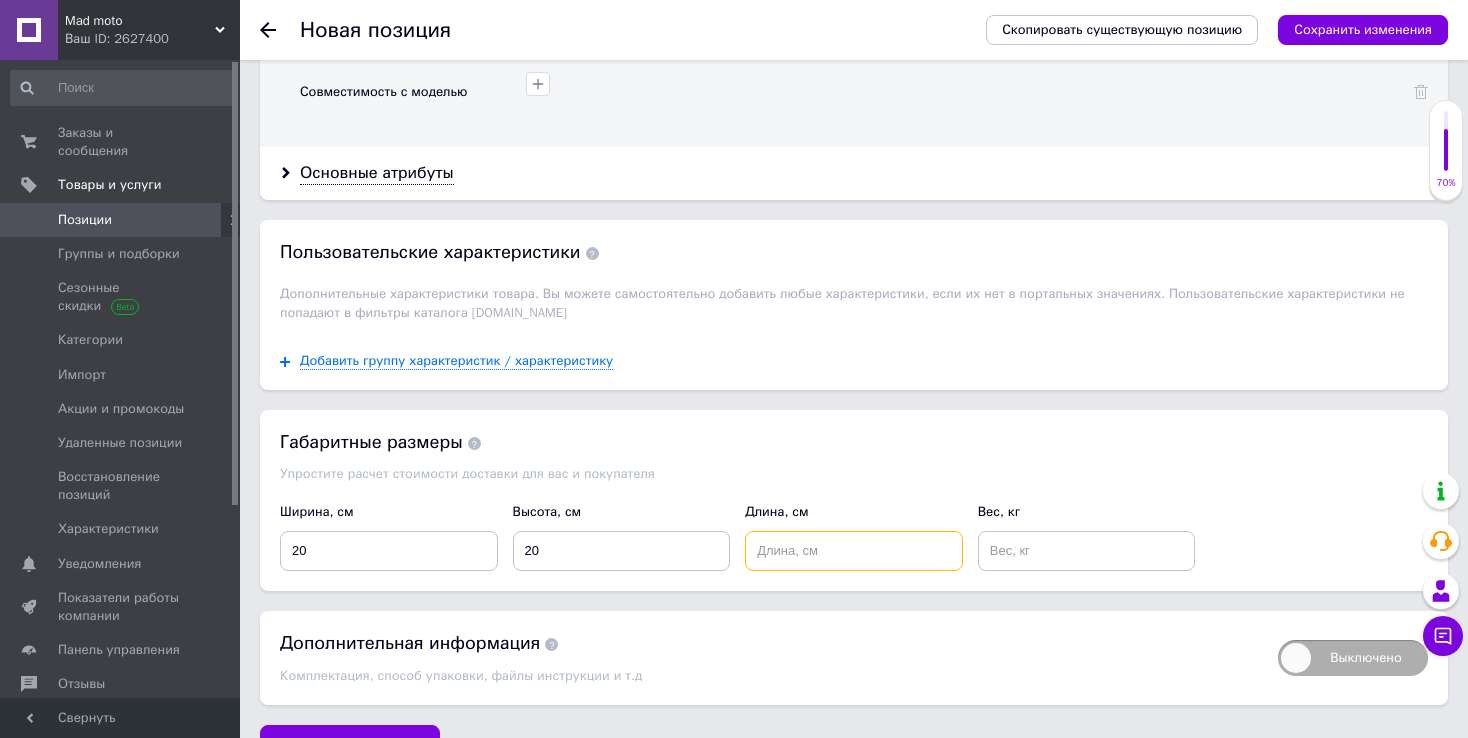 click at bounding box center (854, 551) 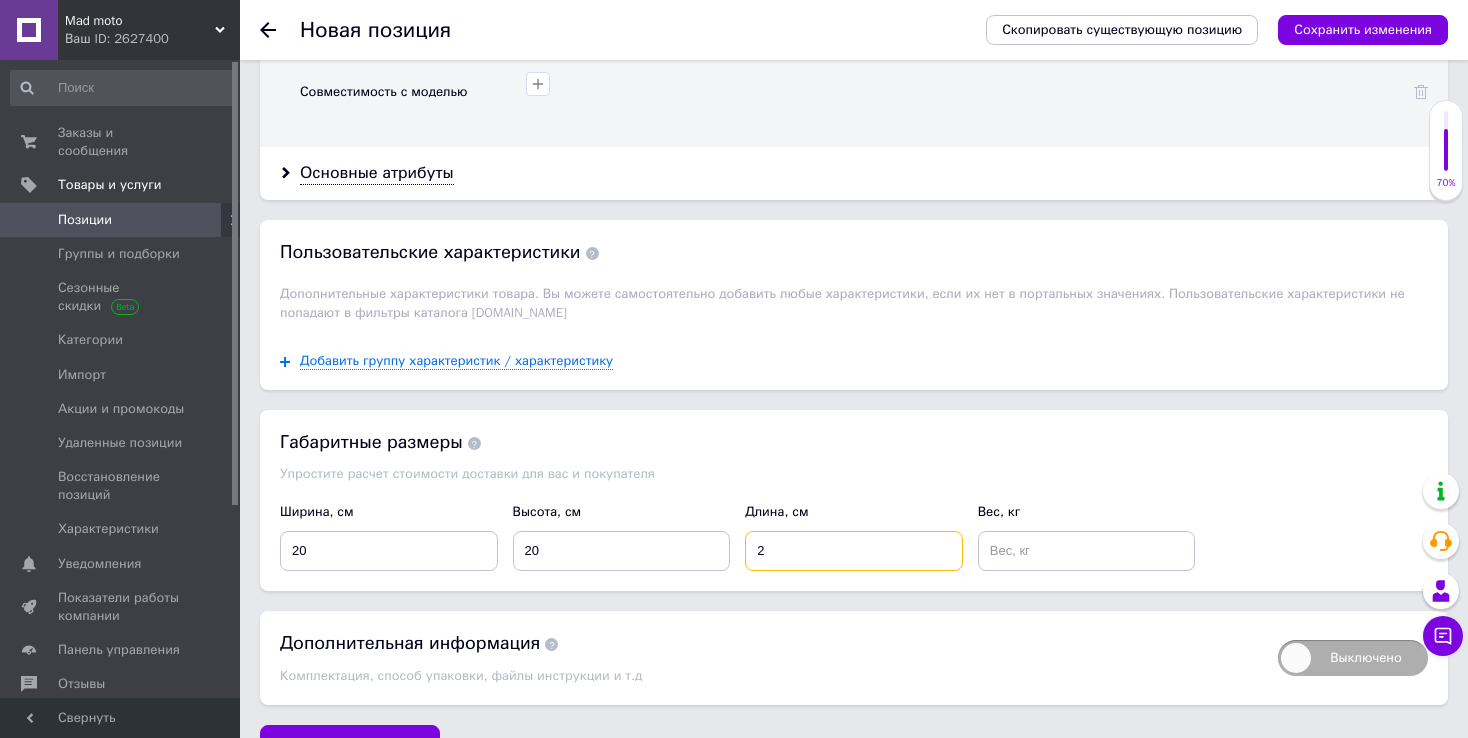 type on "2" 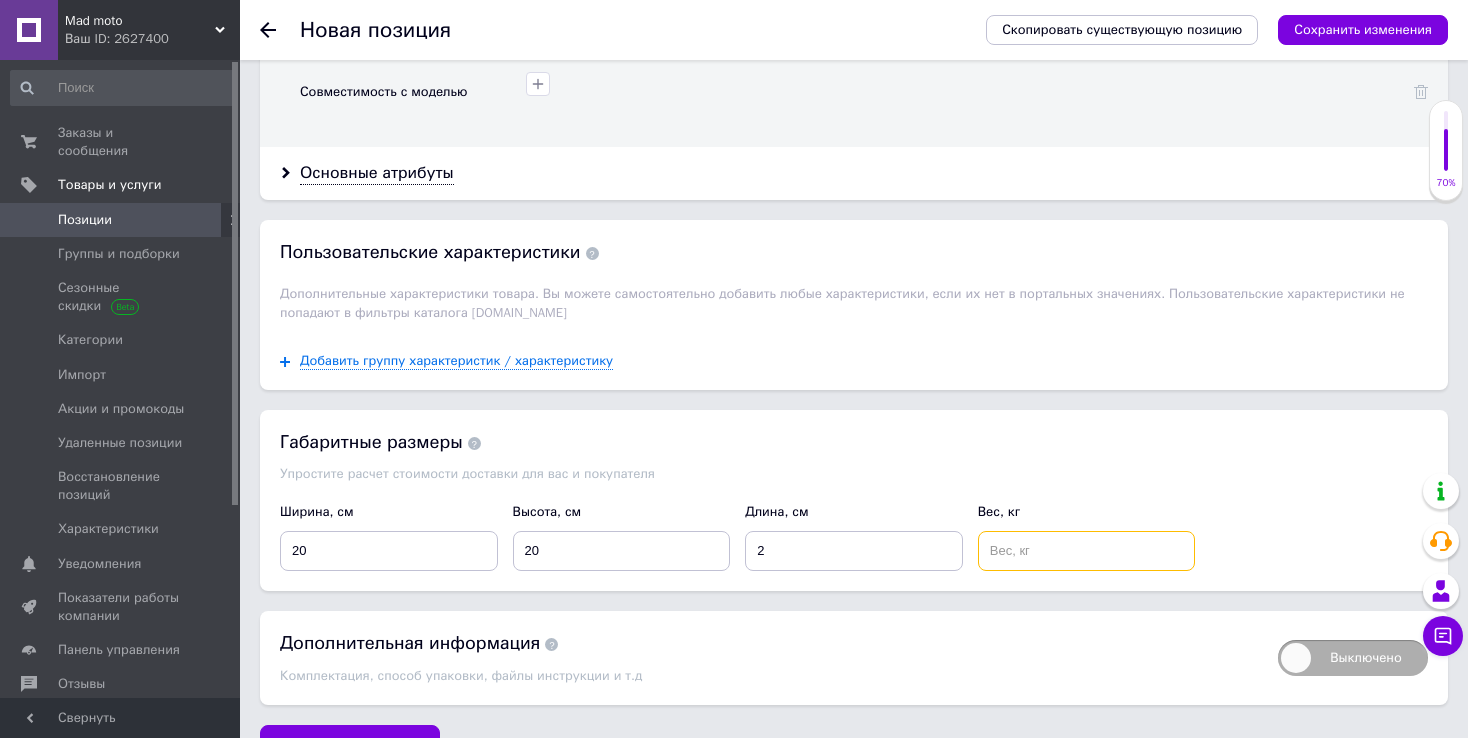 click at bounding box center (1087, 551) 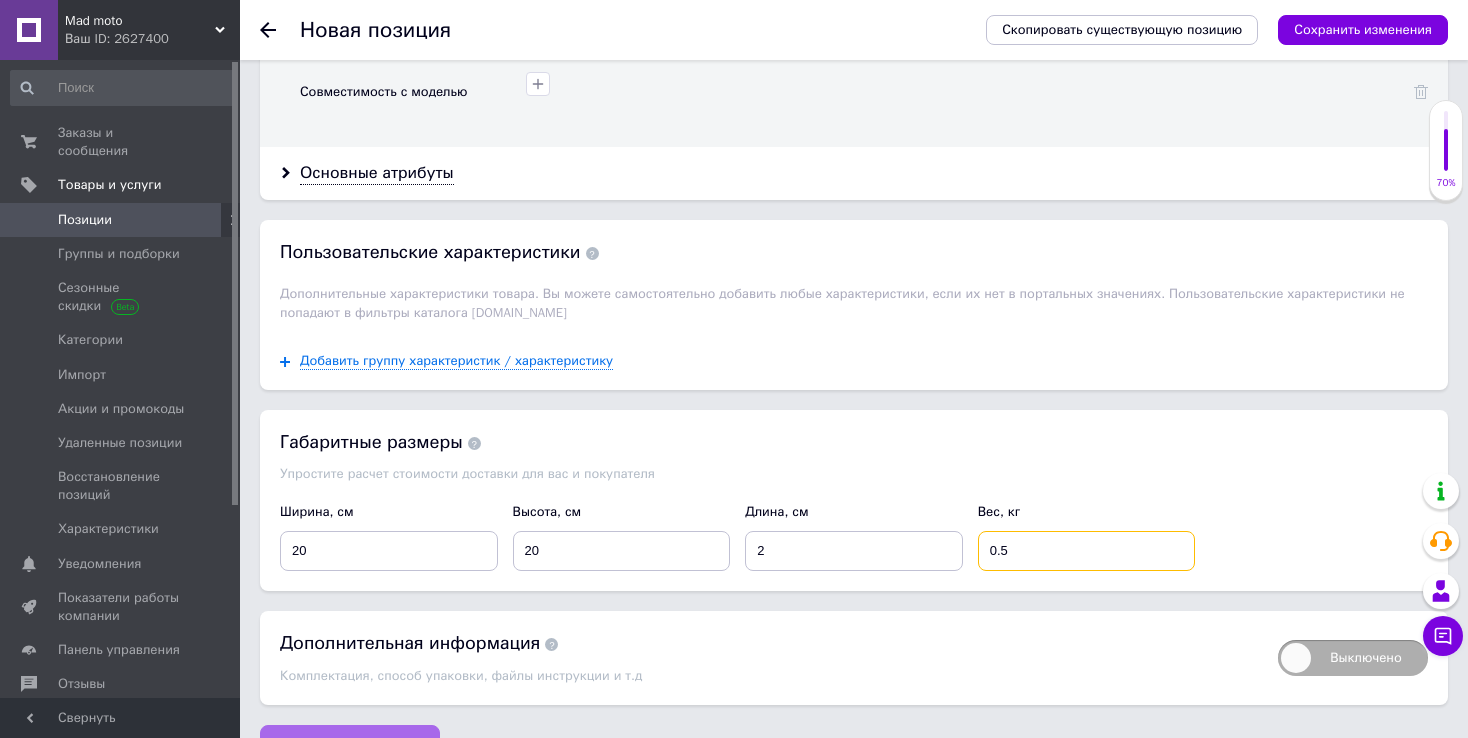 type on "0.5" 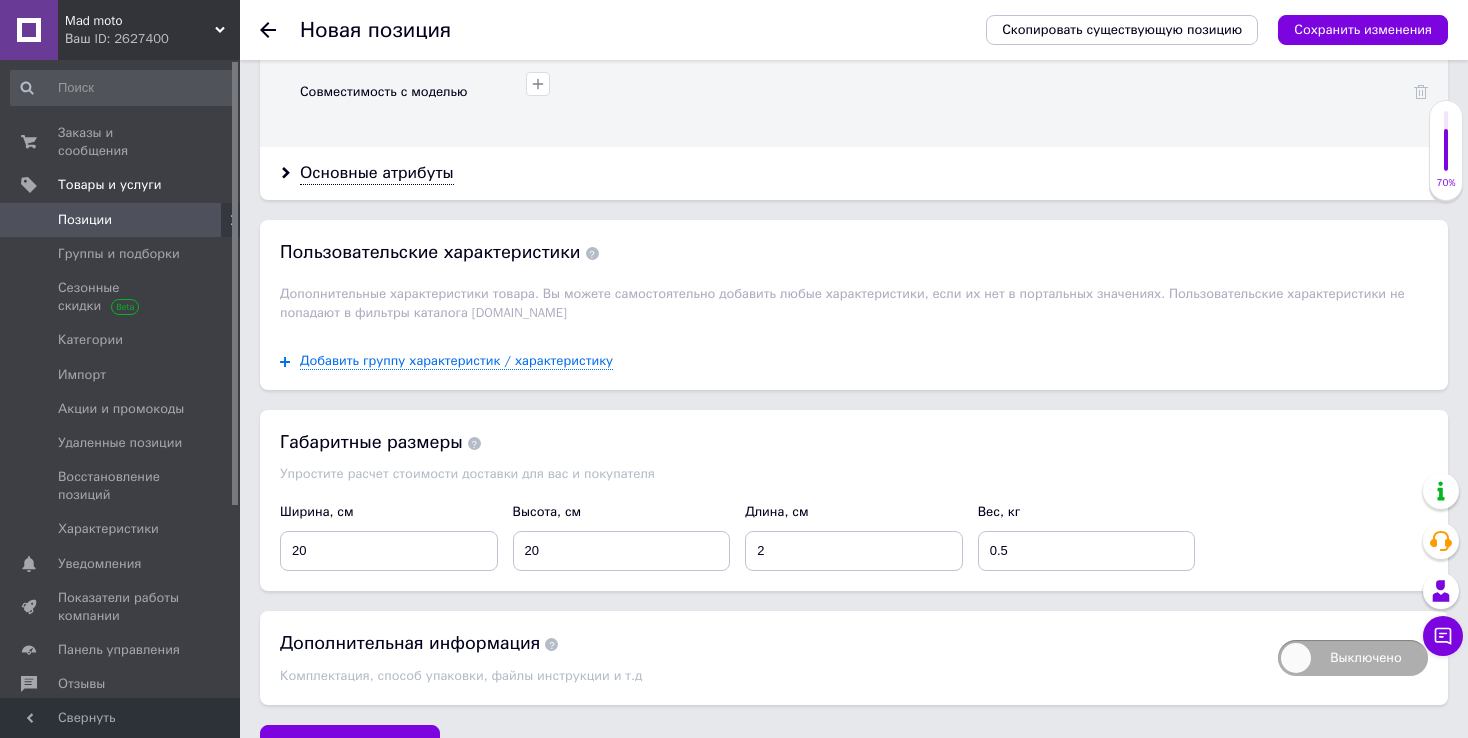 click on "Сохранить изменения" at bounding box center [350, 745] 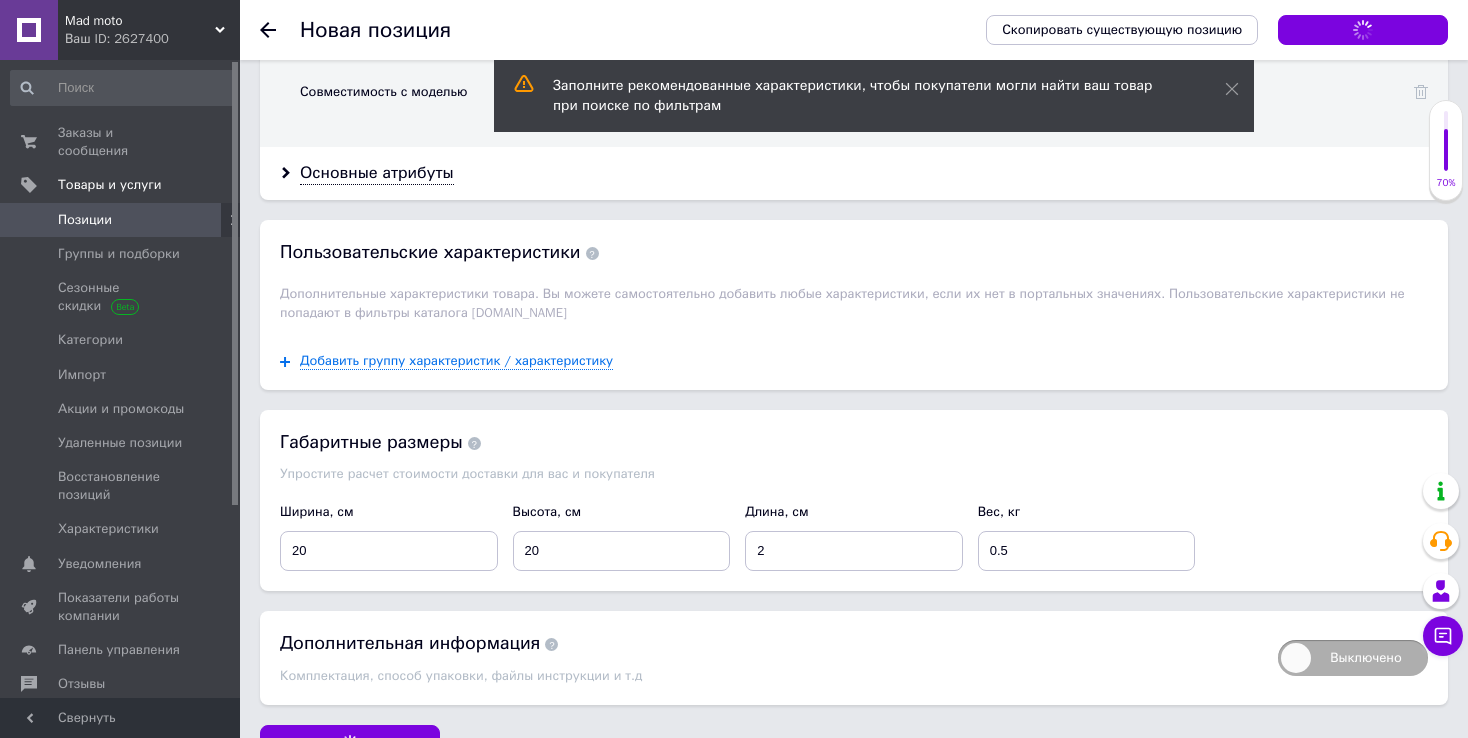 scroll, scrollTop: 0, scrollLeft: 0, axis: both 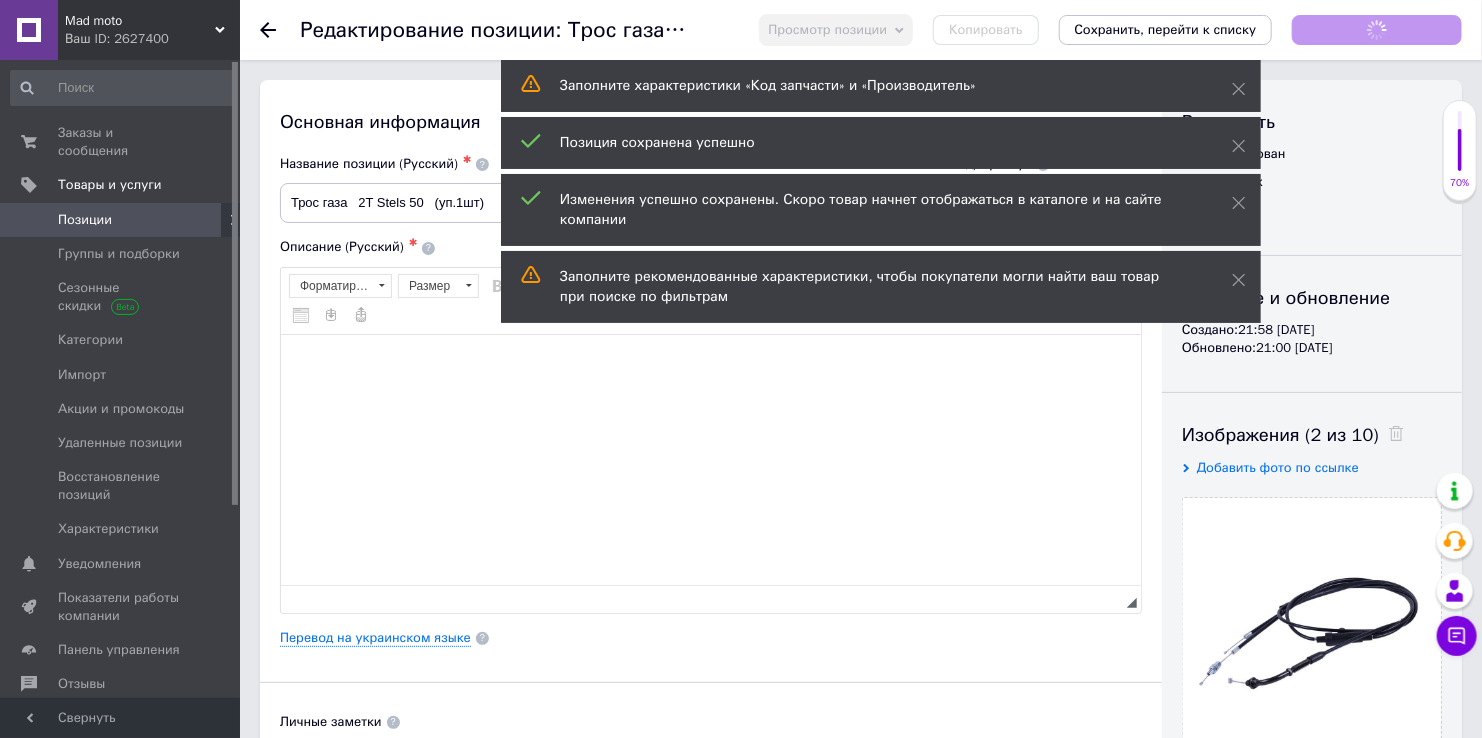 click on "Позиции" at bounding box center [85, 220] 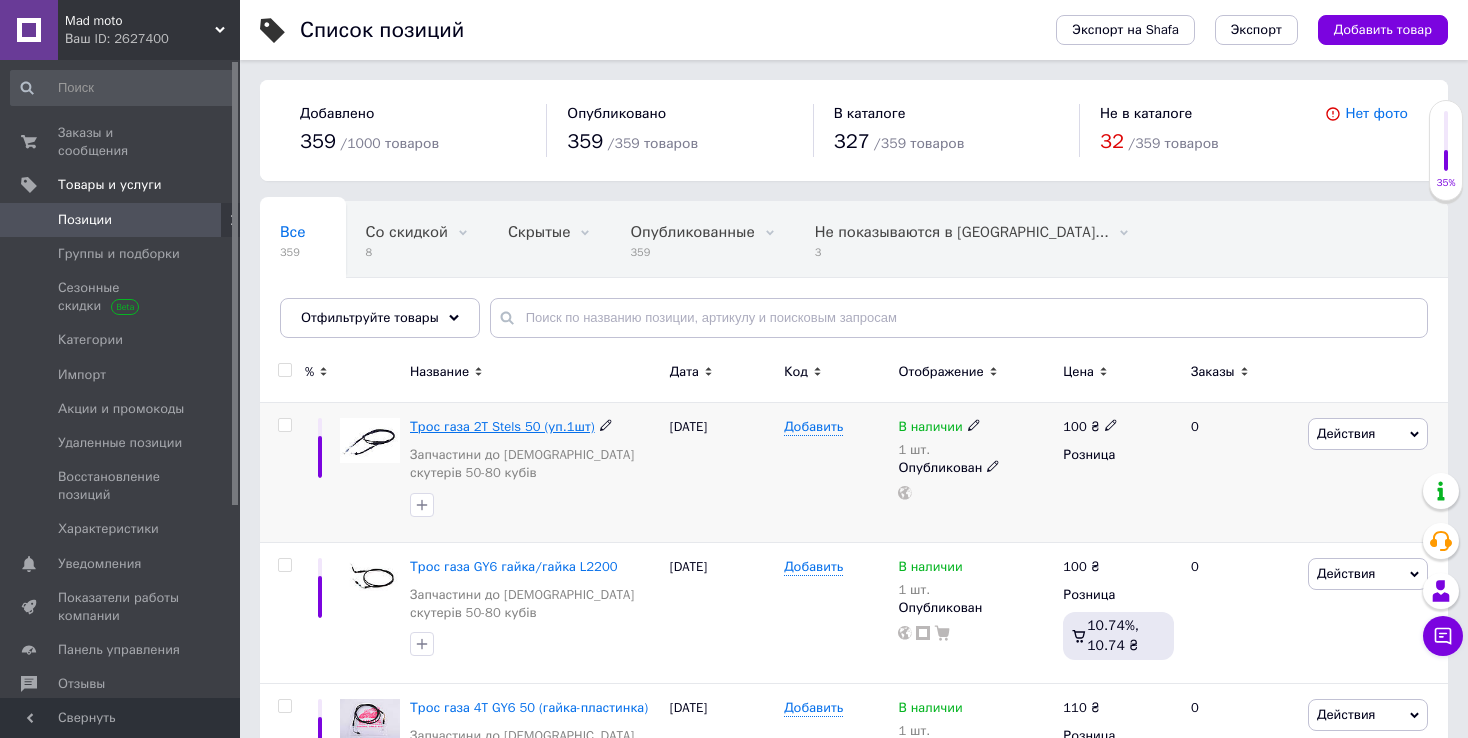 click on "Трос газа   2T Stels 50   (уп.1шт)" at bounding box center [502, 426] 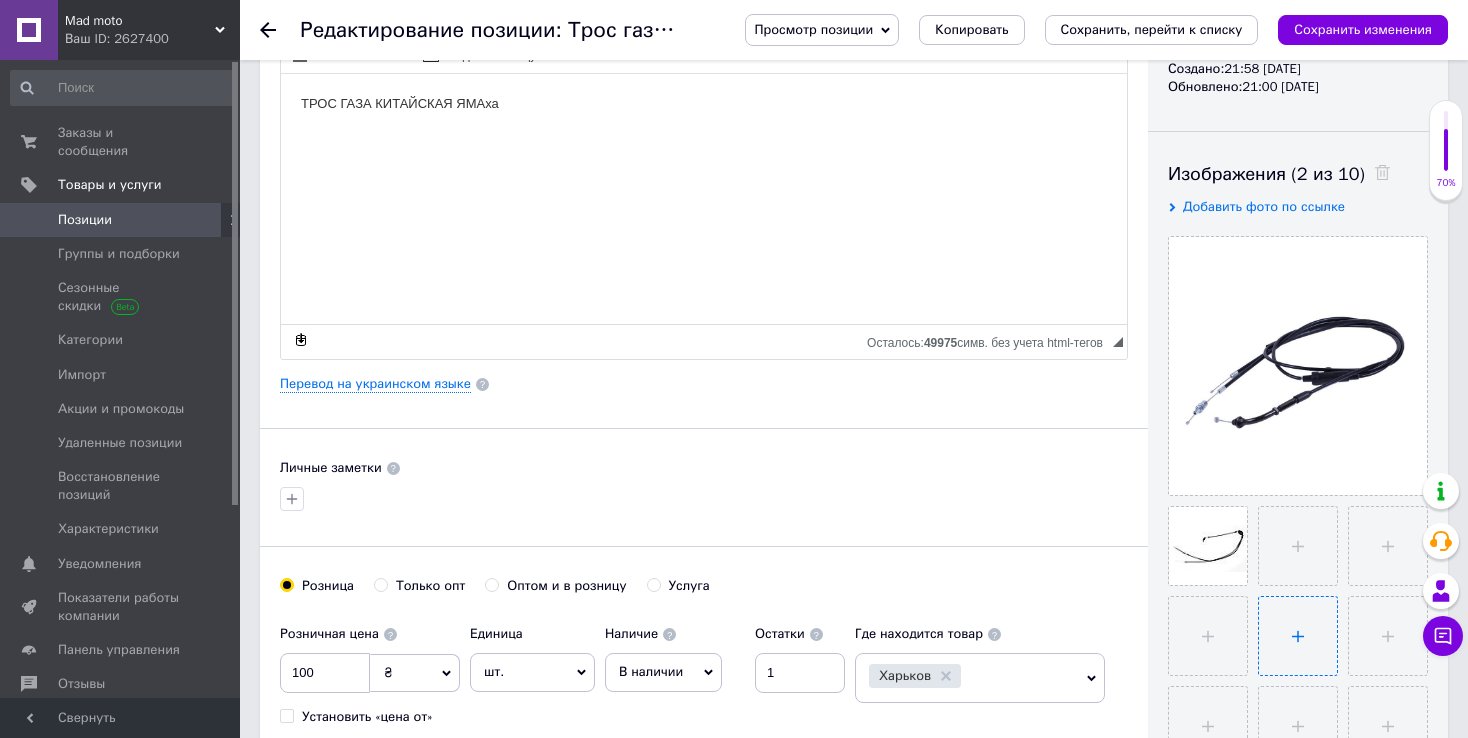 scroll, scrollTop: 300, scrollLeft: 0, axis: vertical 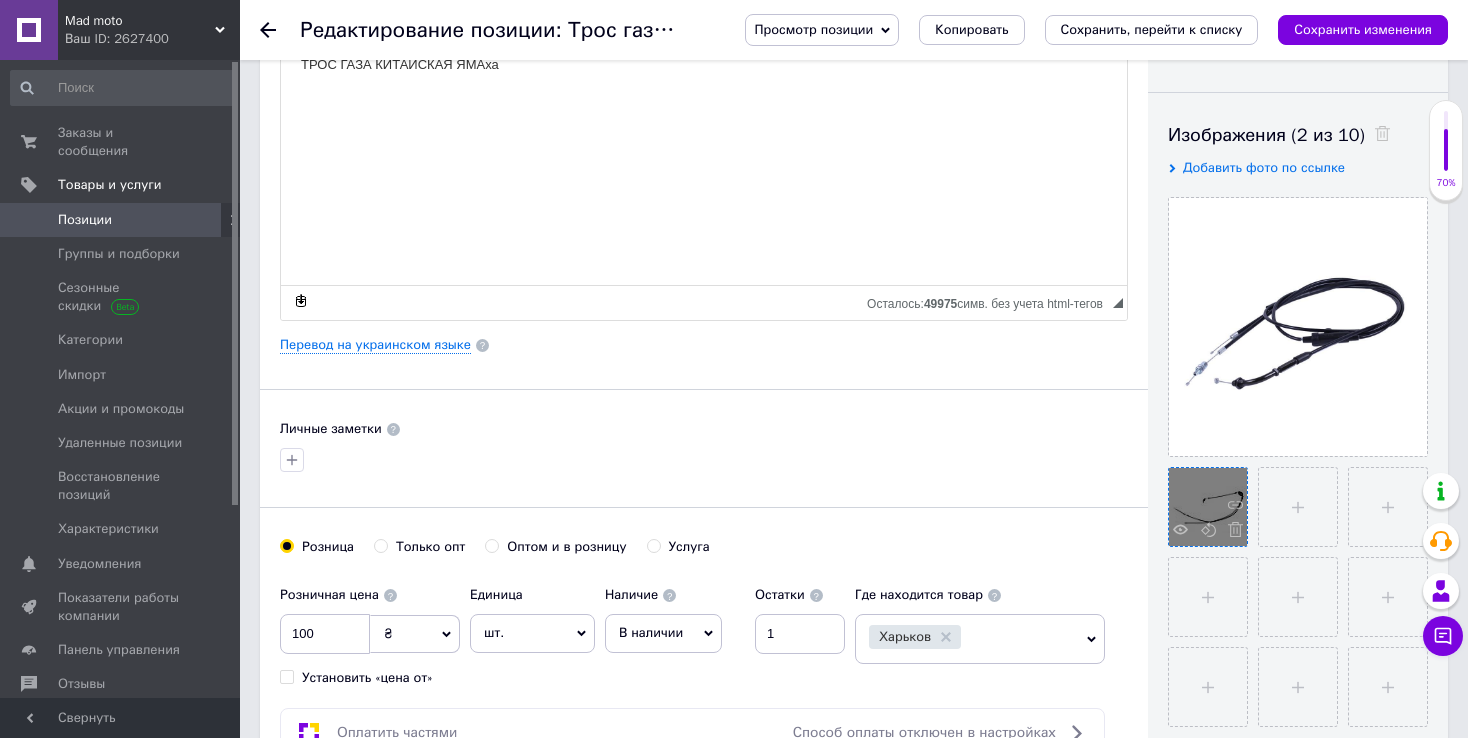 click at bounding box center (1208, 507) 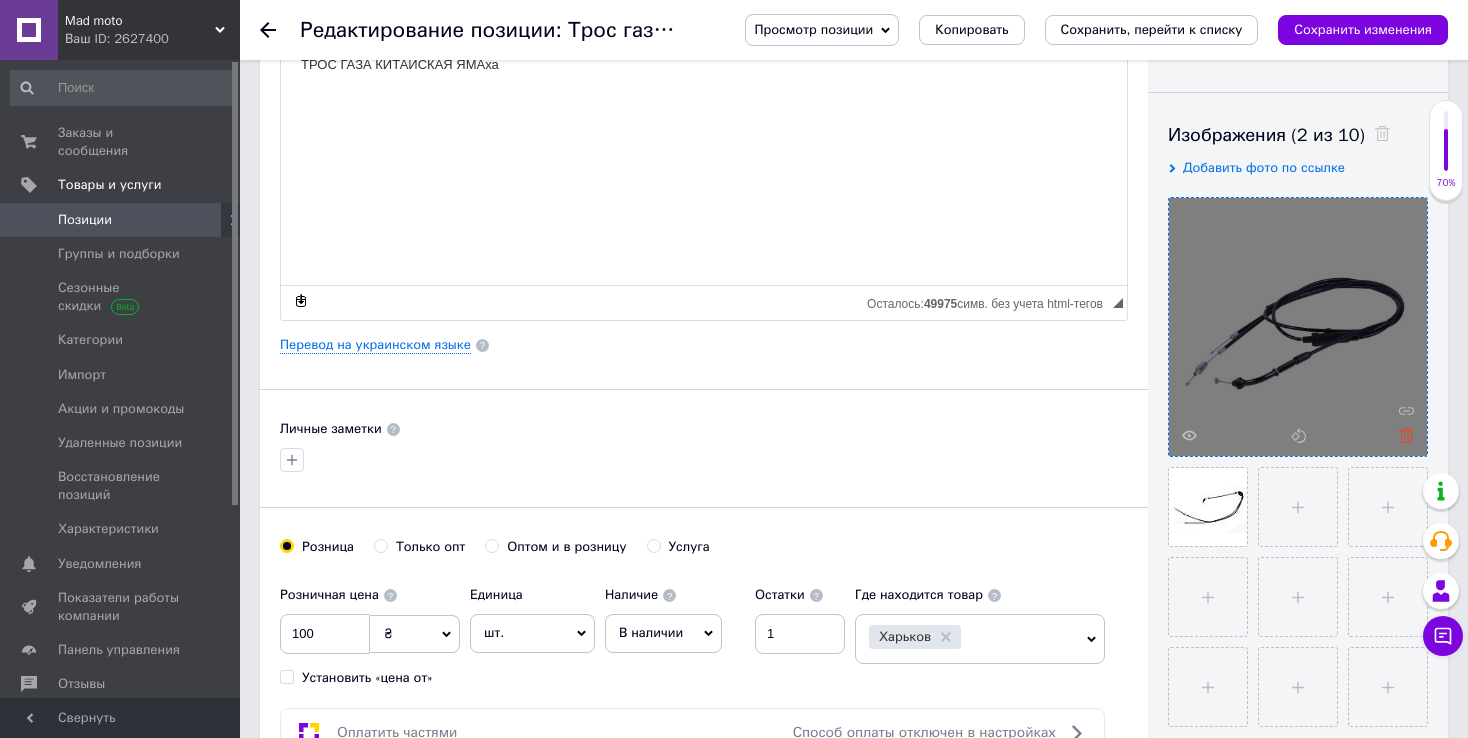 click 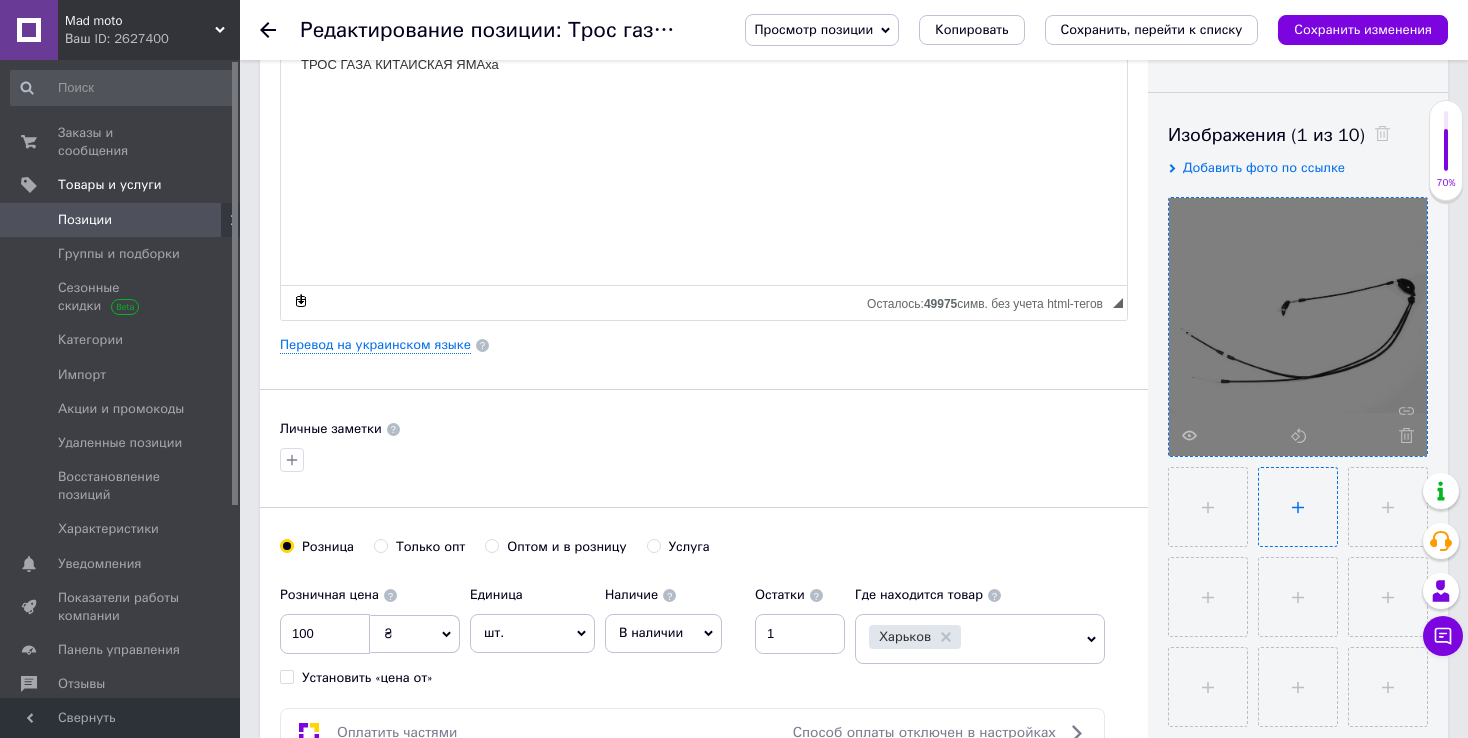 click at bounding box center [1298, 507] 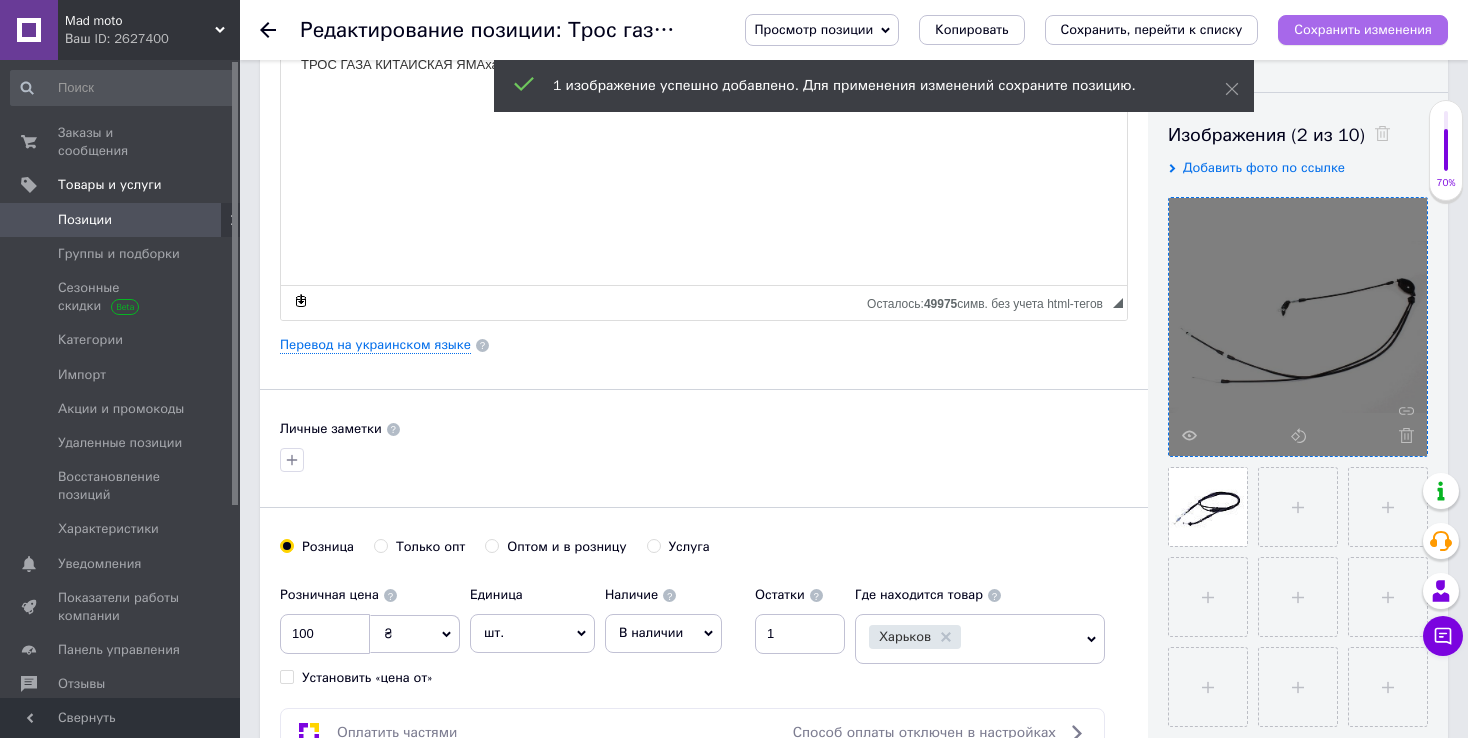 click on "Сохранить изменения" at bounding box center [1363, 29] 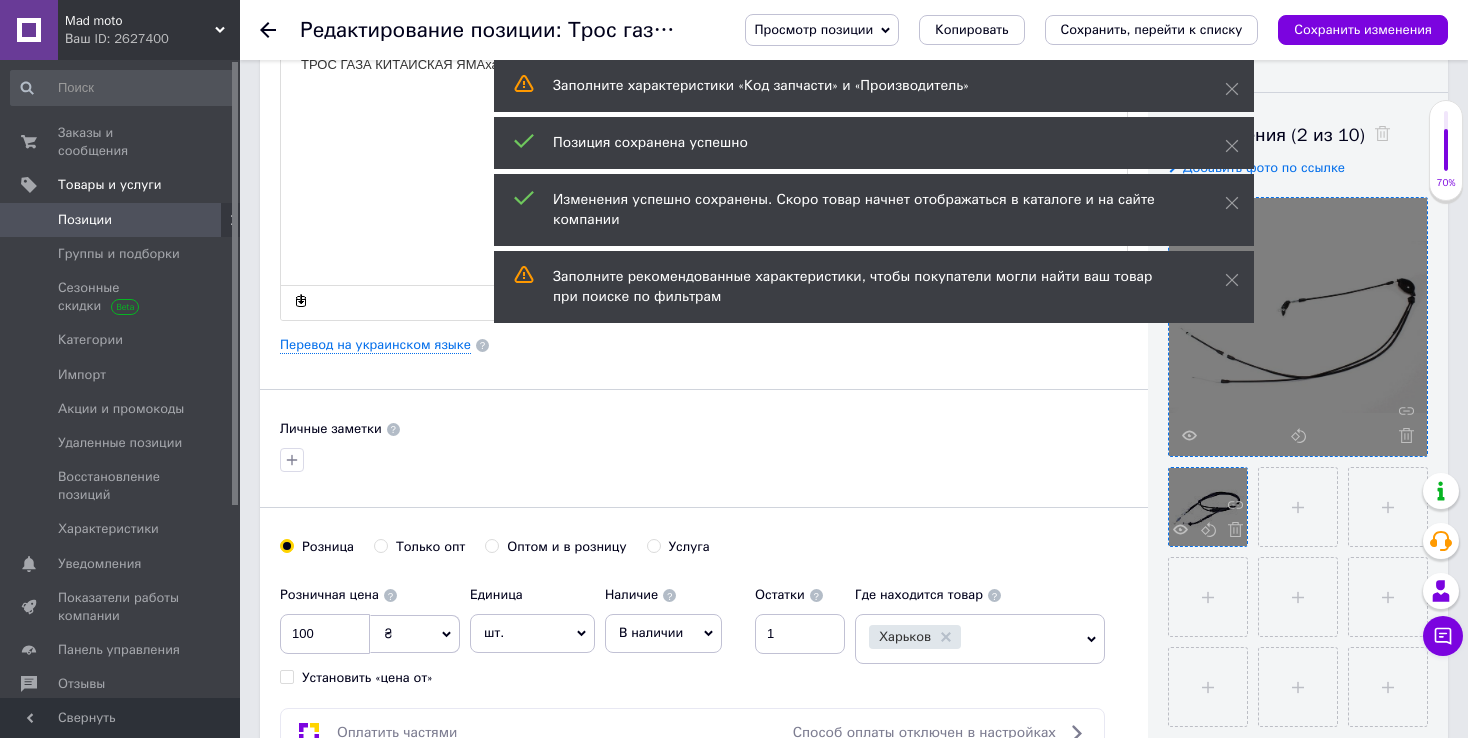 click at bounding box center [1208, 507] 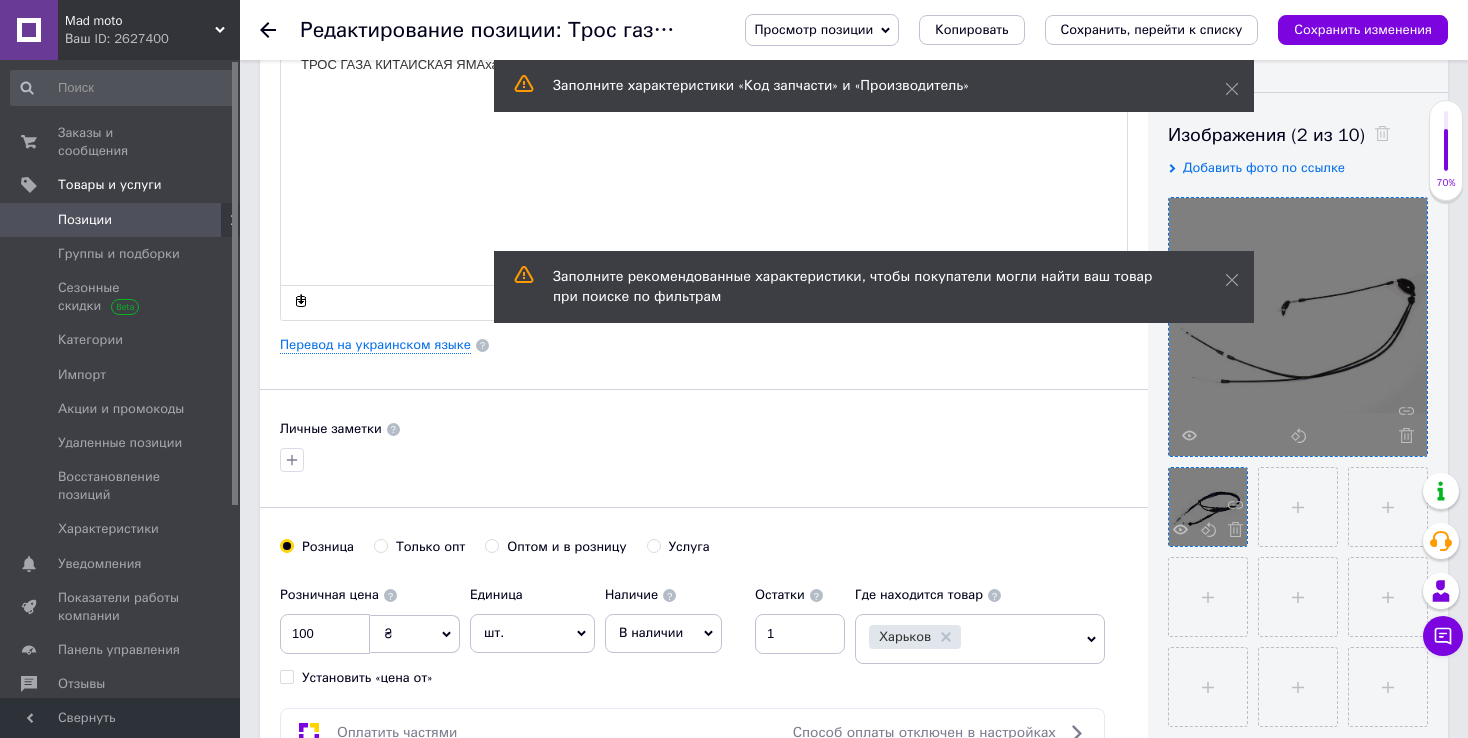 click at bounding box center (1208, 507) 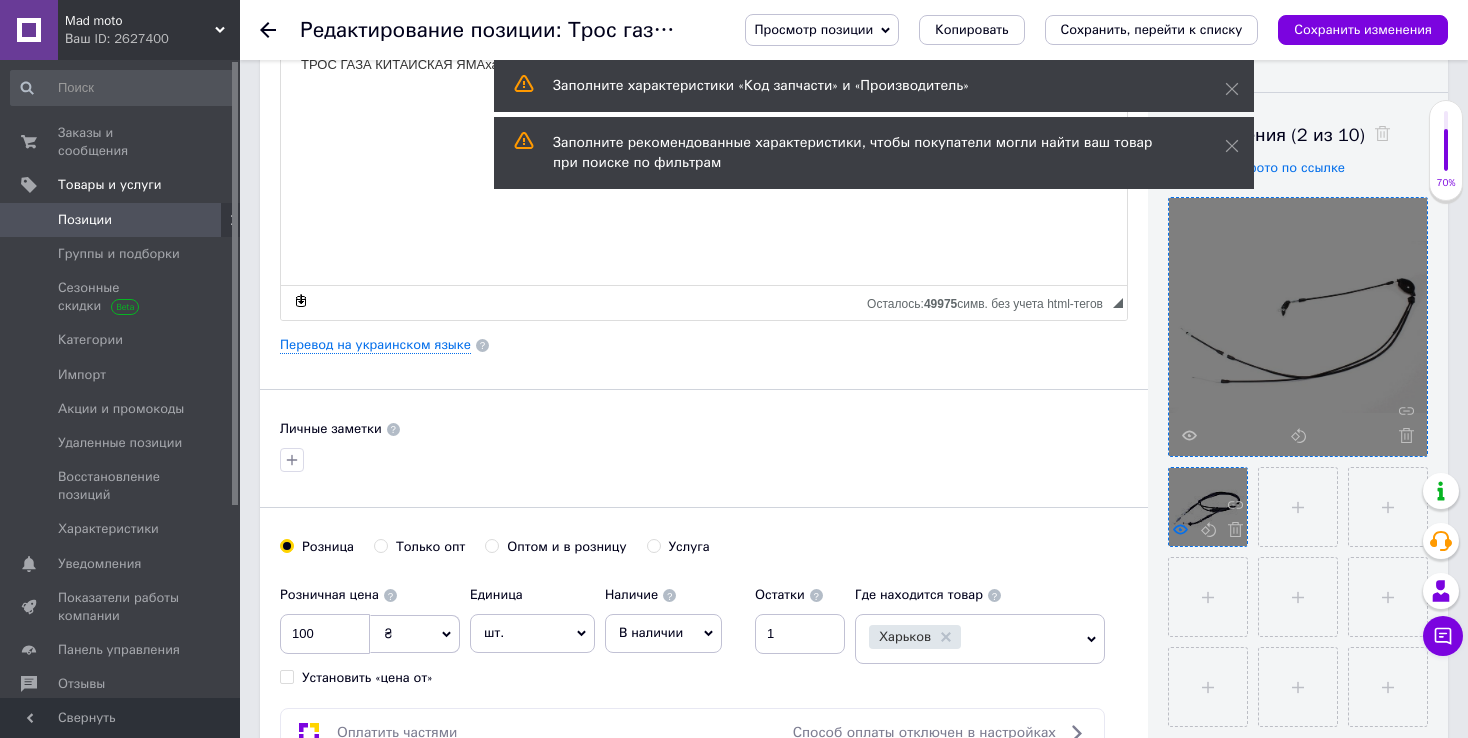 click 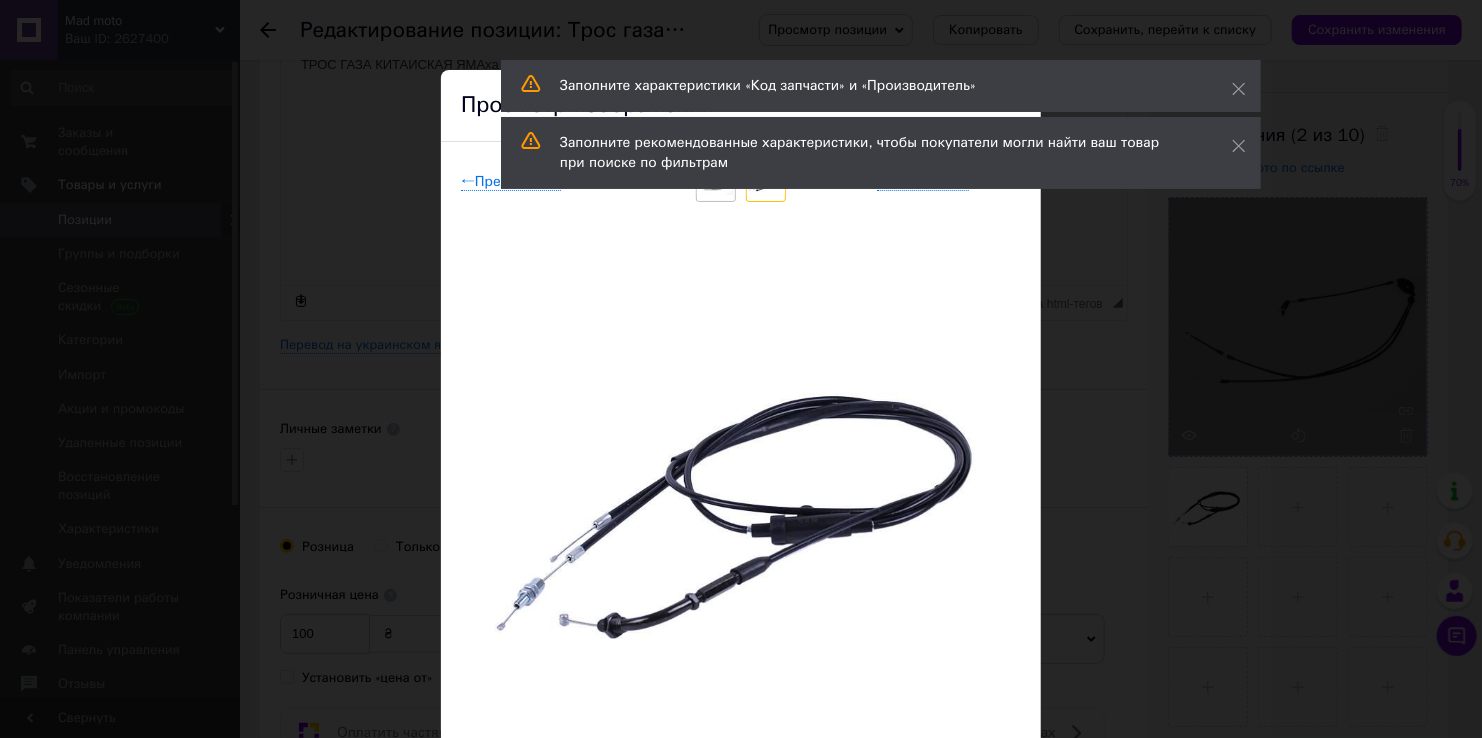 click on "× Просмотр изображения ← Предыдущее Следующее → Удалить изображение Удалить все изображения" at bounding box center [741, 369] 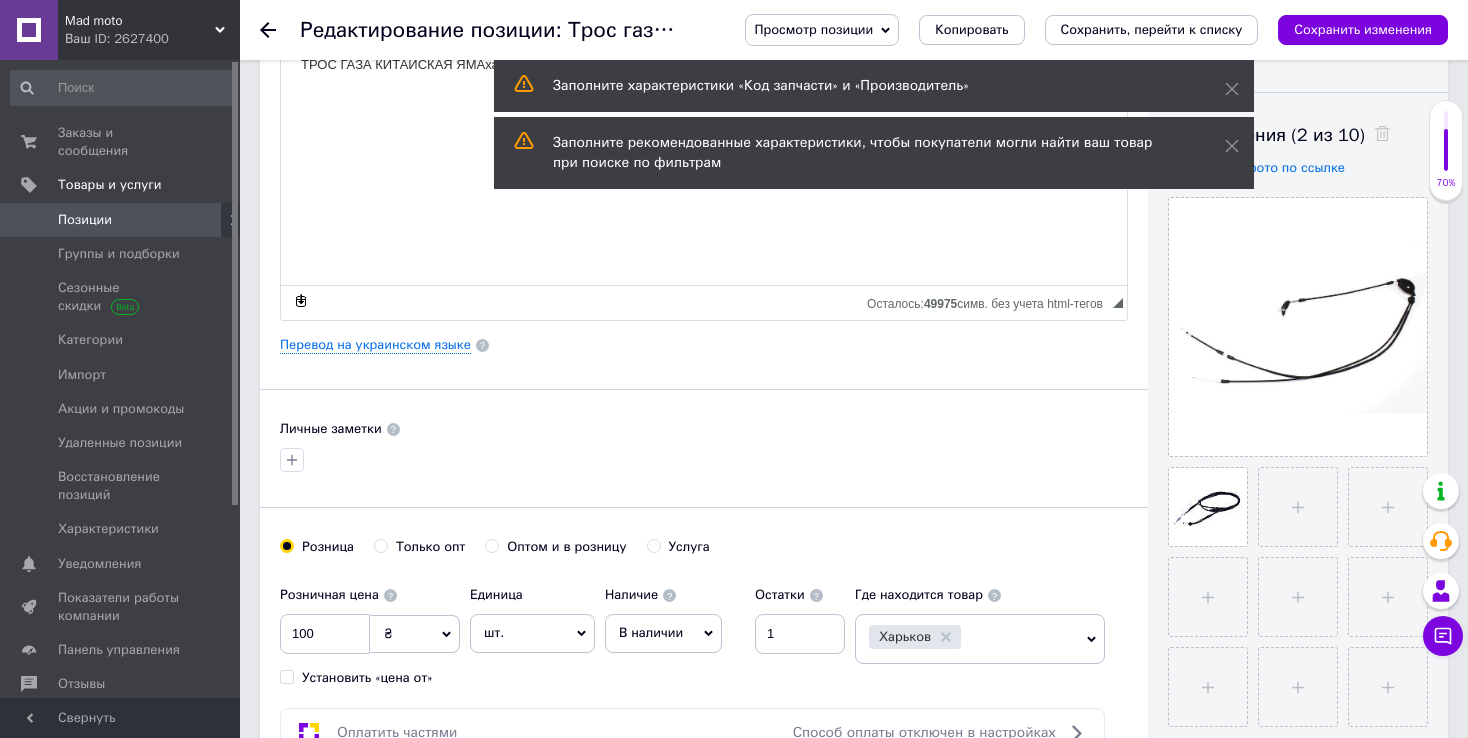 click on "Позиции" at bounding box center (85, 220) 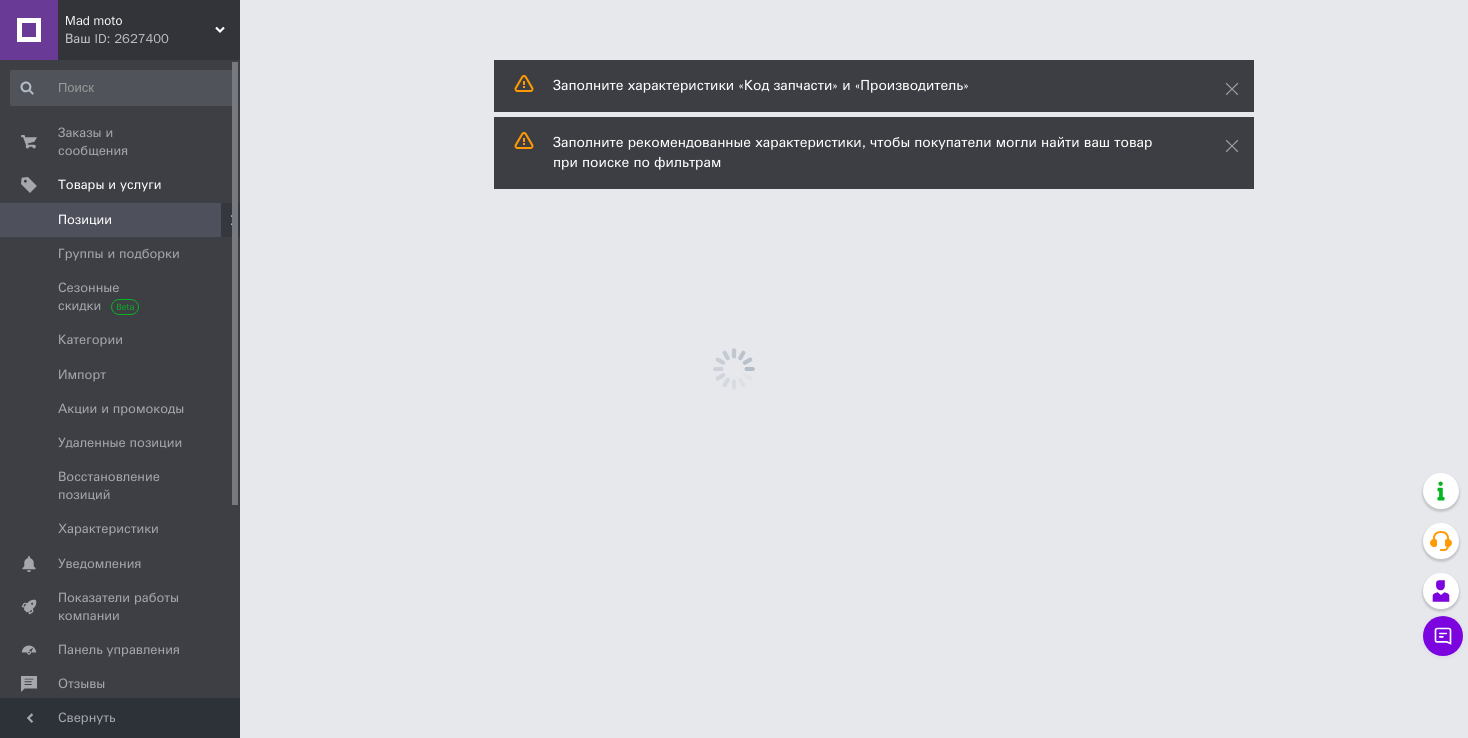 scroll, scrollTop: 0, scrollLeft: 0, axis: both 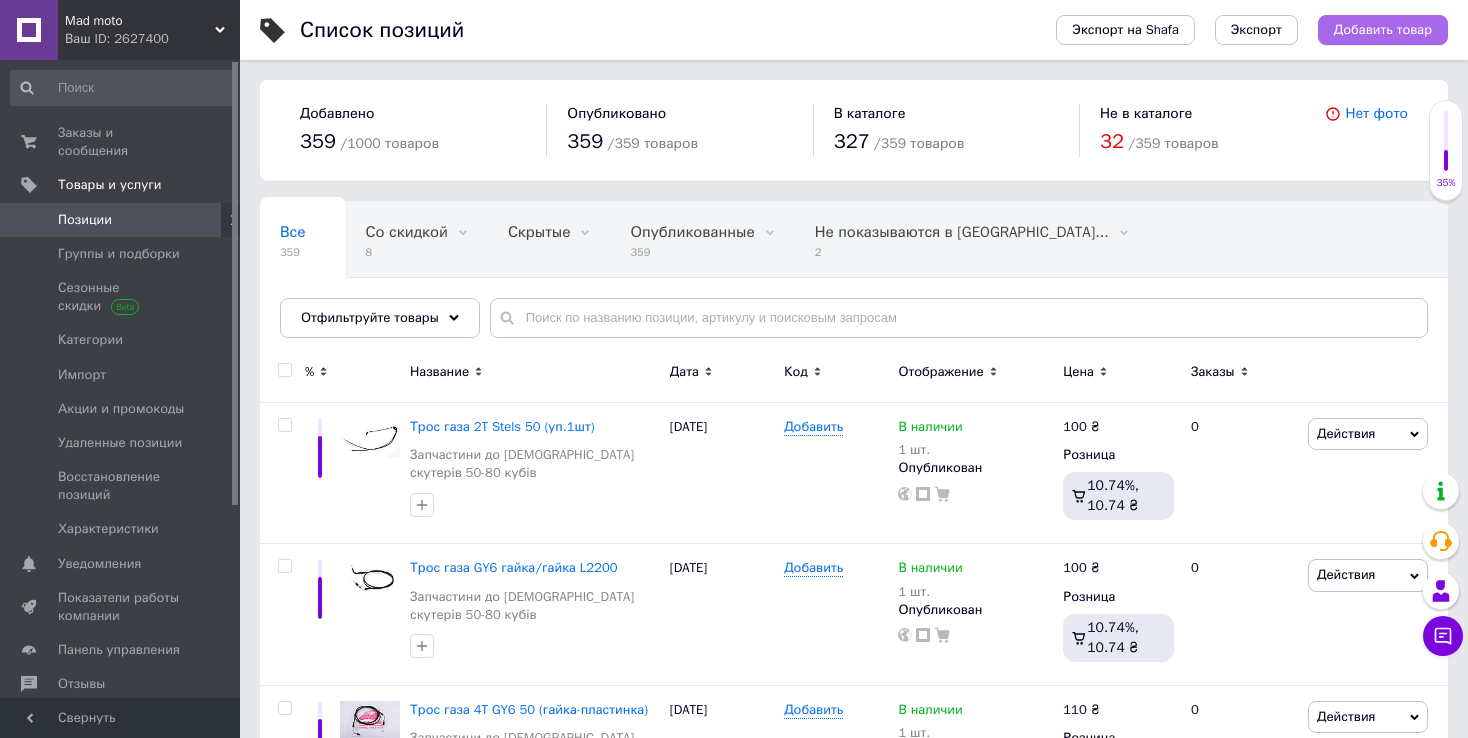 click on "Добавить товар" at bounding box center [1383, 30] 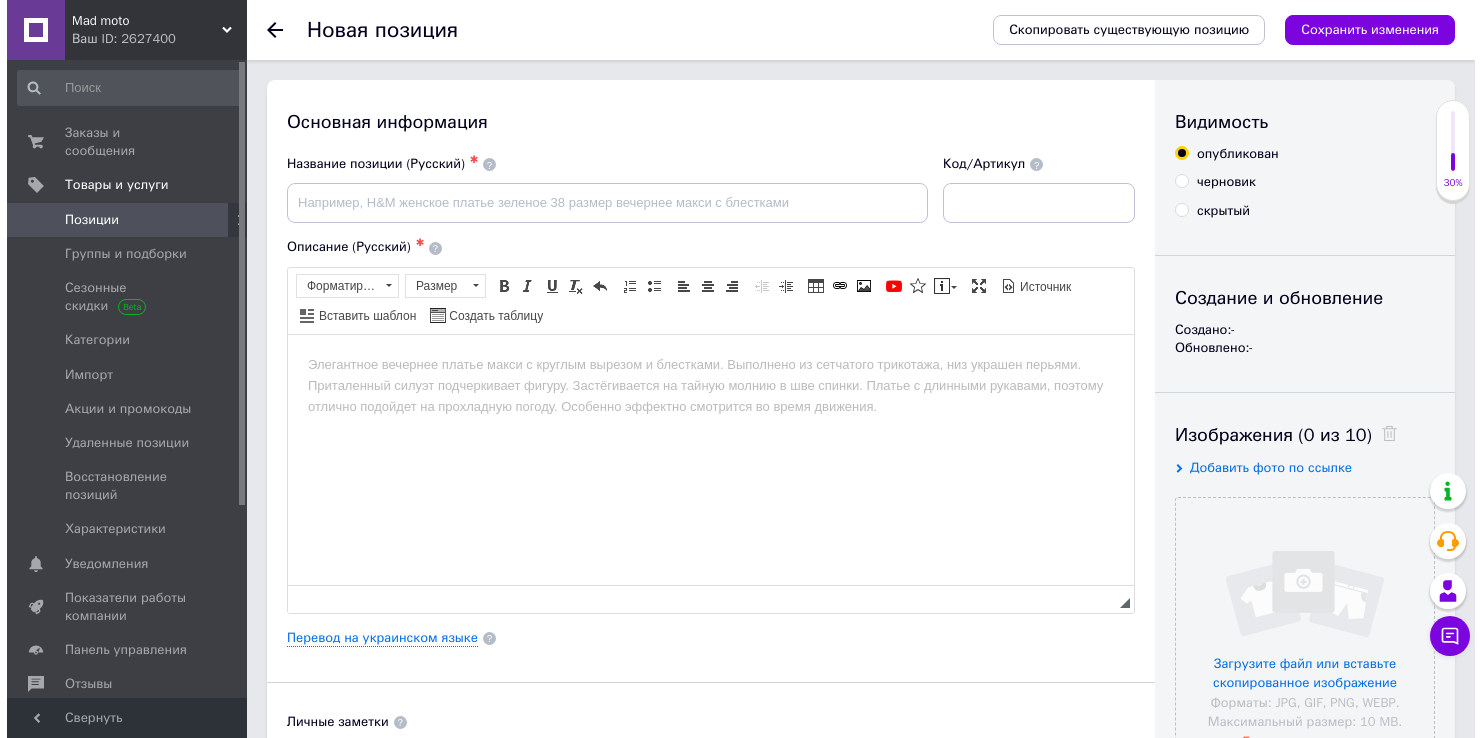 scroll, scrollTop: 0, scrollLeft: 0, axis: both 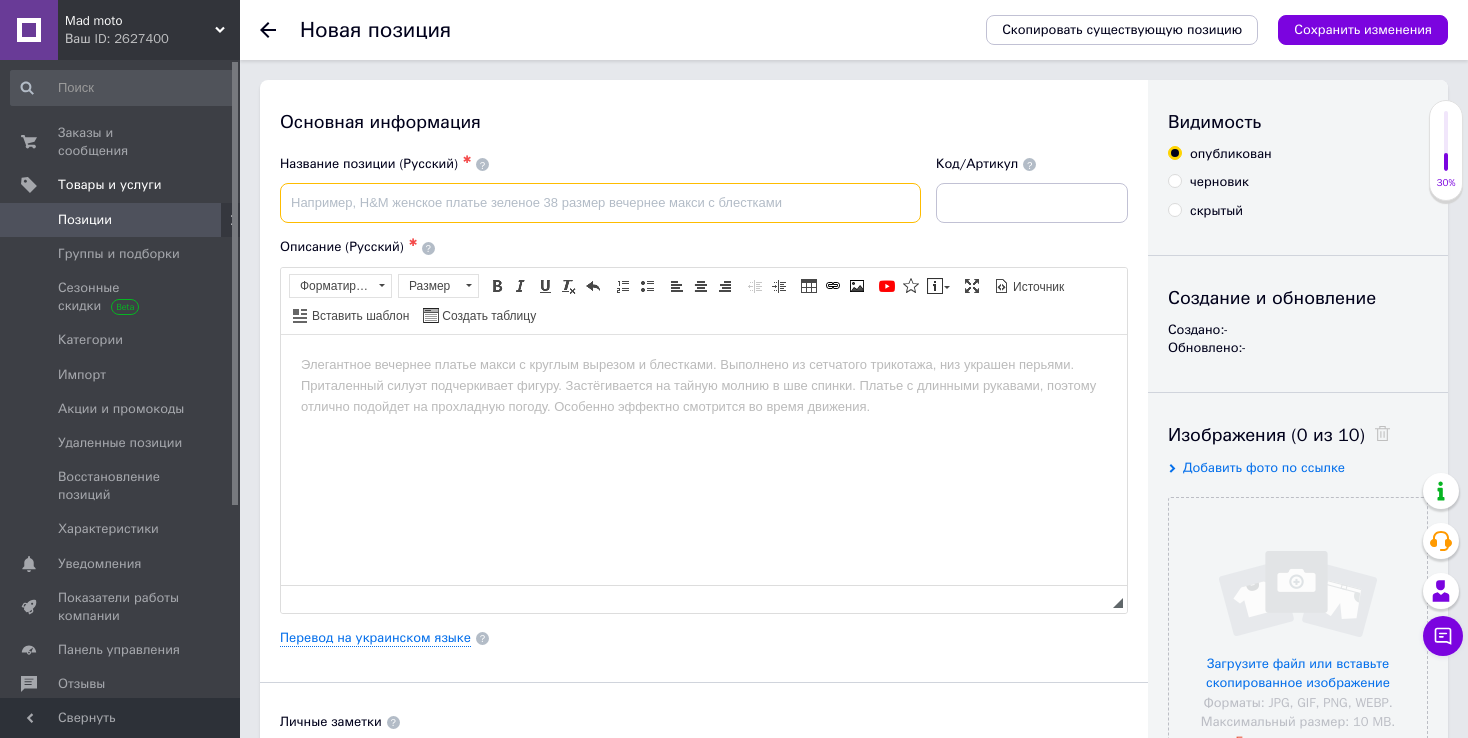 paste on "трос газа   Suzuki [DATE]   (уп.1шт)" 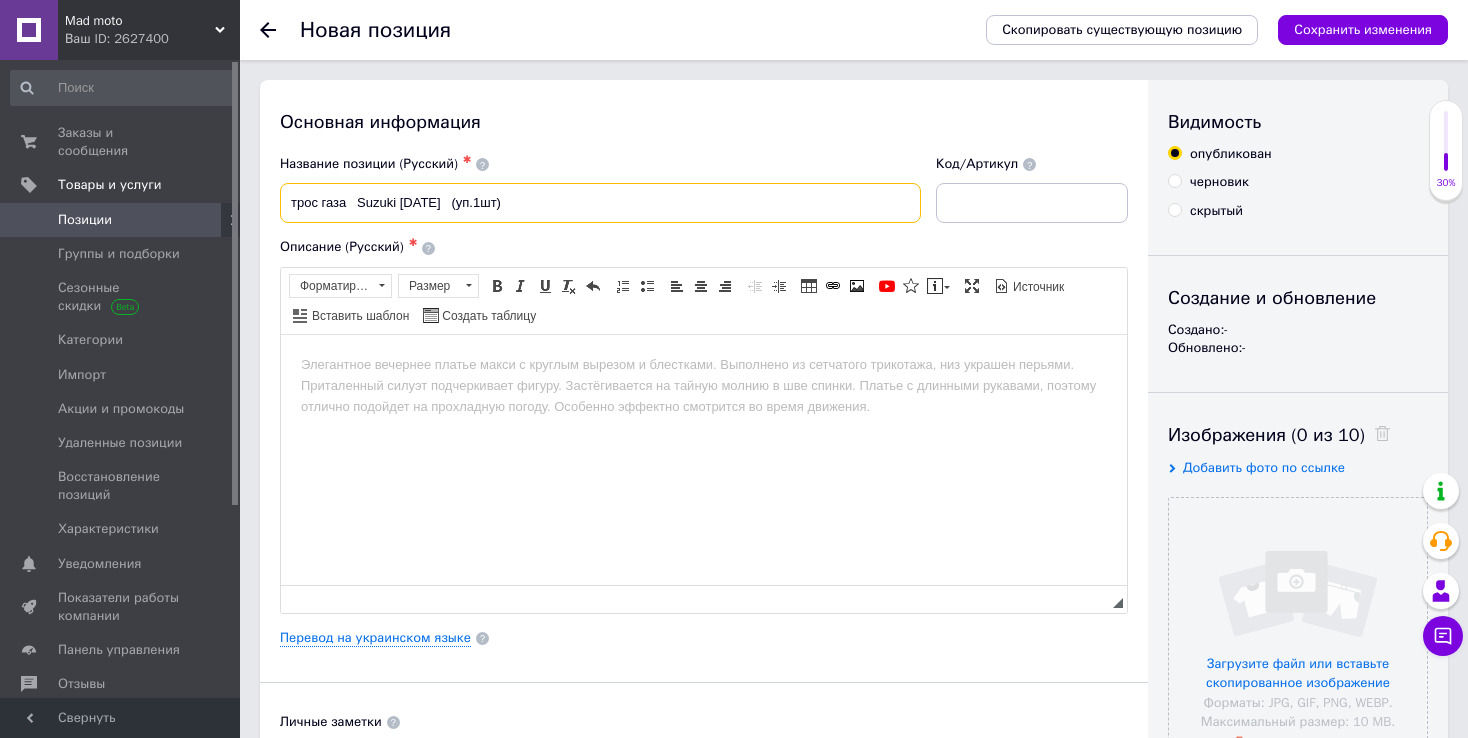 click on "трос газа   Suzuki [DATE]   (уп.1шт)" at bounding box center [600, 203] 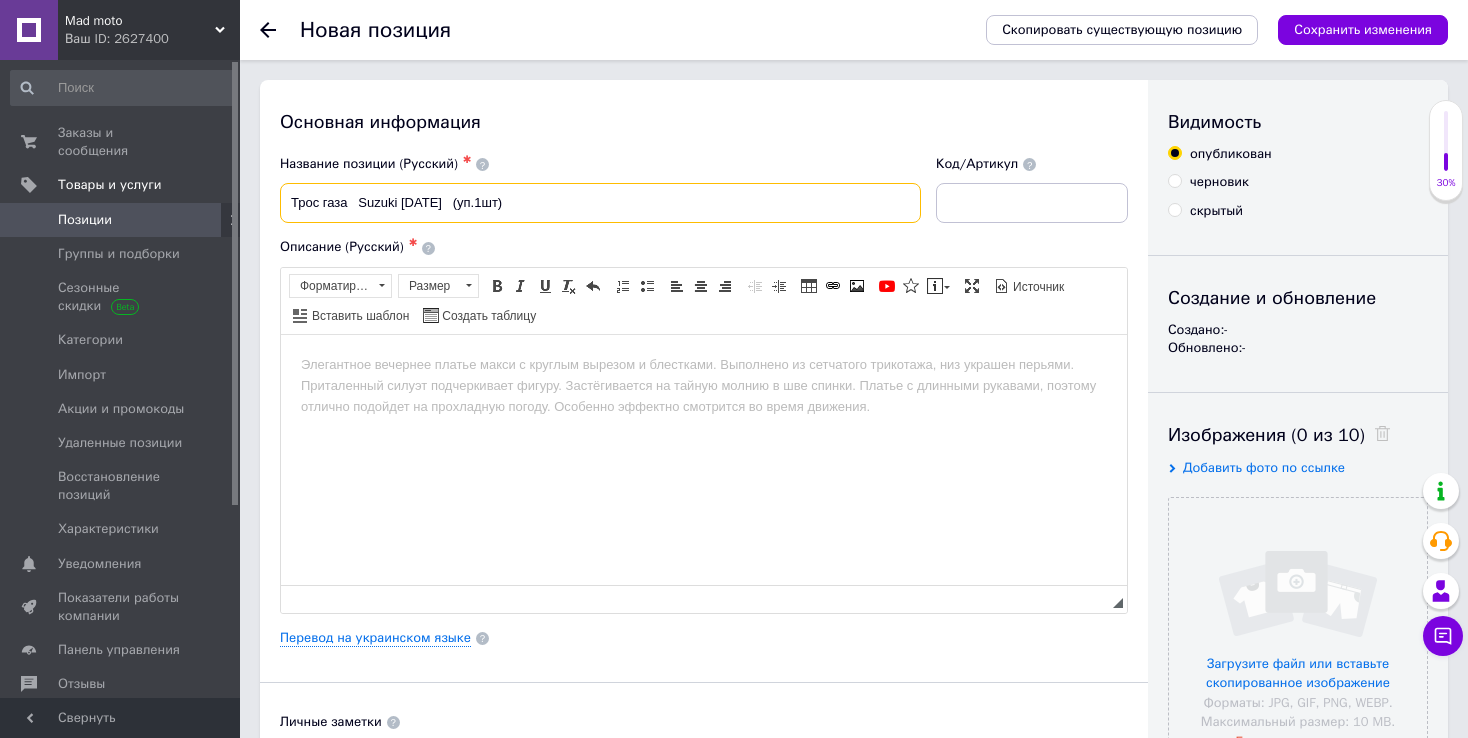 type on "Трос газа   Suzuki [DATE]   (уп.1шт)" 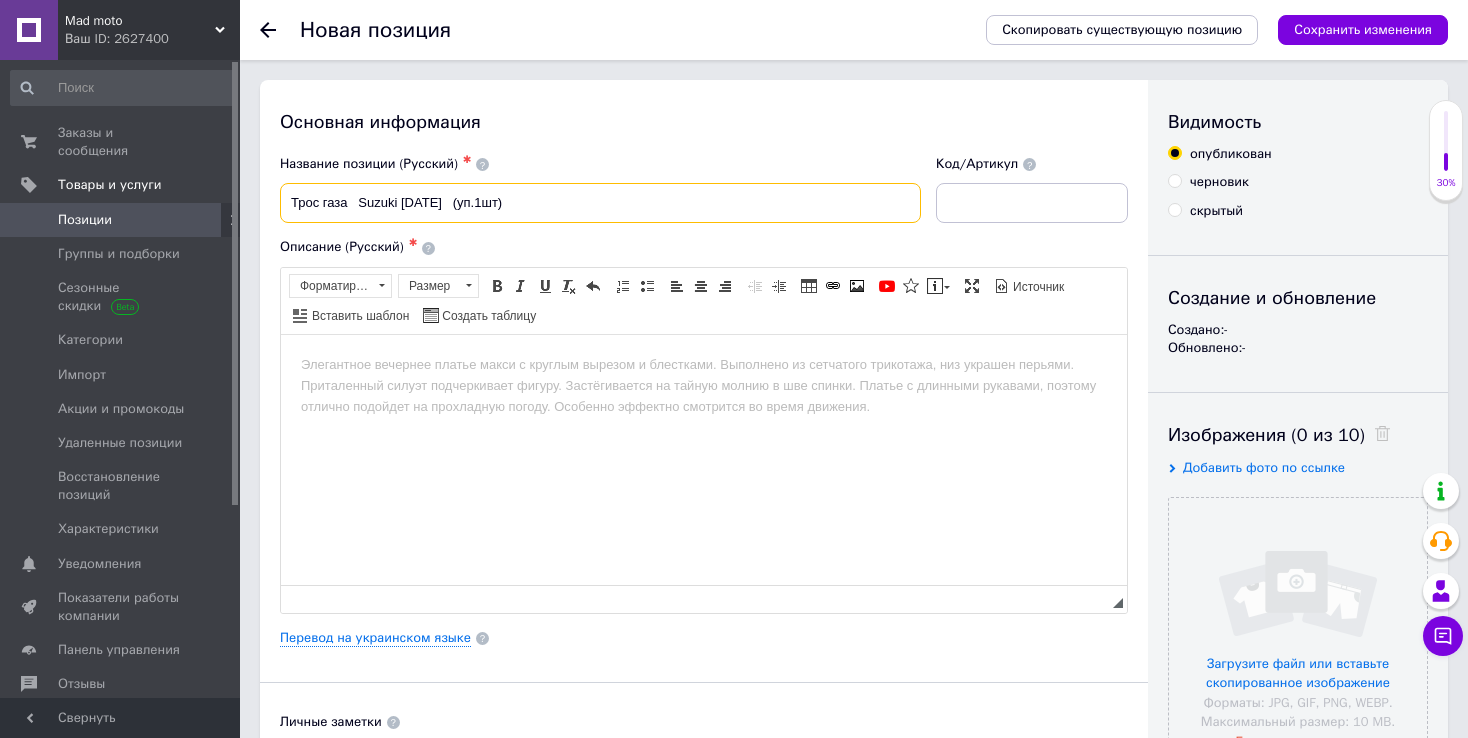 drag, startPoint x: 288, startPoint y: 199, endPoint x: 538, endPoint y: 216, distance: 250.57733 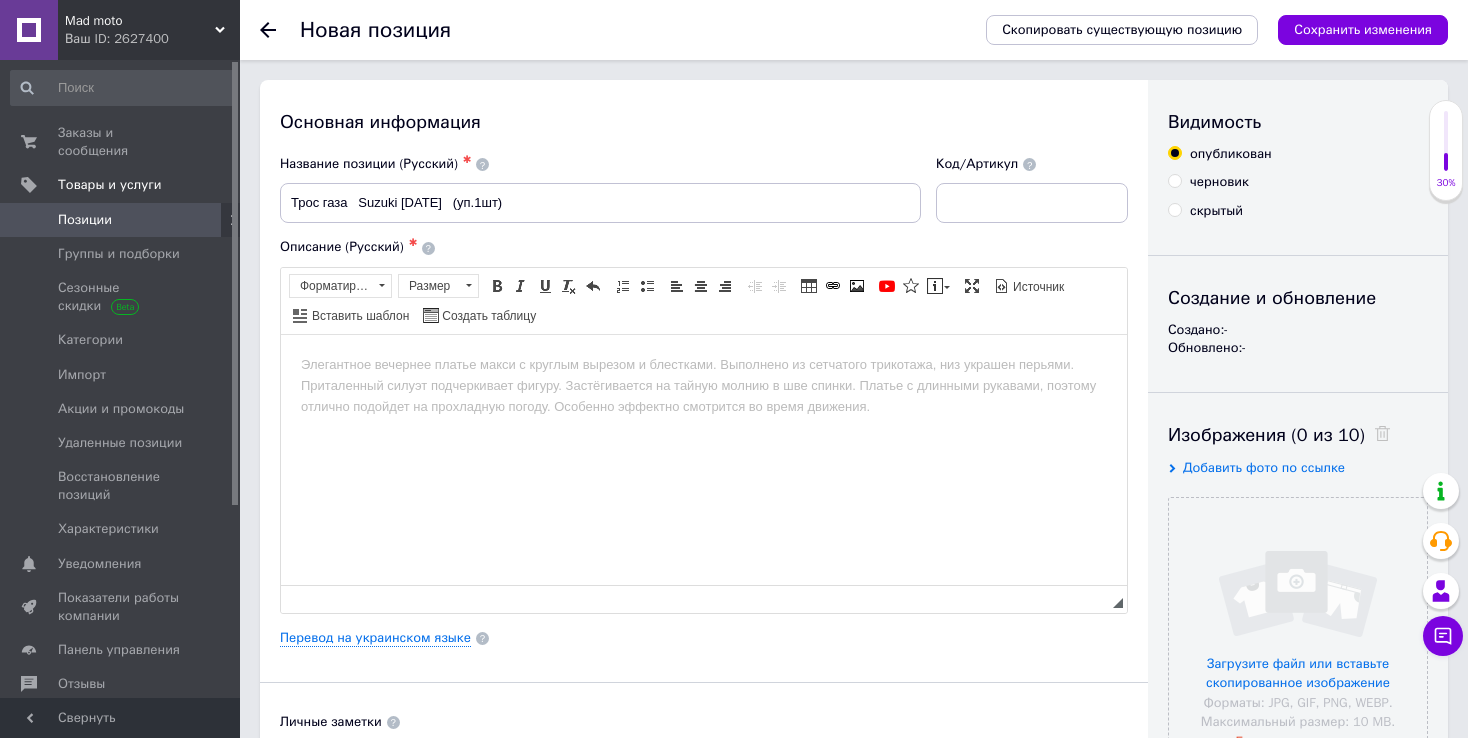 drag, startPoint x: 696, startPoint y: 527, endPoint x: 376, endPoint y: 444, distance: 330.58887 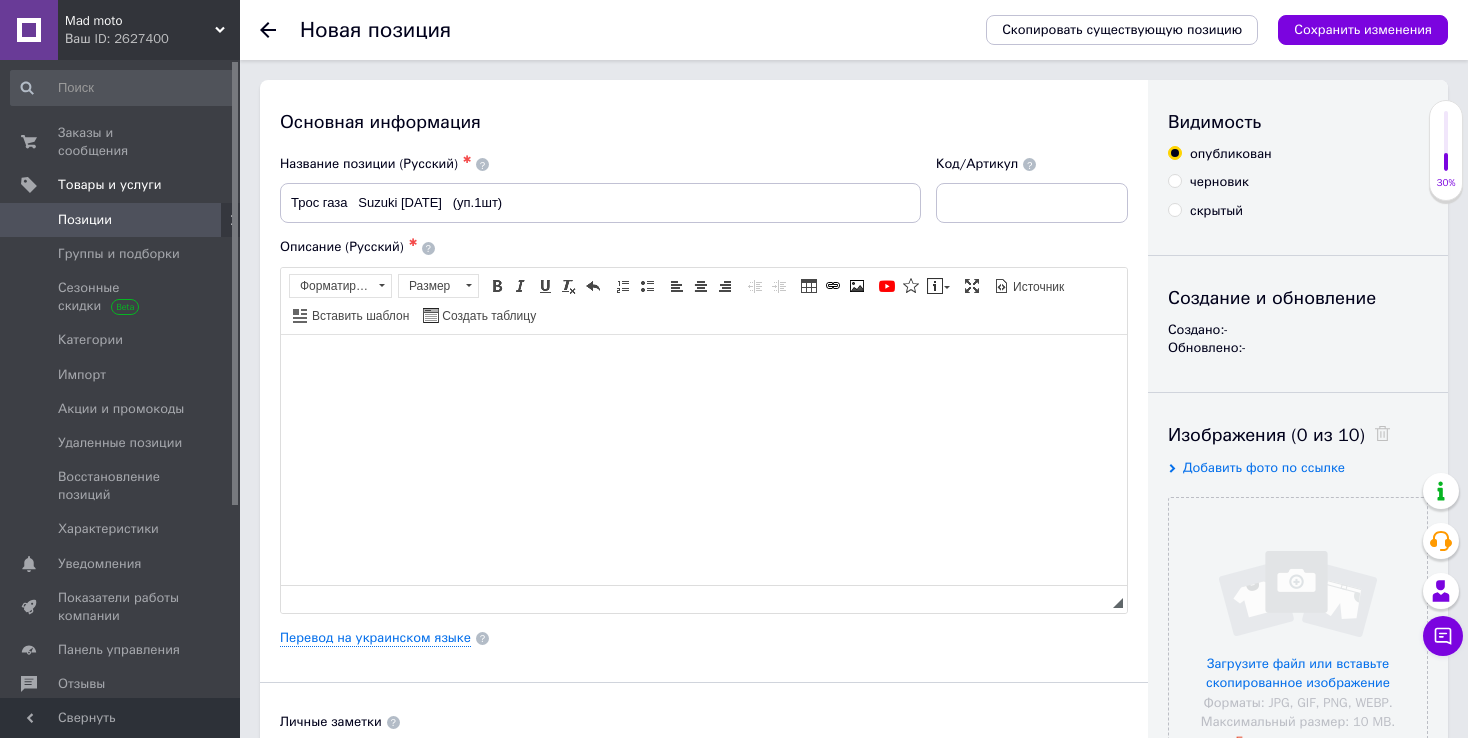 click at bounding box center (704, 364) 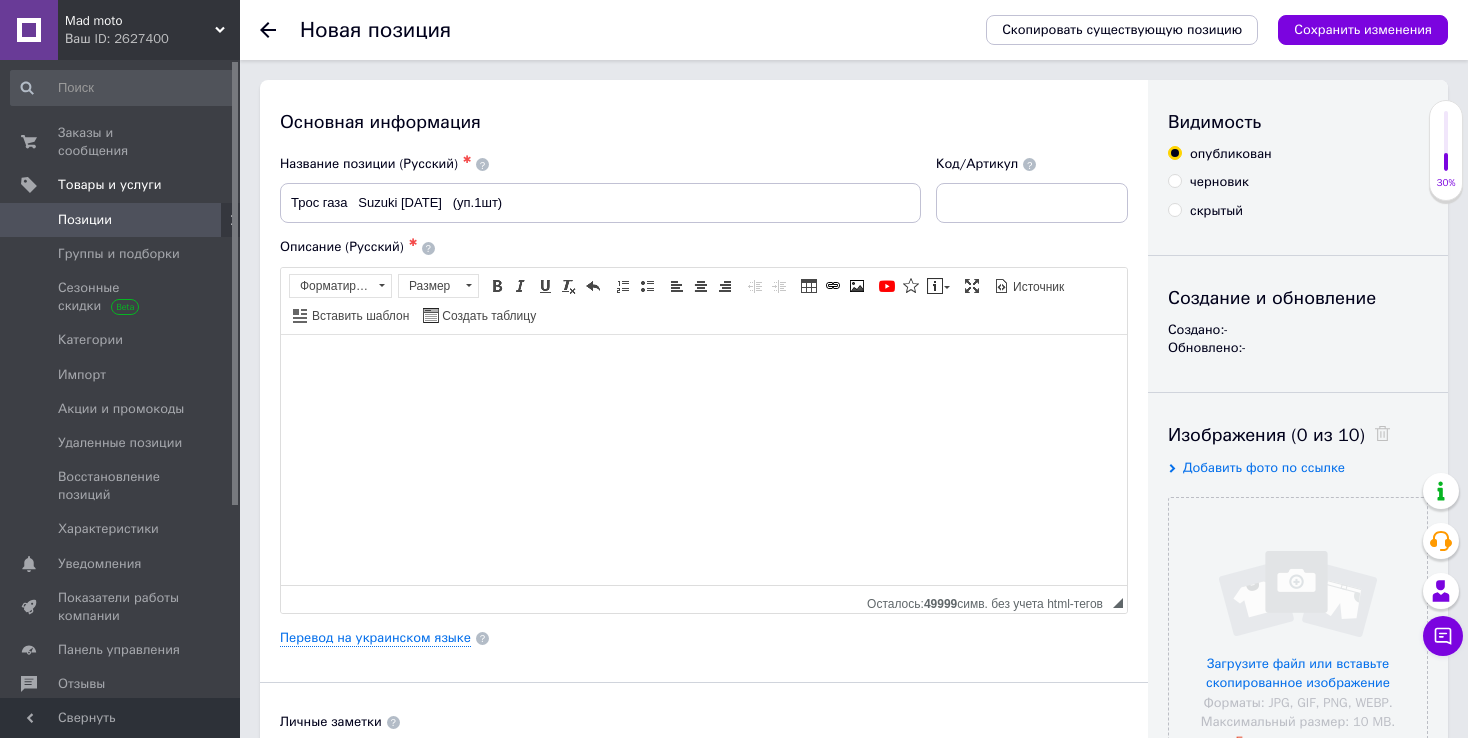type 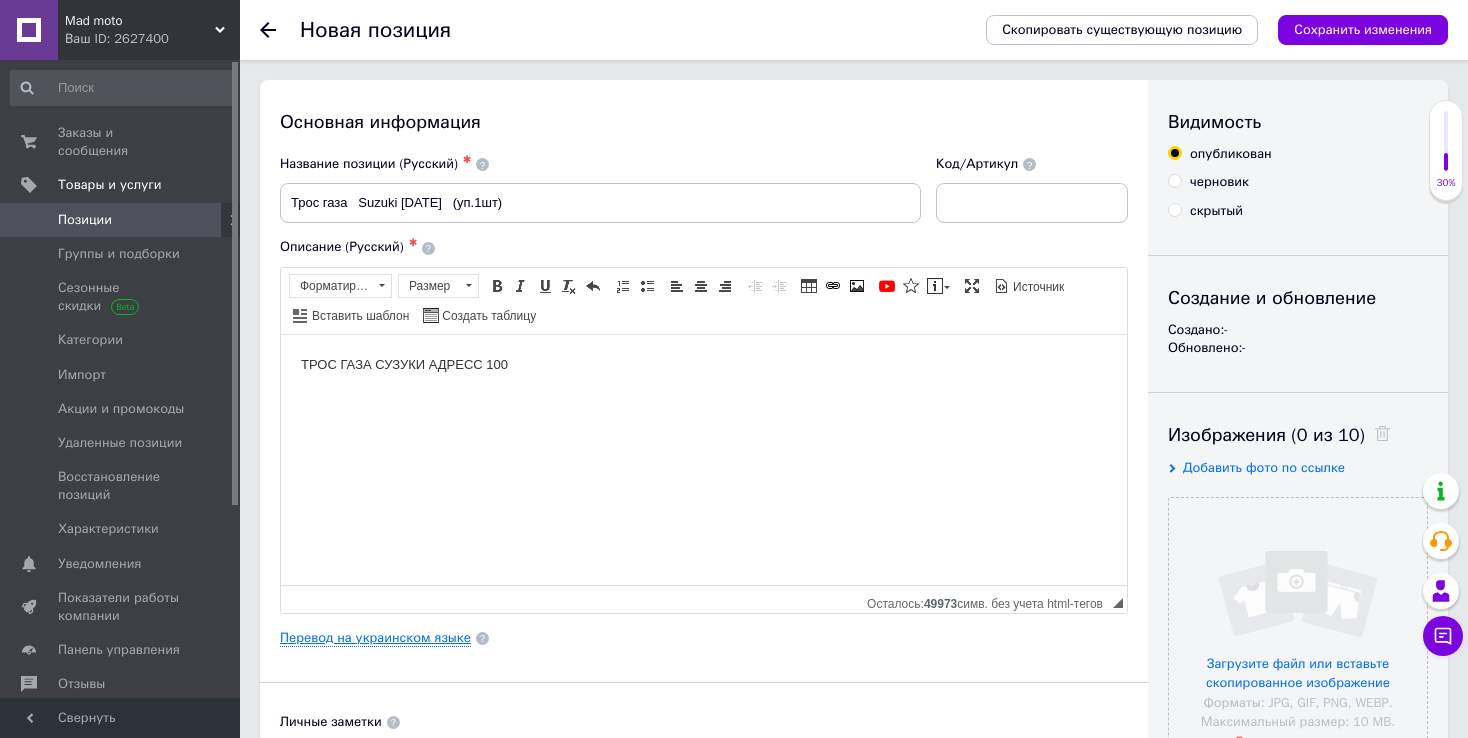 click on "Перевод на украинском языке" at bounding box center (375, 638) 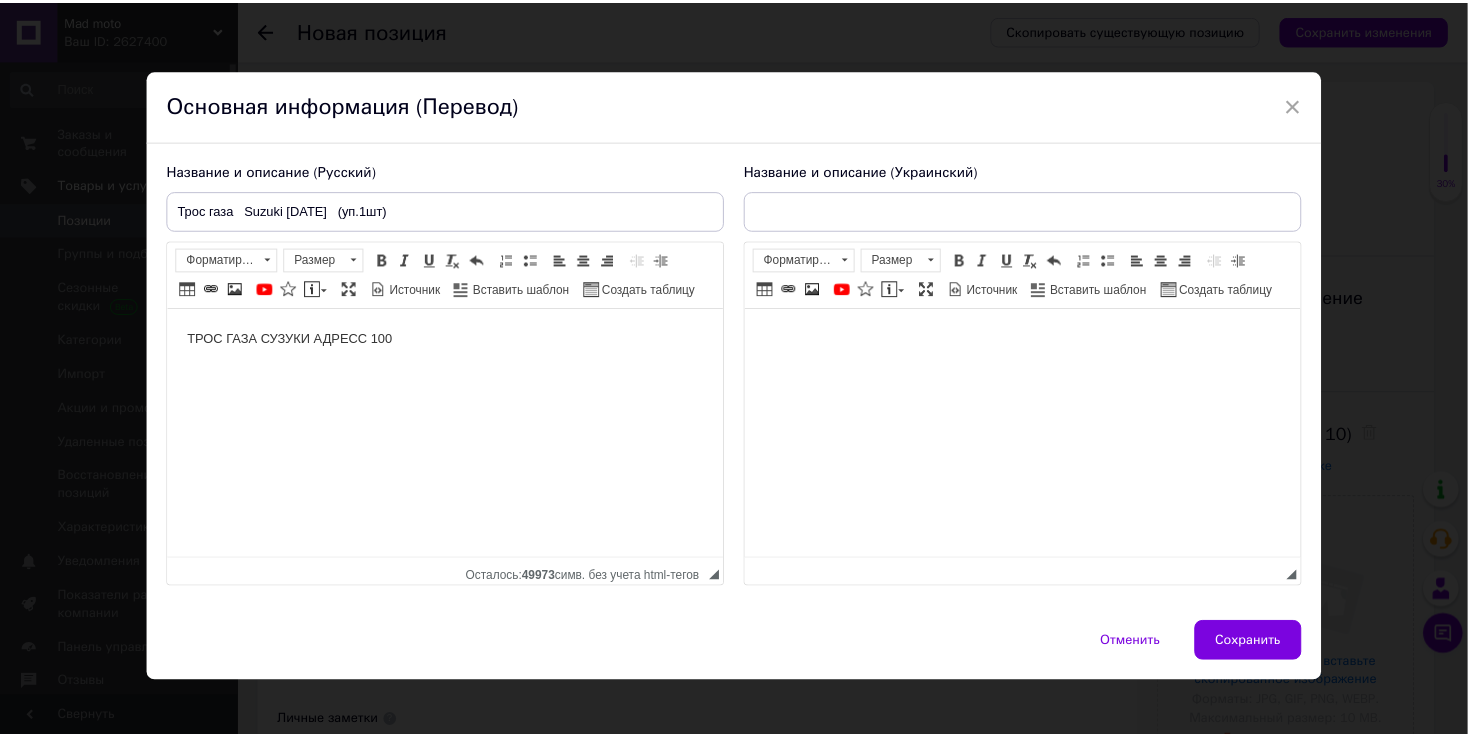 scroll, scrollTop: 0, scrollLeft: 0, axis: both 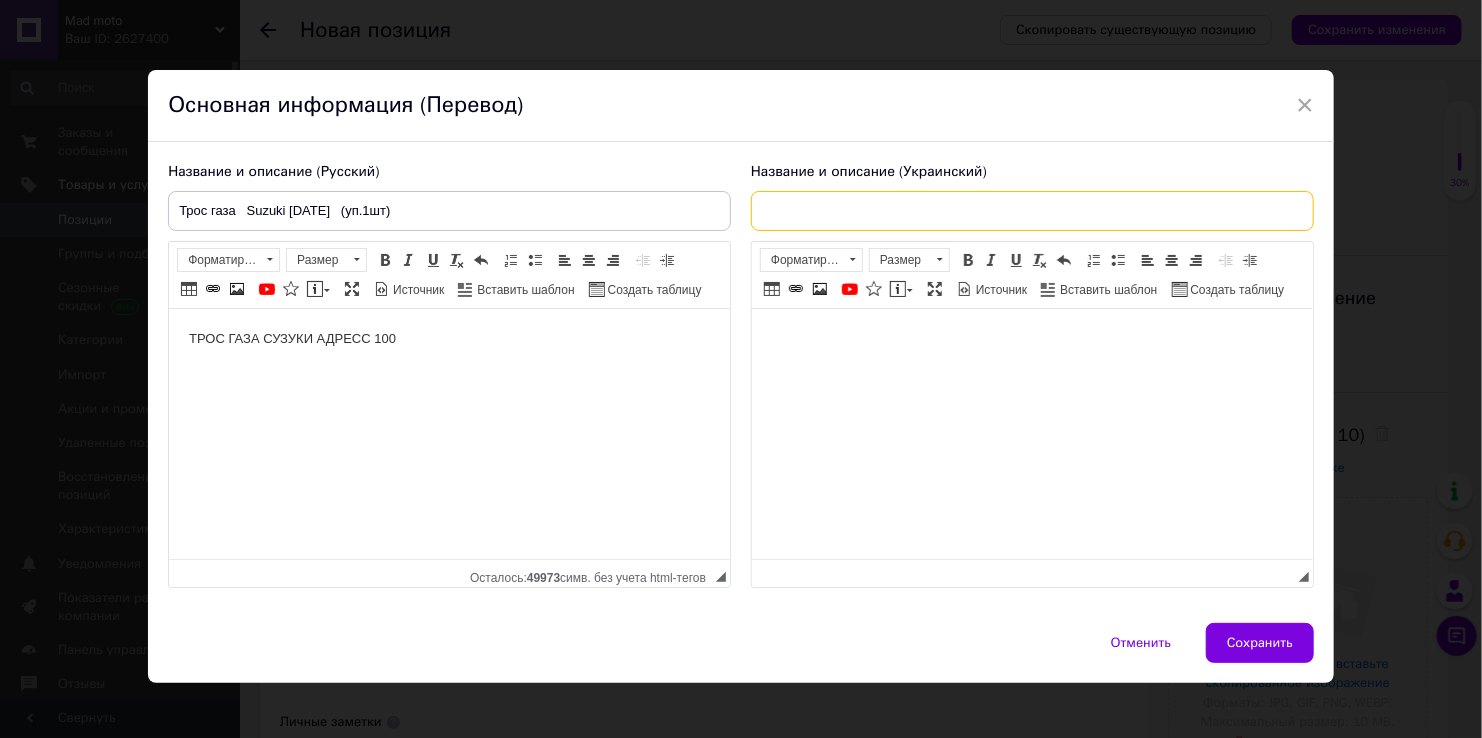 paste on "трос газа   Suzuki [DATE]   (уп.1шт)" 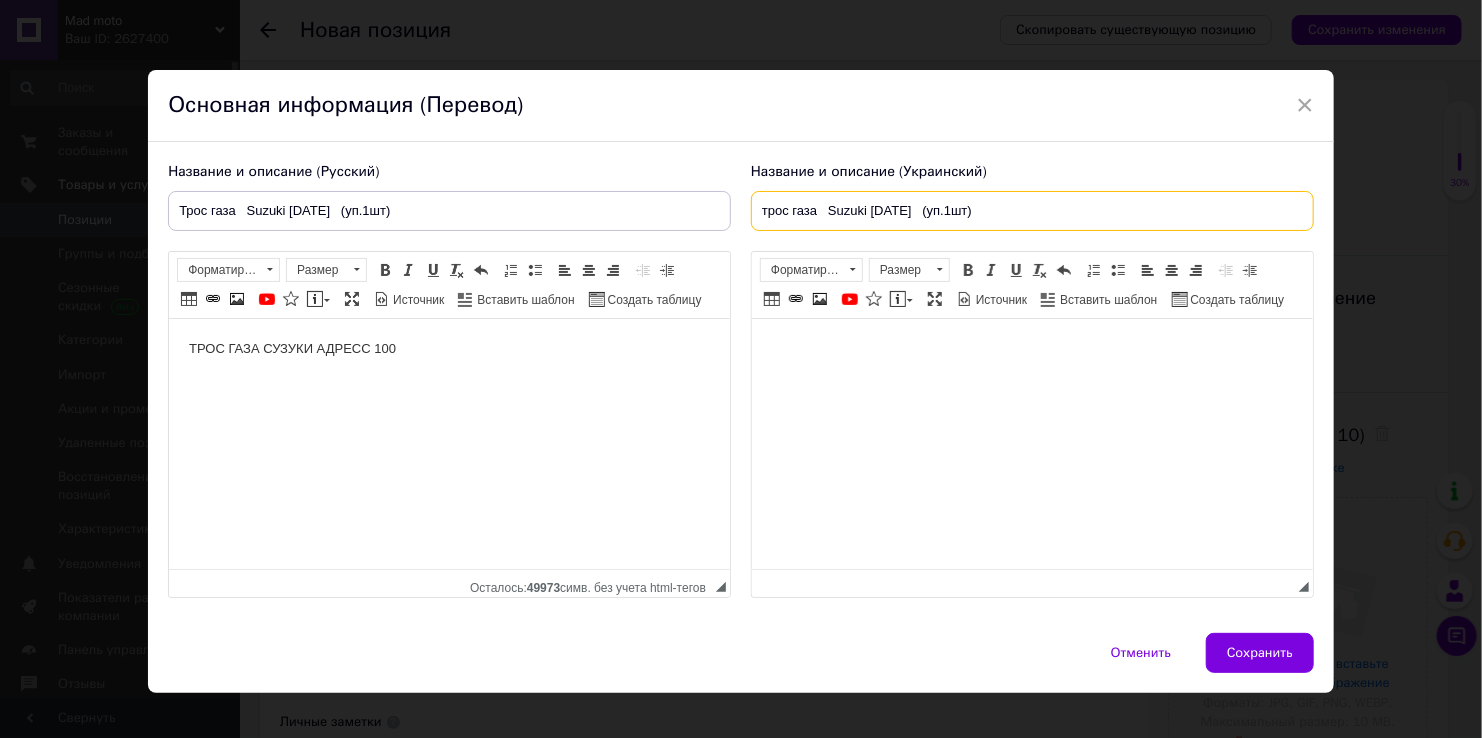 click on "трос газа   Suzuki [DATE]   (уп.1шт)" at bounding box center [1032, 211] 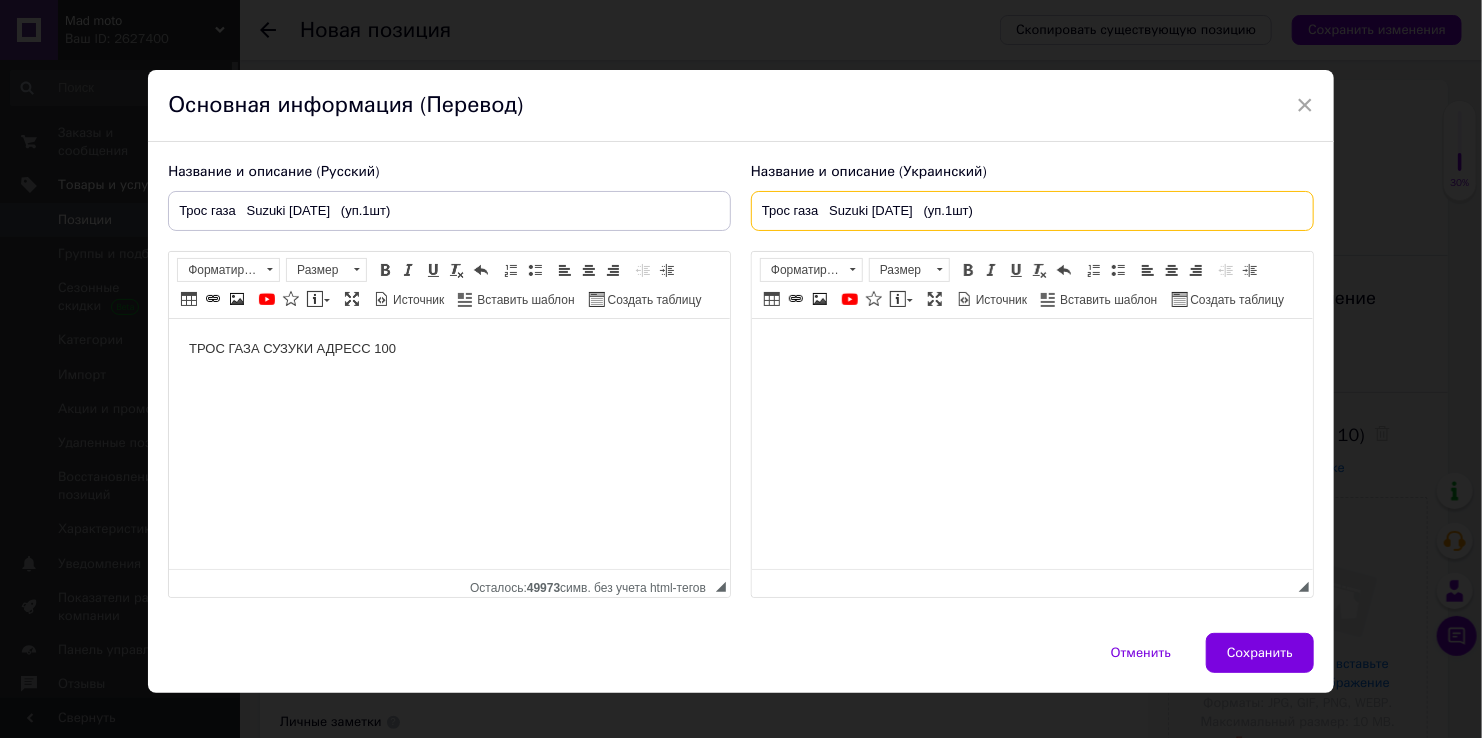 click on "Трос газа   Suzuki [DATE]   (уп.1шт)" at bounding box center (1032, 211) 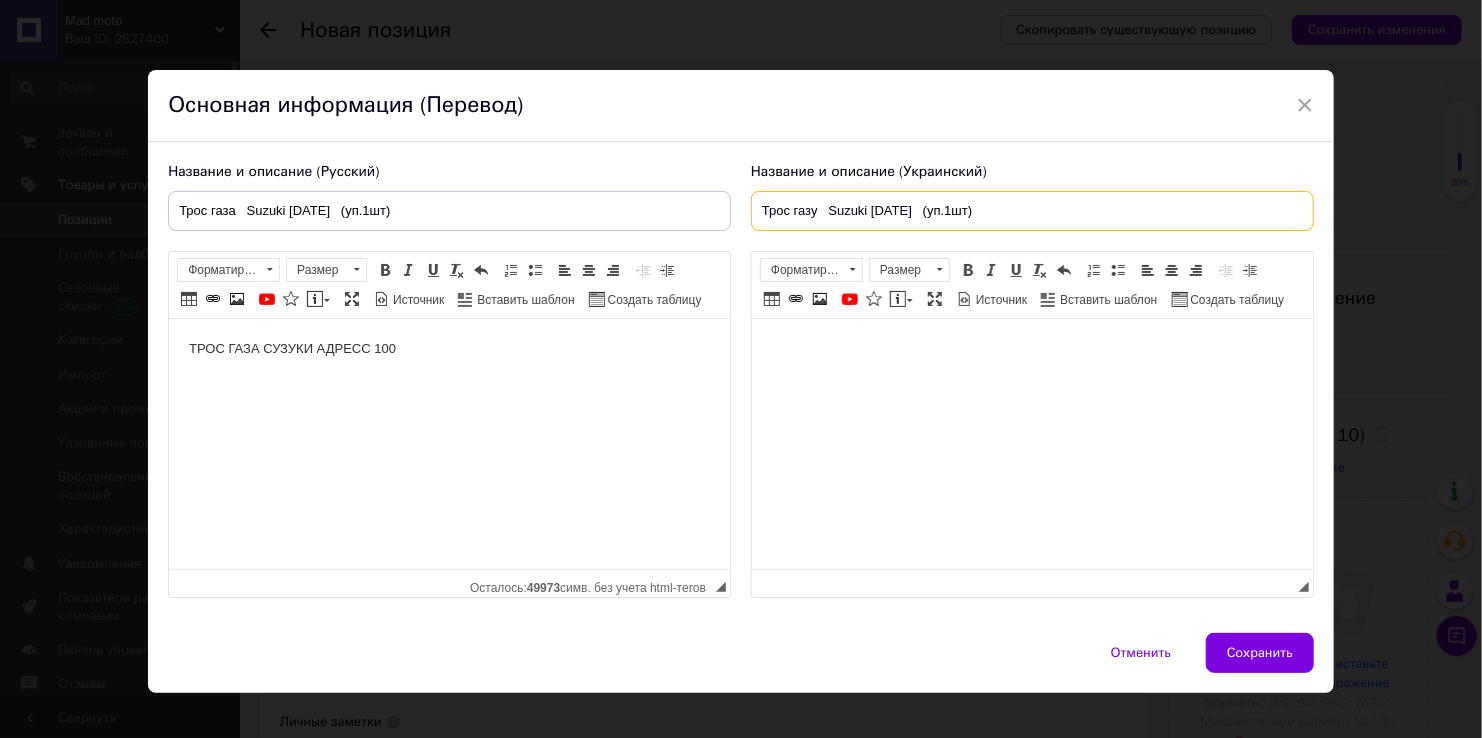 type on "Трос газу   Suzuki [DATE]   (уп.1шт)" 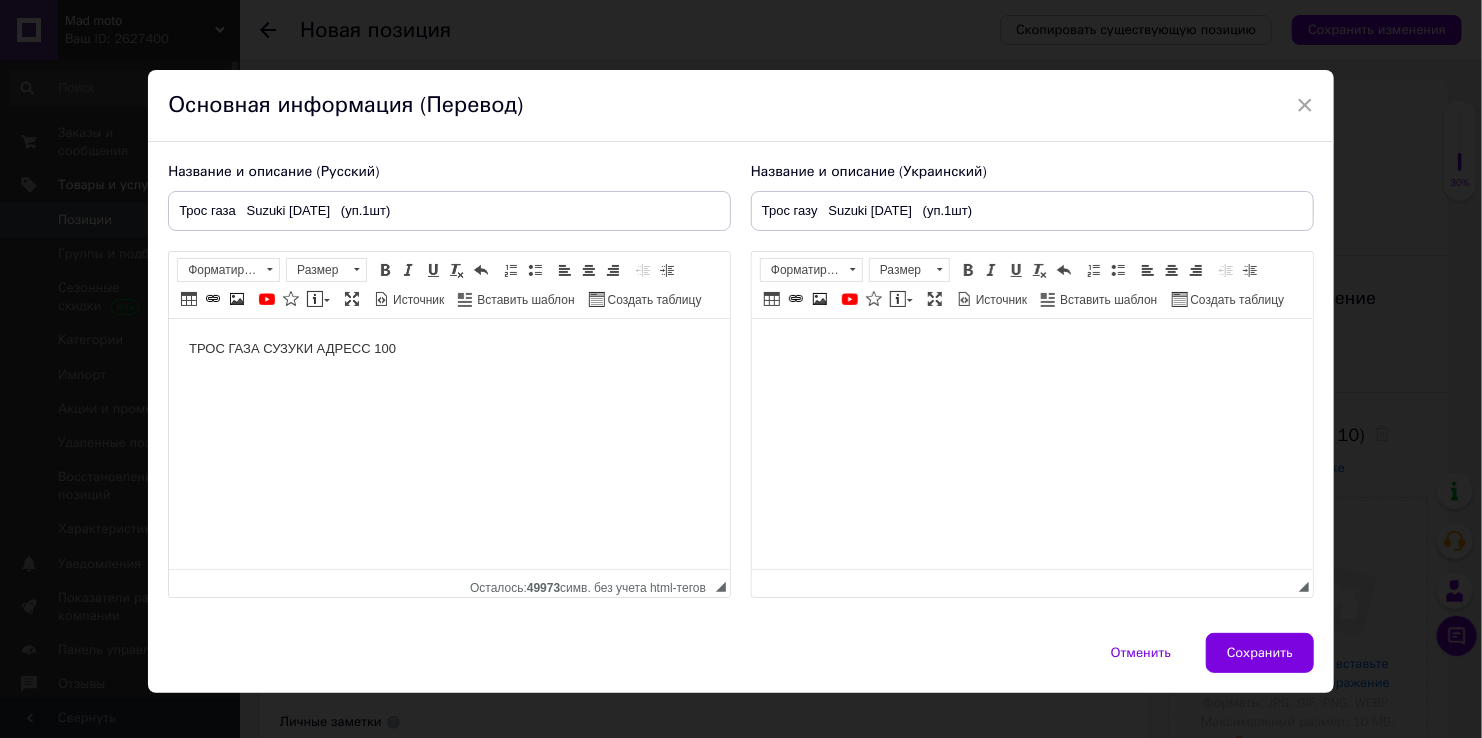 click at bounding box center [1031, 349] 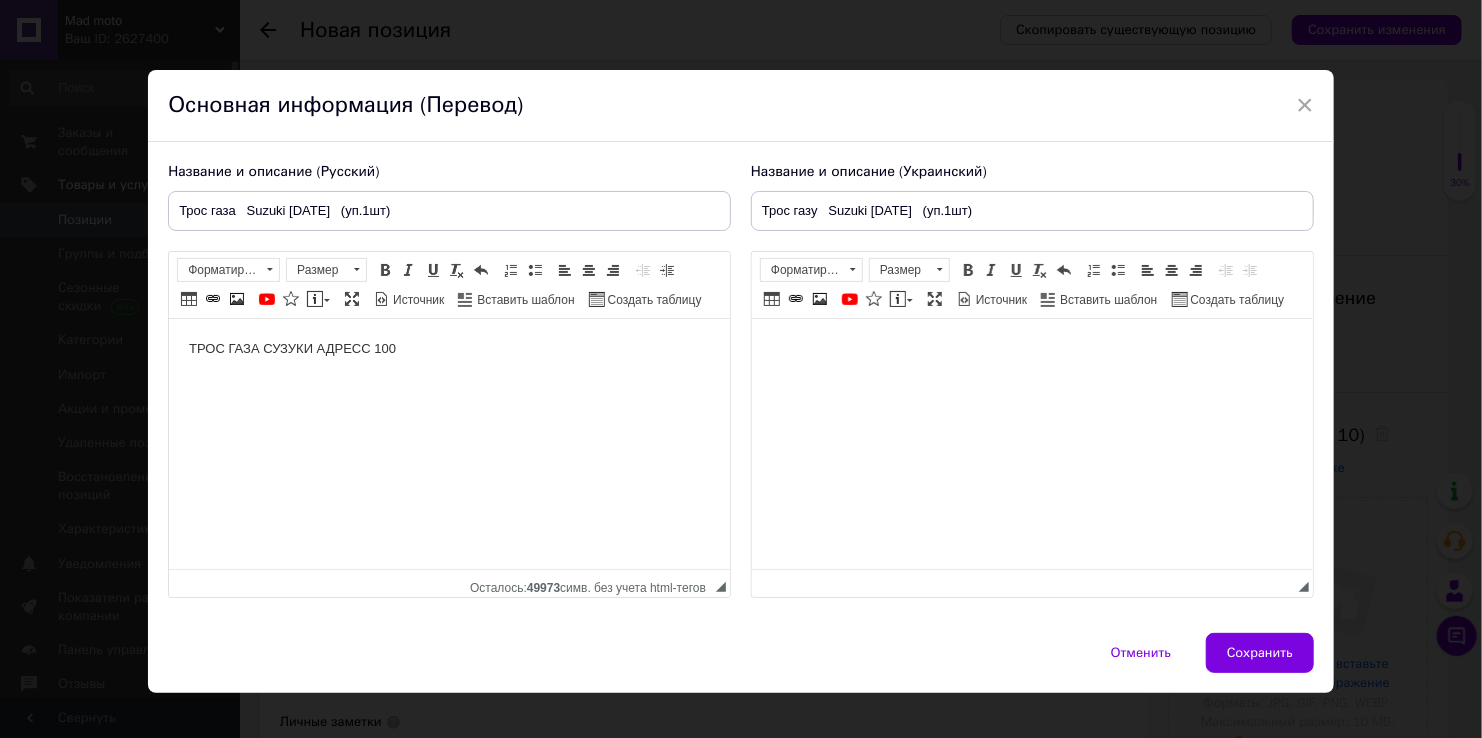 type 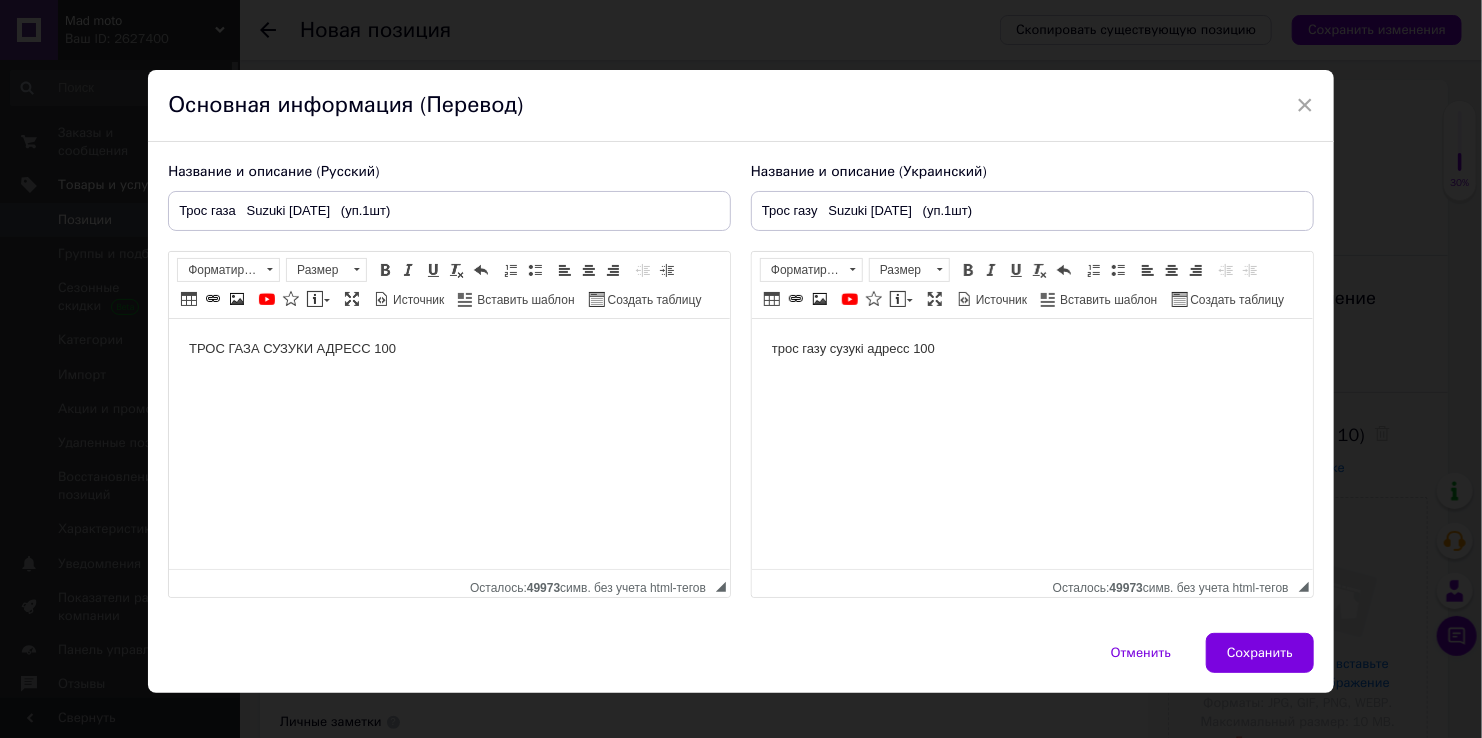 drag, startPoint x: 2023, startPoint y: 966, endPoint x: 1048, endPoint y: 495, distance: 1082.8047 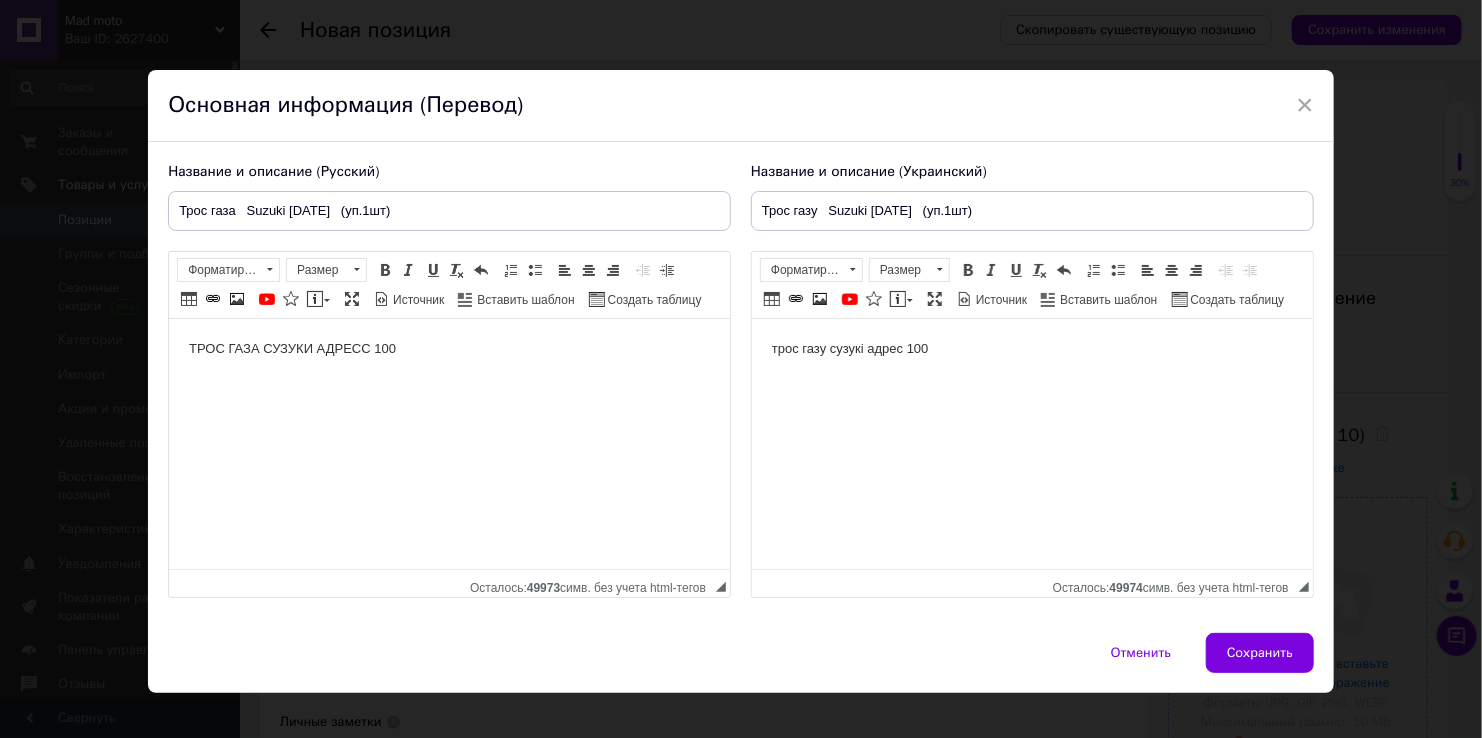 click on "Сохранить" at bounding box center [1260, 653] 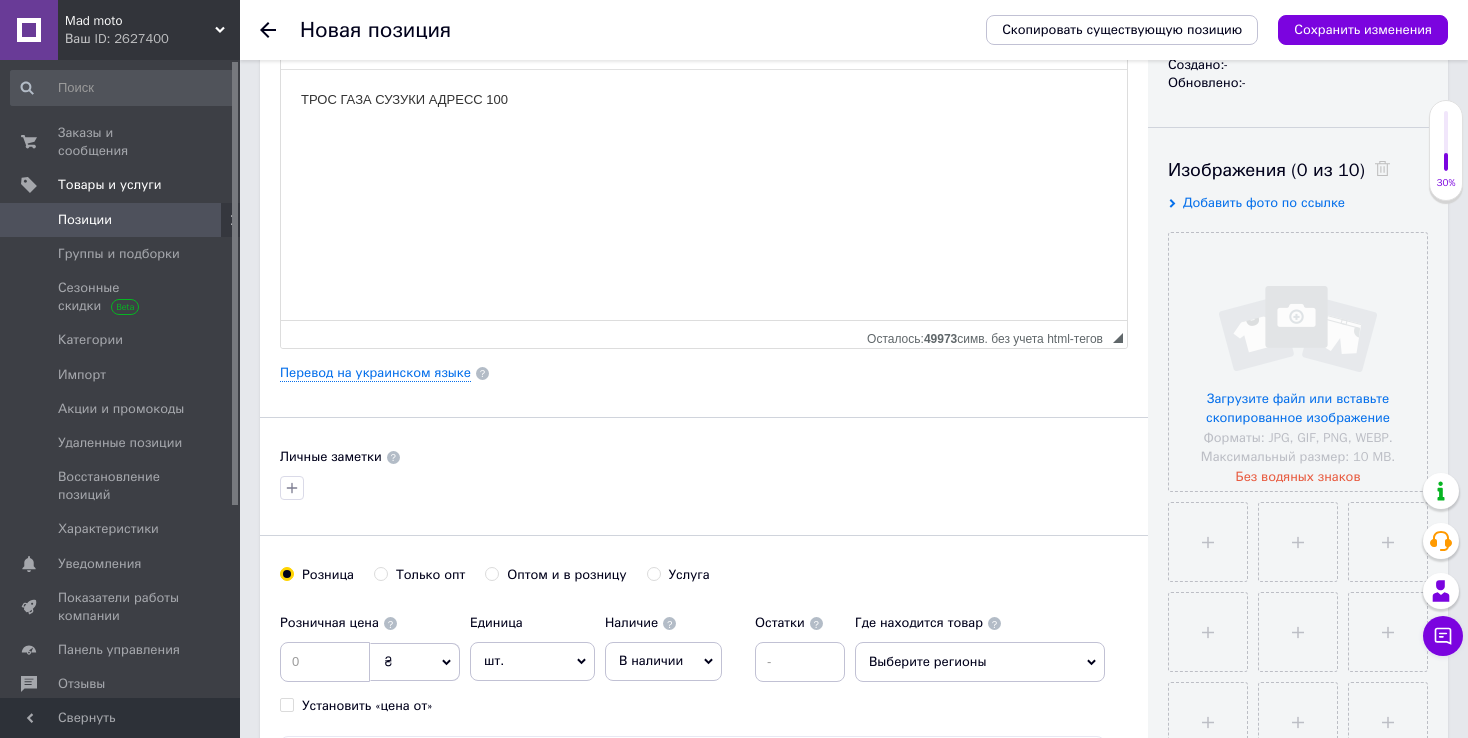 scroll, scrollTop: 300, scrollLeft: 0, axis: vertical 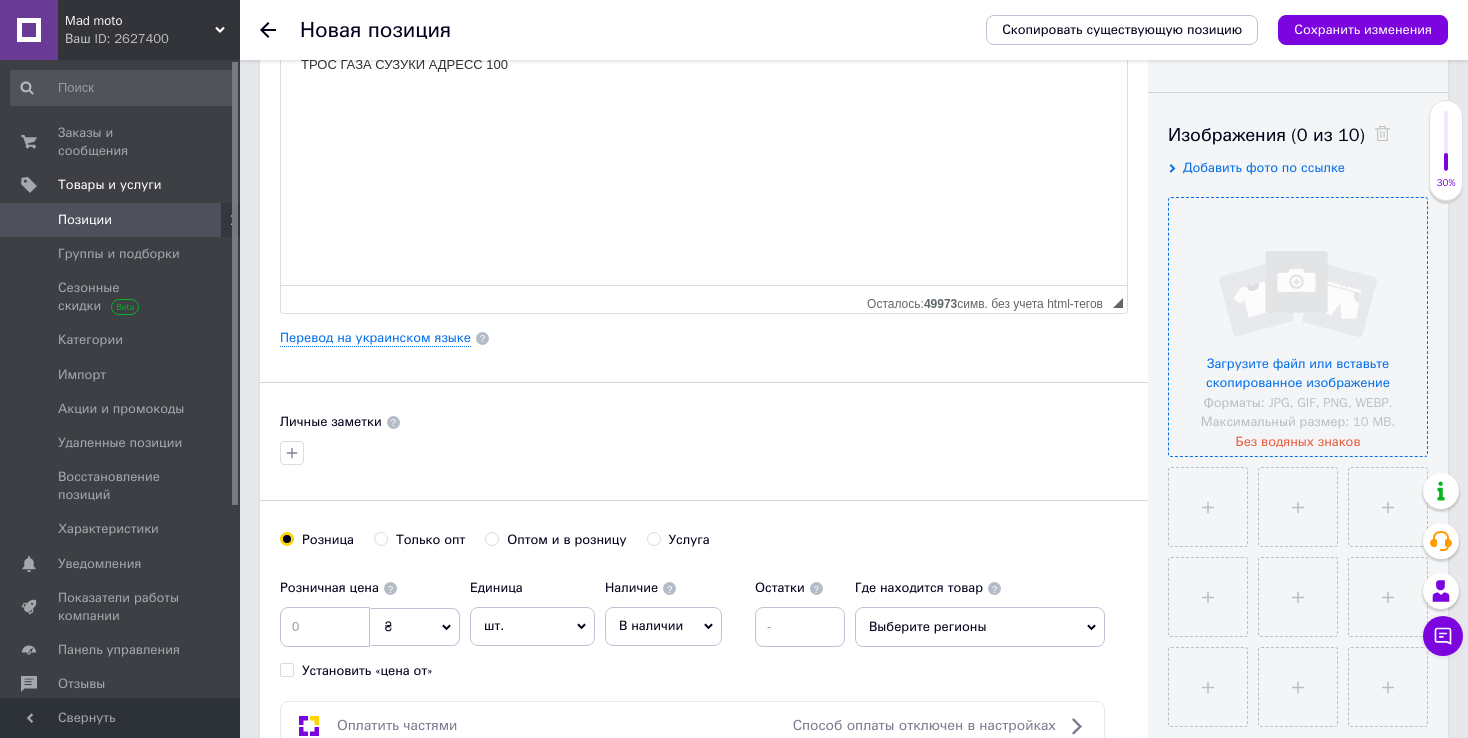 click at bounding box center (1298, 327) 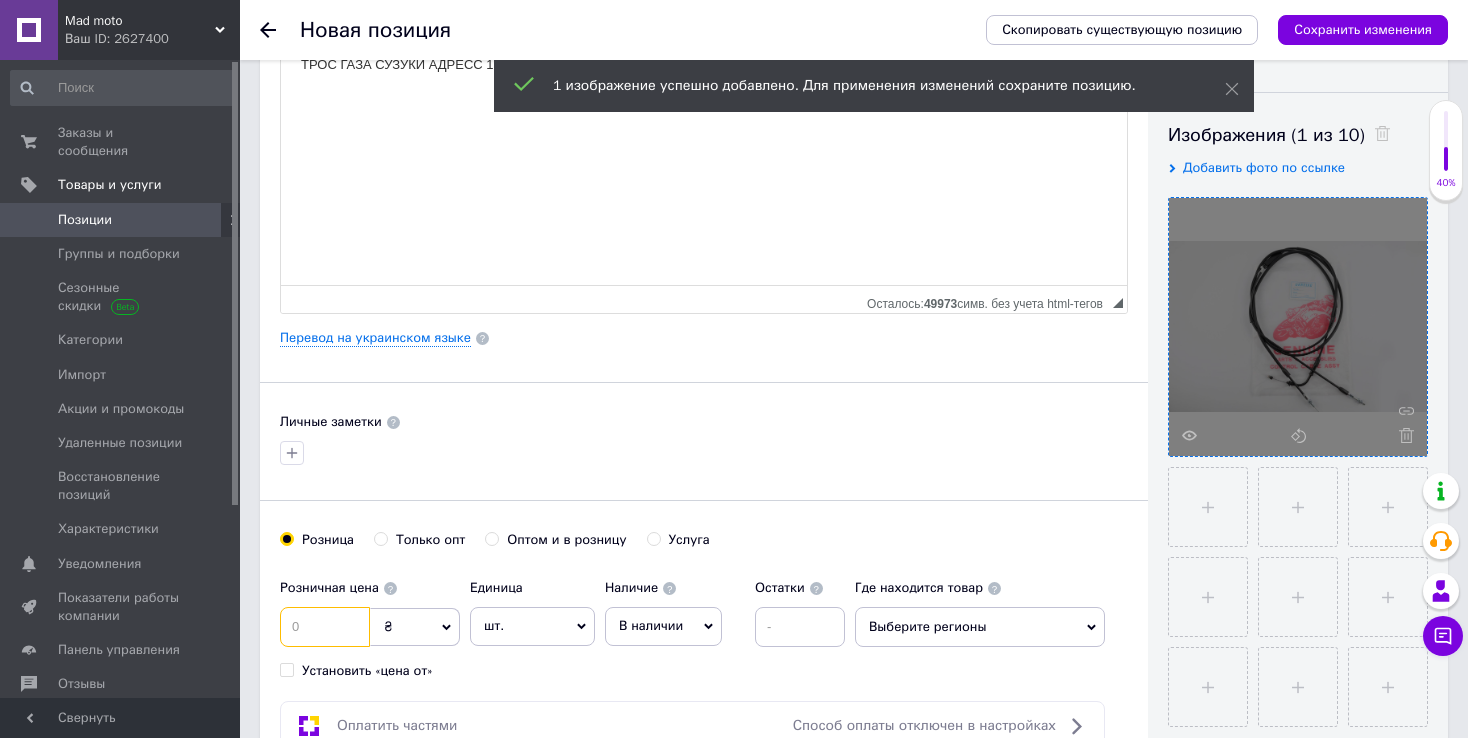 click at bounding box center (325, 627) 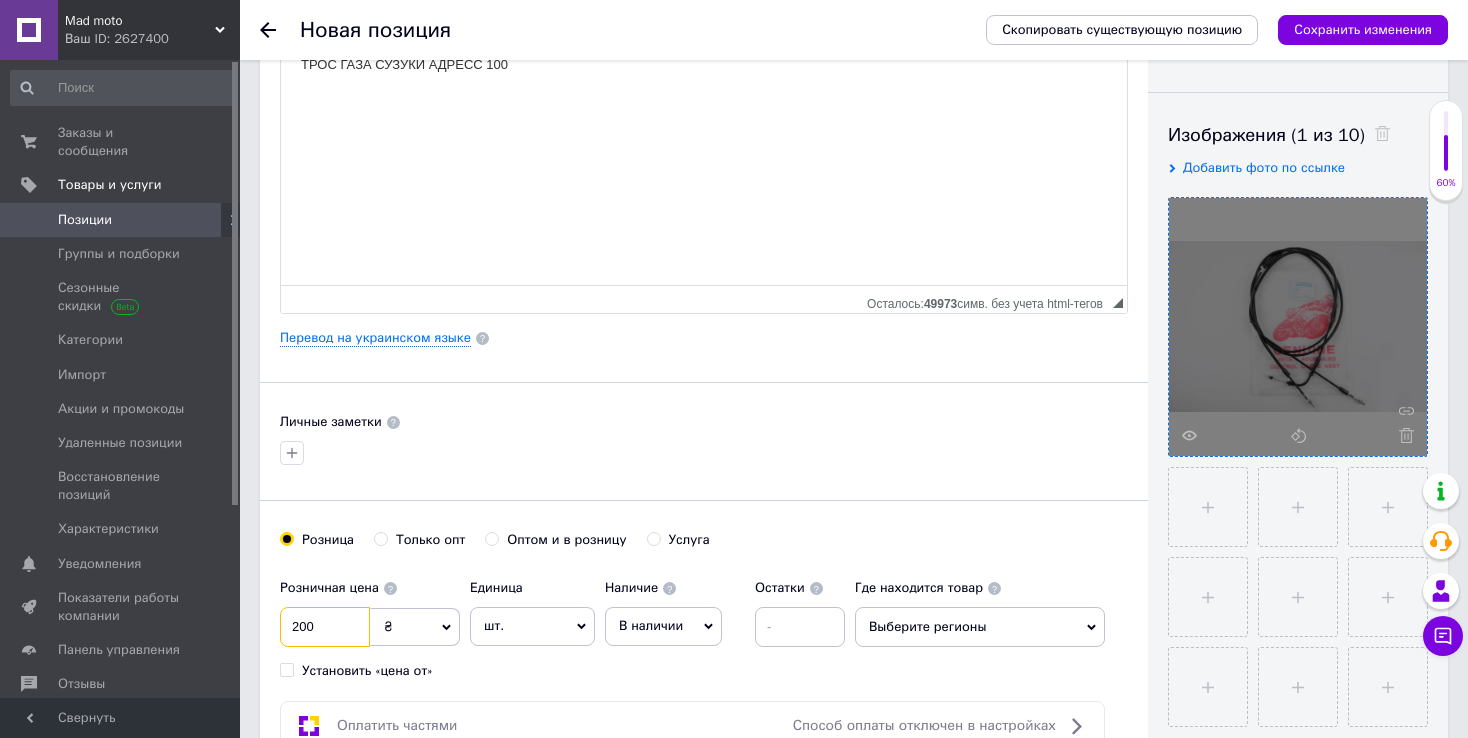 type on "200" 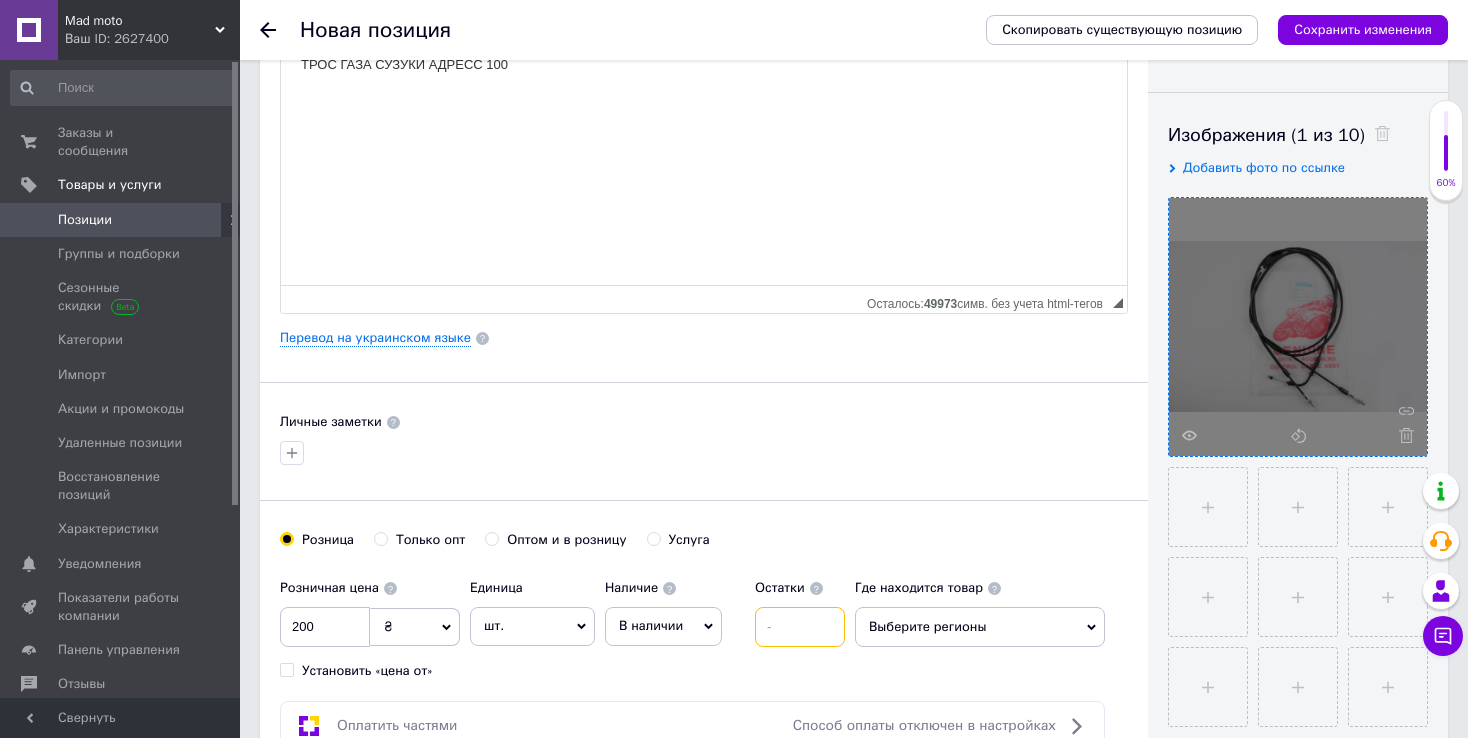 click at bounding box center [800, 627] 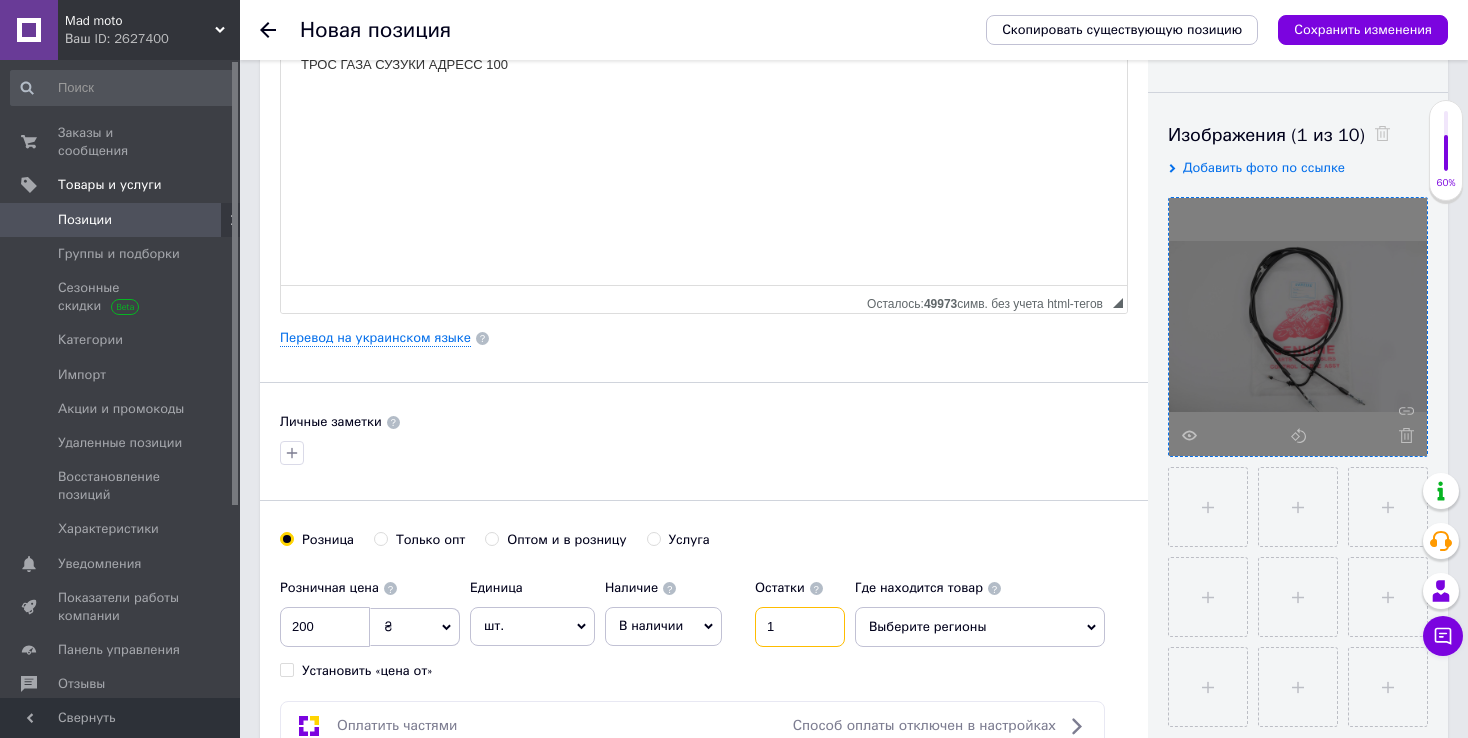 type on "1" 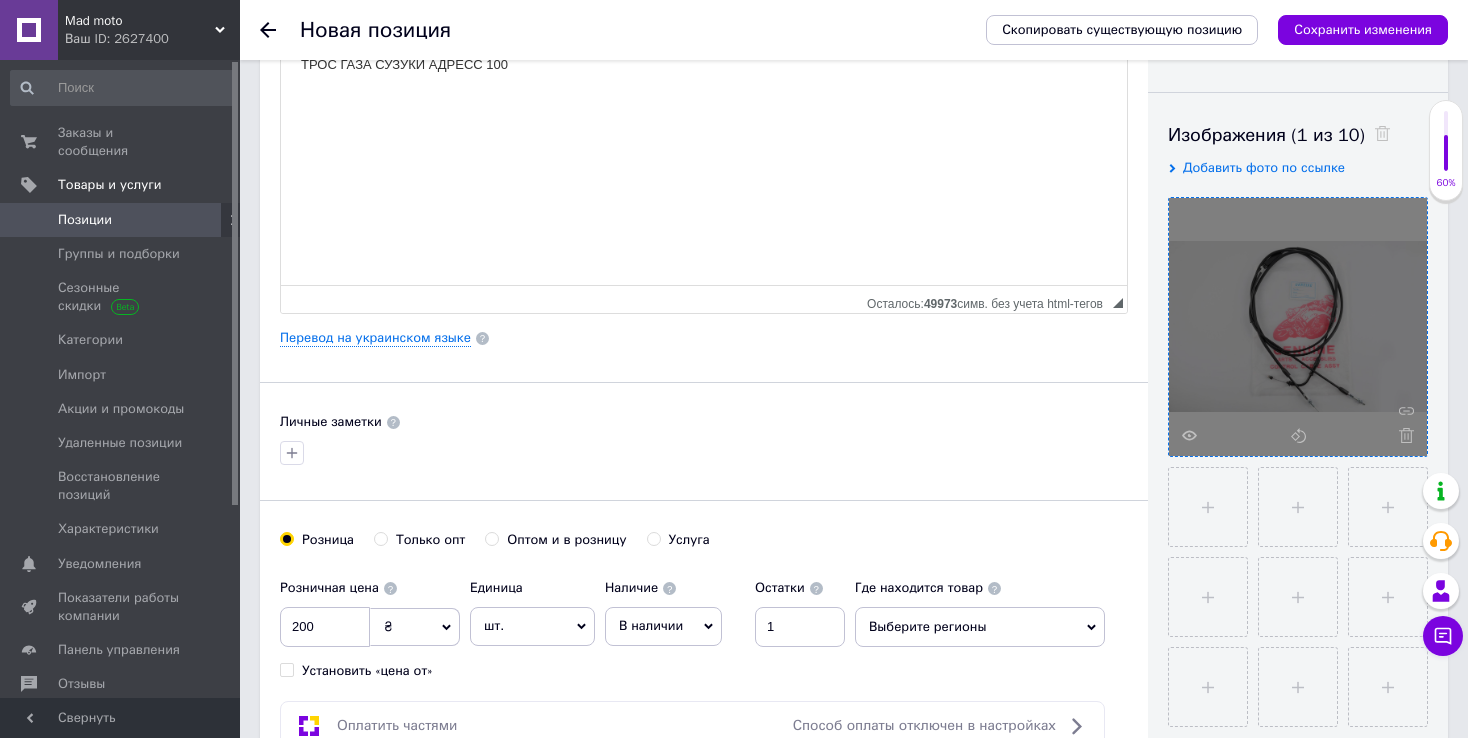 click 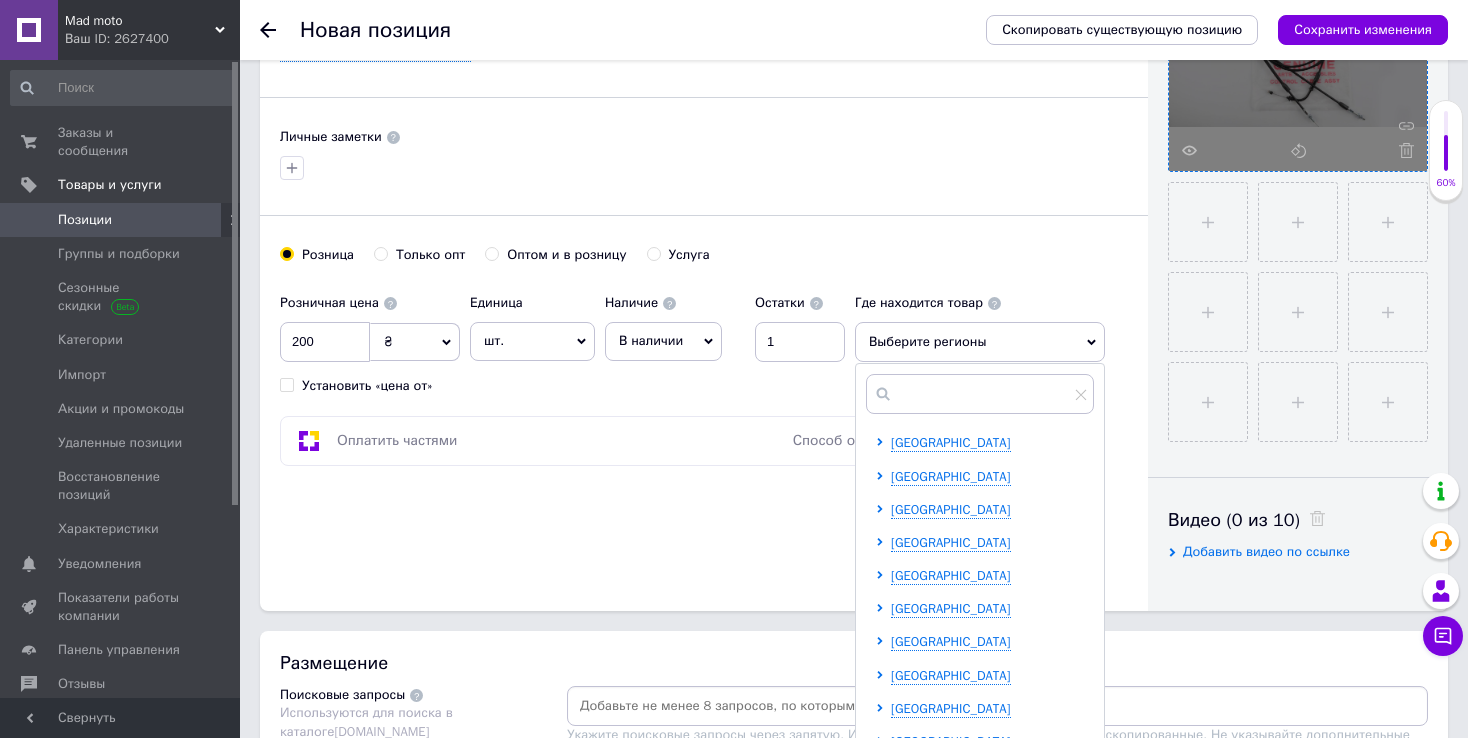 scroll, scrollTop: 600, scrollLeft: 0, axis: vertical 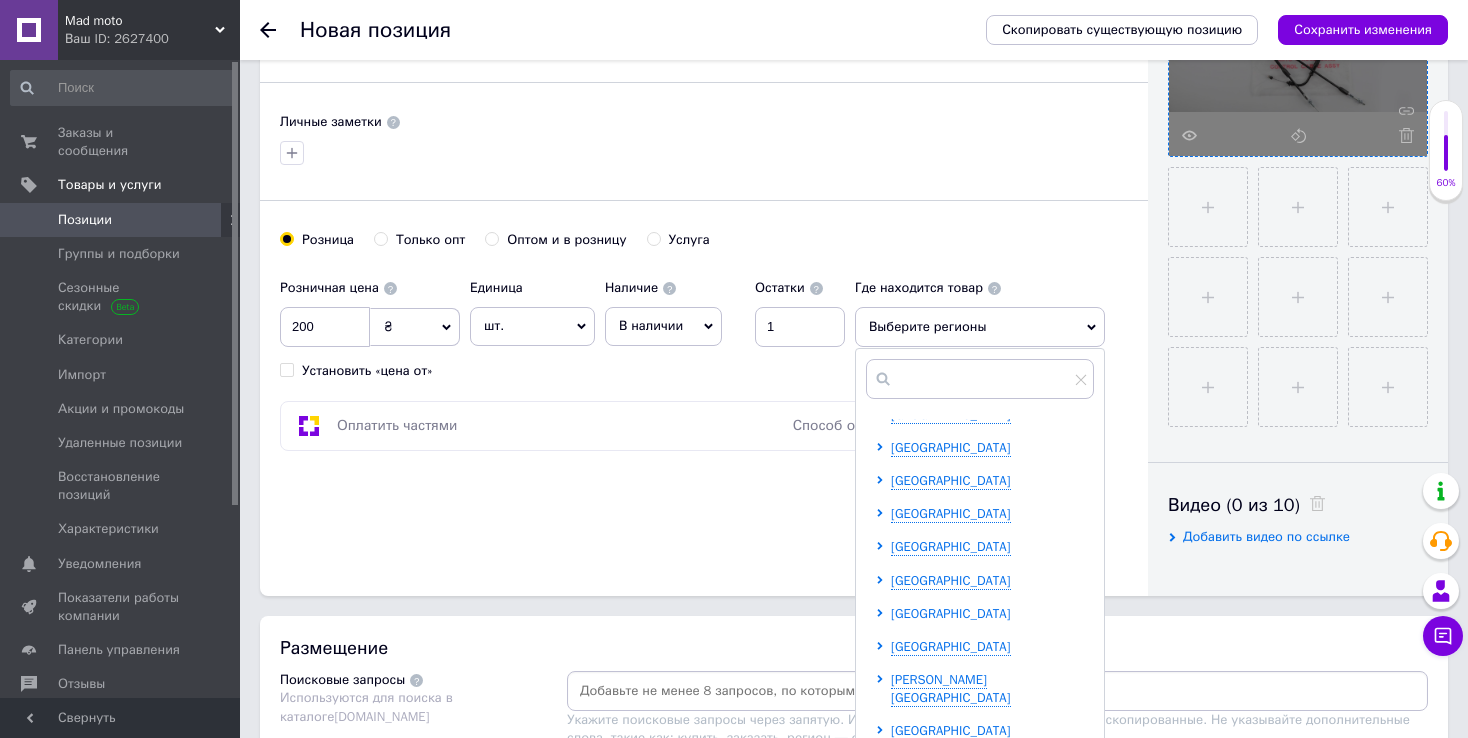 click on "[GEOGRAPHIC_DATA]" at bounding box center [951, 613] 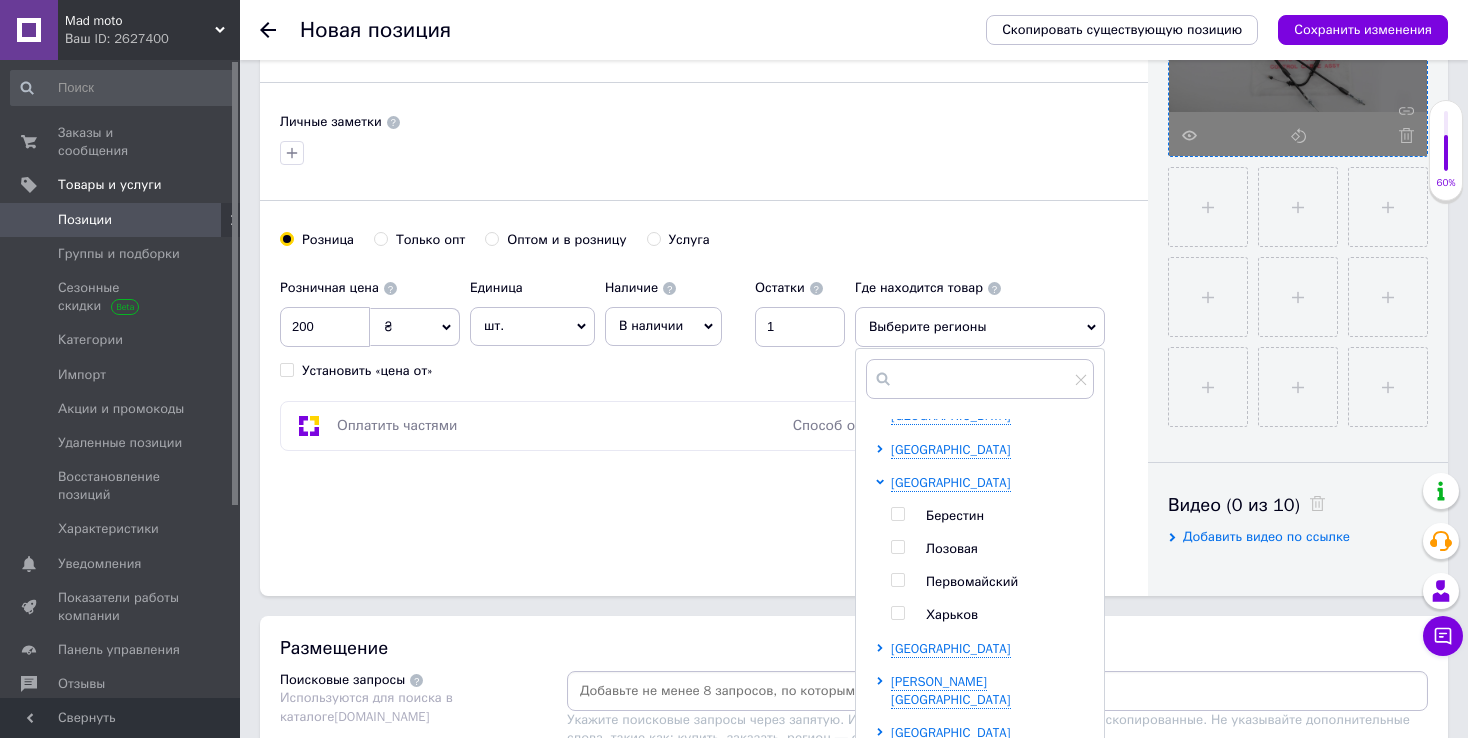 scroll, scrollTop: 544, scrollLeft: 0, axis: vertical 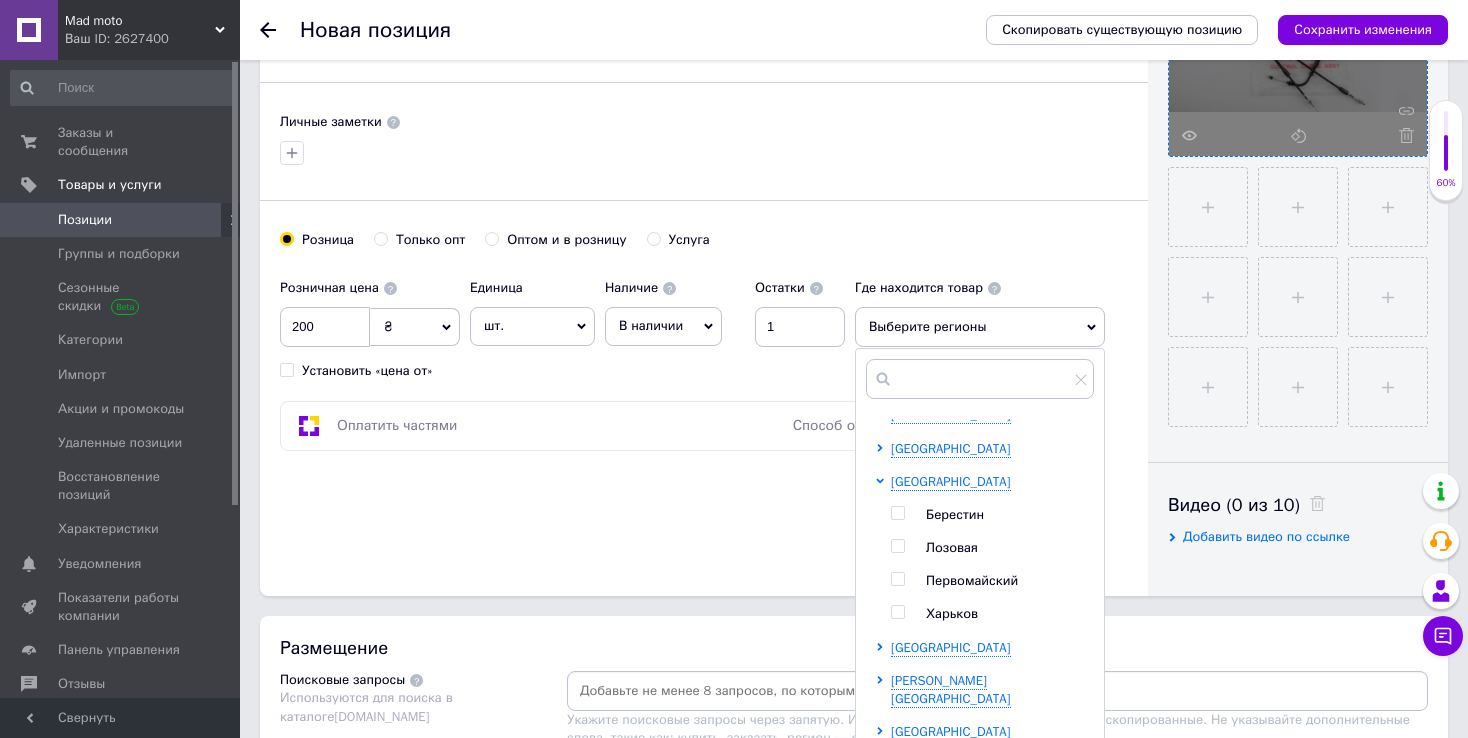 click on "Харьков" at bounding box center [952, 613] 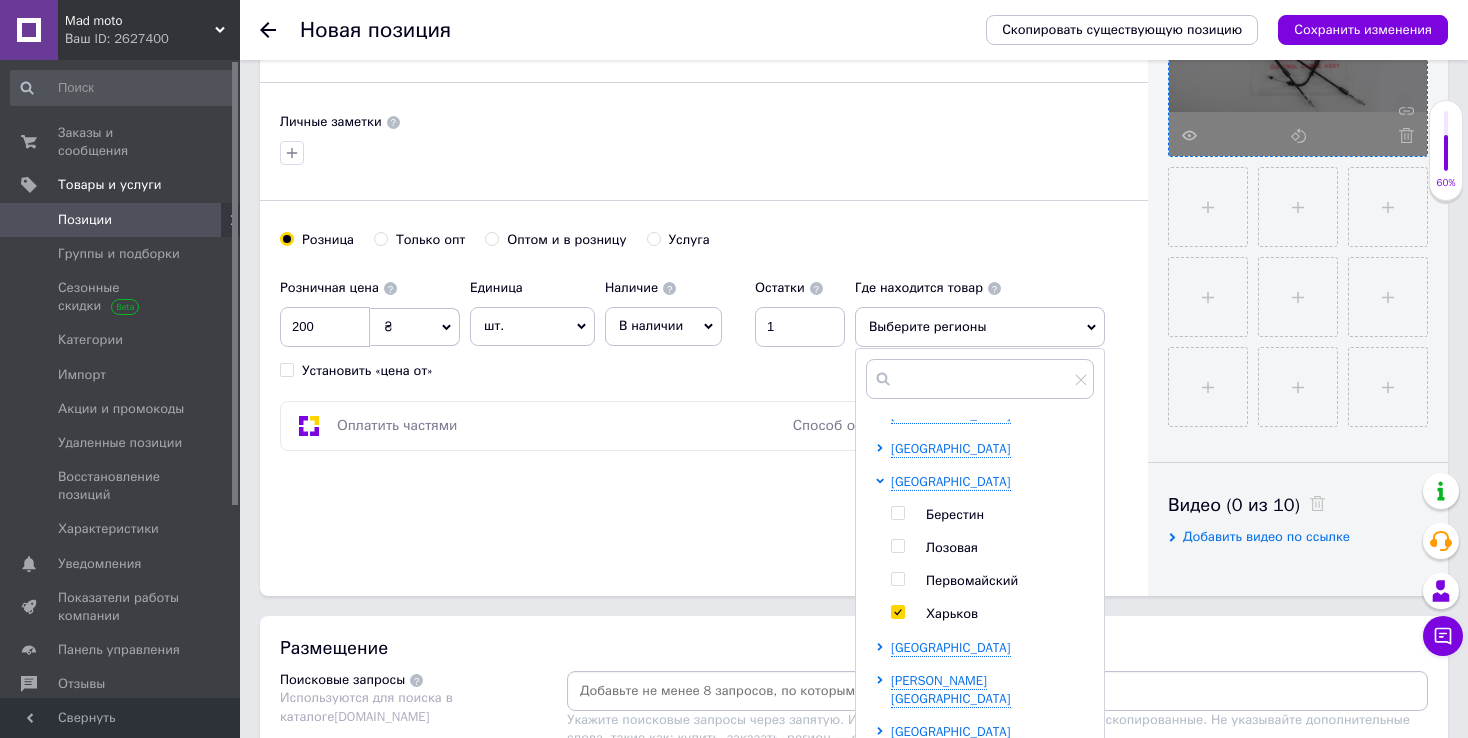 checkbox on "true" 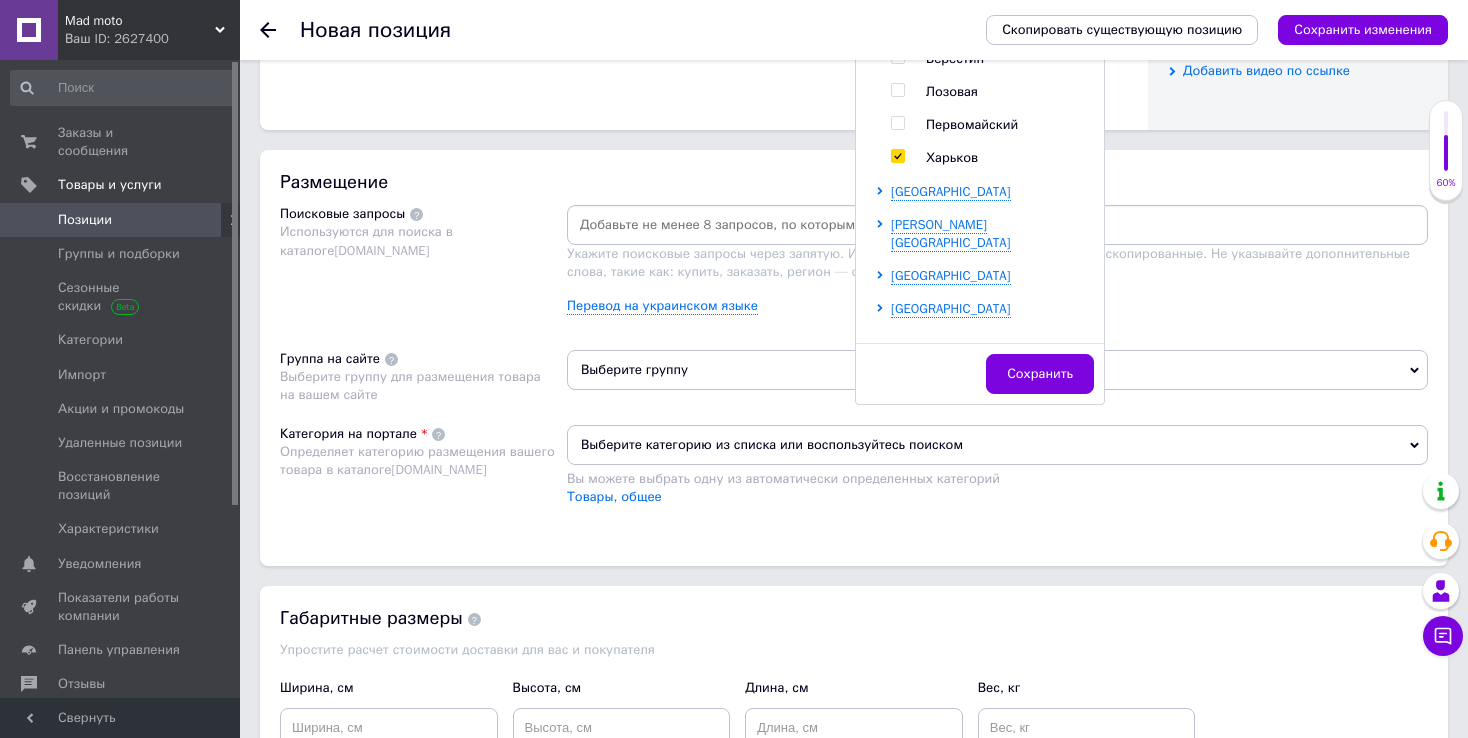 scroll, scrollTop: 1100, scrollLeft: 0, axis: vertical 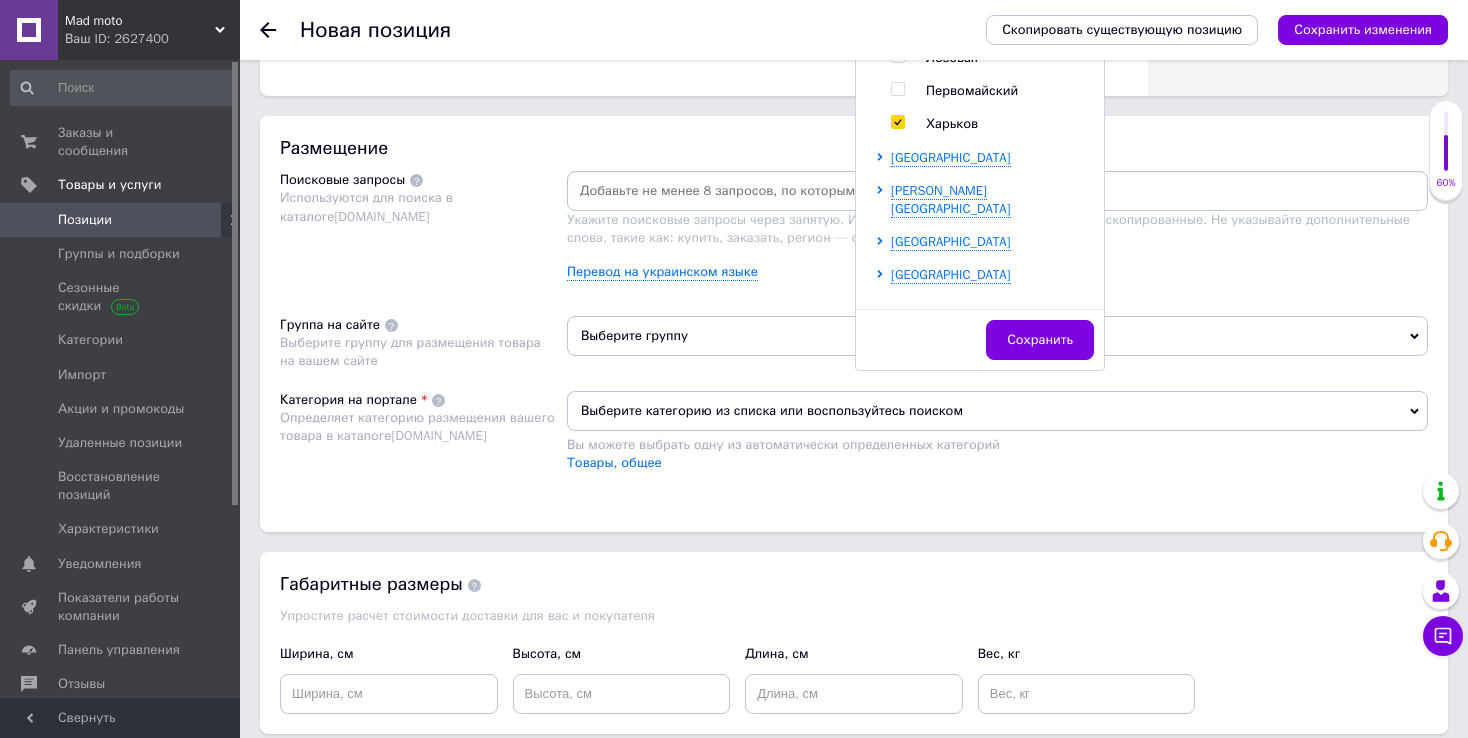 drag, startPoint x: 1036, startPoint y: 327, endPoint x: 967, endPoint y: 312, distance: 70.61161 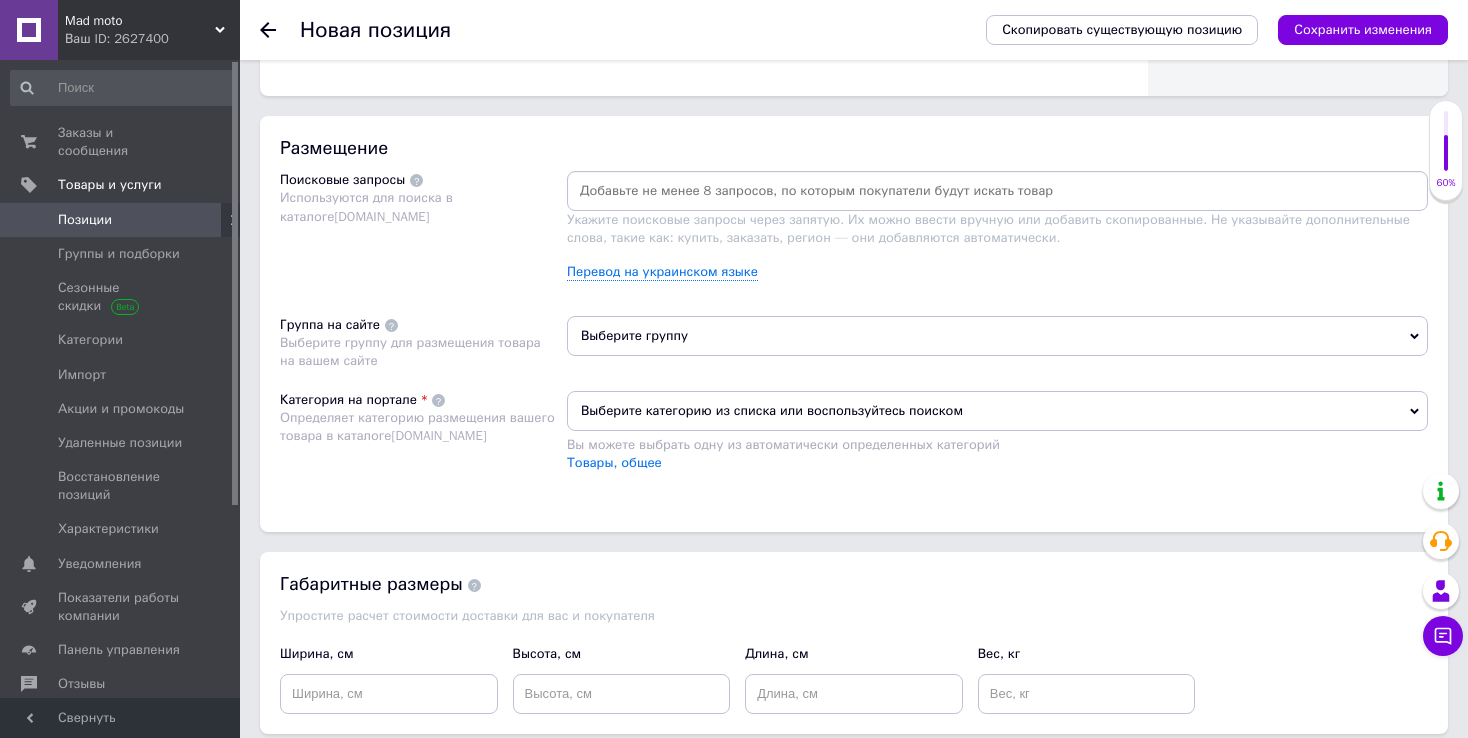 click at bounding box center [997, 191] 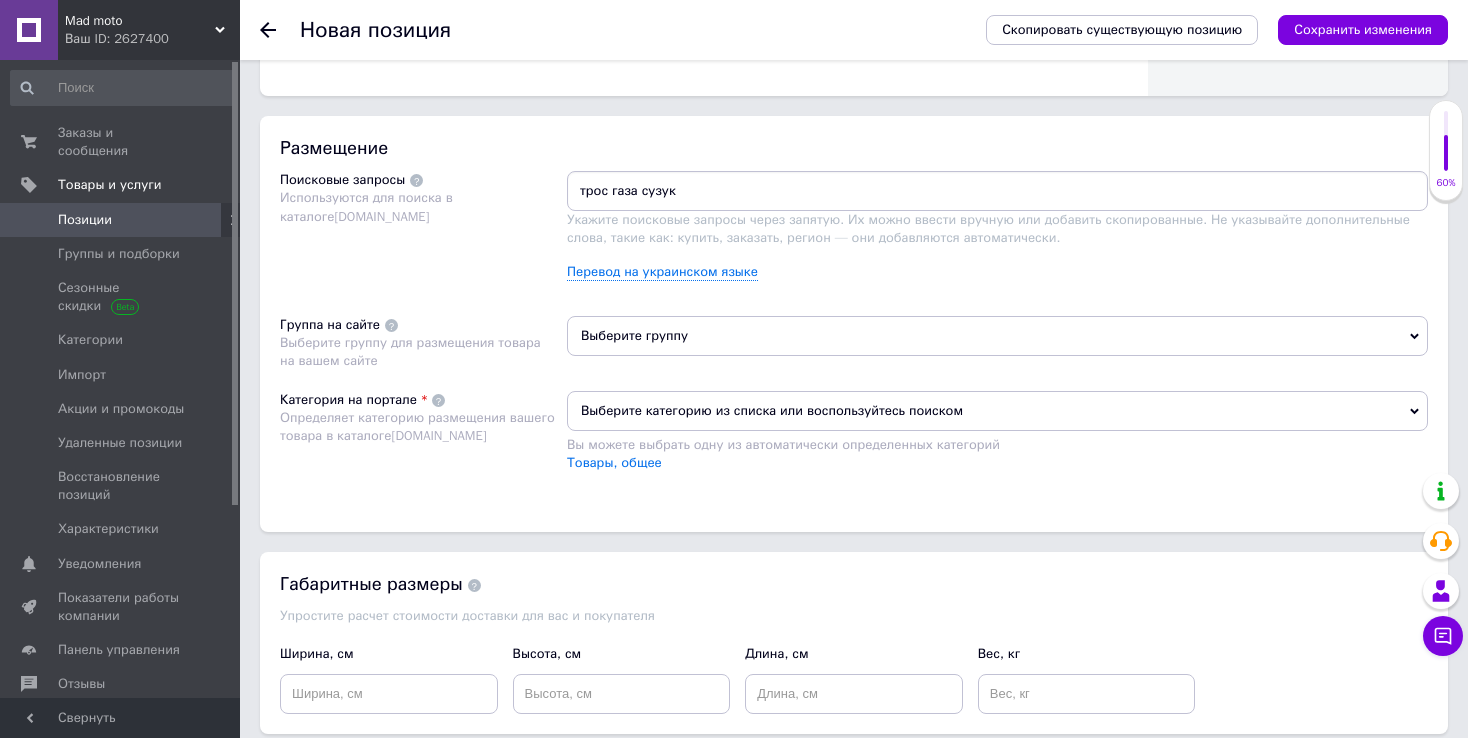 type on "трос газа сузуки" 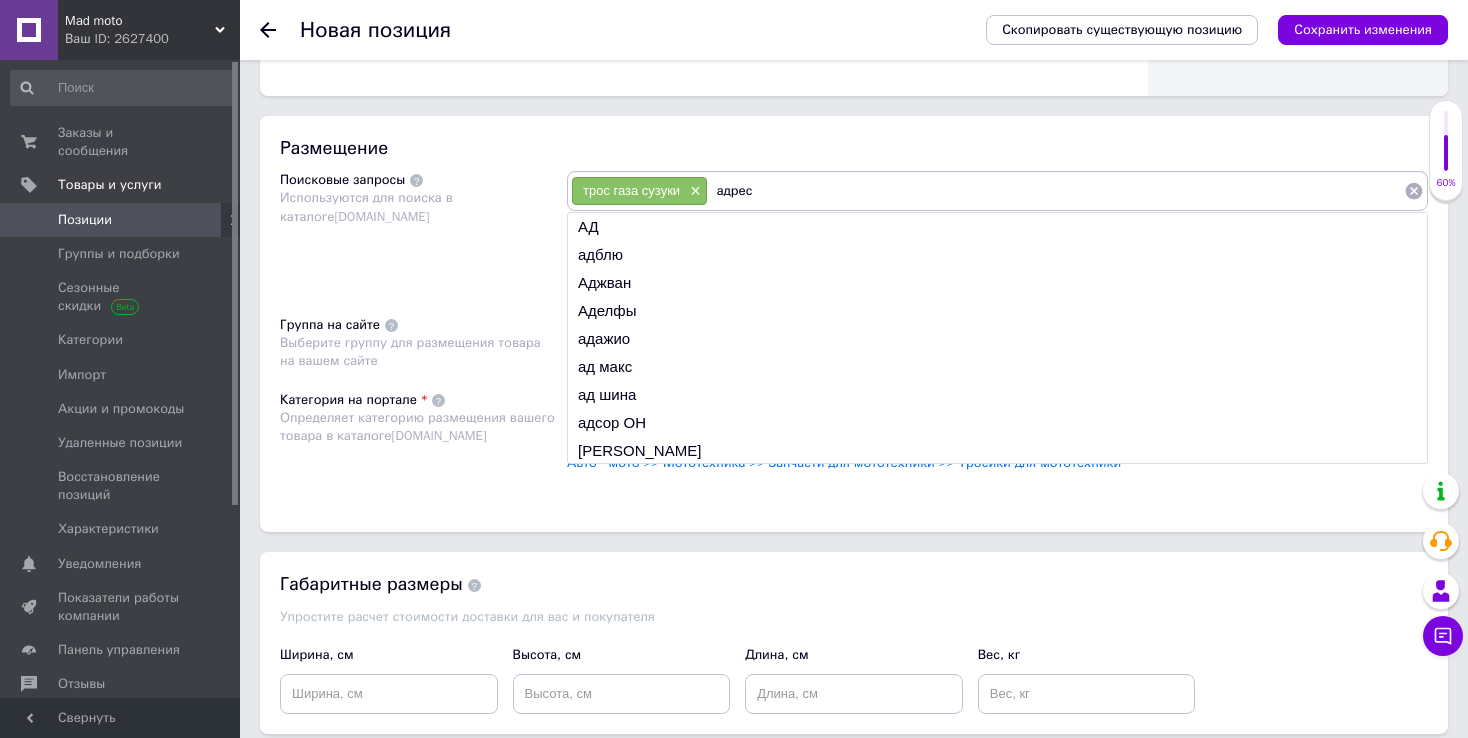 type on "адресс" 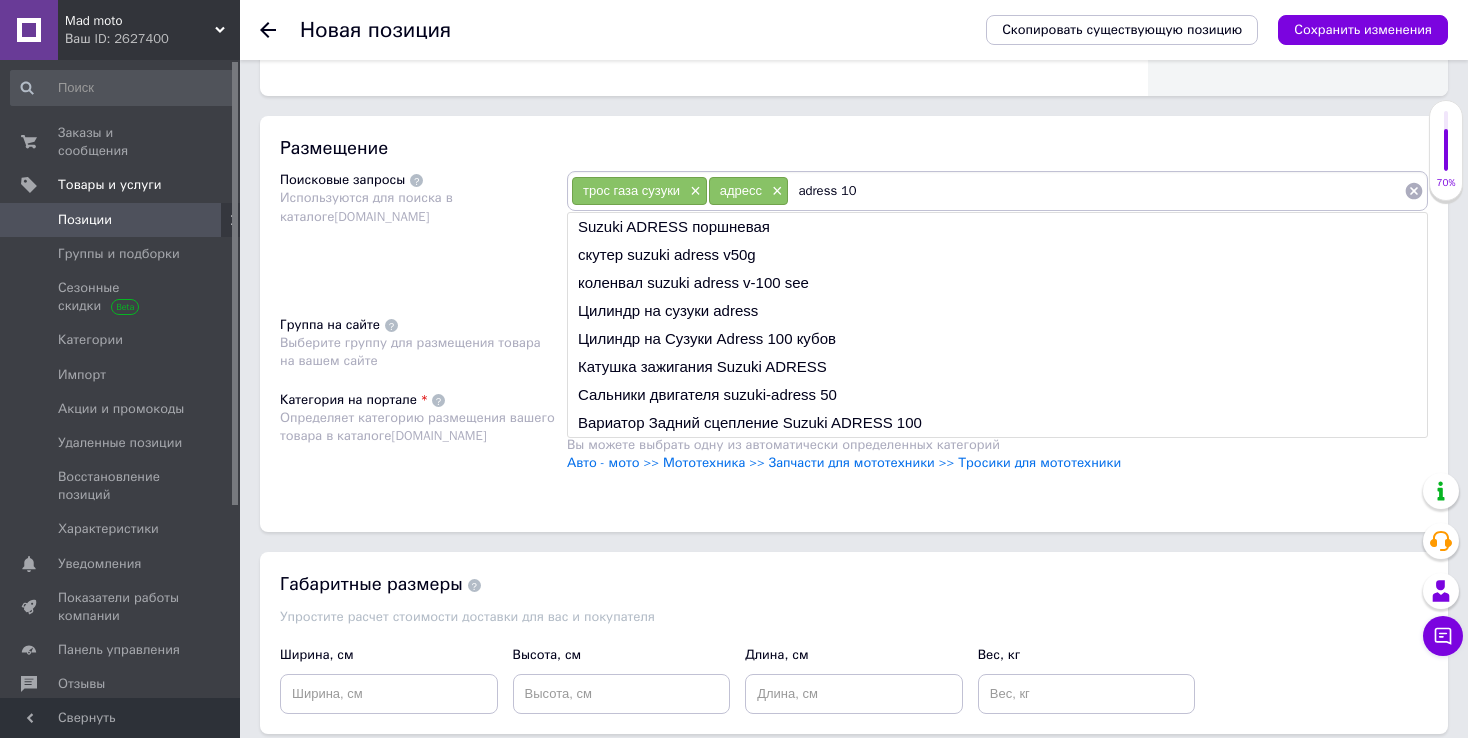 type on "adress 100" 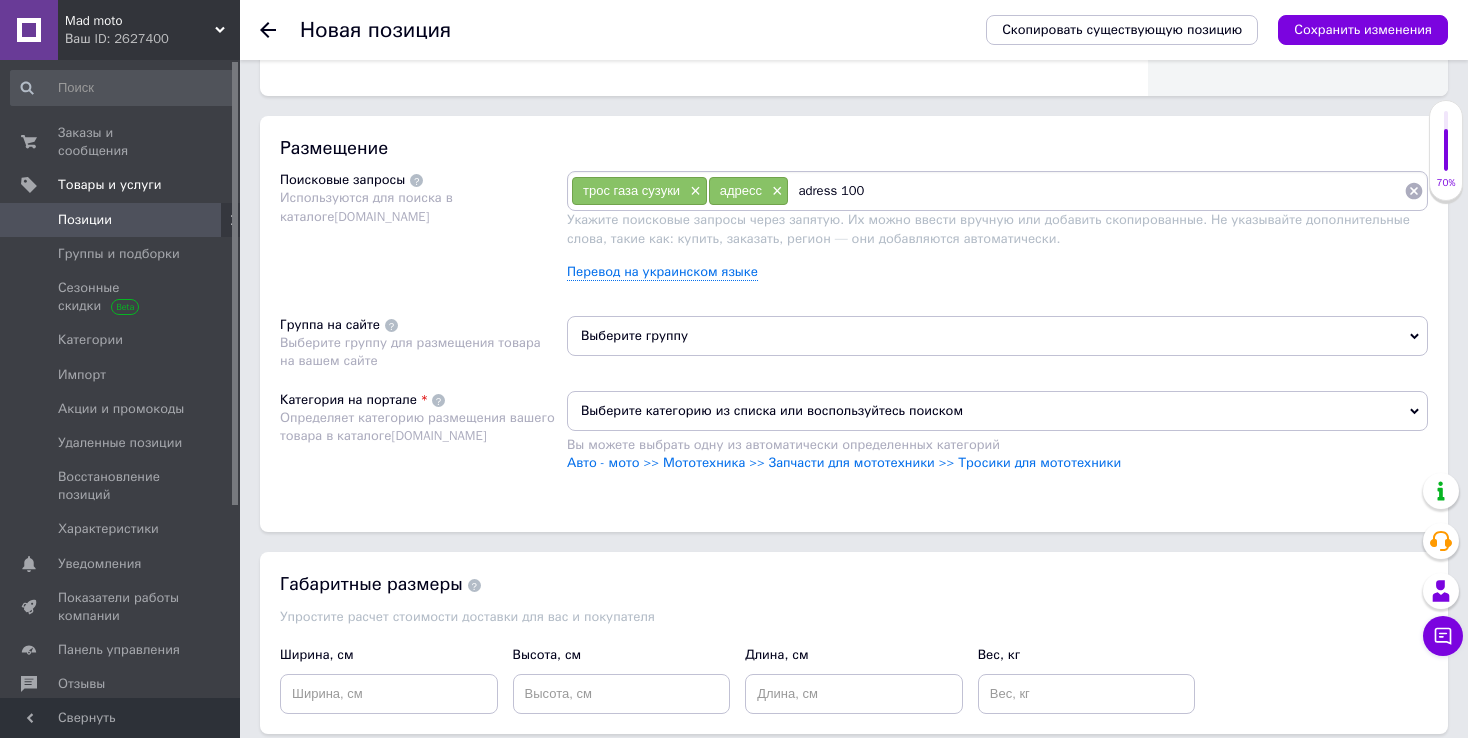 type 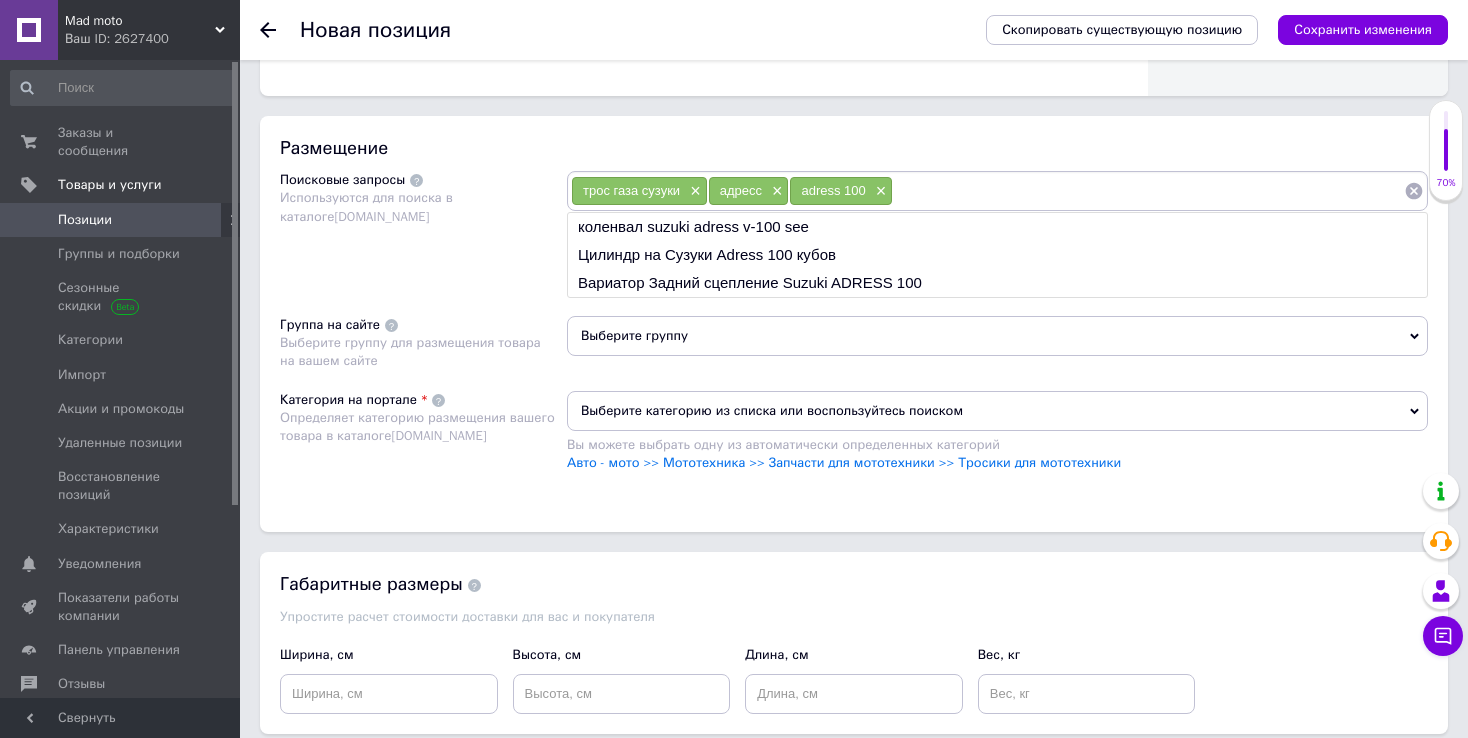 click on "Выберите группу" at bounding box center [997, 336] 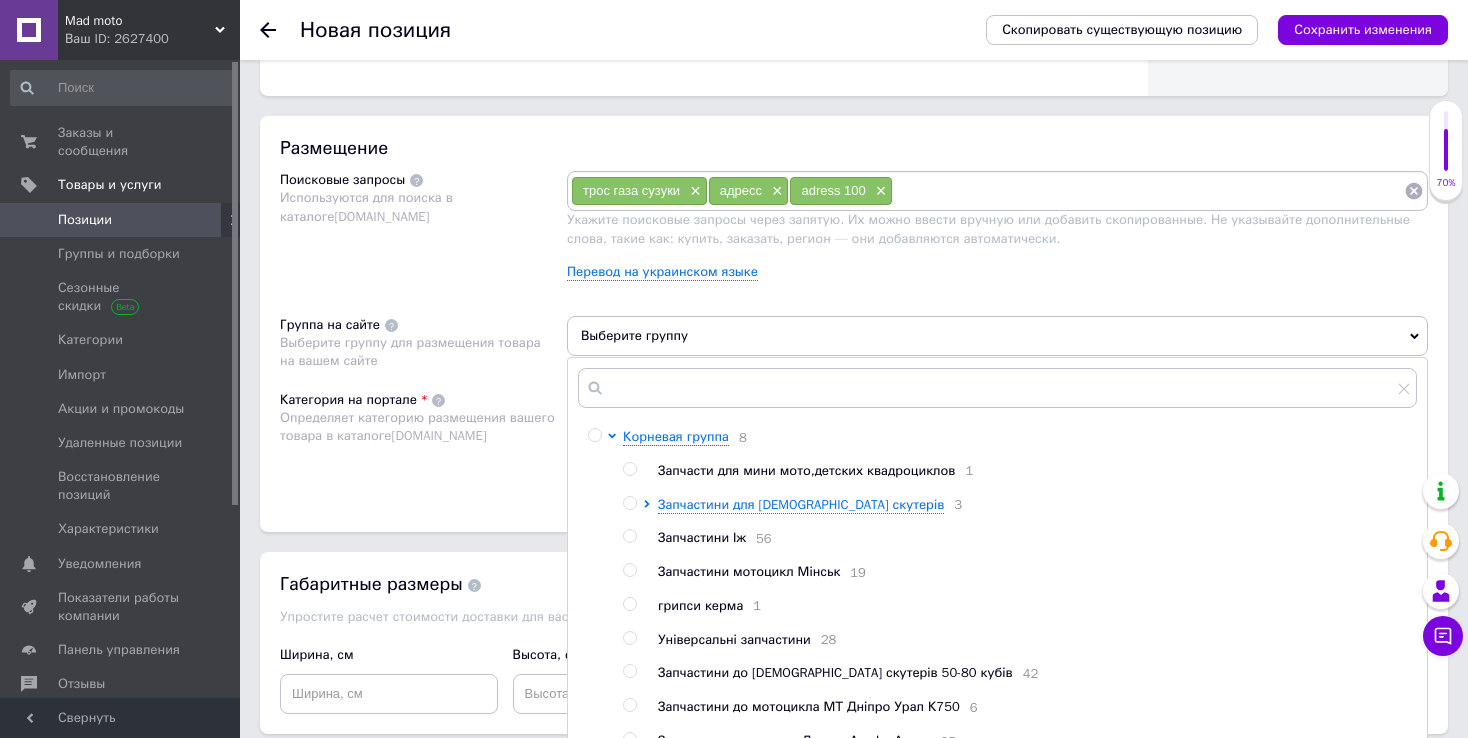 scroll, scrollTop: 1200, scrollLeft: 0, axis: vertical 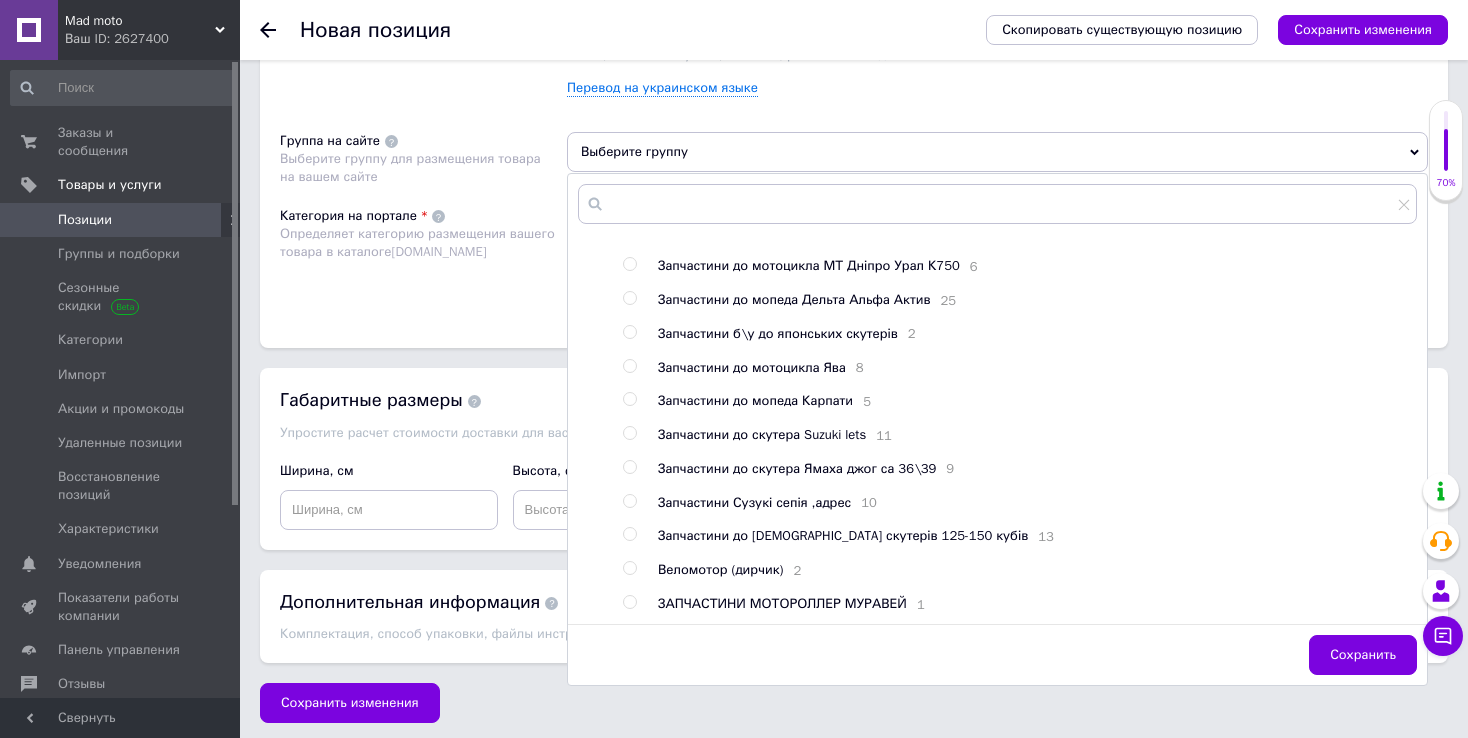 click on "Запчастини Сузукі сепія ,адрес" at bounding box center [754, 502] 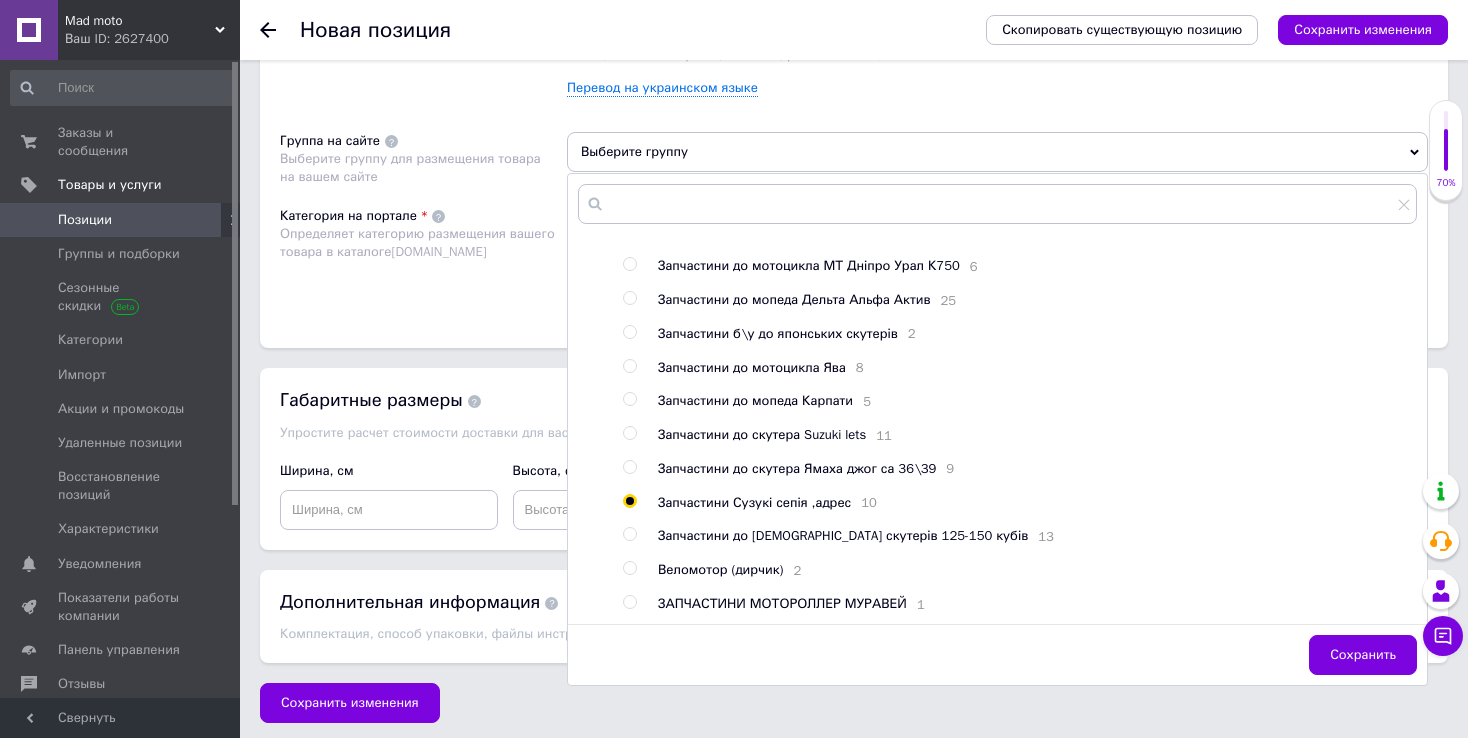 radio on "true" 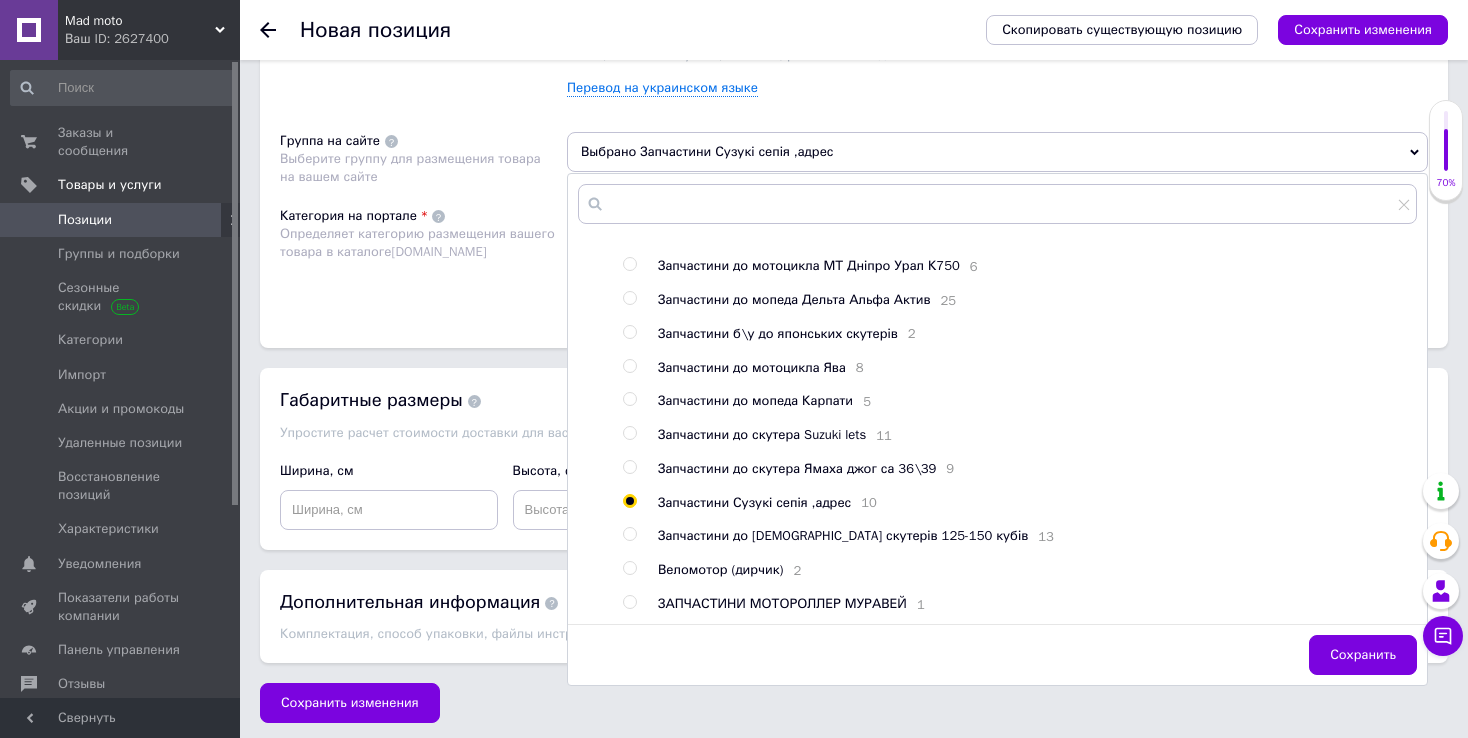 click on "Сохранить" at bounding box center [1363, 655] 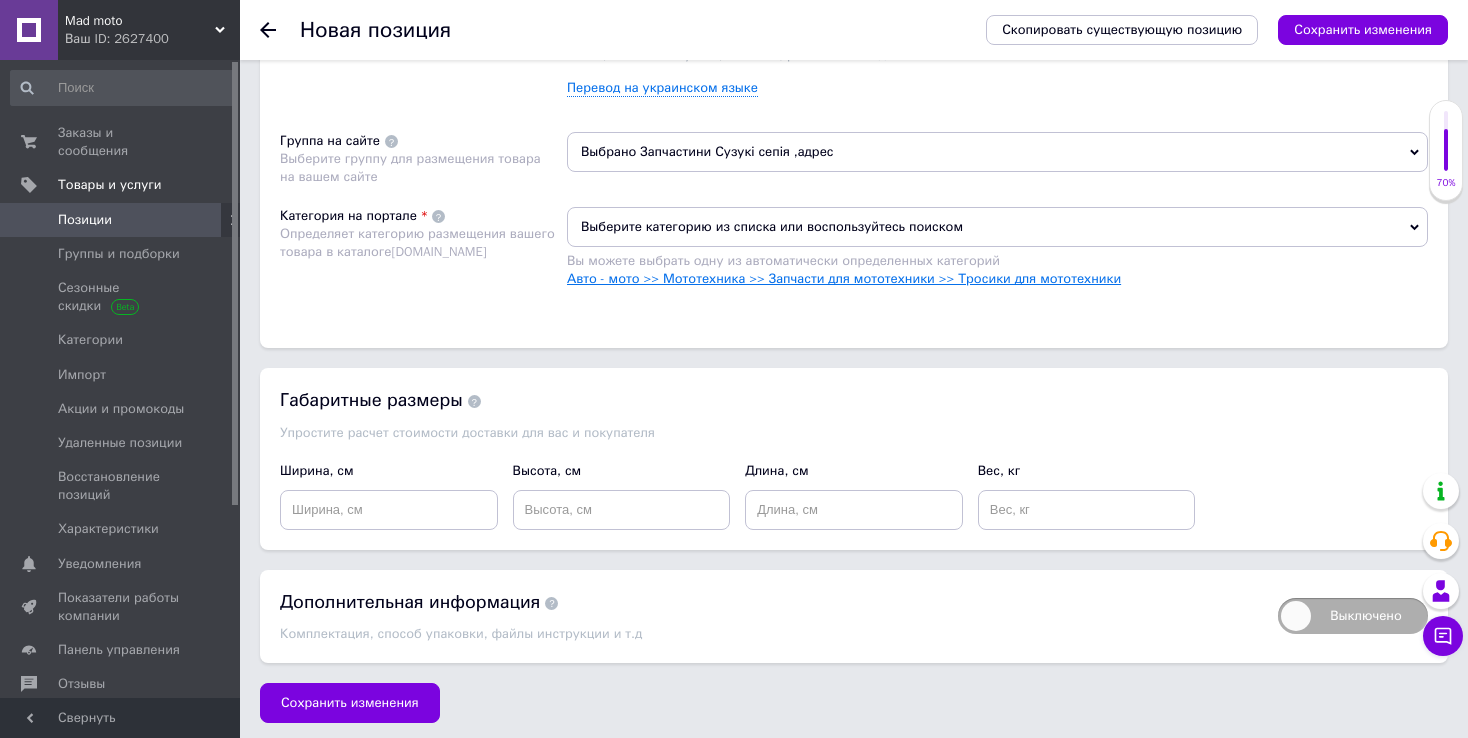 click on "Авто - мото >> Мототехника >> Запчасти для мототехники >> Тросики для мототехники" at bounding box center (844, 278) 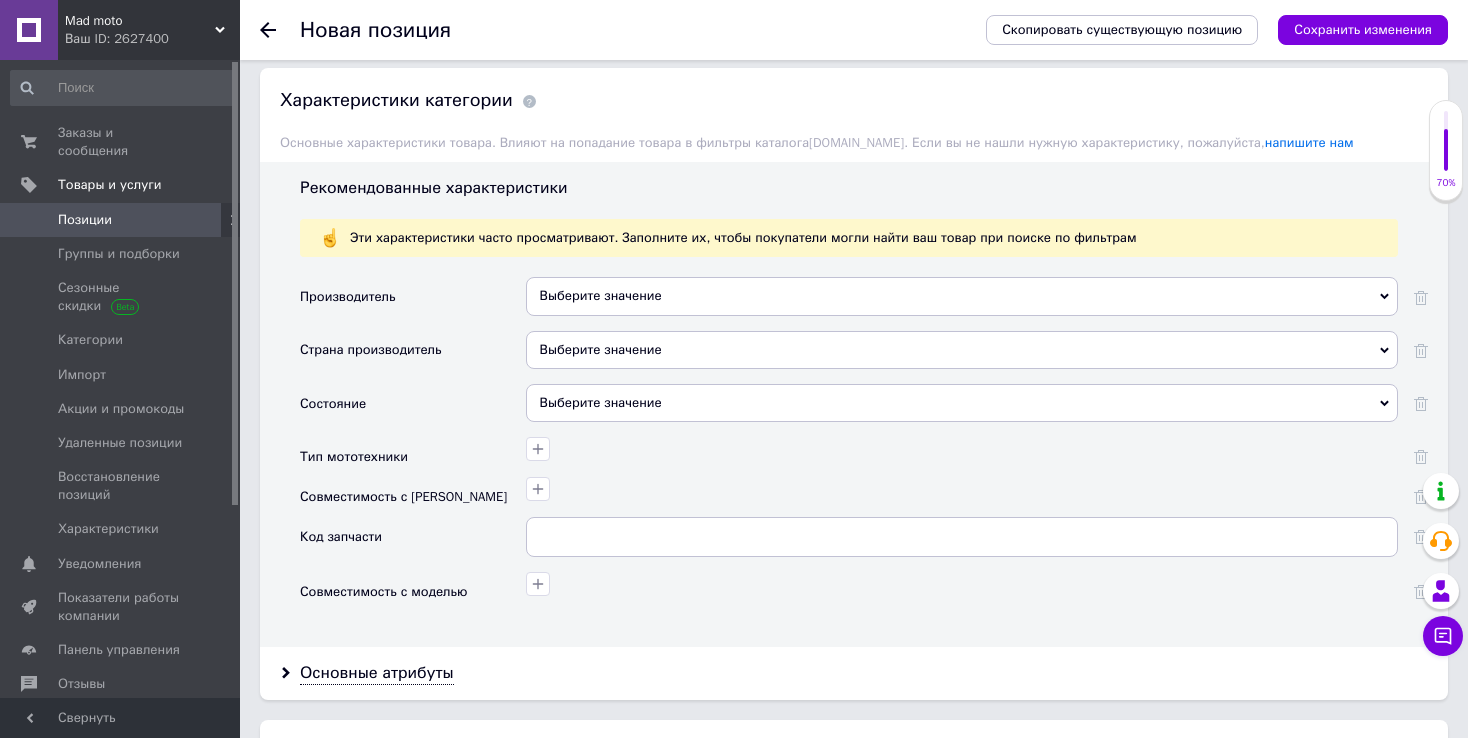 click on "Выберите значение" at bounding box center (962, 403) 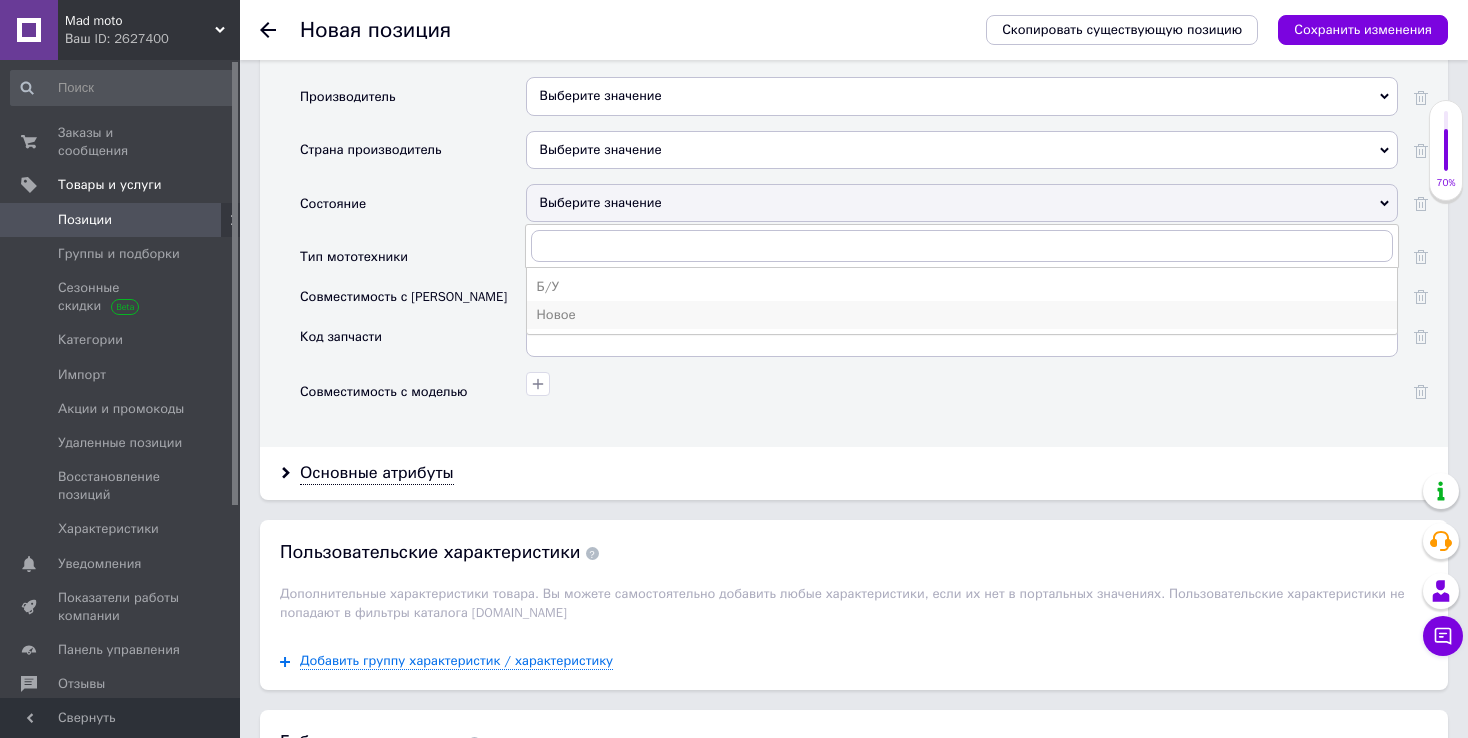 click on "Новое" at bounding box center [962, 315] 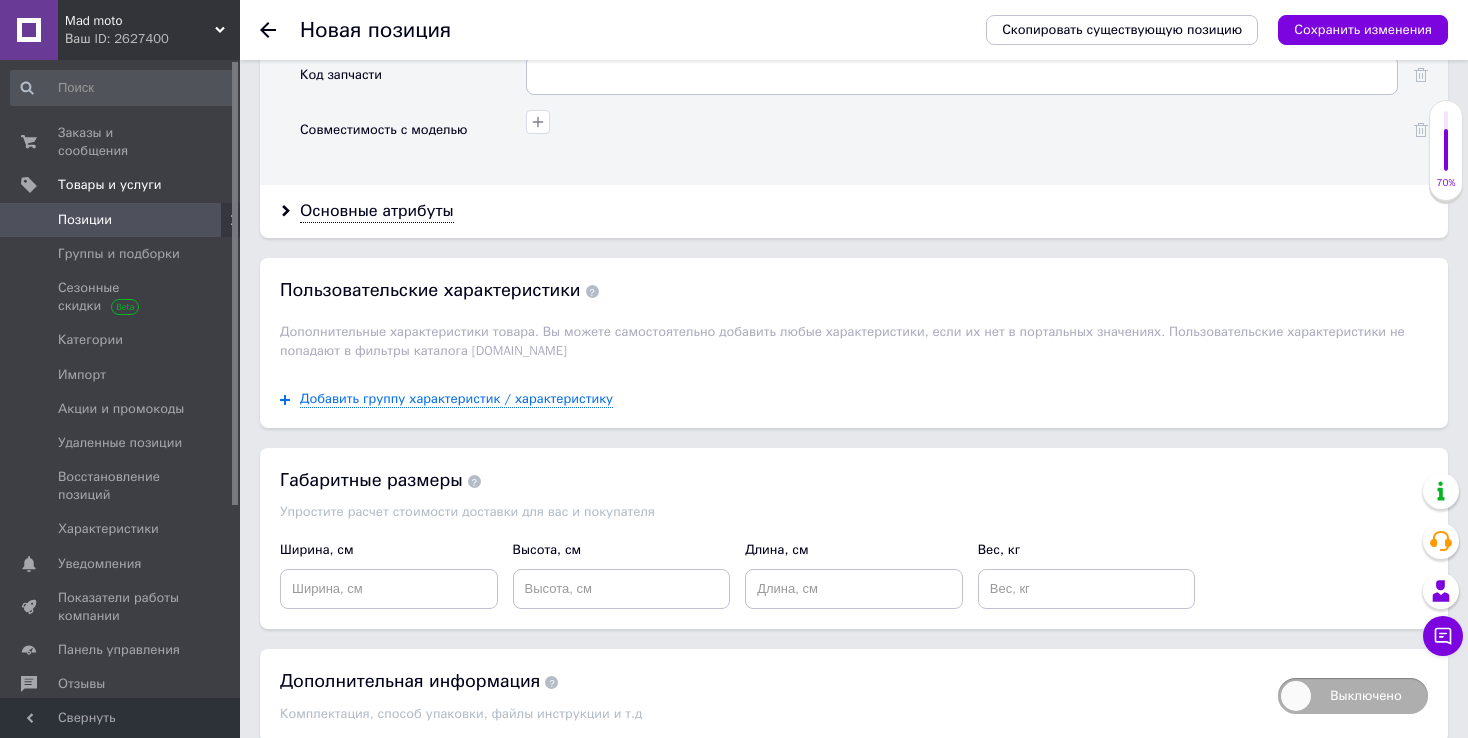 scroll, scrollTop: 2124, scrollLeft: 0, axis: vertical 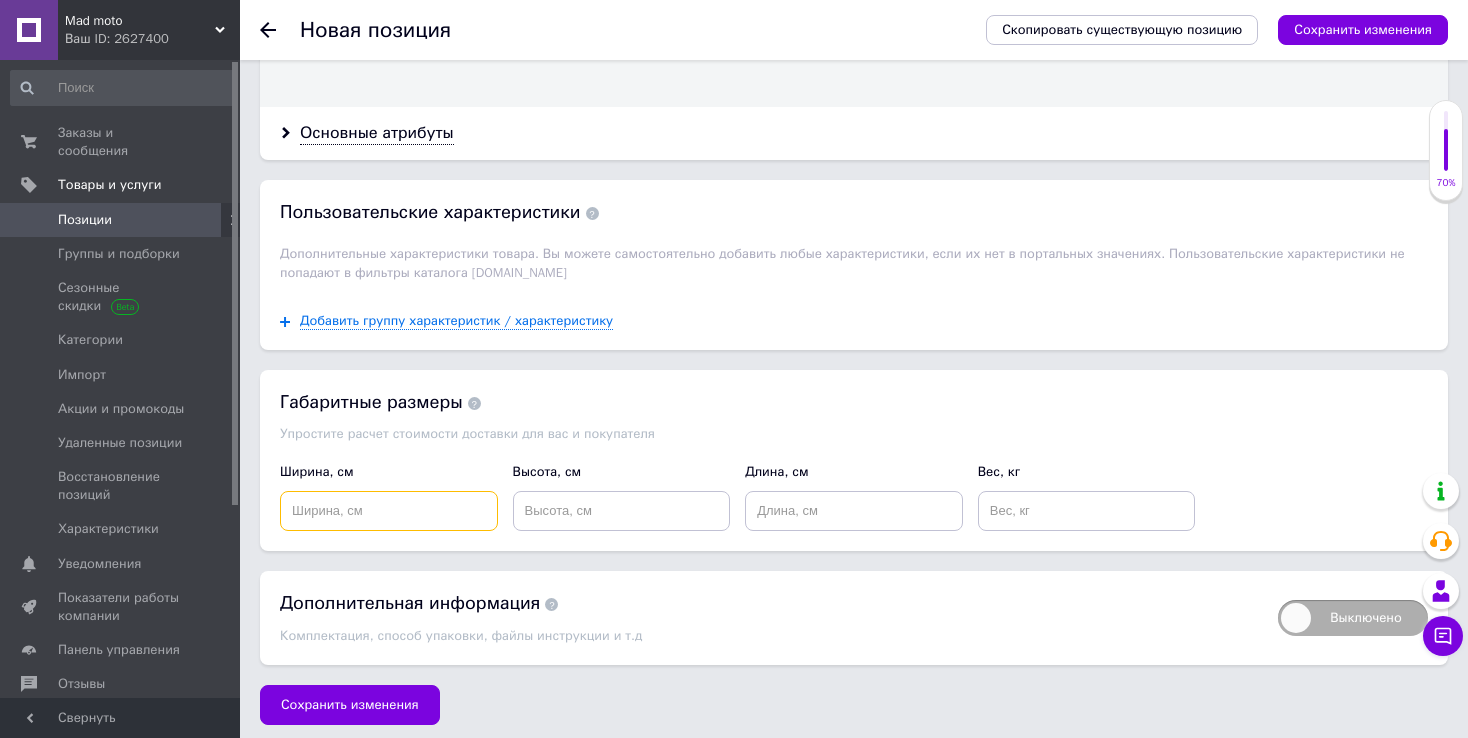click at bounding box center (389, 511) 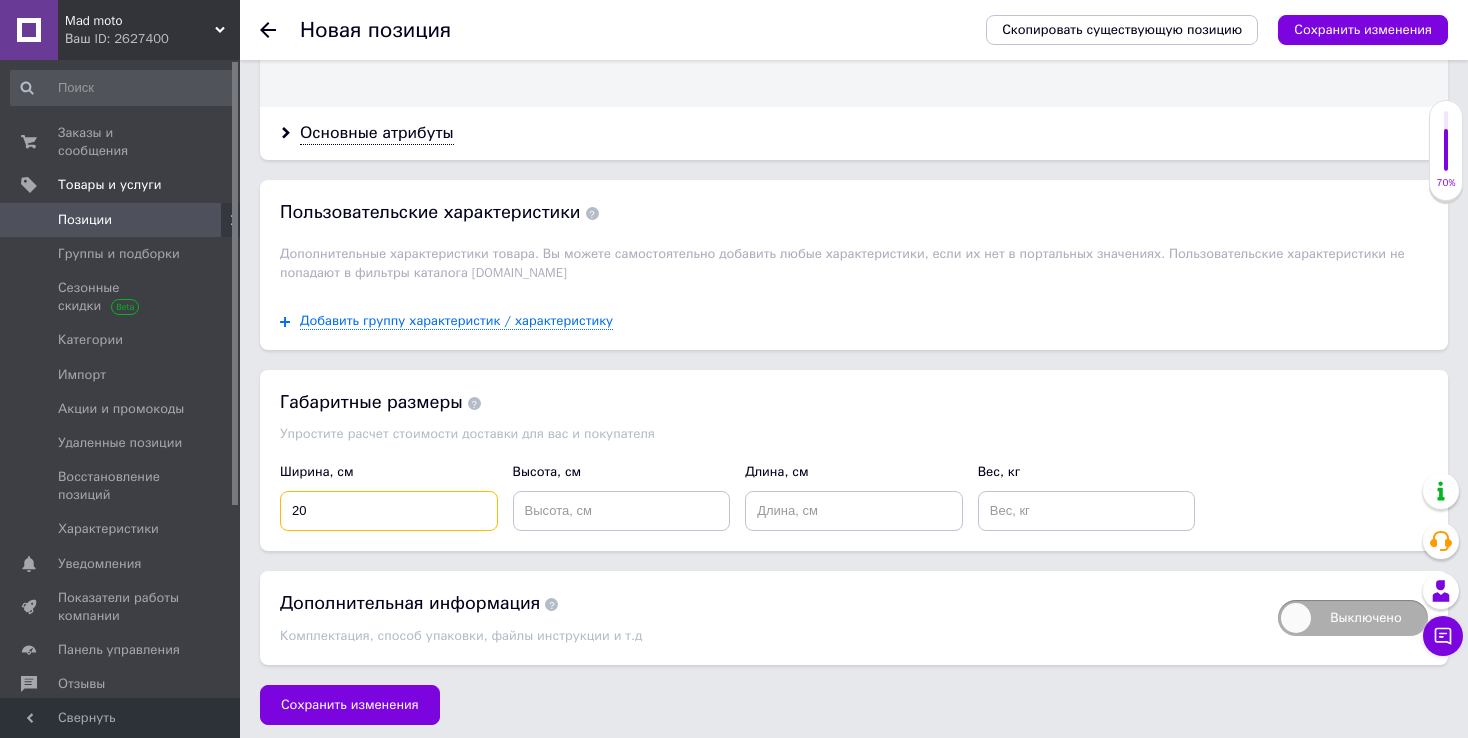 type on "20" 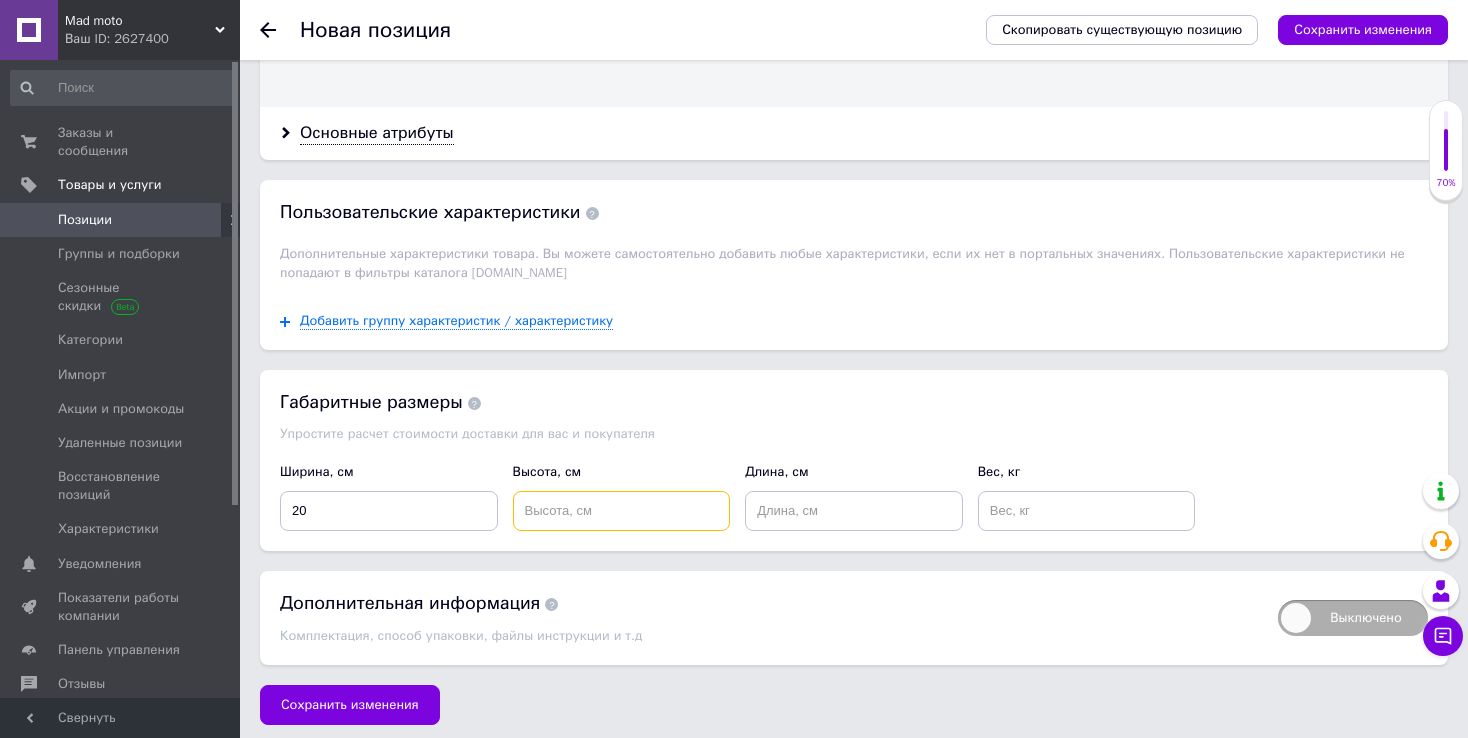 click at bounding box center (622, 511) 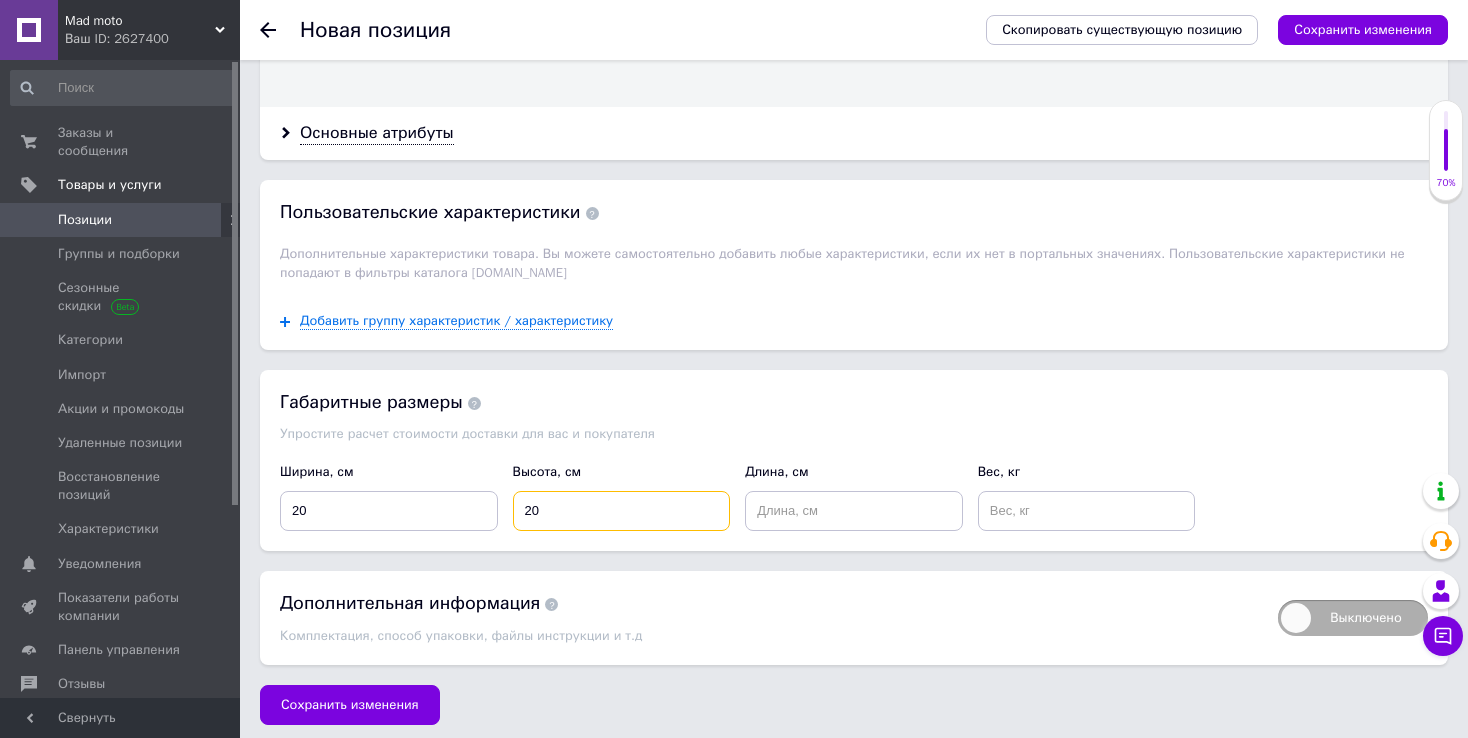type on "20" 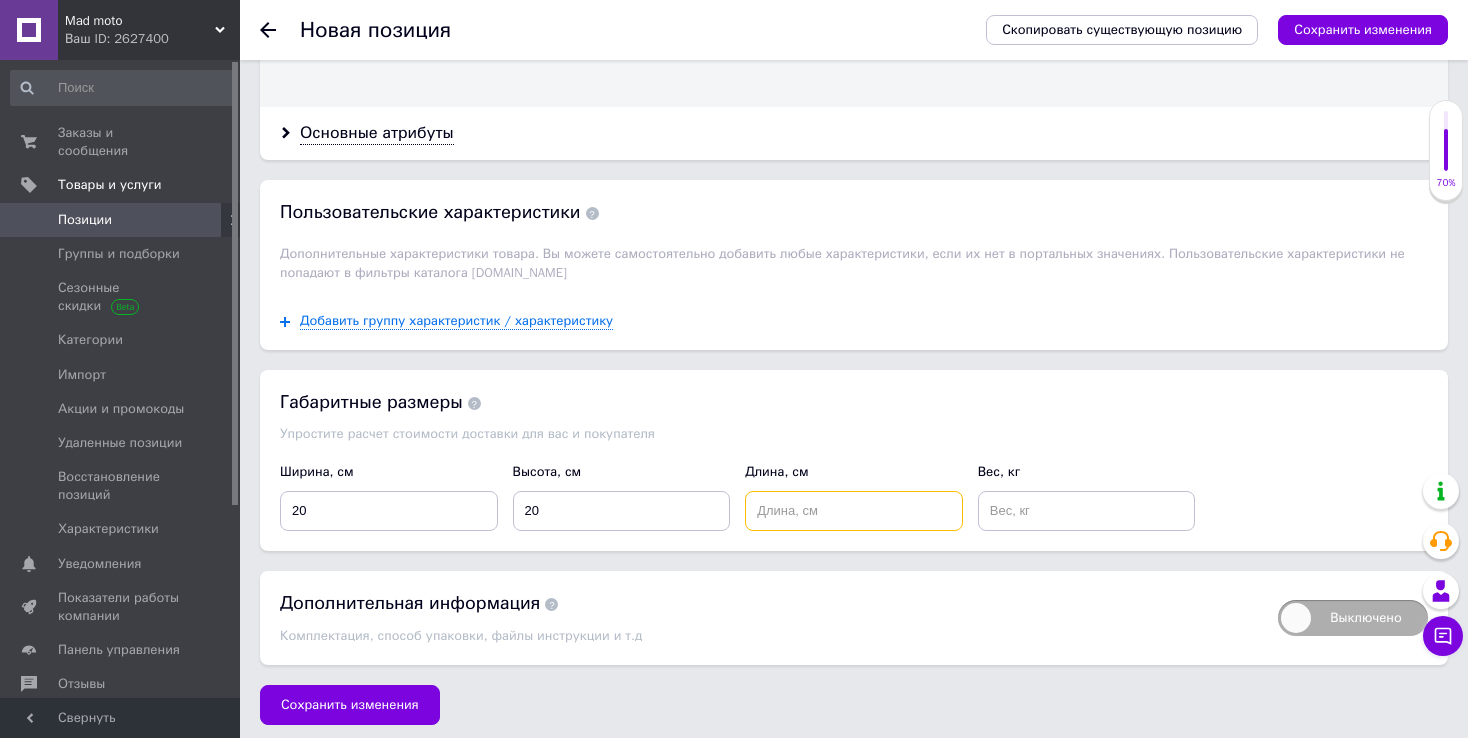 click at bounding box center [854, 511] 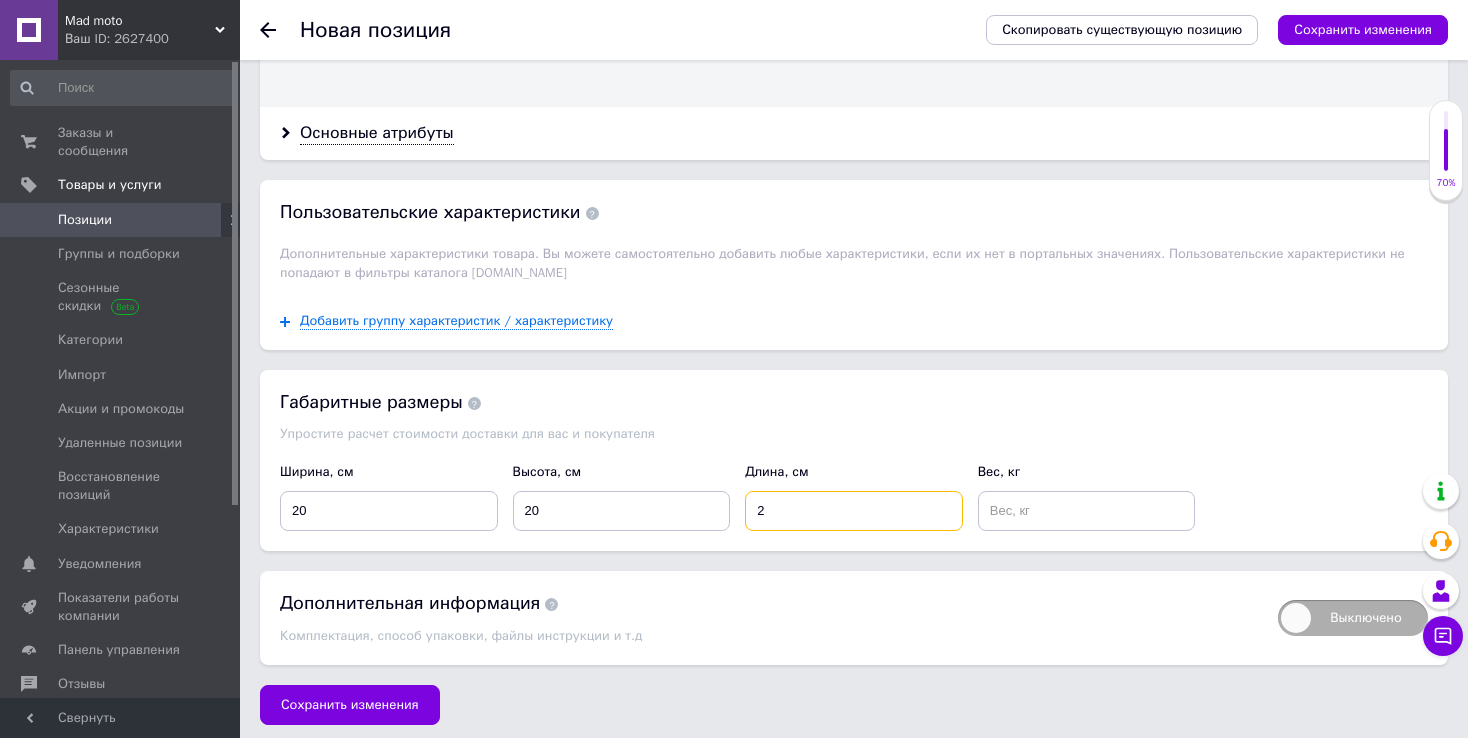 type on "2" 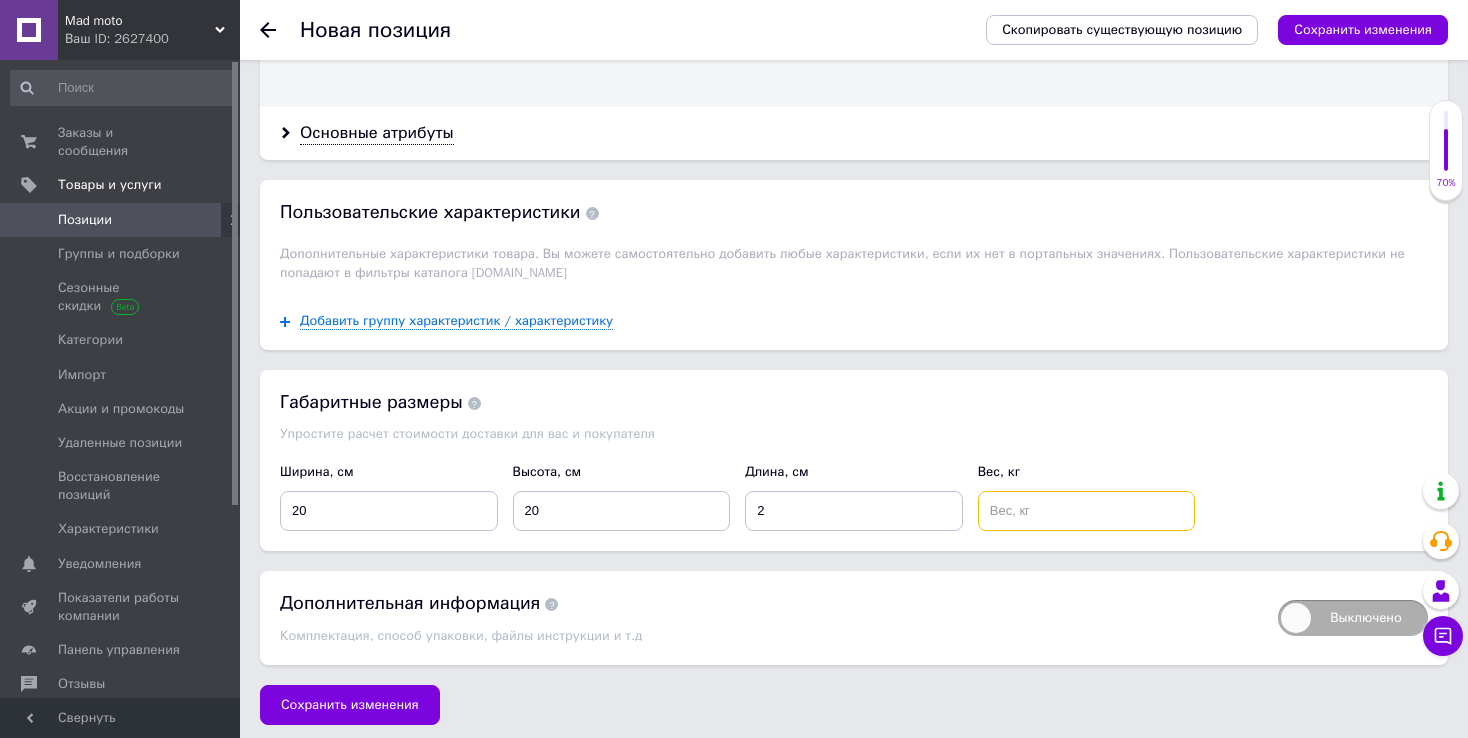 click at bounding box center [1087, 511] 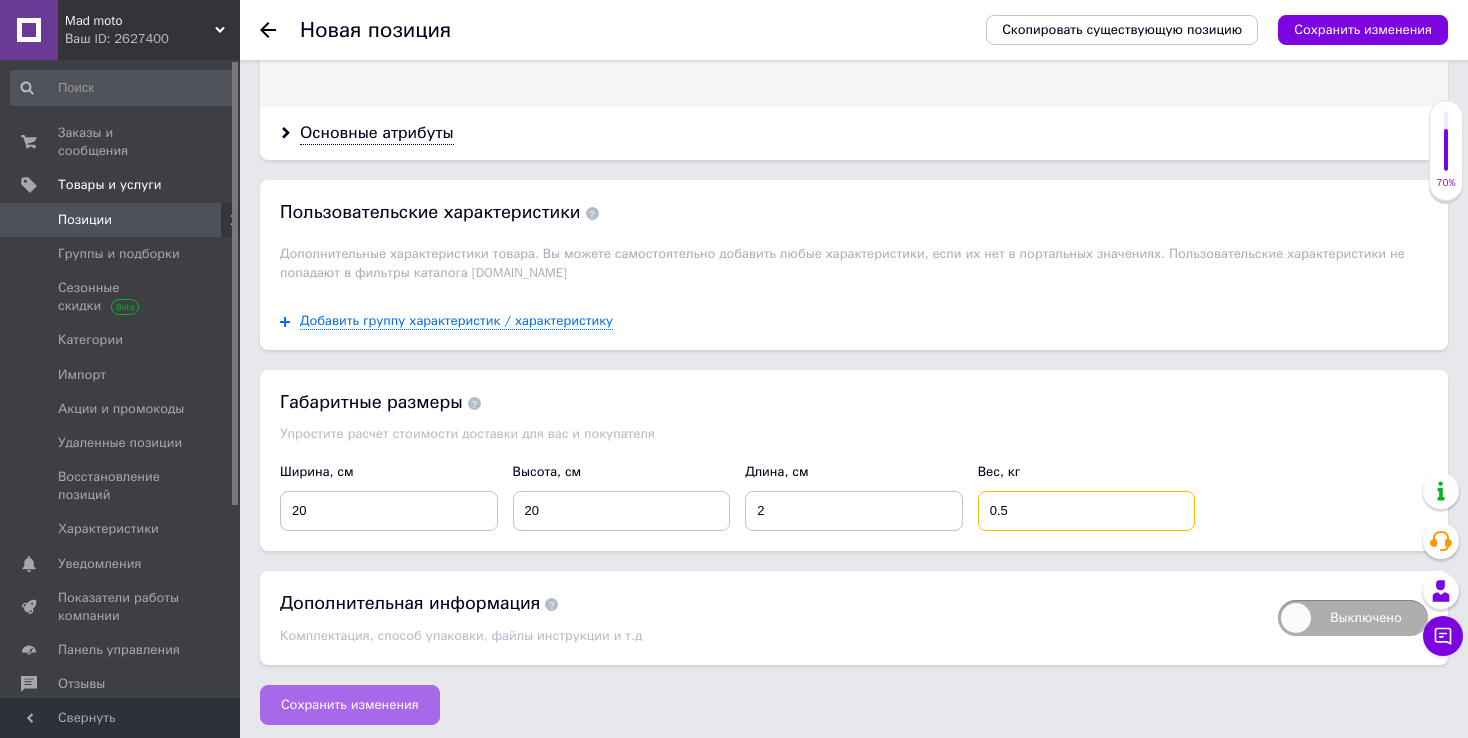 type on "0.5" 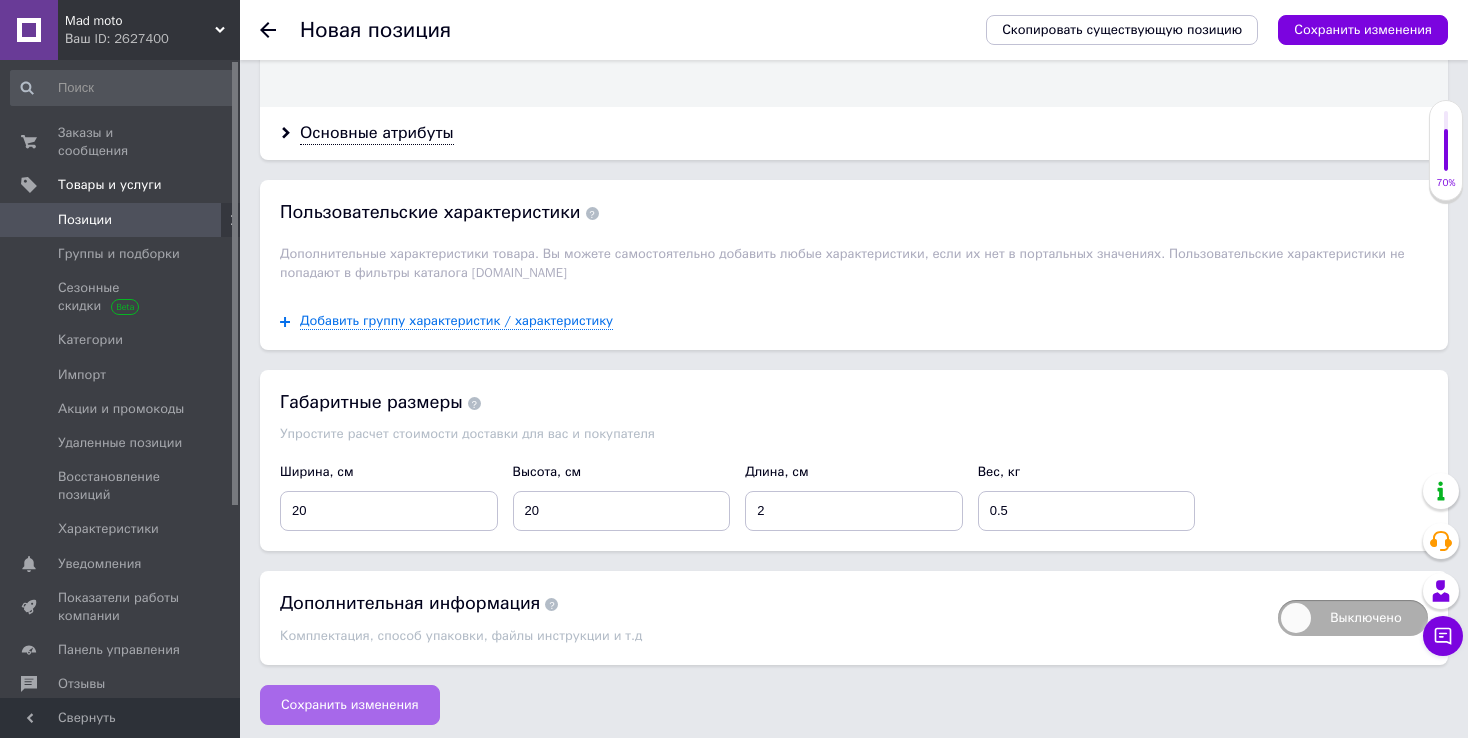 click on "Сохранить изменения" at bounding box center [350, 705] 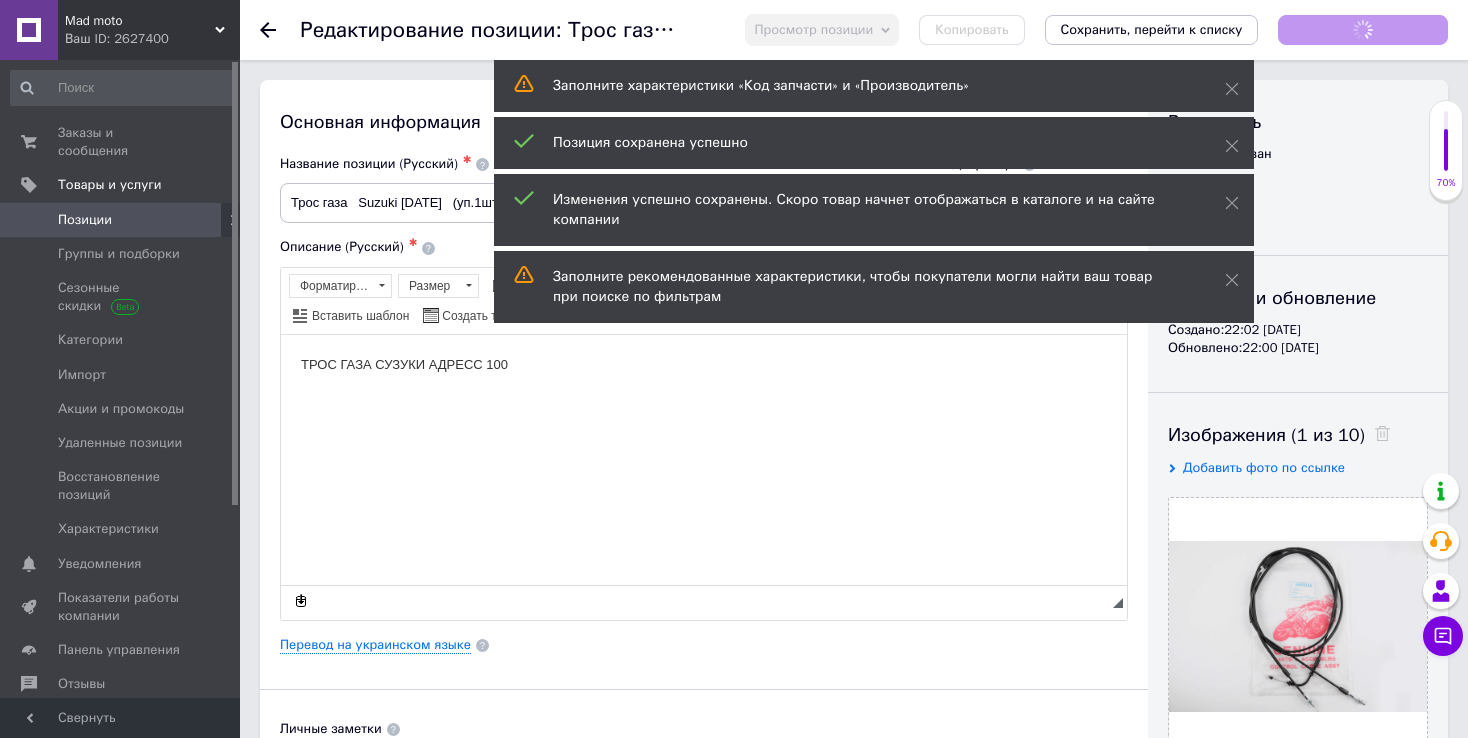 scroll, scrollTop: 0, scrollLeft: 0, axis: both 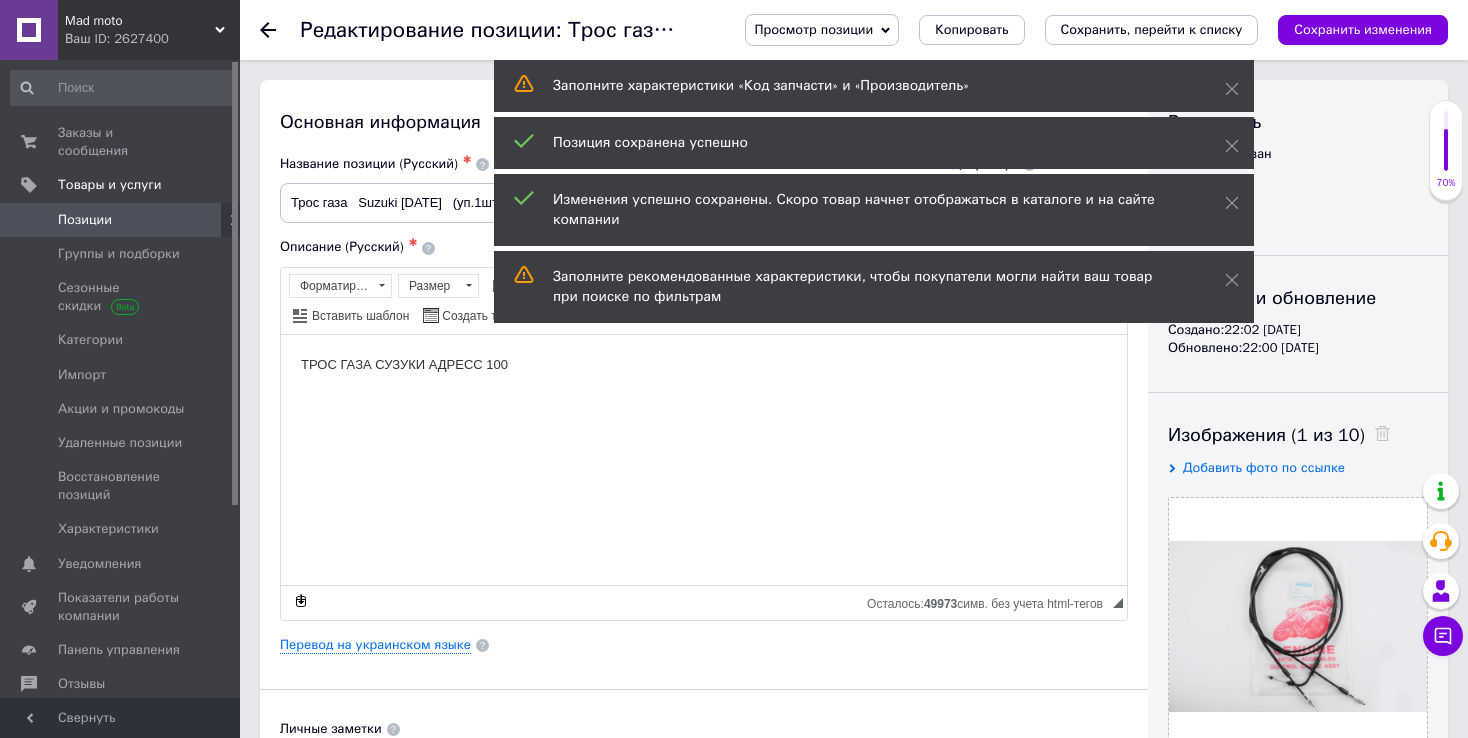 click on "Позиции" at bounding box center (85, 220) 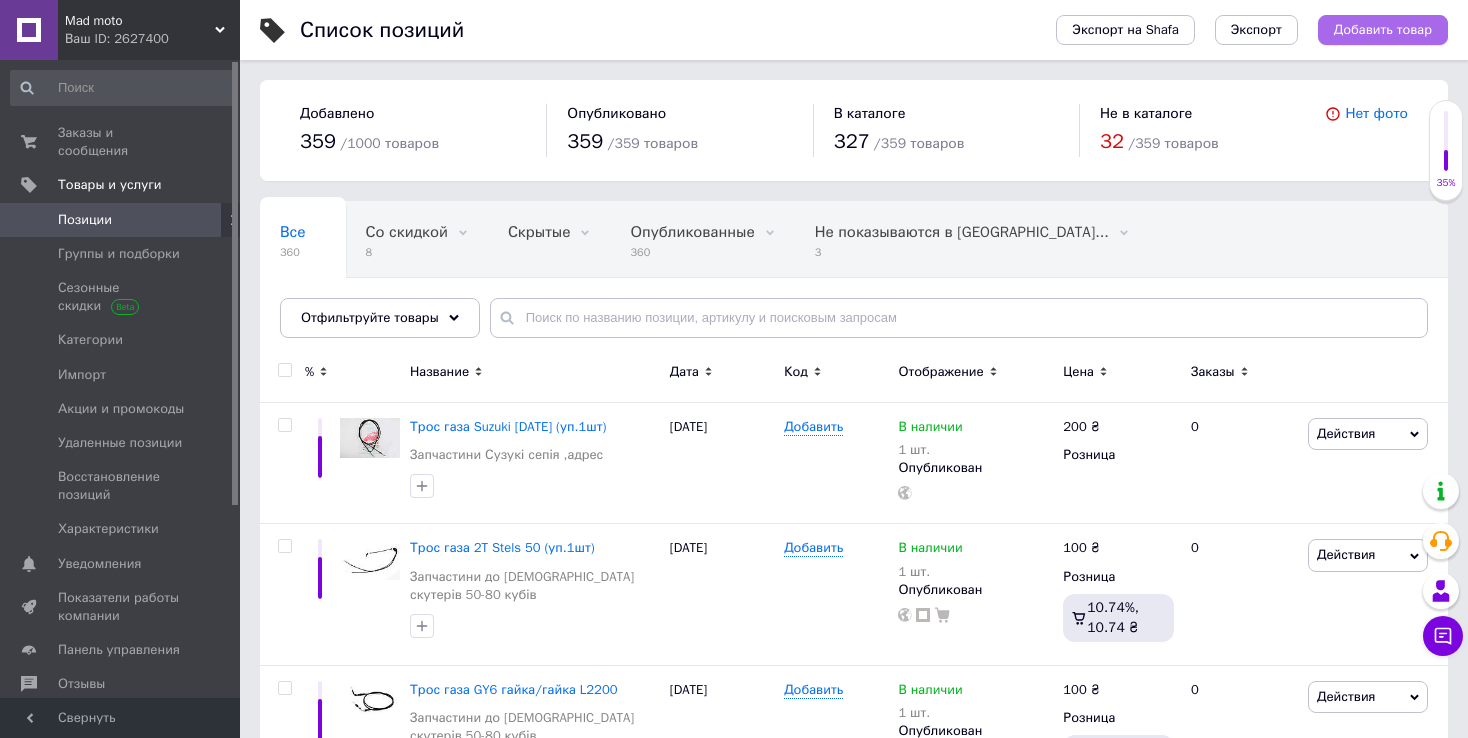 click on "Добавить товар" at bounding box center (1383, 30) 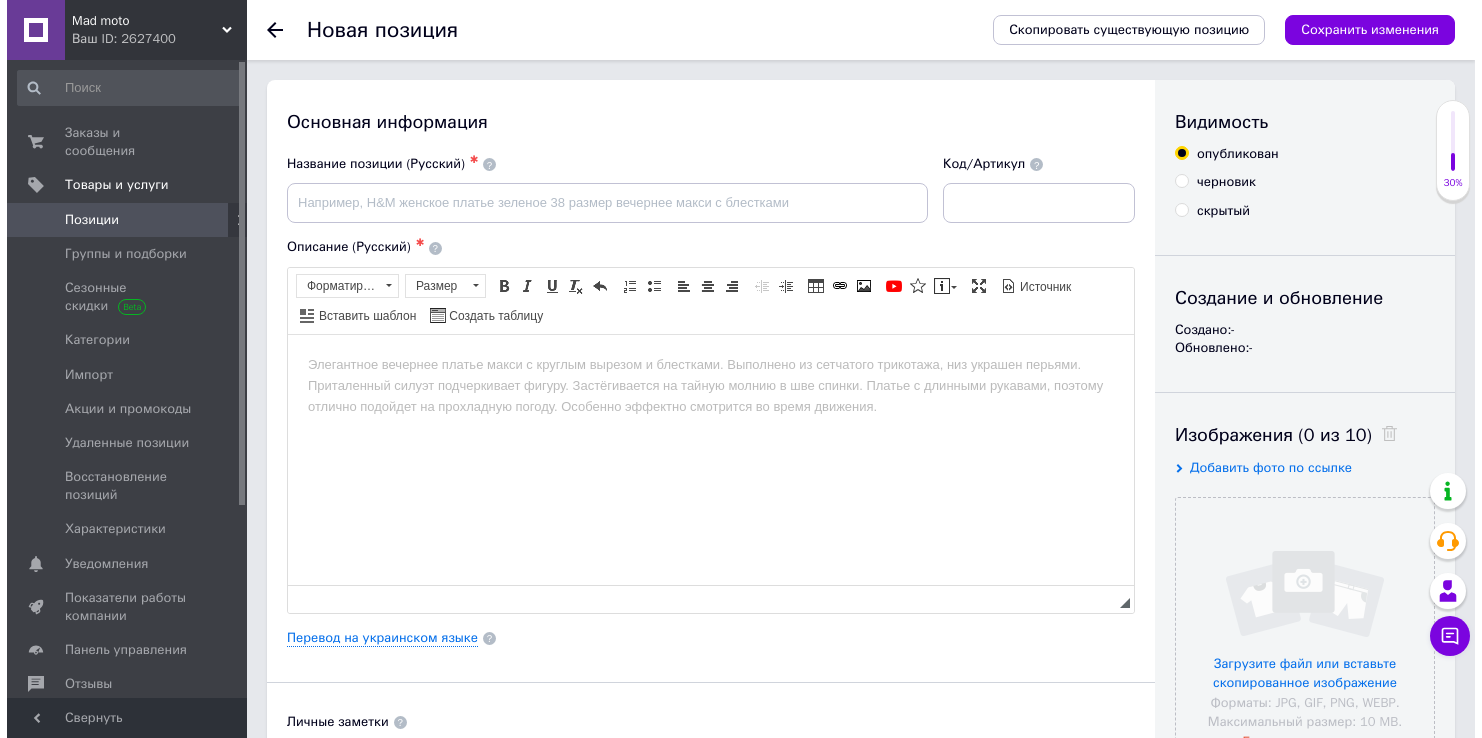 scroll, scrollTop: 0, scrollLeft: 0, axis: both 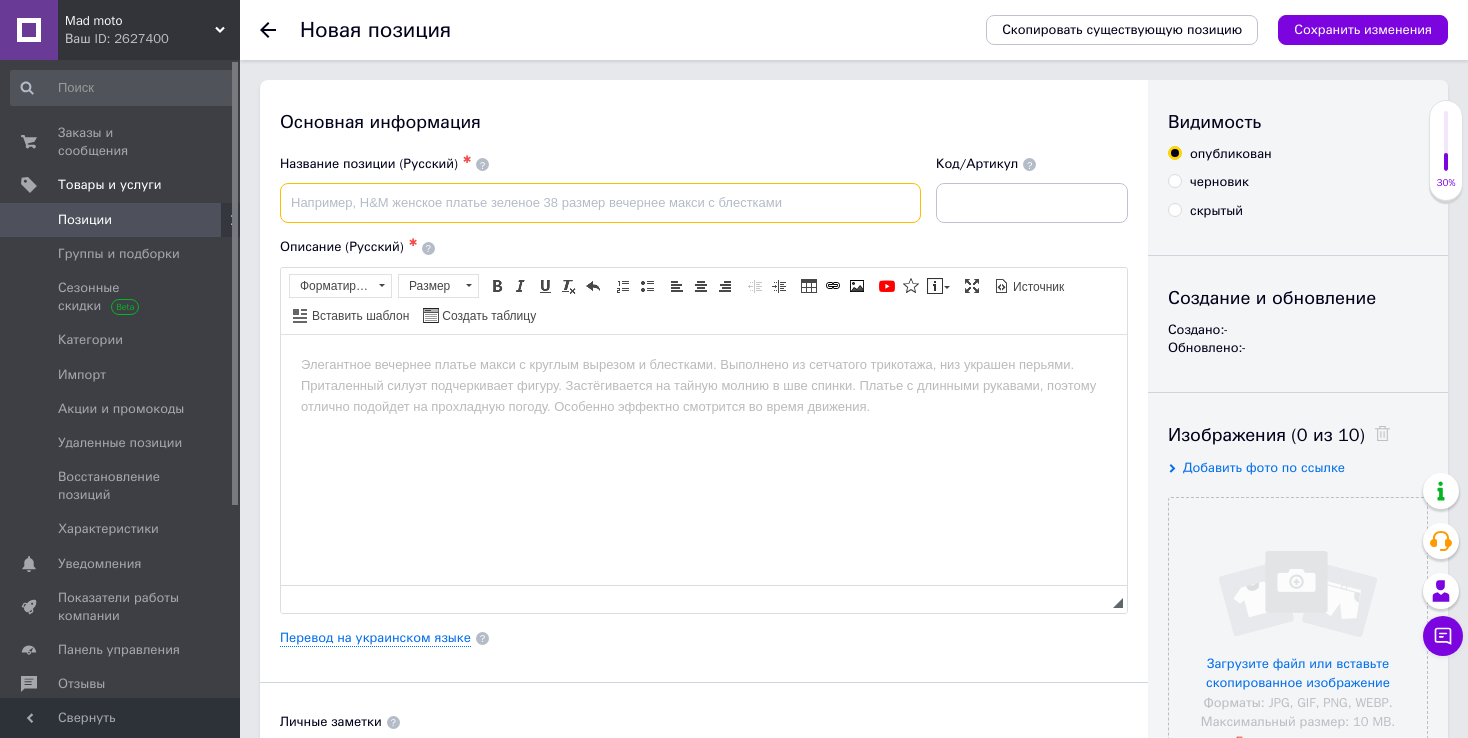 paste on "Трос газа   Yamaha JOG 5BM   (1500mm, уп.1шт)" 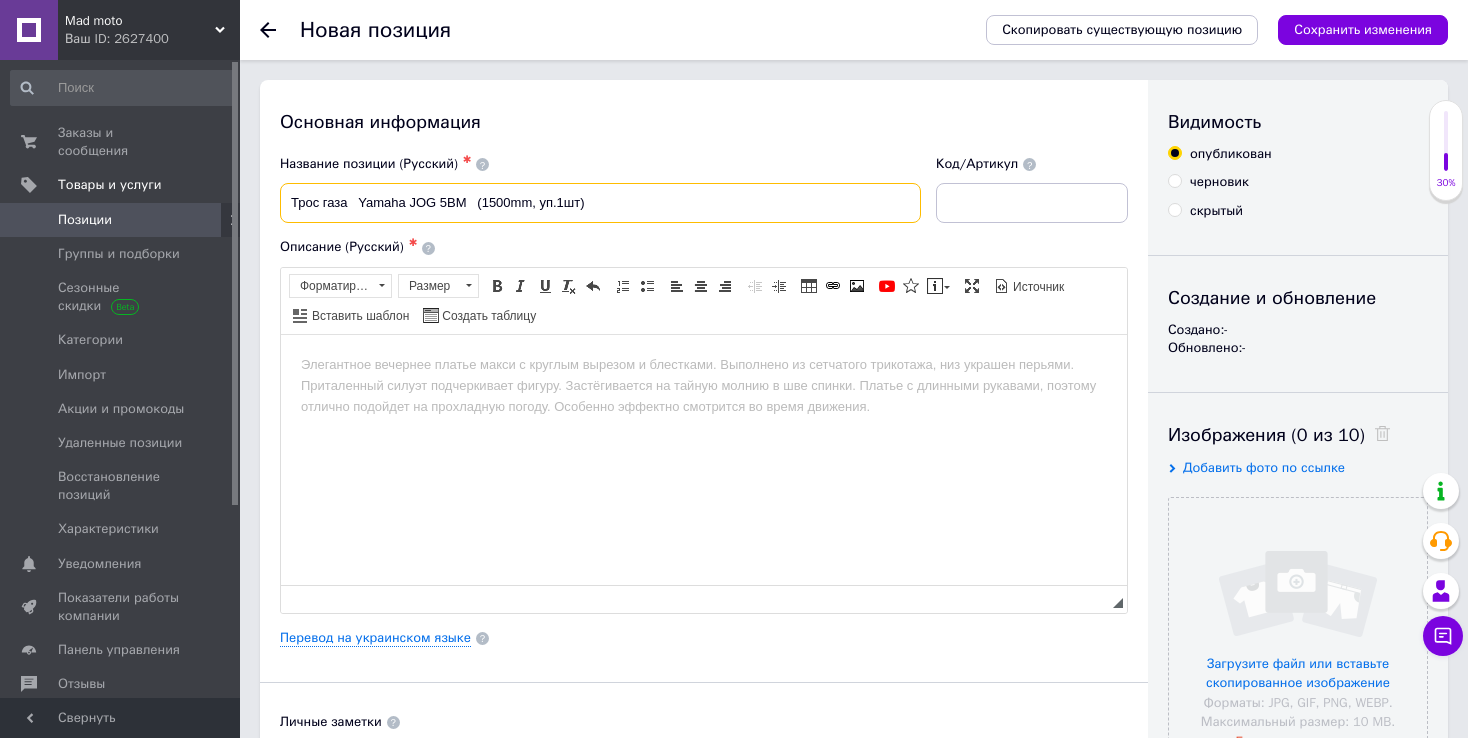 type on "Трос газа   Yamaha JOG 5BM   (1500mm, уп.1шт)" 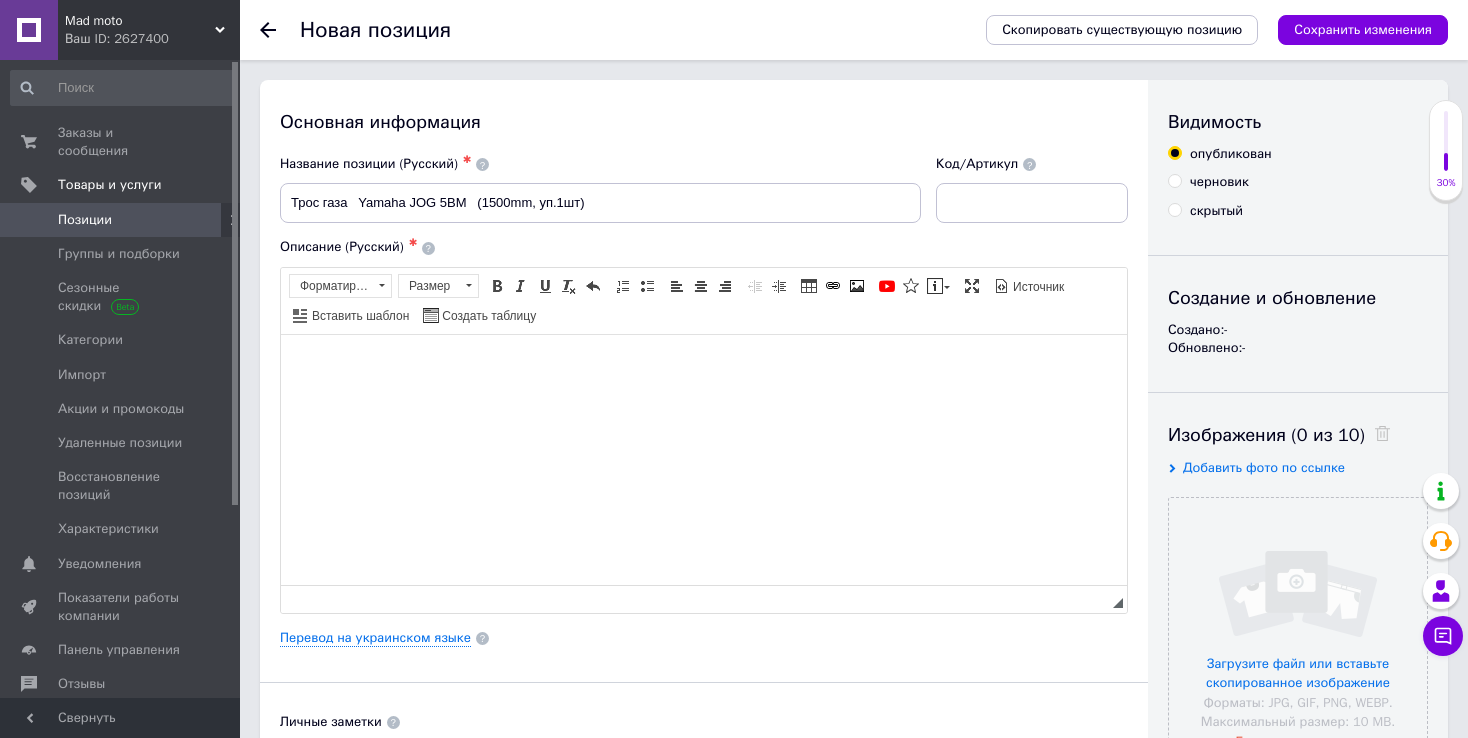 click at bounding box center [704, 364] 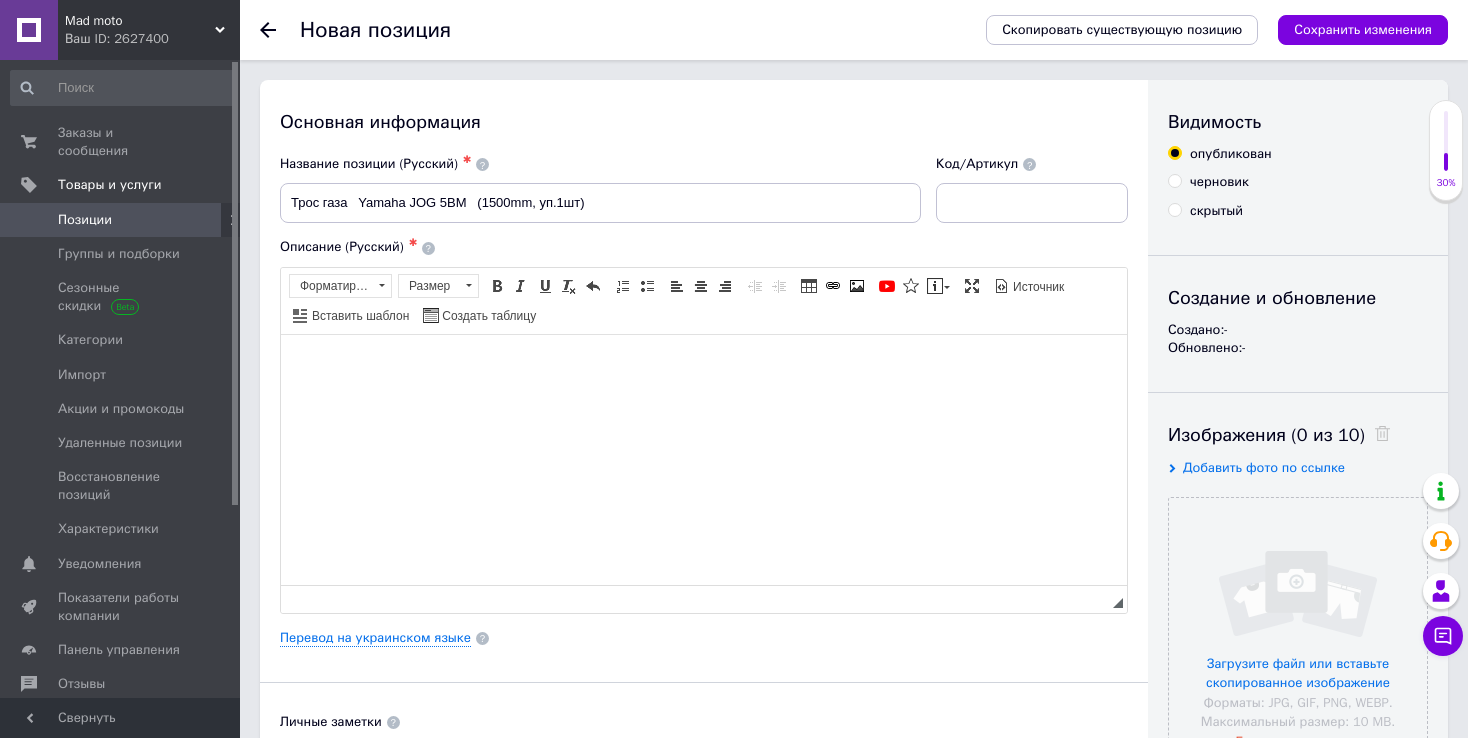 type 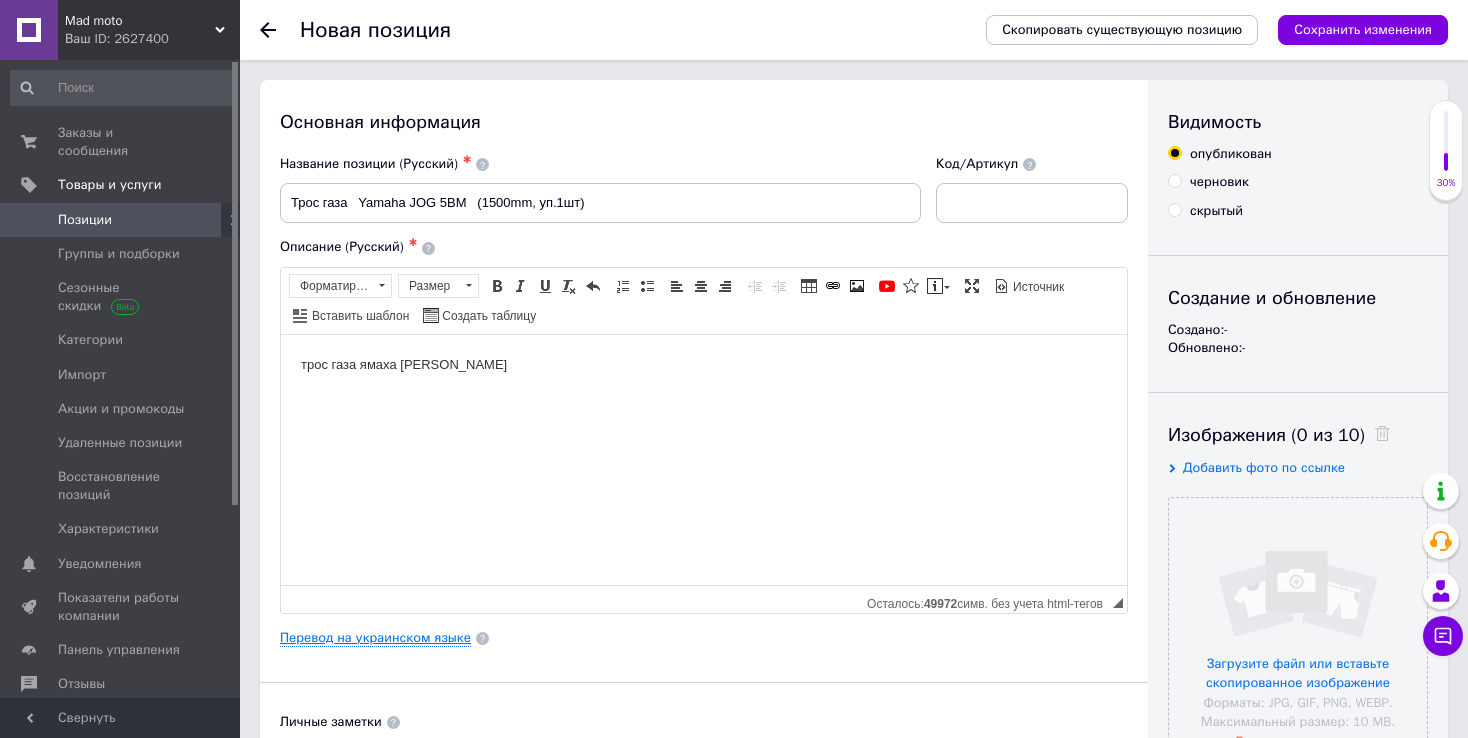 click on "Перевод на украинском языке" at bounding box center (375, 638) 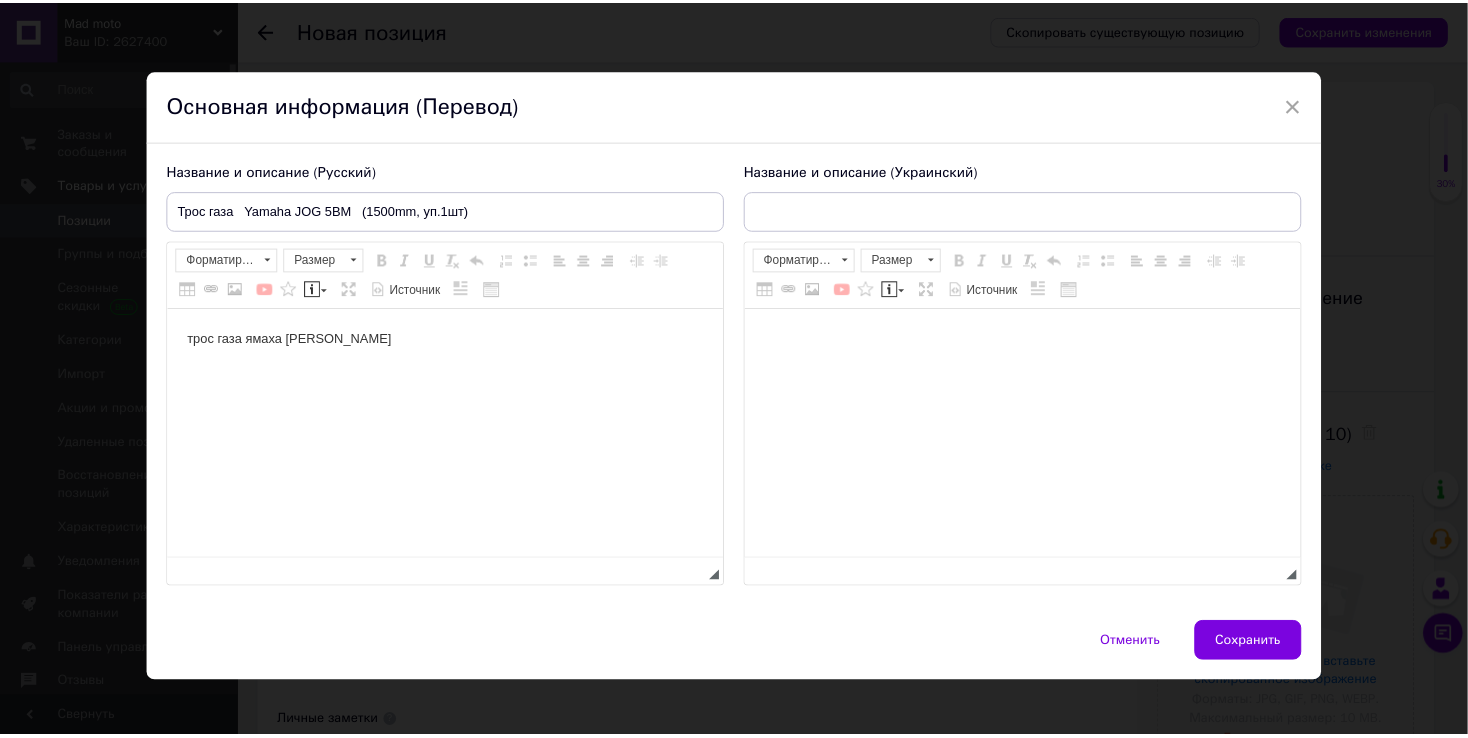 scroll, scrollTop: 0, scrollLeft: 0, axis: both 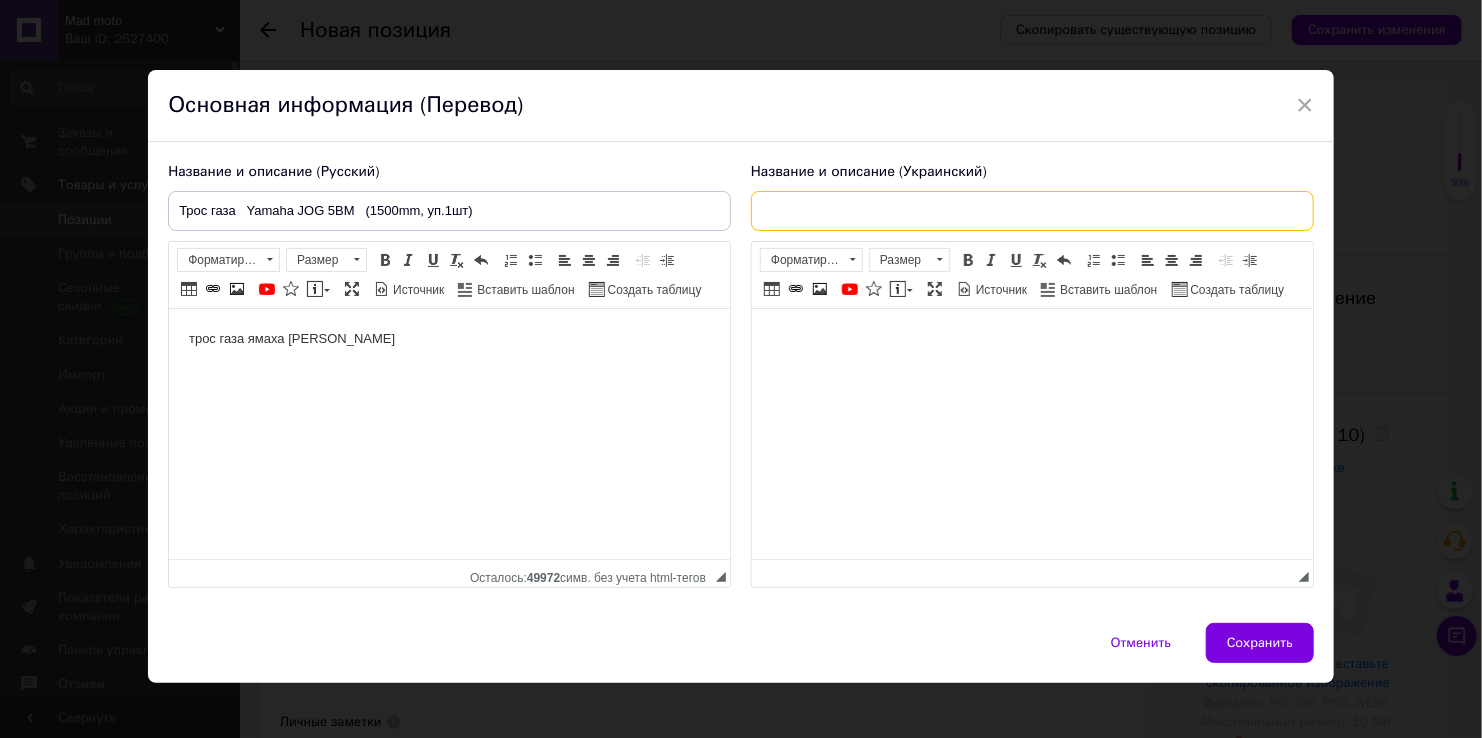 paste on "Трос газа   Yamaha JOG 5BM   (1500mm, уп.1шт)" 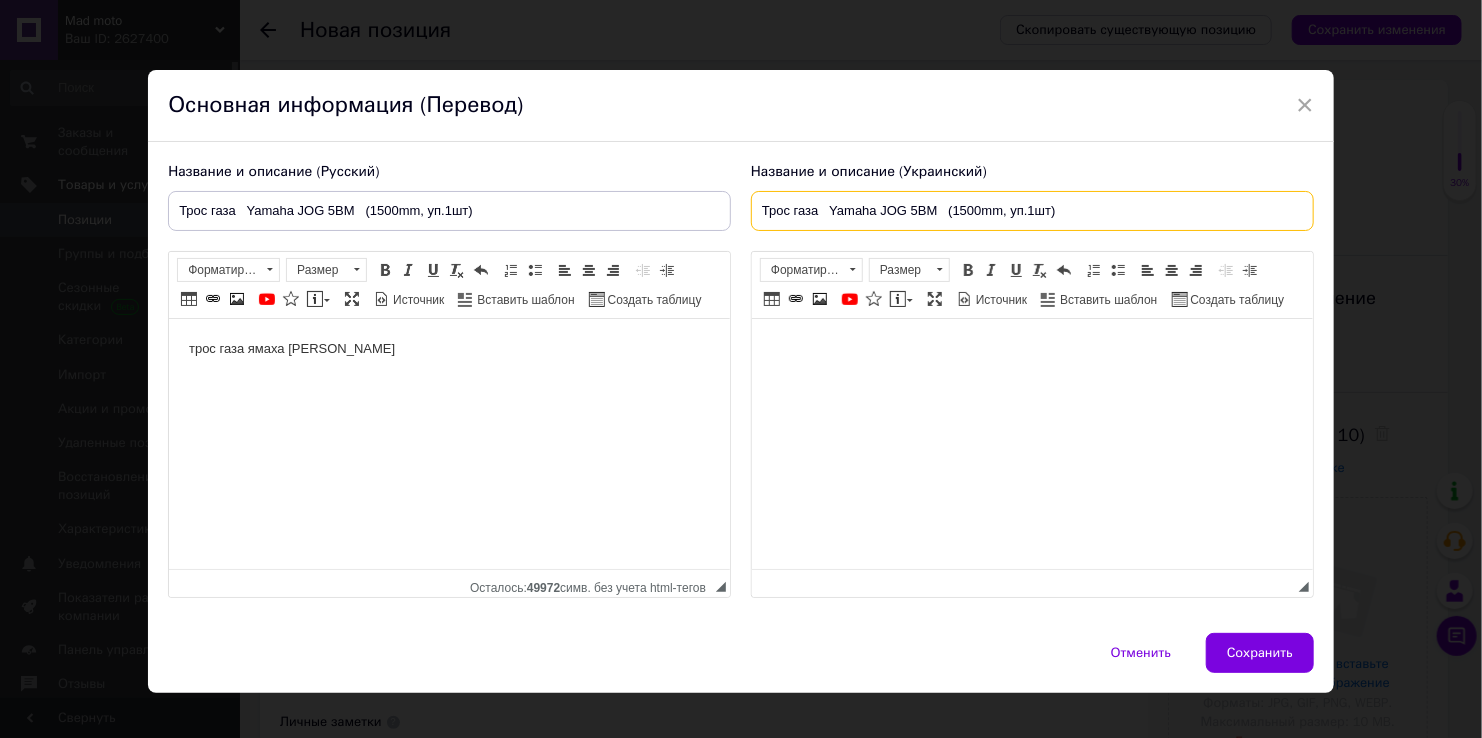 click on "Трос газа   Yamaha JOG 5BM   (1500mm, уп.1шт)" at bounding box center [1032, 211] 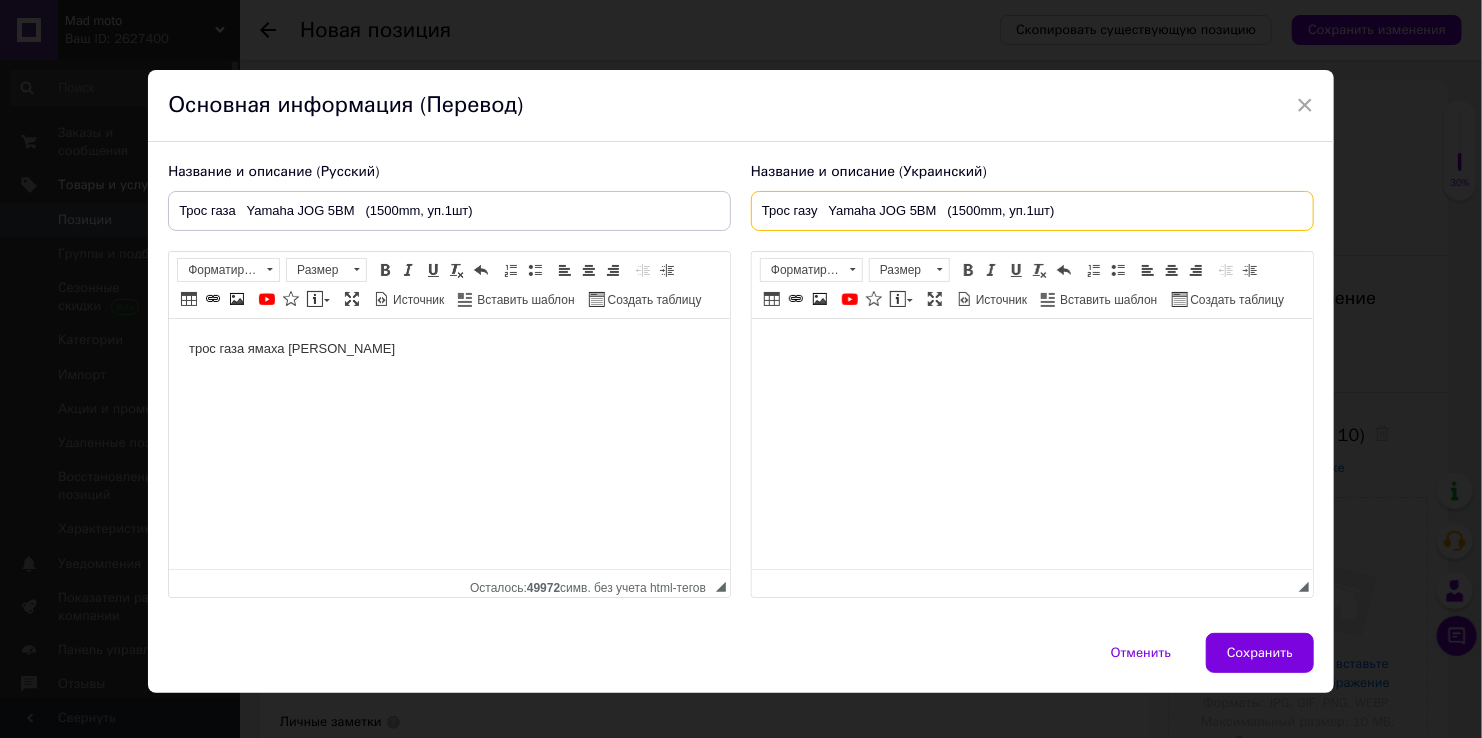 type on "Трос газу   Yamaha JOG 5BM   (1500mm, уп.1шт)" 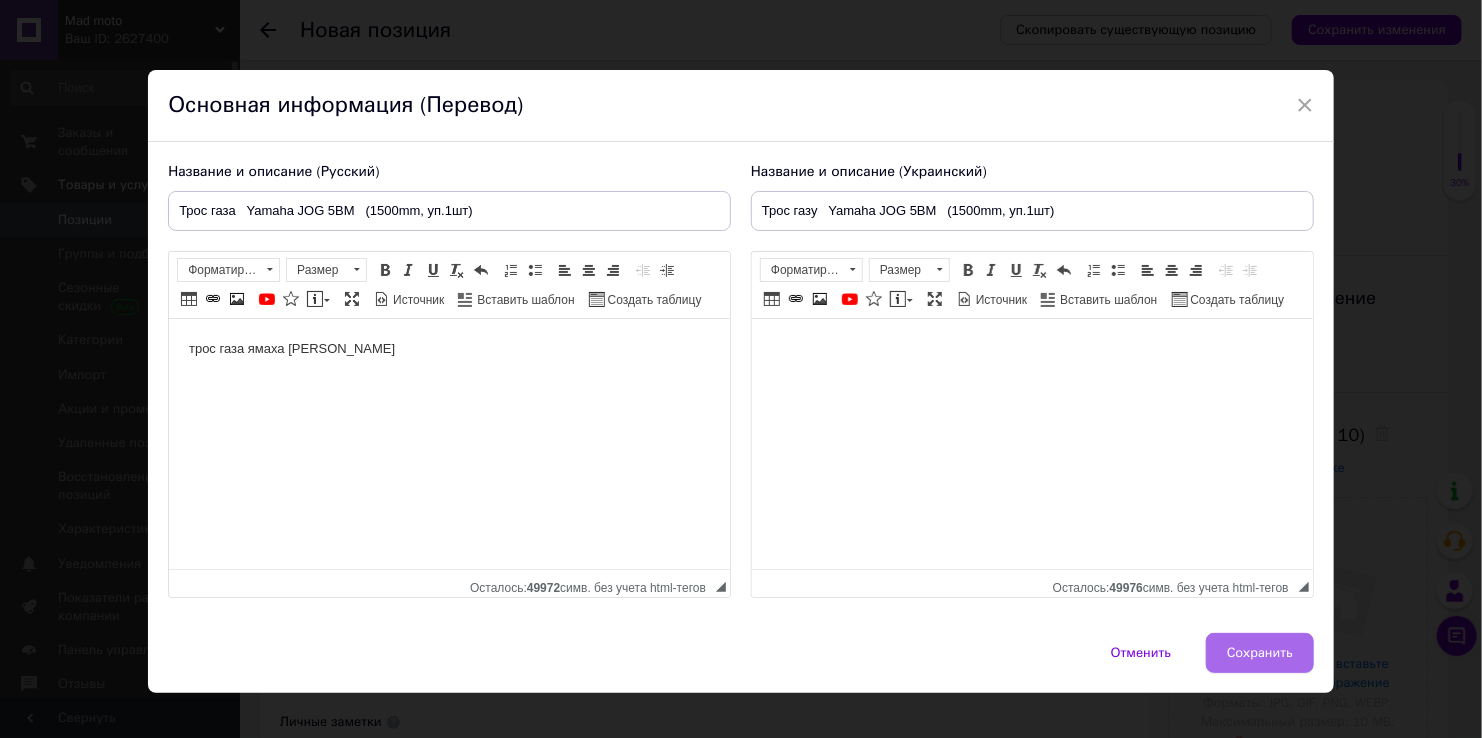 click on "Сохранить" at bounding box center (1260, 653) 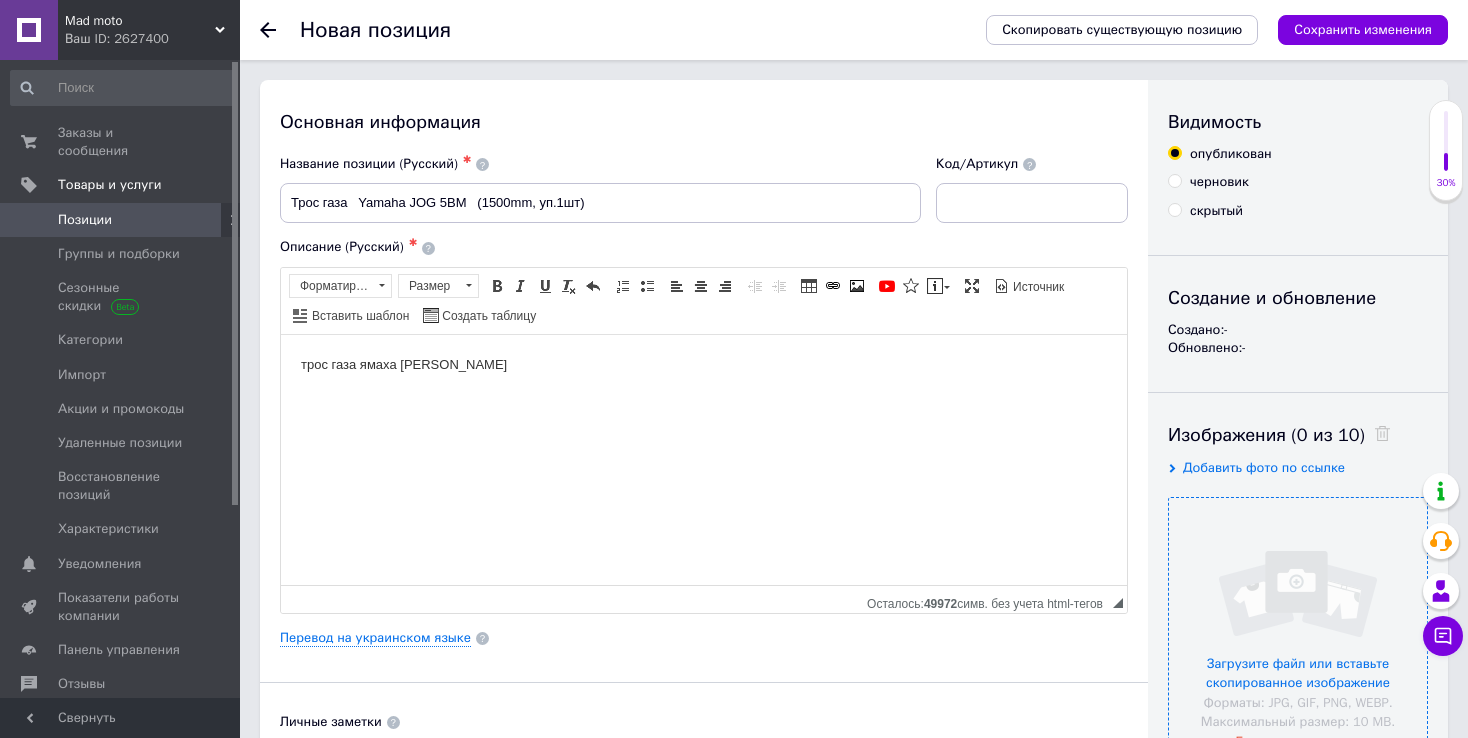 click at bounding box center [1298, 627] 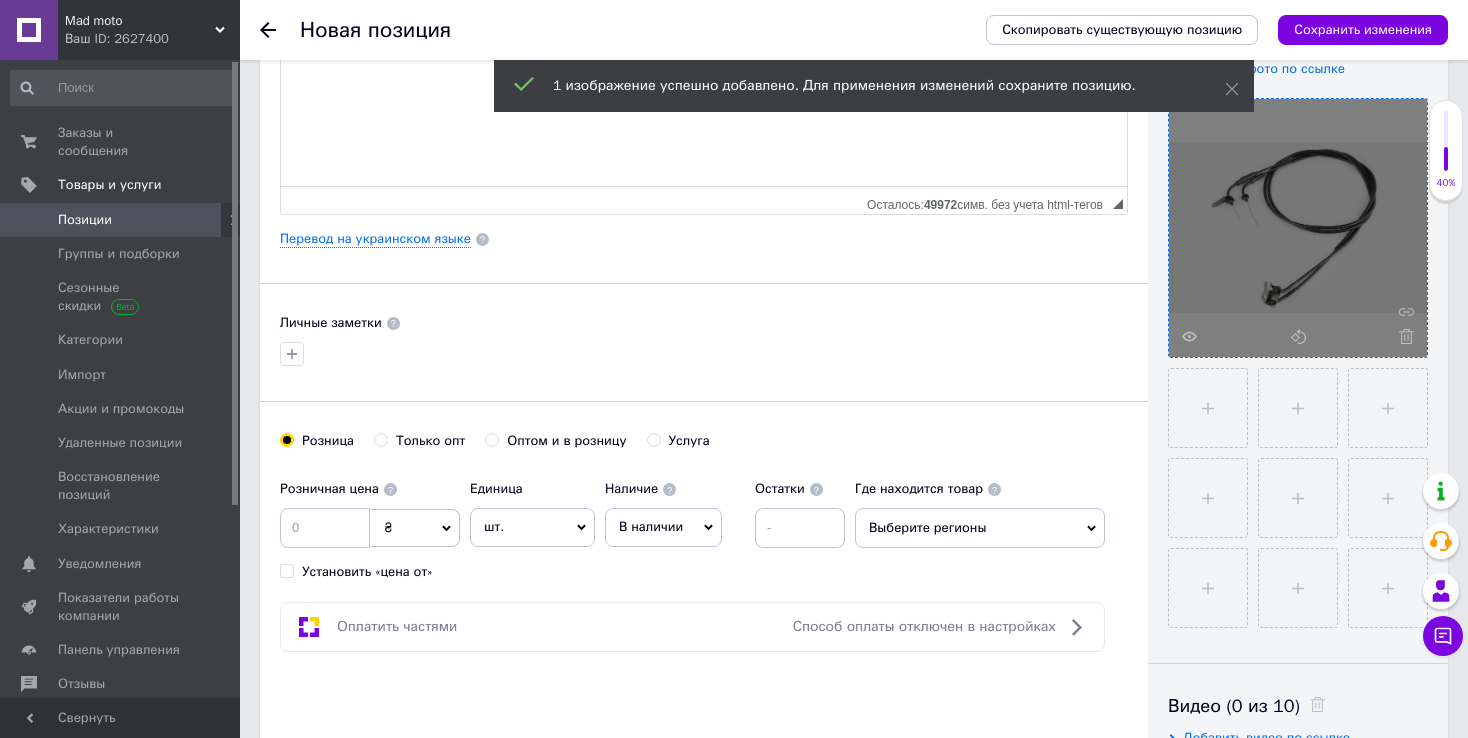 scroll, scrollTop: 400, scrollLeft: 0, axis: vertical 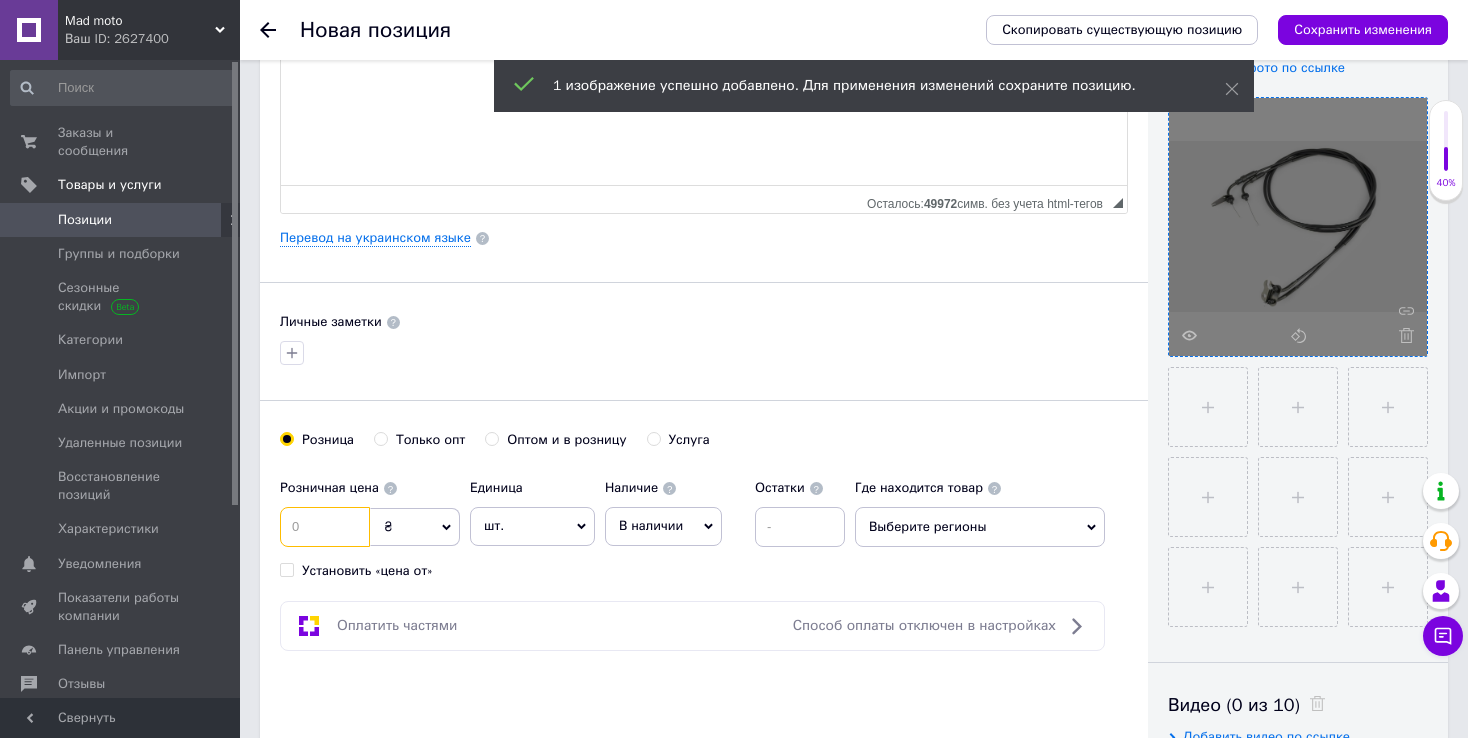 click at bounding box center (325, 527) 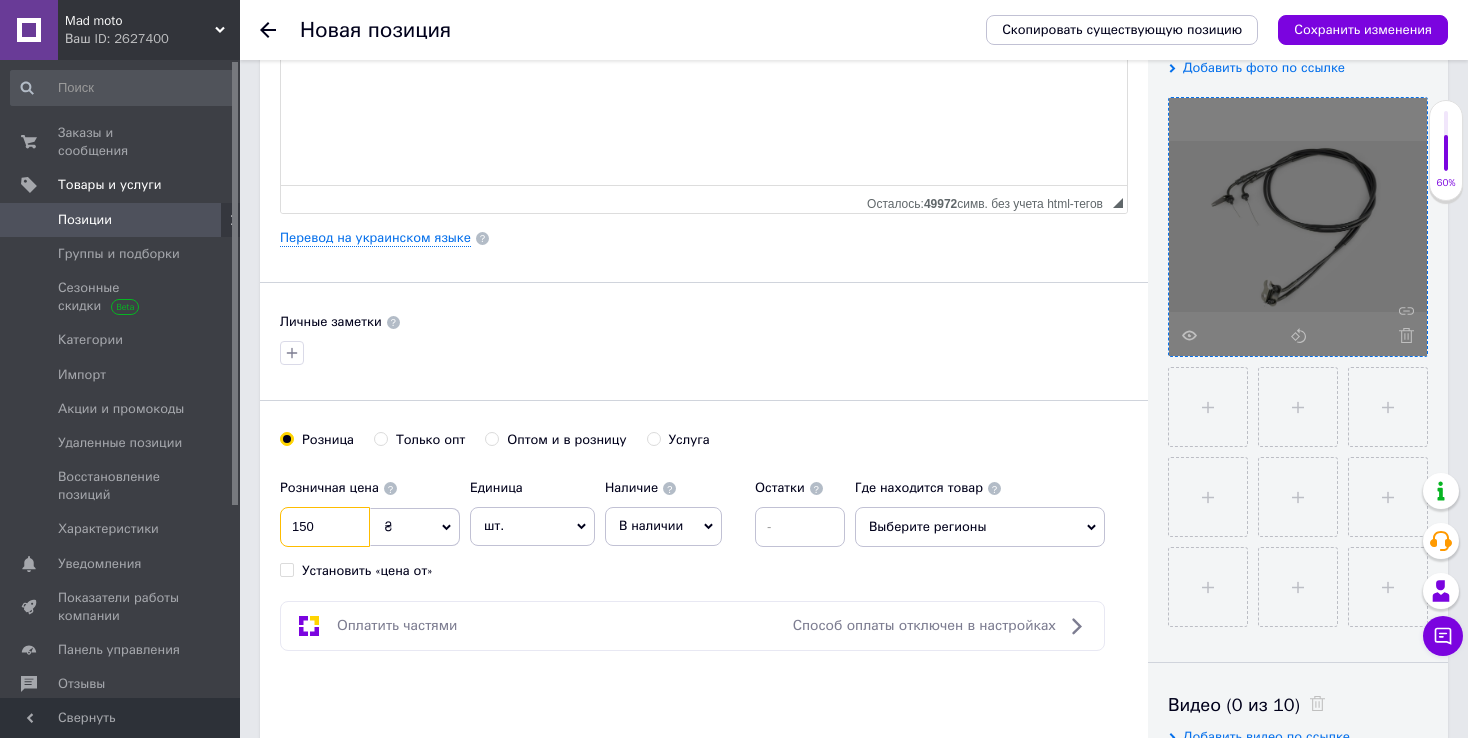 type on "150" 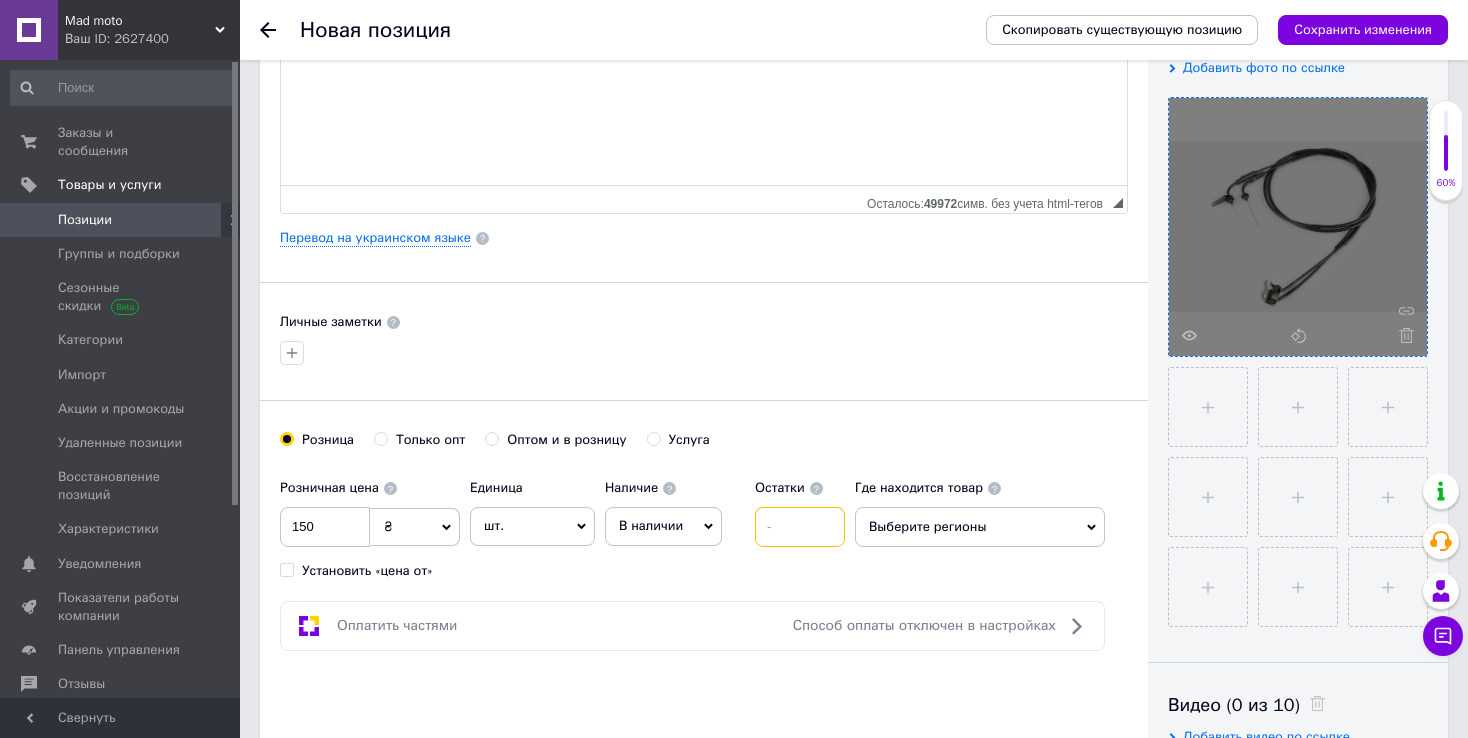 click at bounding box center (800, 527) 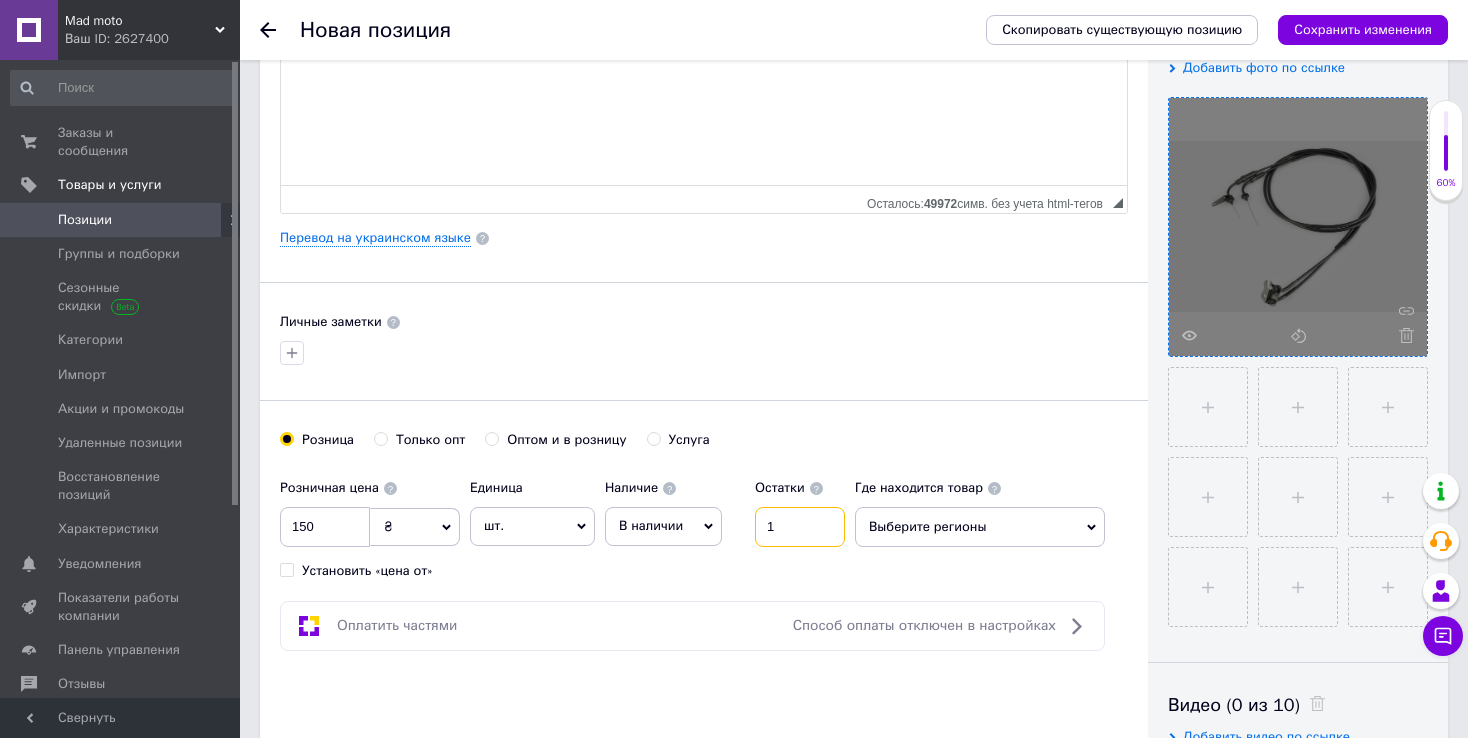 type on "1" 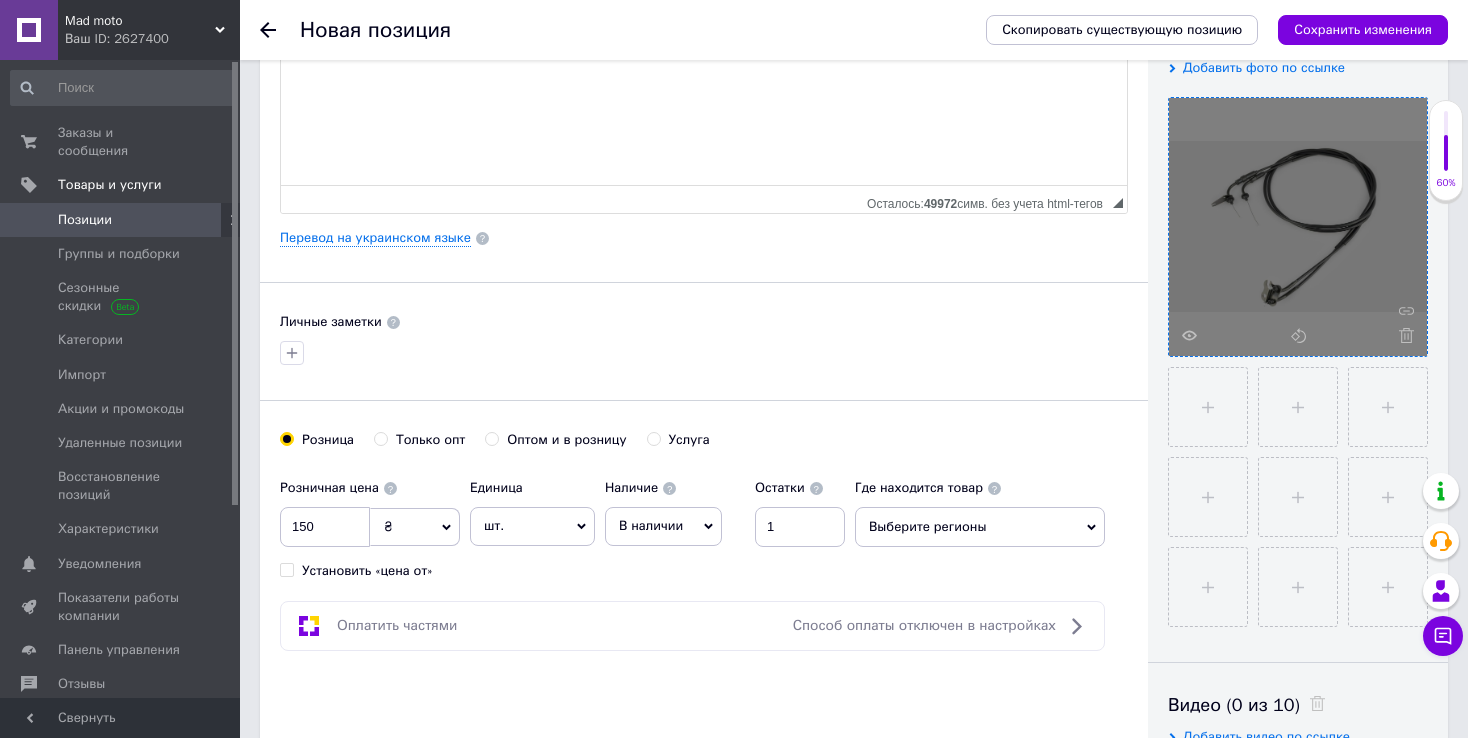 click on "Выберите регионы" at bounding box center (980, 527) 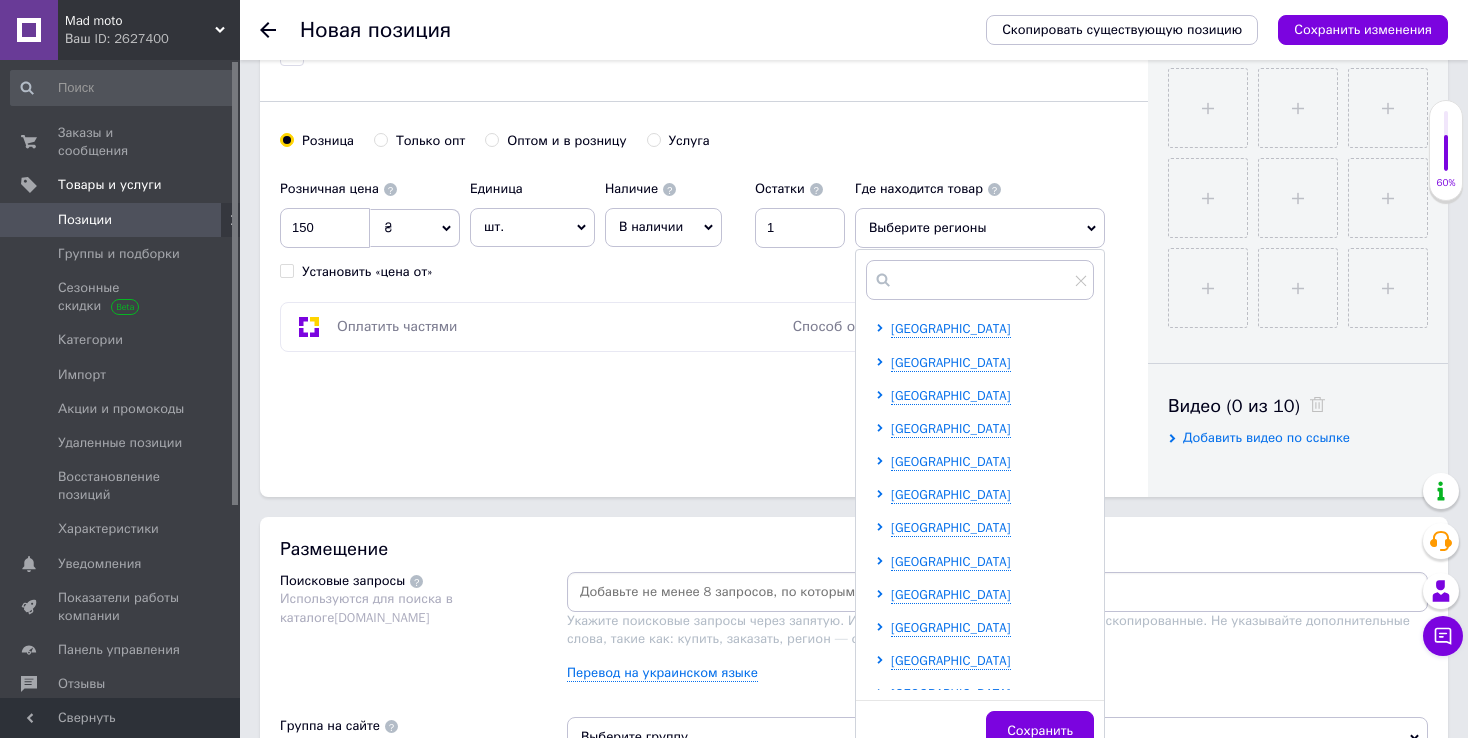 scroll, scrollTop: 700, scrollLeft: 0, axis: vertical 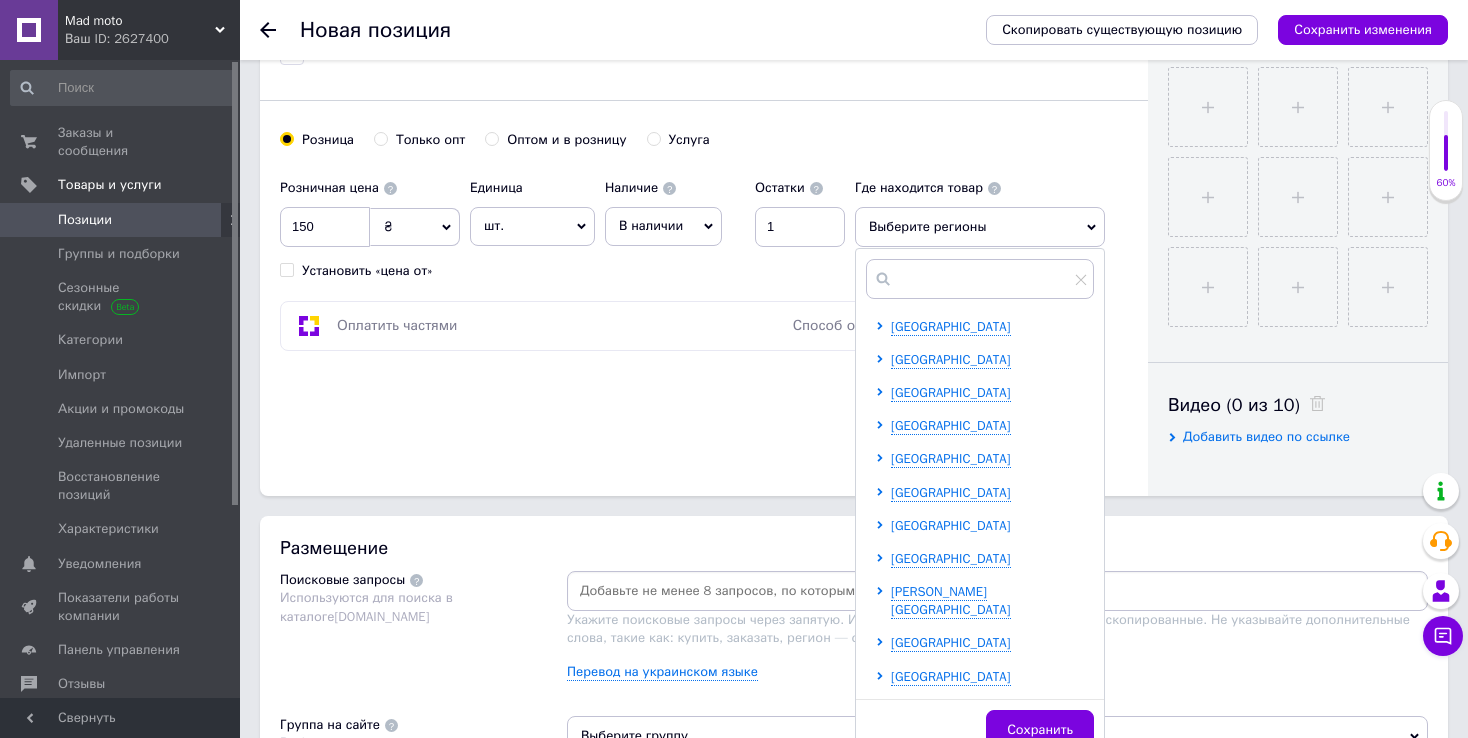 click on "[GEOGRAPHIC_DATA]" at bounding box center [951, 525] 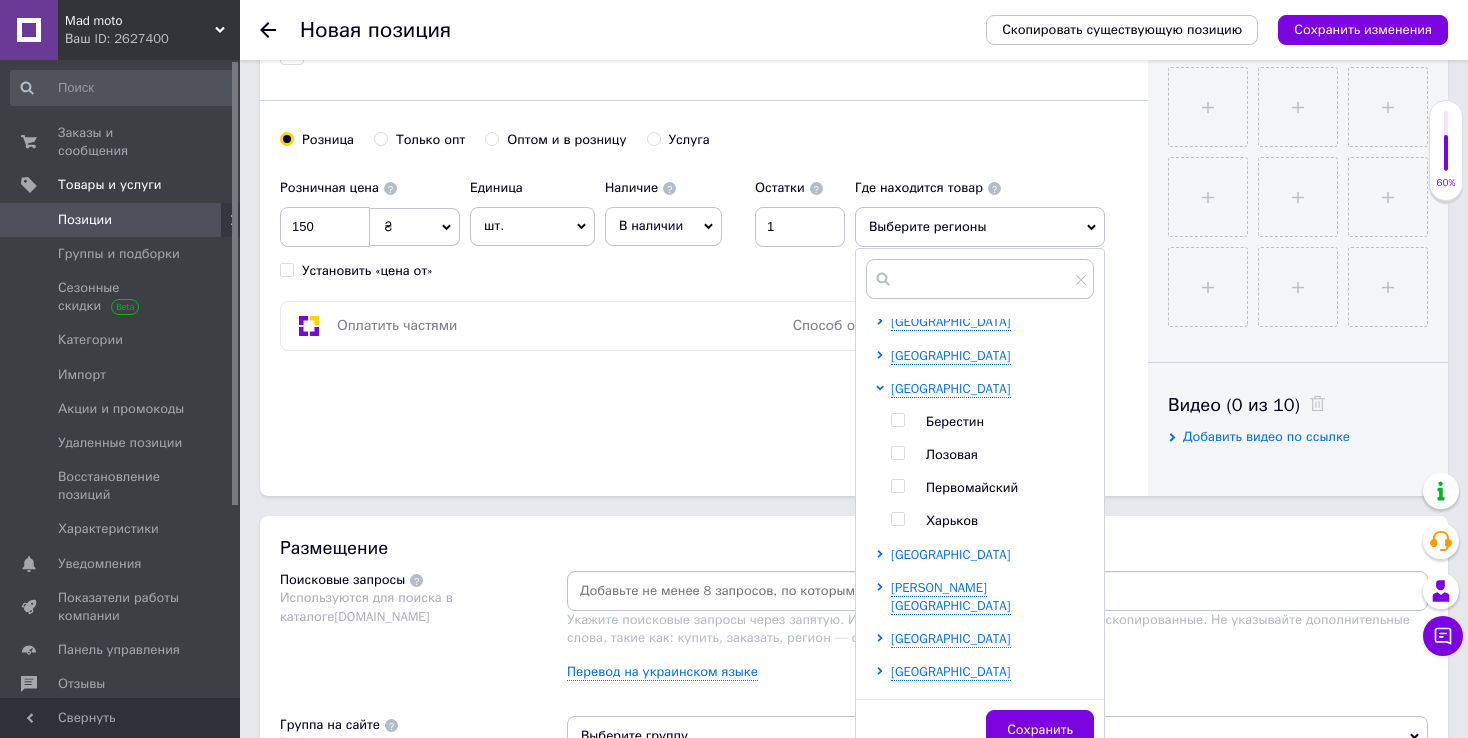 scroll, scrollTop: 544, scrollLeft: 0, axis: vertical 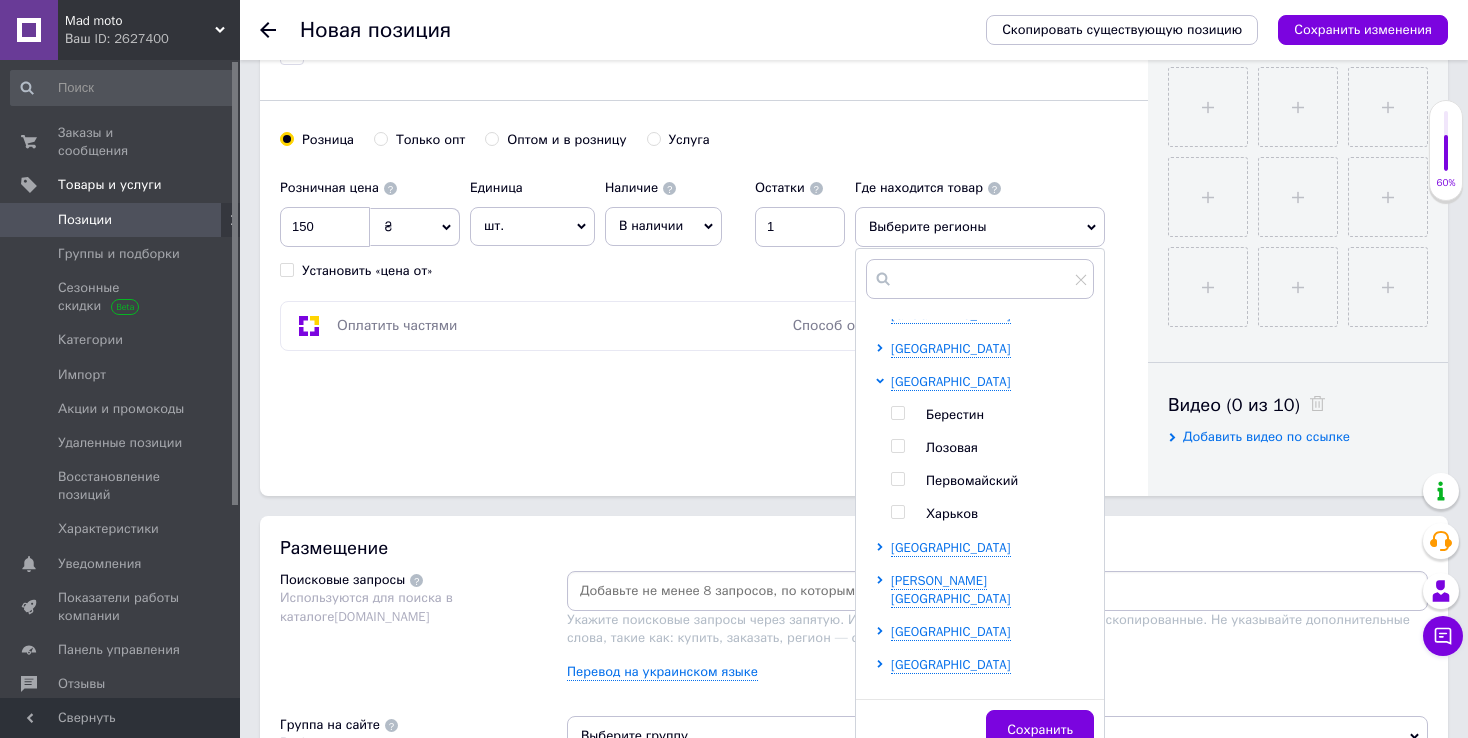 click on "Харьков" at bounding box center (952, 513) 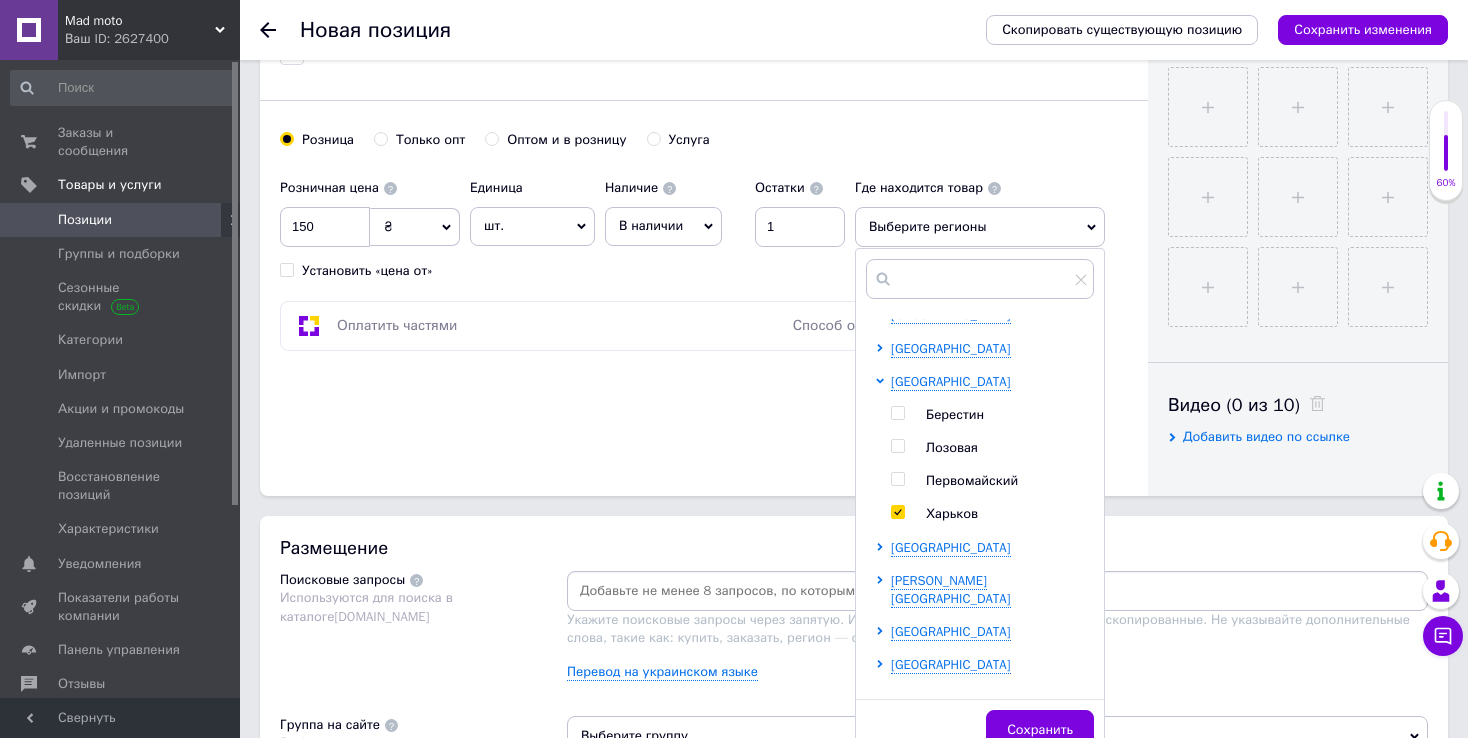 checkbox on "true" 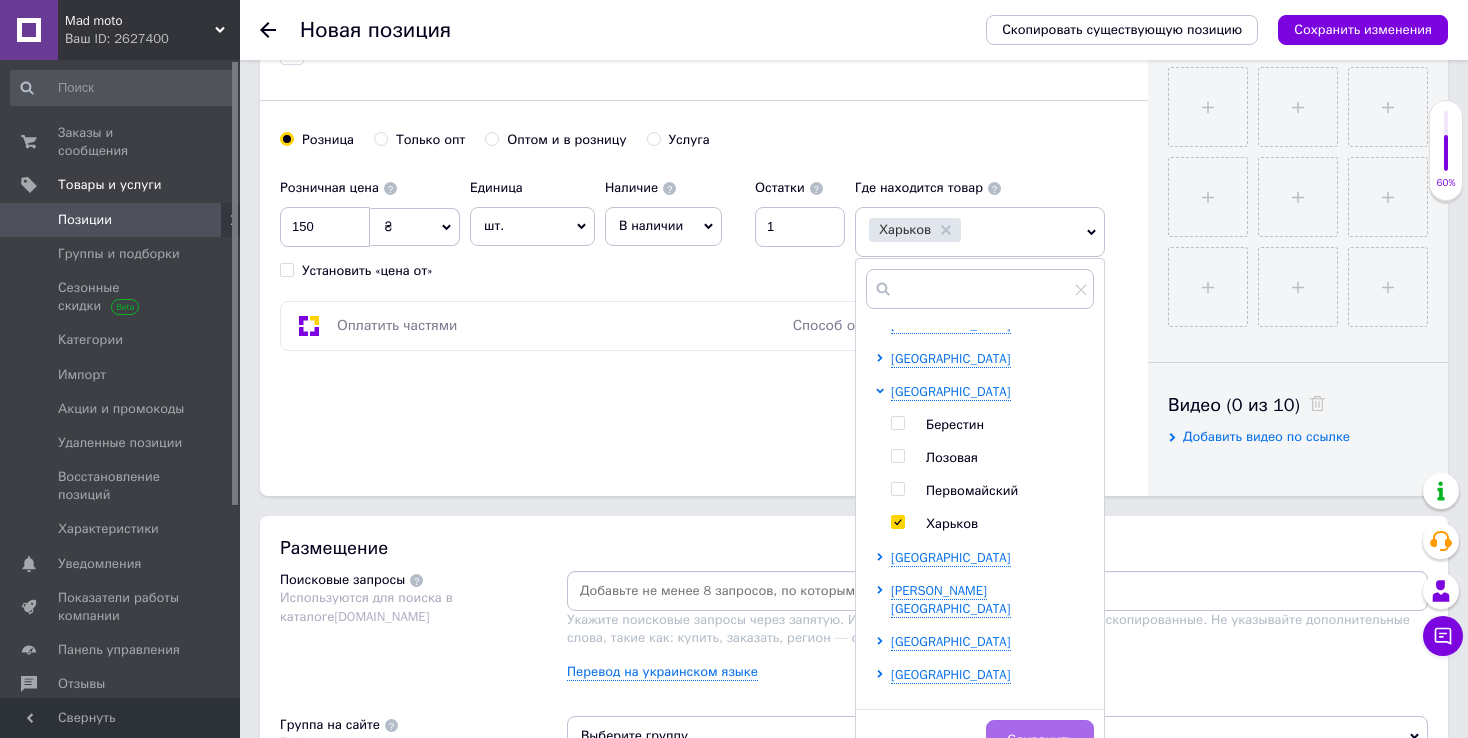 click on "Сохранить" at bounding box center [1040, 740] 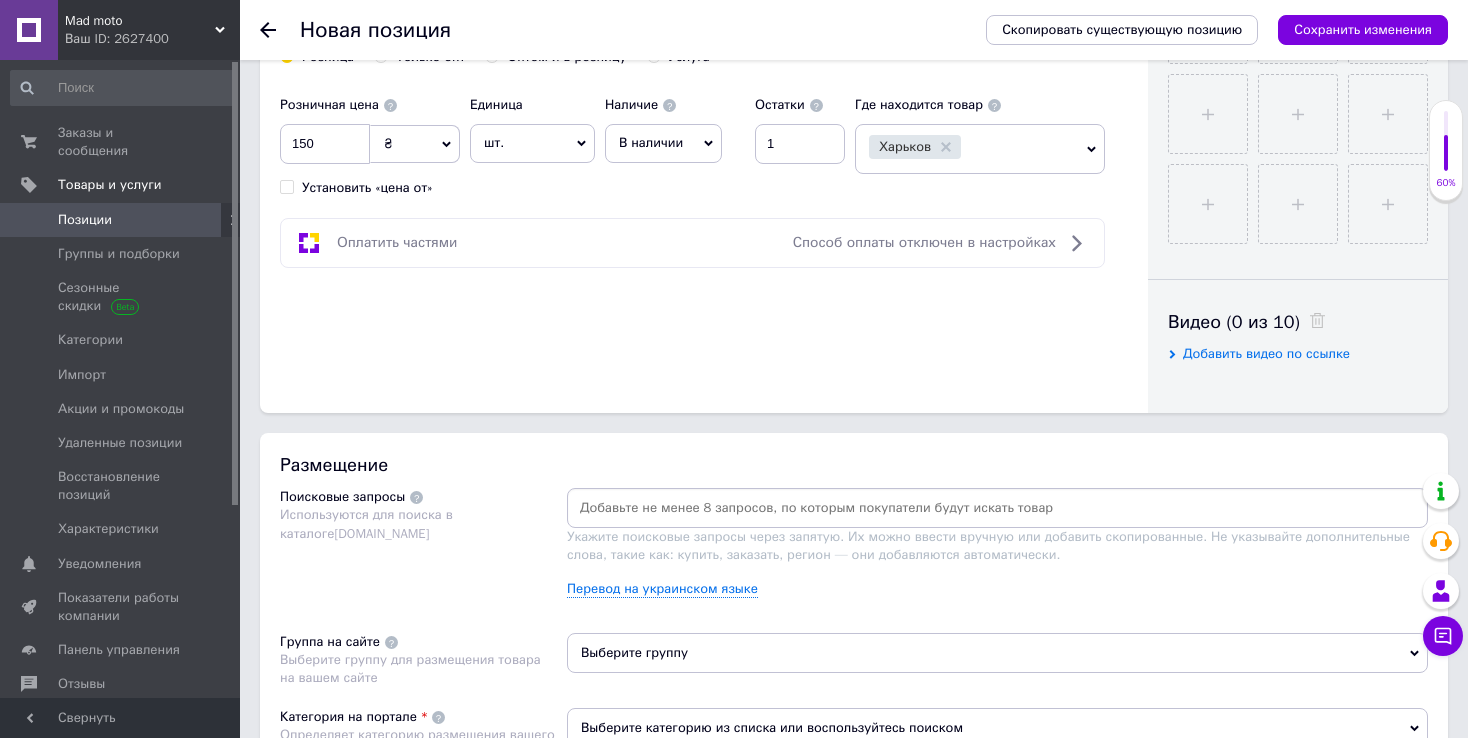 scroll, scrollTop: 1000, scrollLeft: 0, axis: vertical 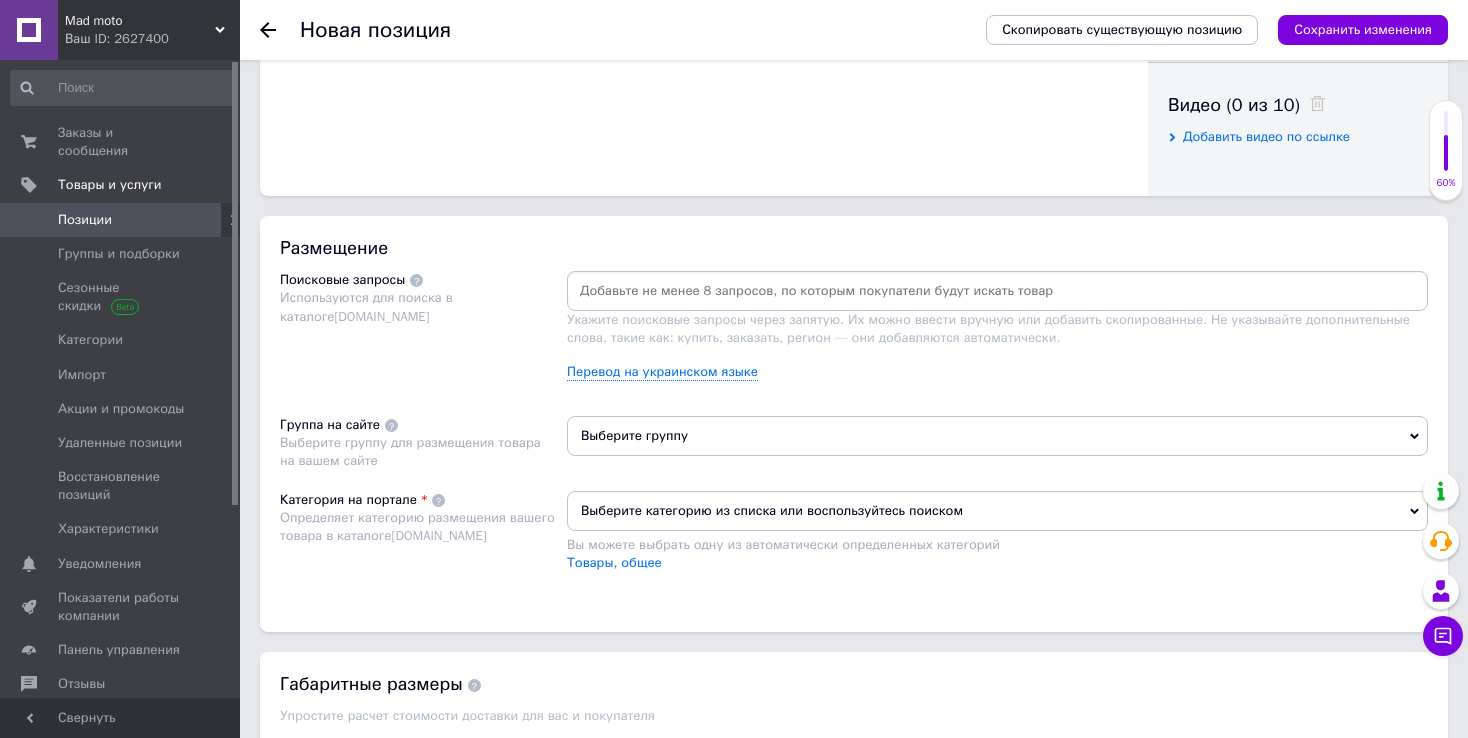 click at bounding box center [997, 291] 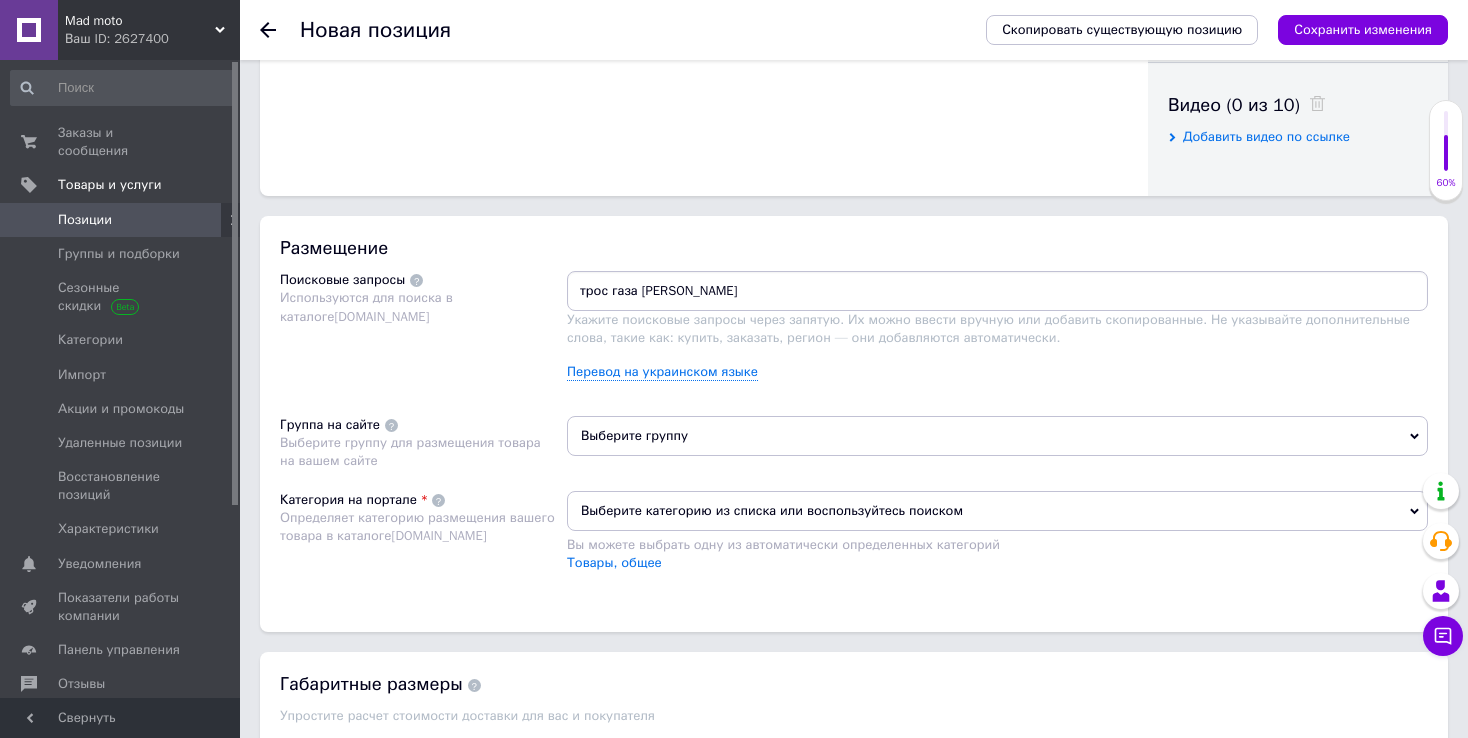 type on "трос газа [PERSON_NAME]" 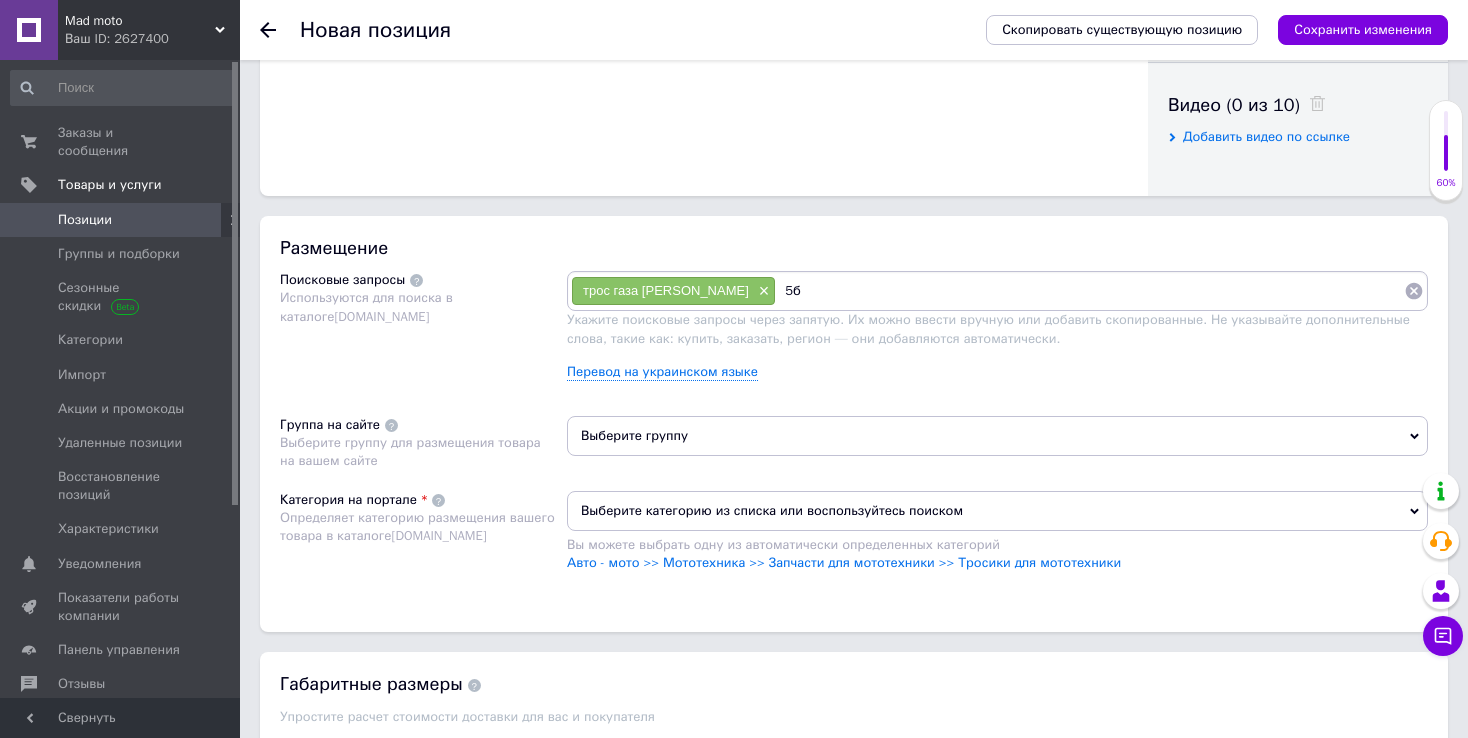 type on "5бм" 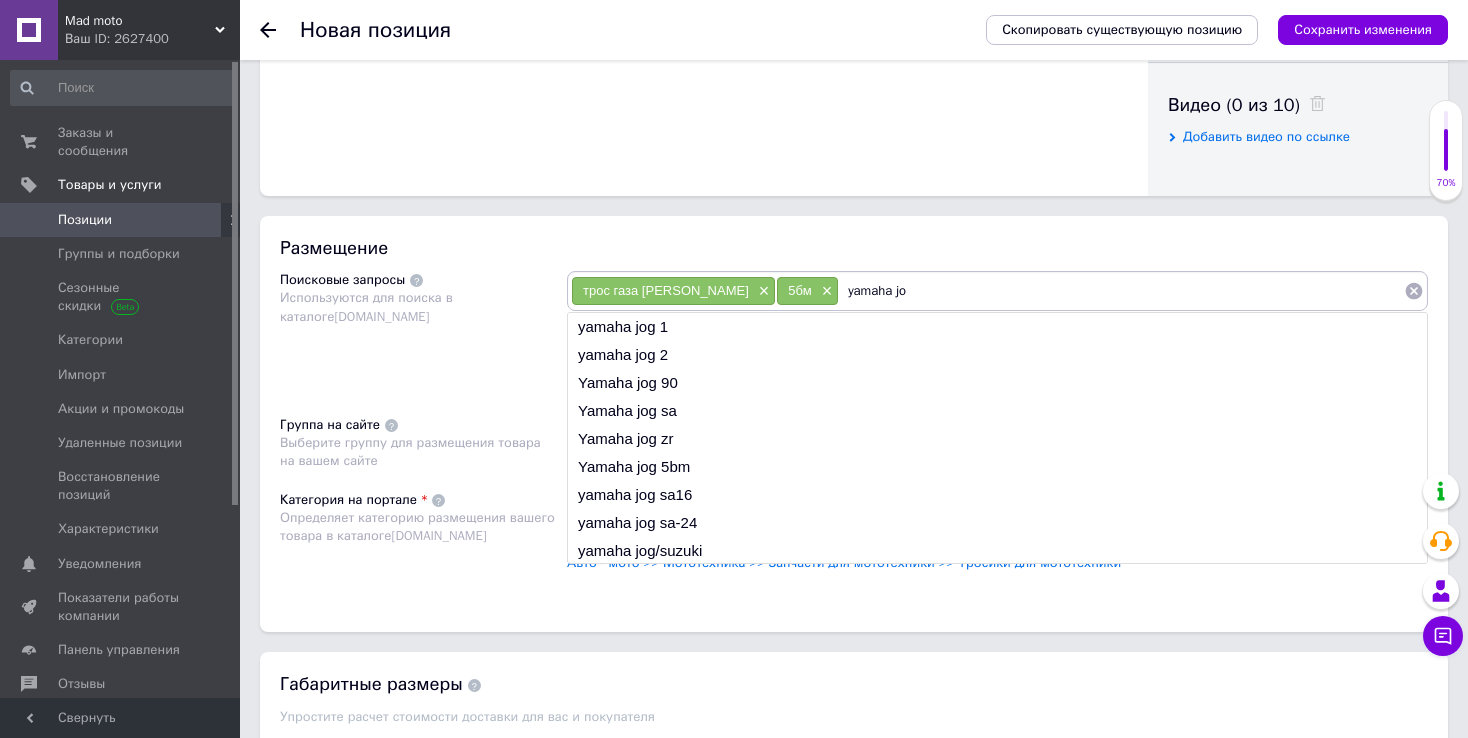 type on "yamaha jog" 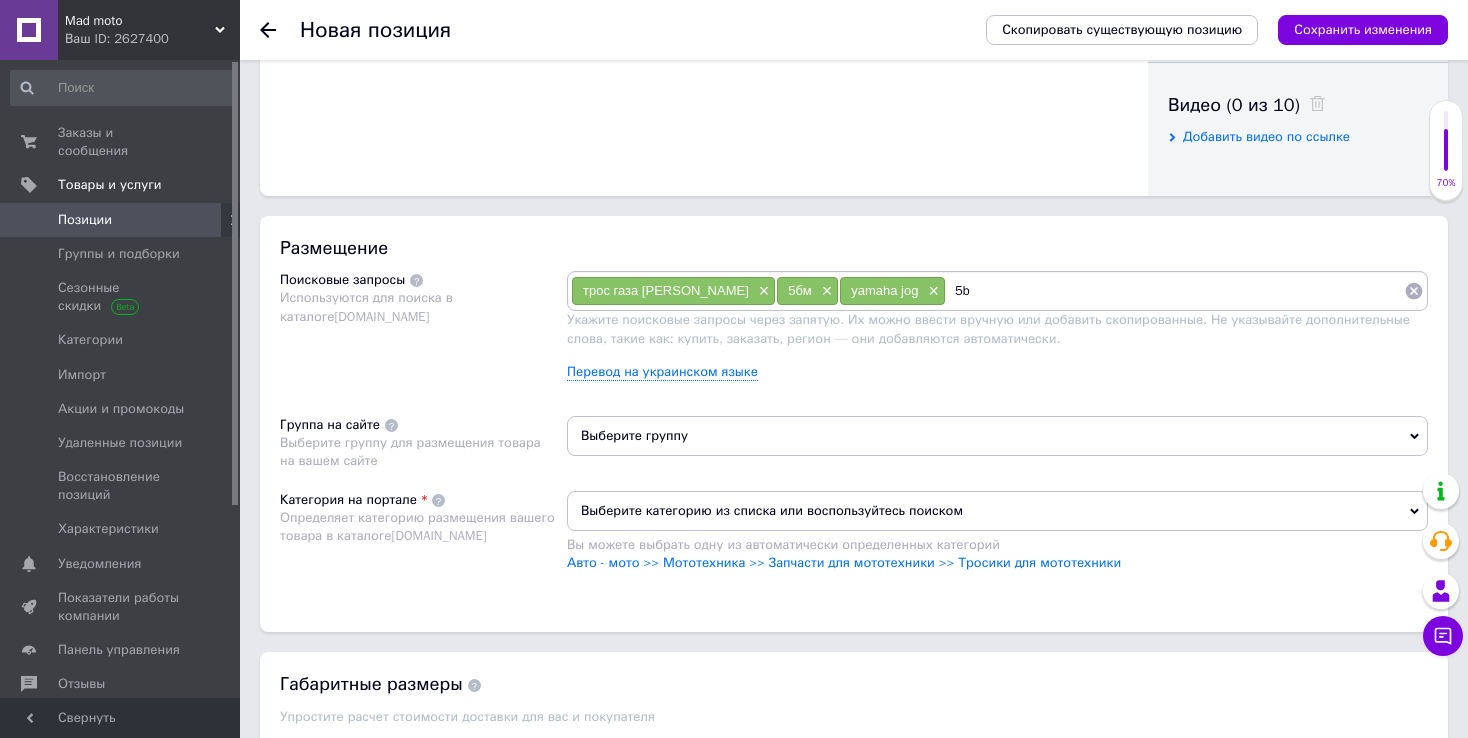 type on "5bm" 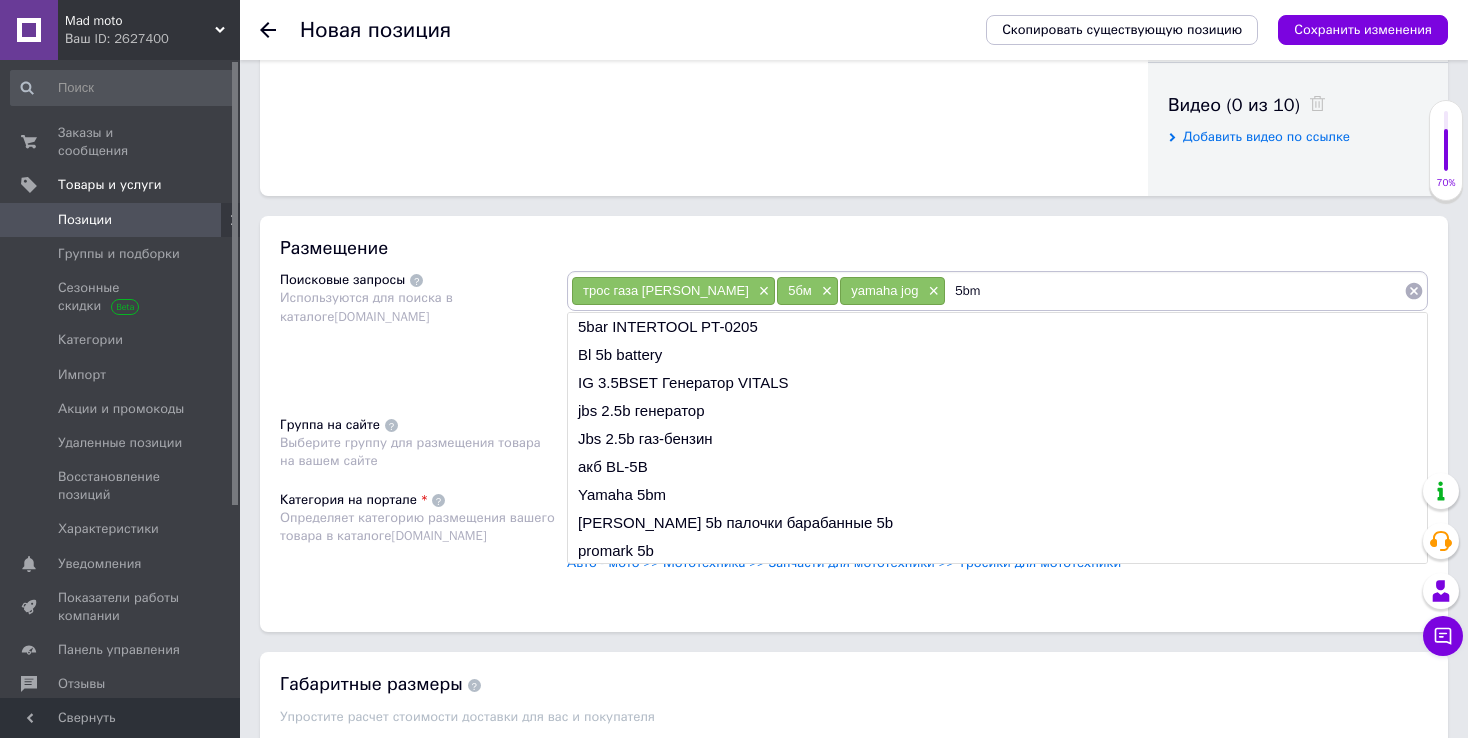 type 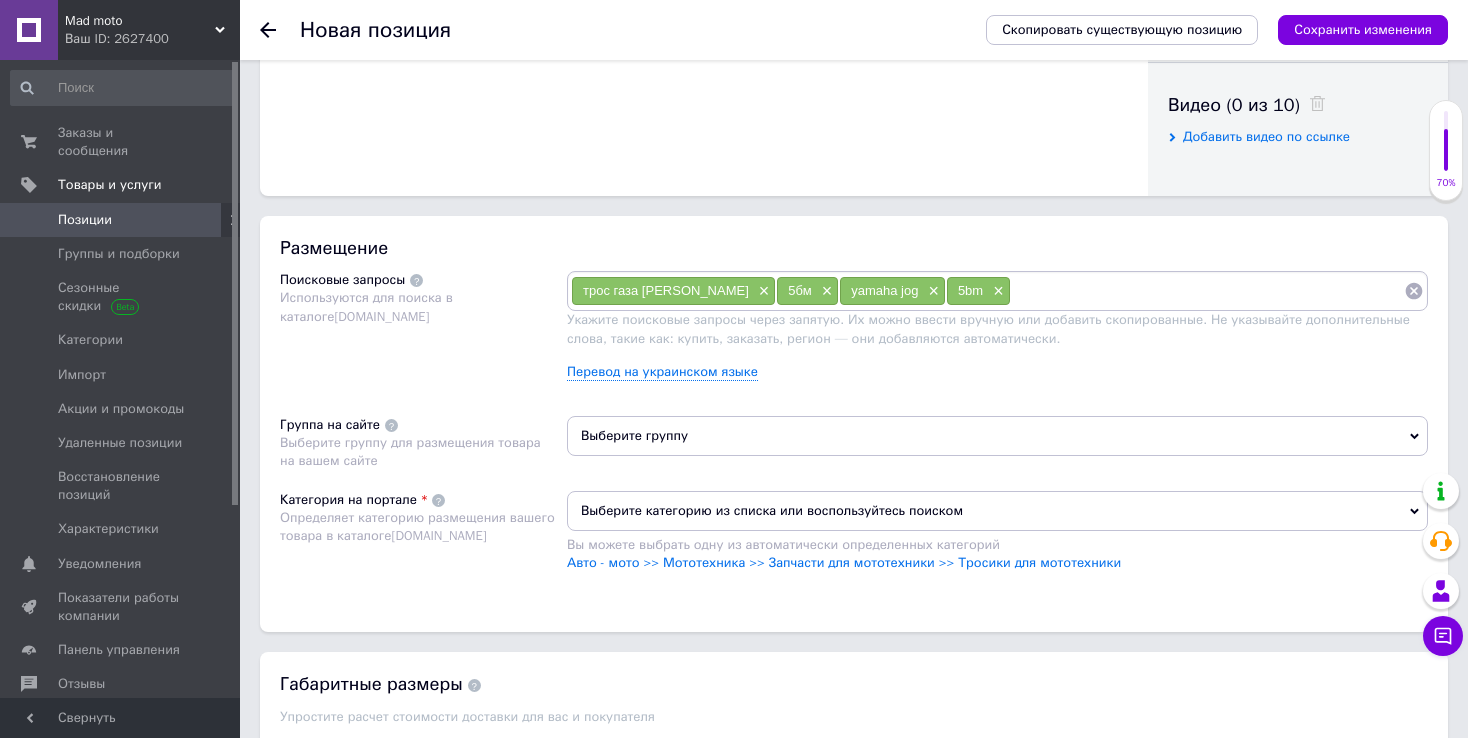 click on "Выберите группу" at bounding box center [997, 436] 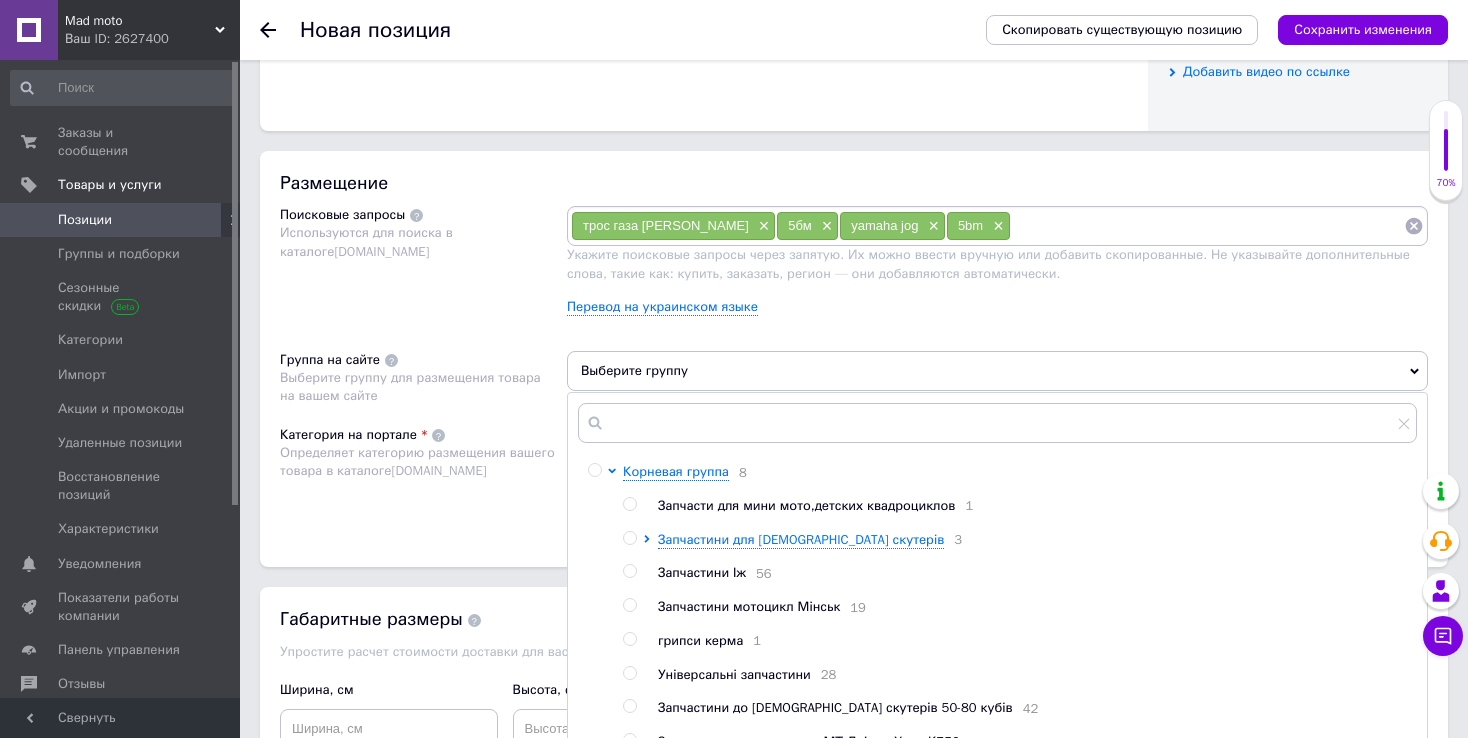 scroll, scrollTop: 1100, scrollLeft: 0, axis: vertical 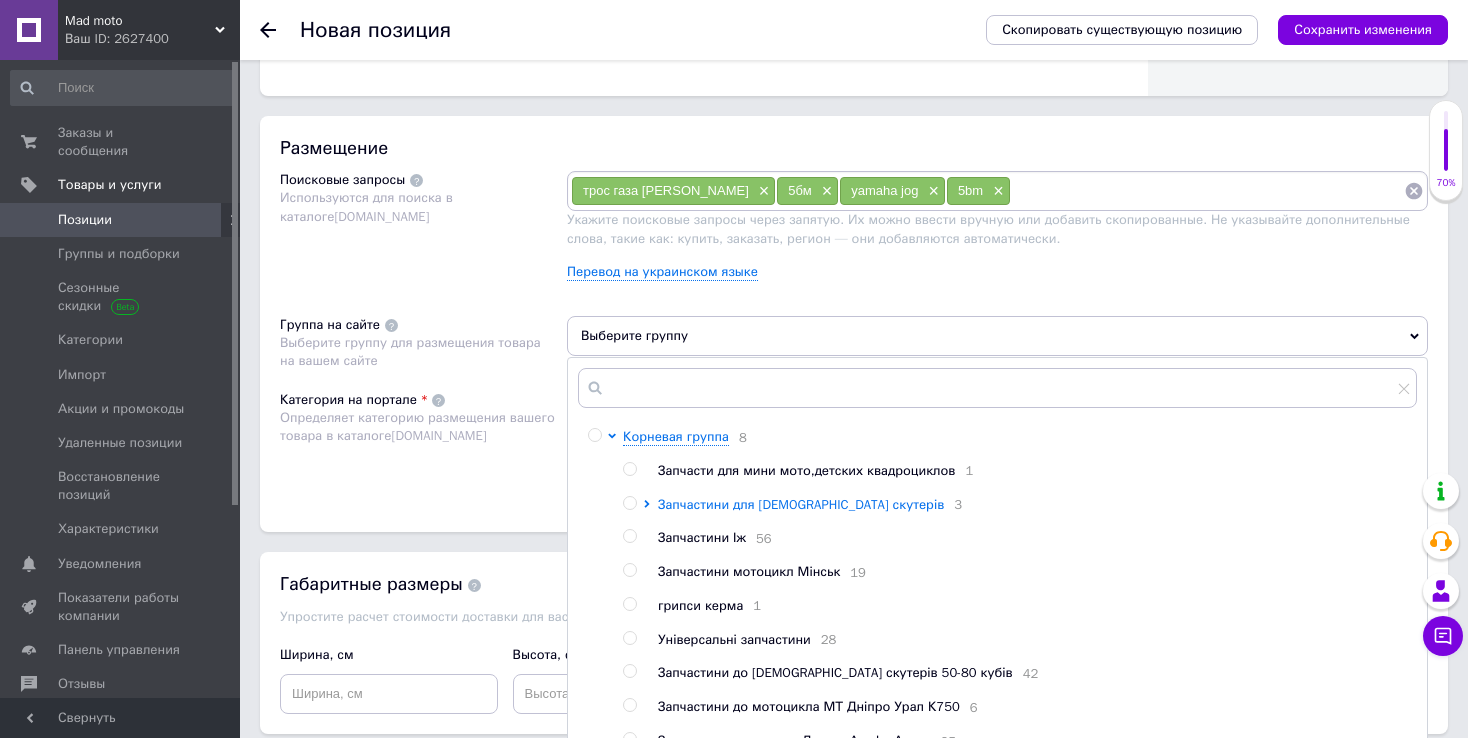 click on "Запчастини для [DEMOGRAPHIC_DATA] скутерів" at bounding box center [801, 504] 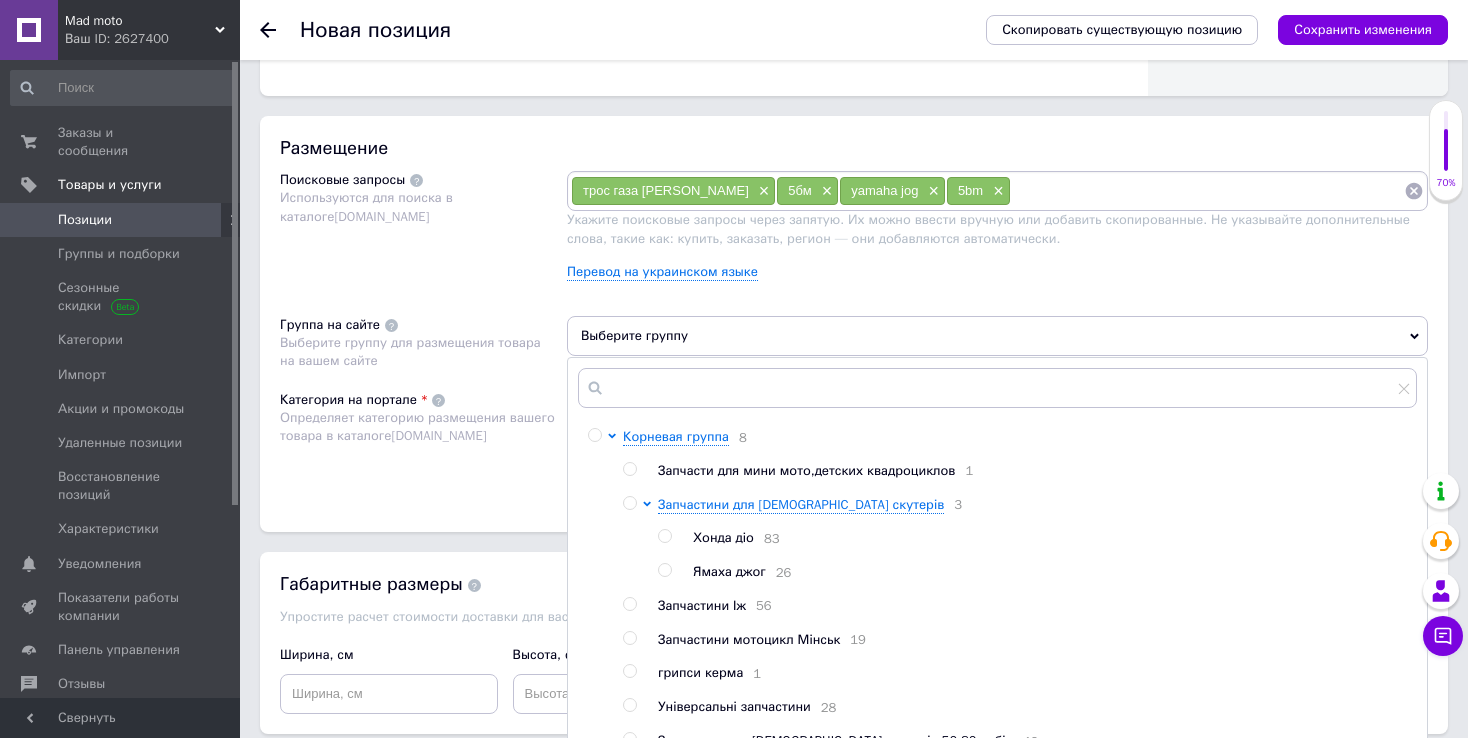 click on "Ямаха джог" at bounding box center (729, 571) 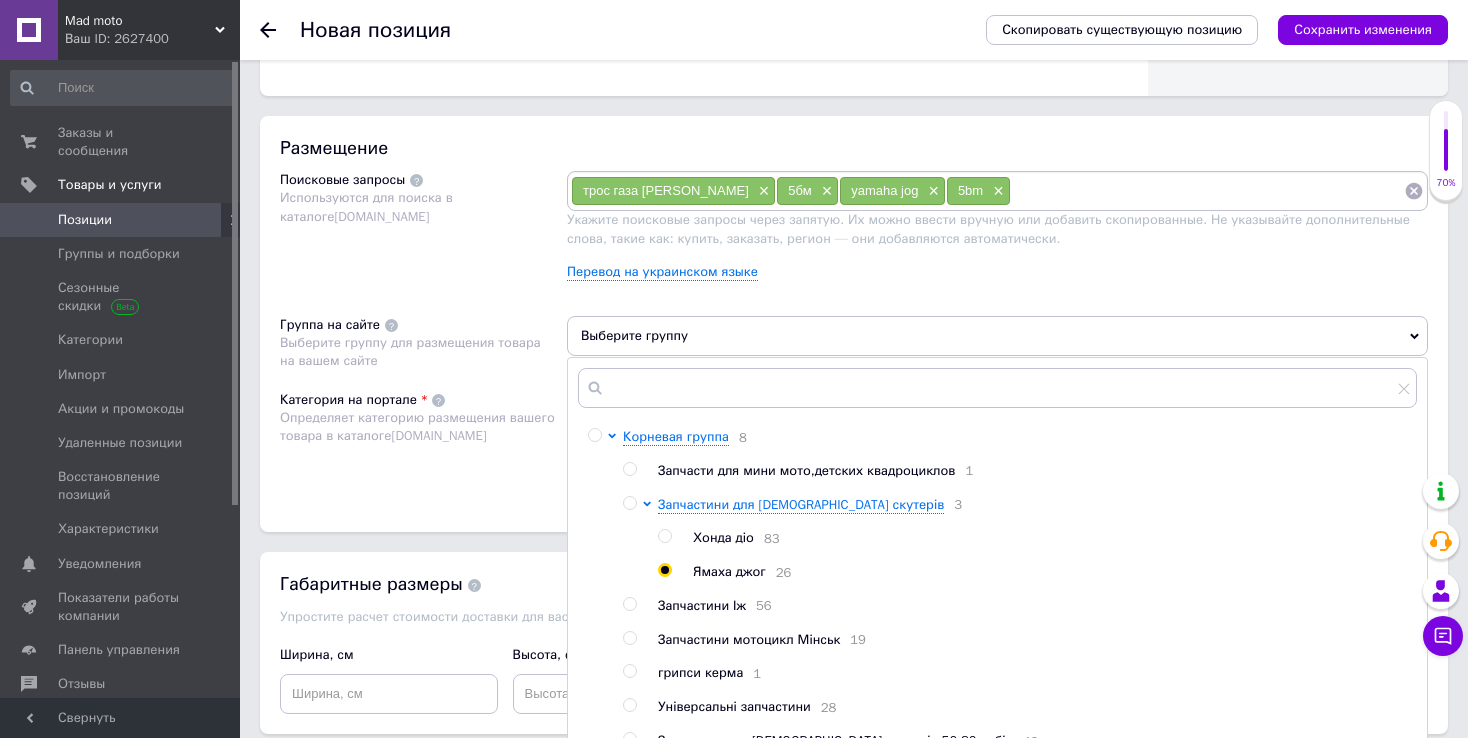 radio on "true" 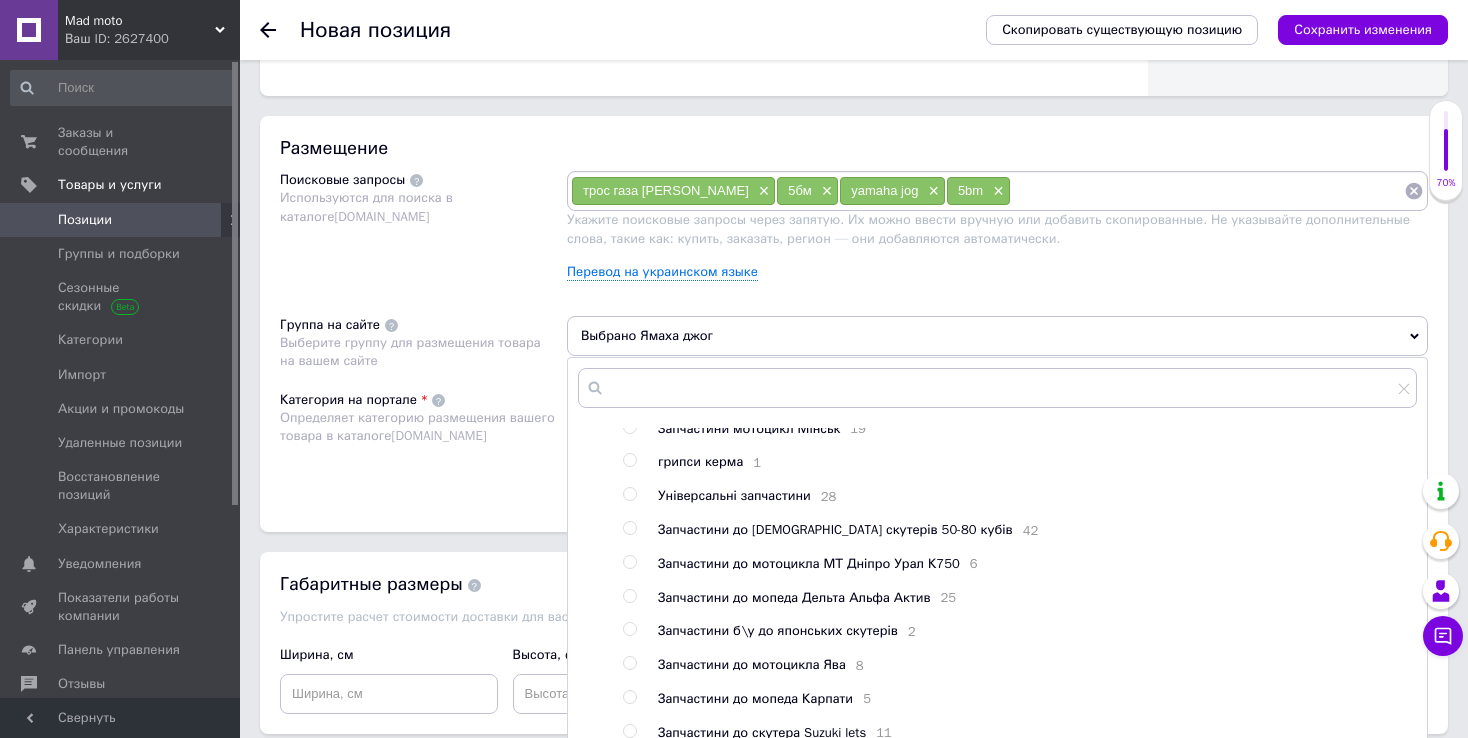 scroll, scrollTop: 355, scrollLeft: 0, axis: vertical 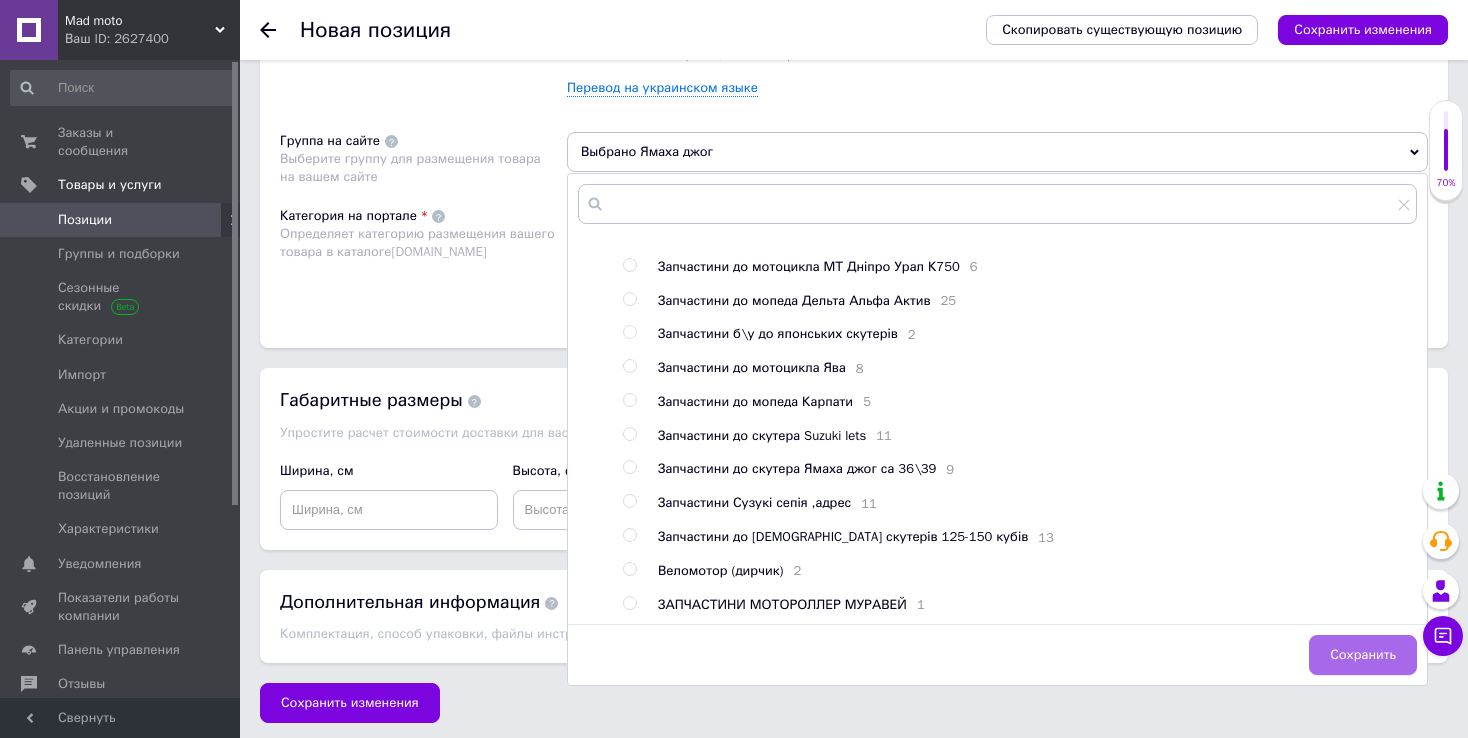 click on "Сохранить" at bounding box center (1363, 655) 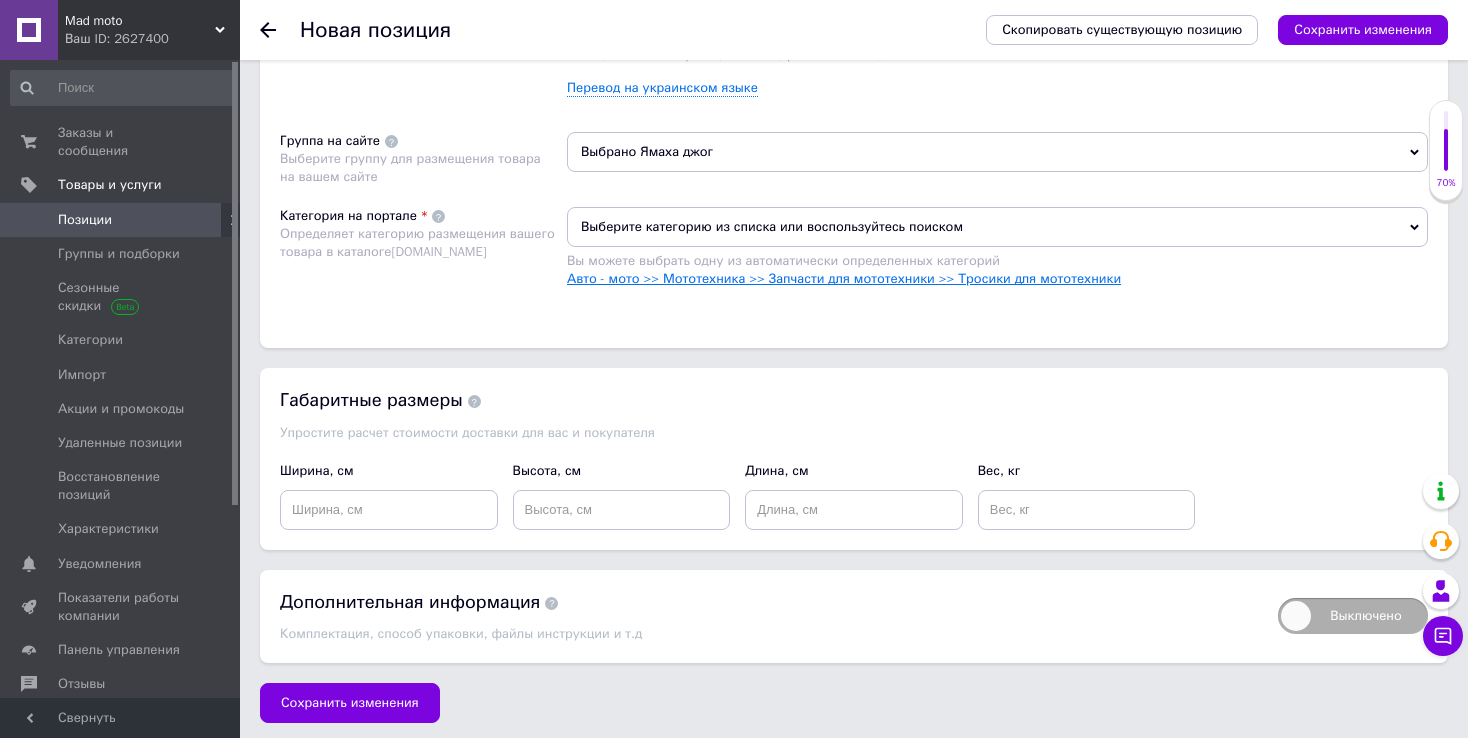 click on "Авто - мото >> Мототехника >> Запчасти для мототехники >> Тросики для мототехники" at bounding box center [844, 278] 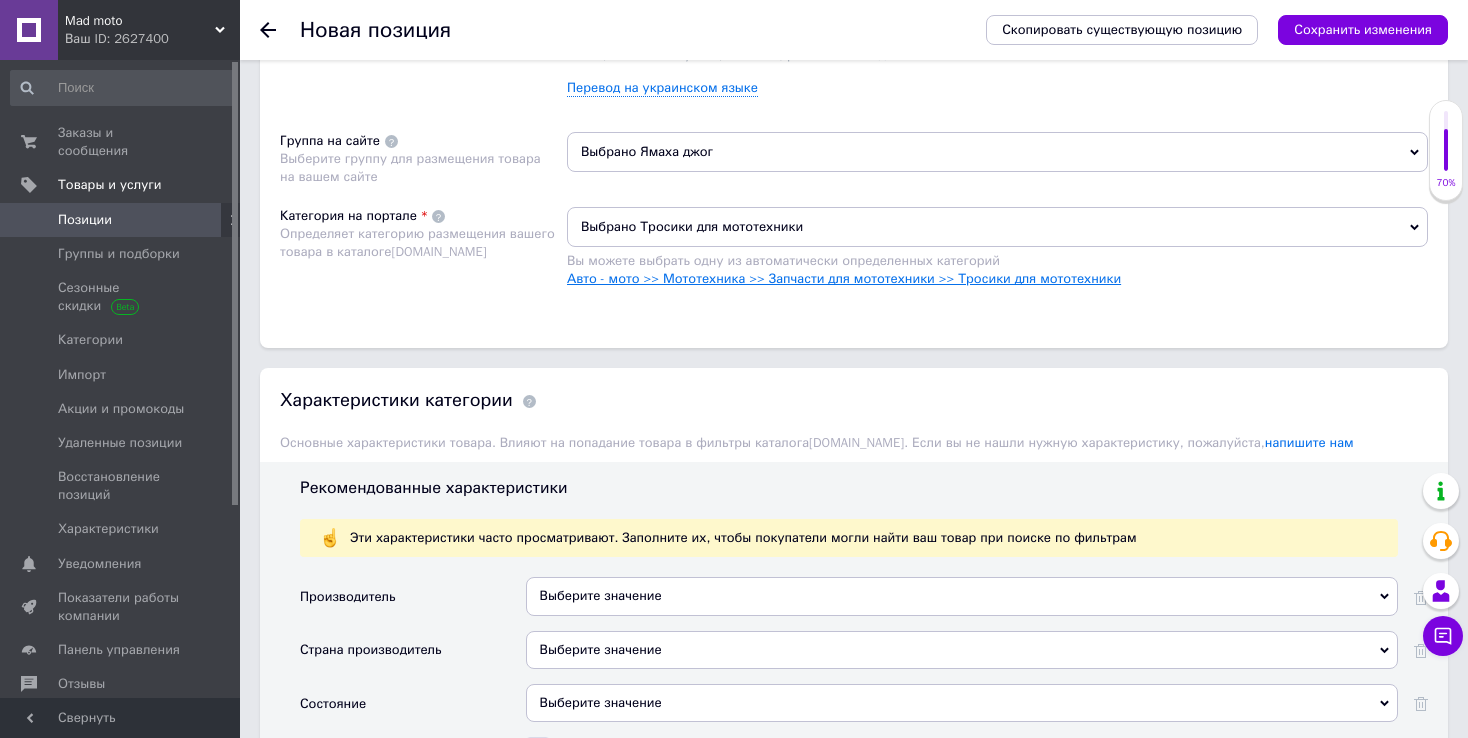 click on "Авто - мото >> Мототехника >> Запчасти для мототехники >> Тросики для мототехники" at bounding box center (844, 278) 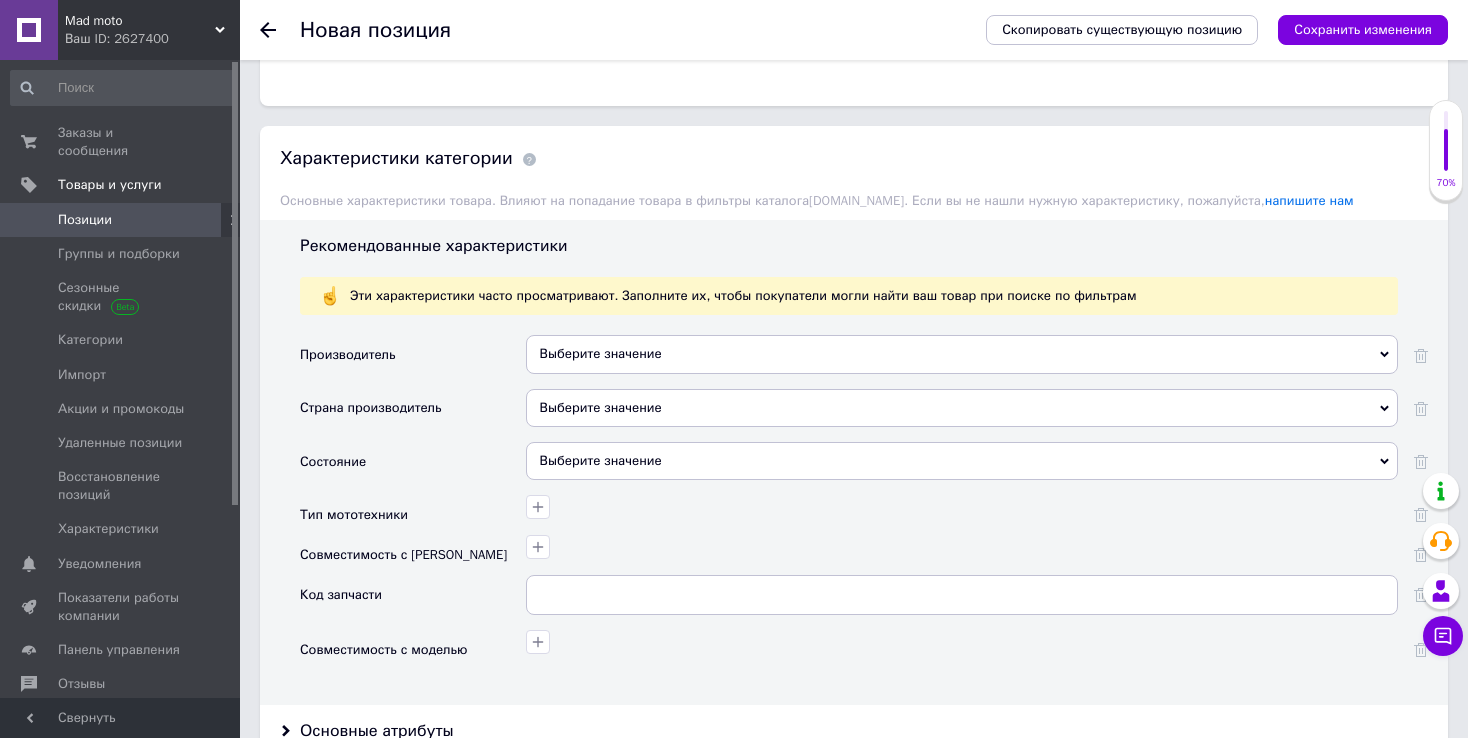 scroll, scrollTop: 1784, scrollLeft: 0, axis: vertical 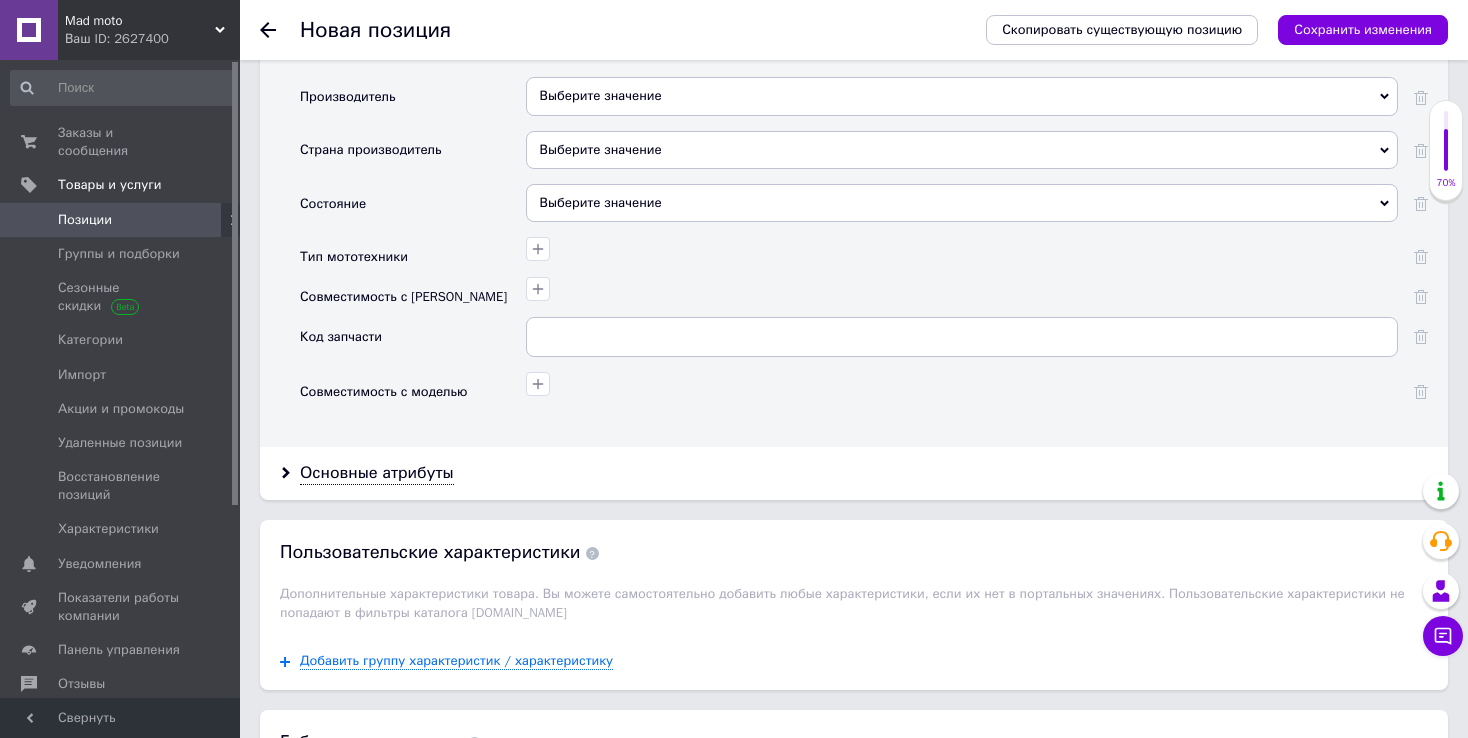 click on "Выберите значение" at bounding box center (962, 203) 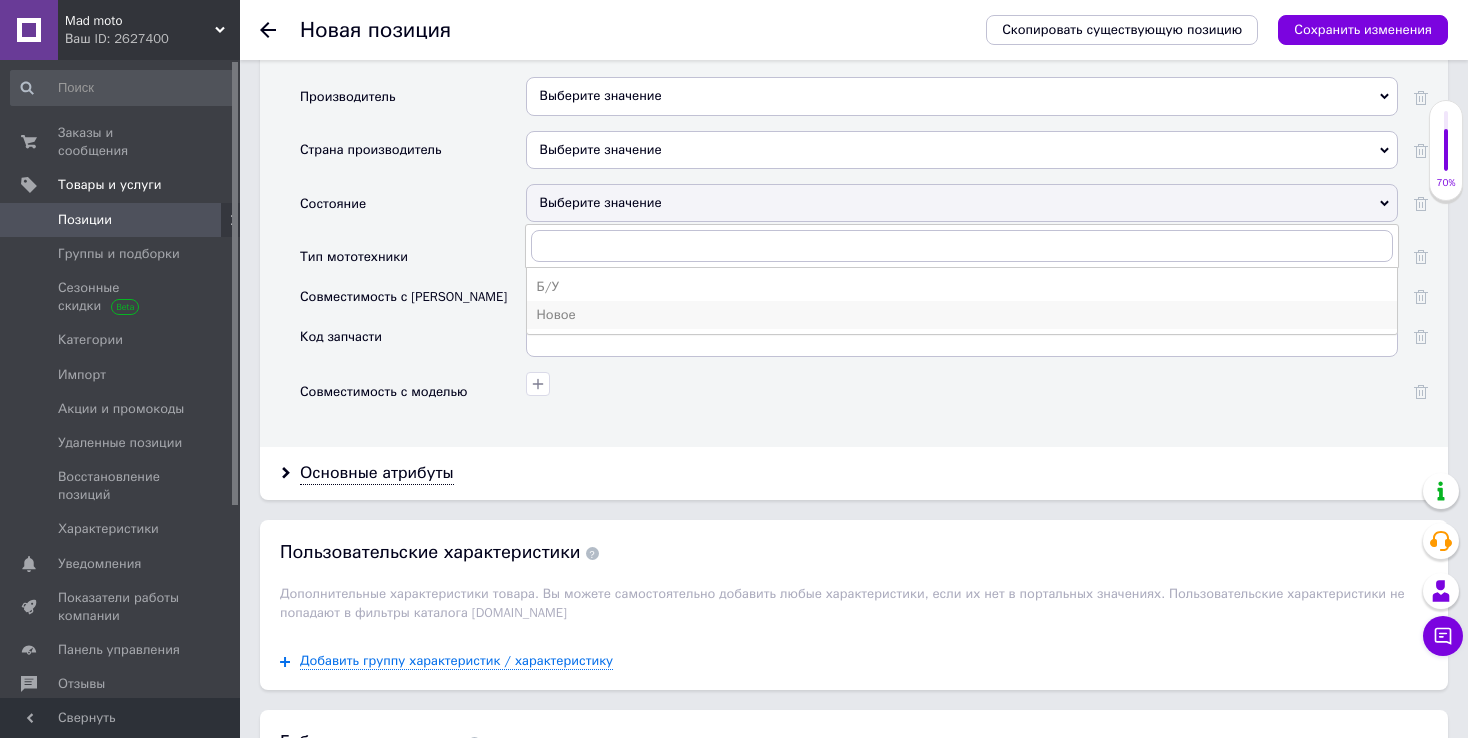 click on "Новое" at bounding box center (962, 315) 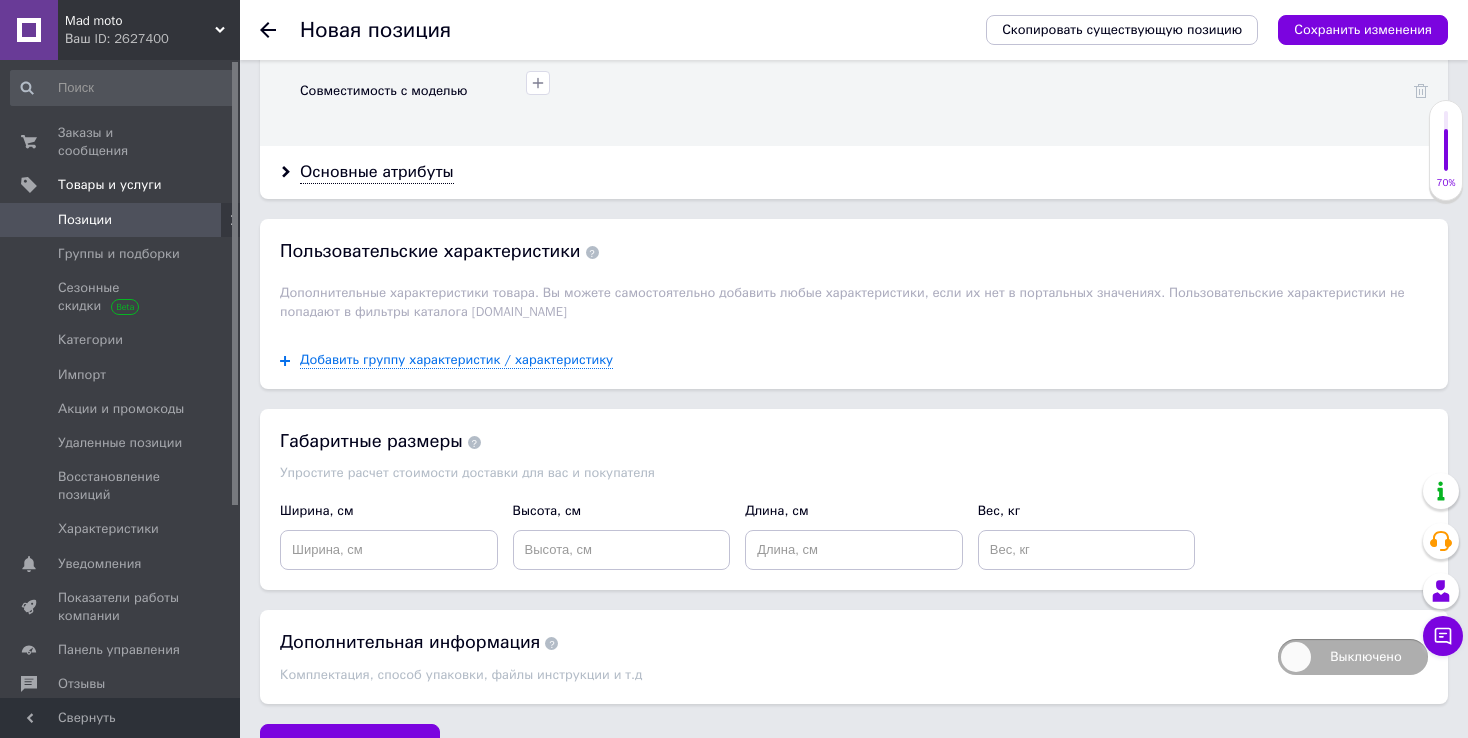scroll, scrollTop: 2124, scrollLeft: 0, axis: vertical 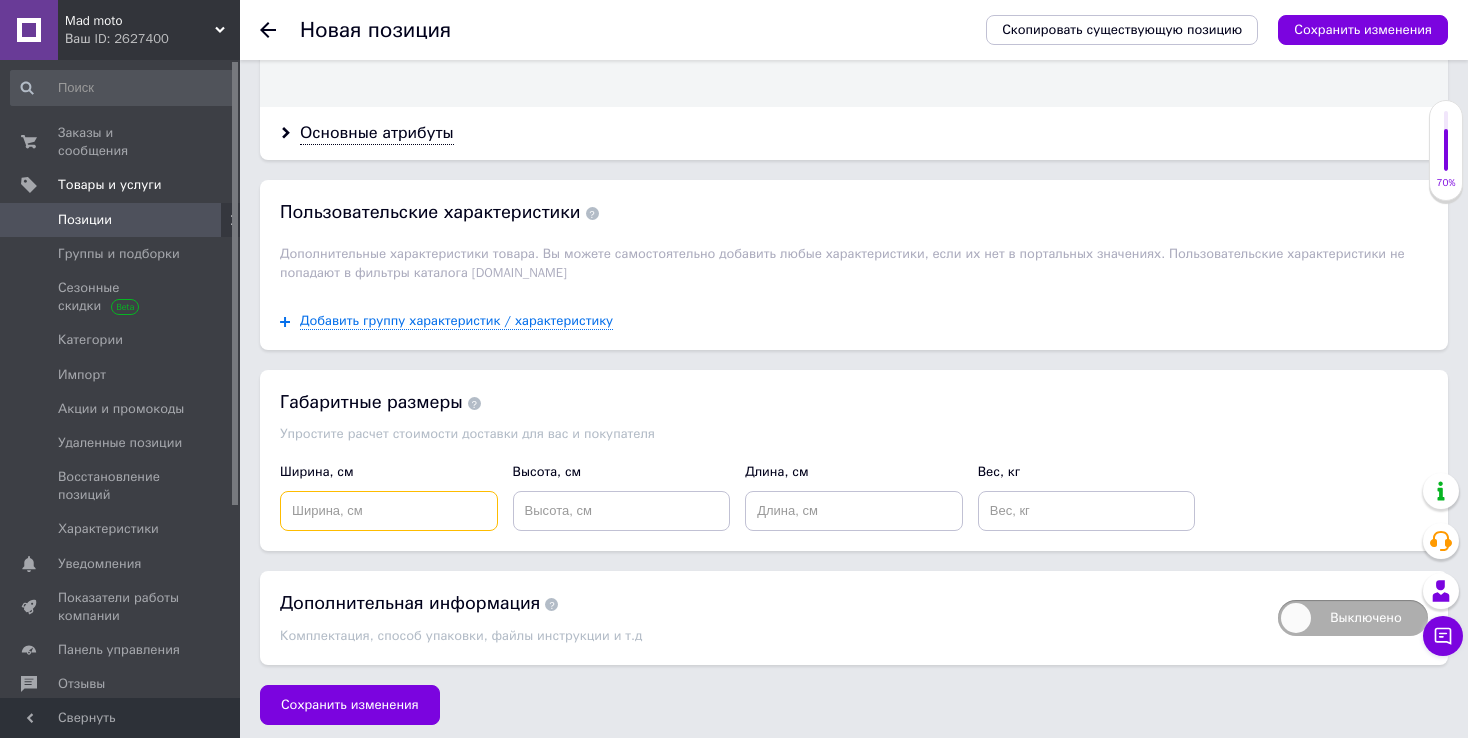 click at bounding box center [389, 511] 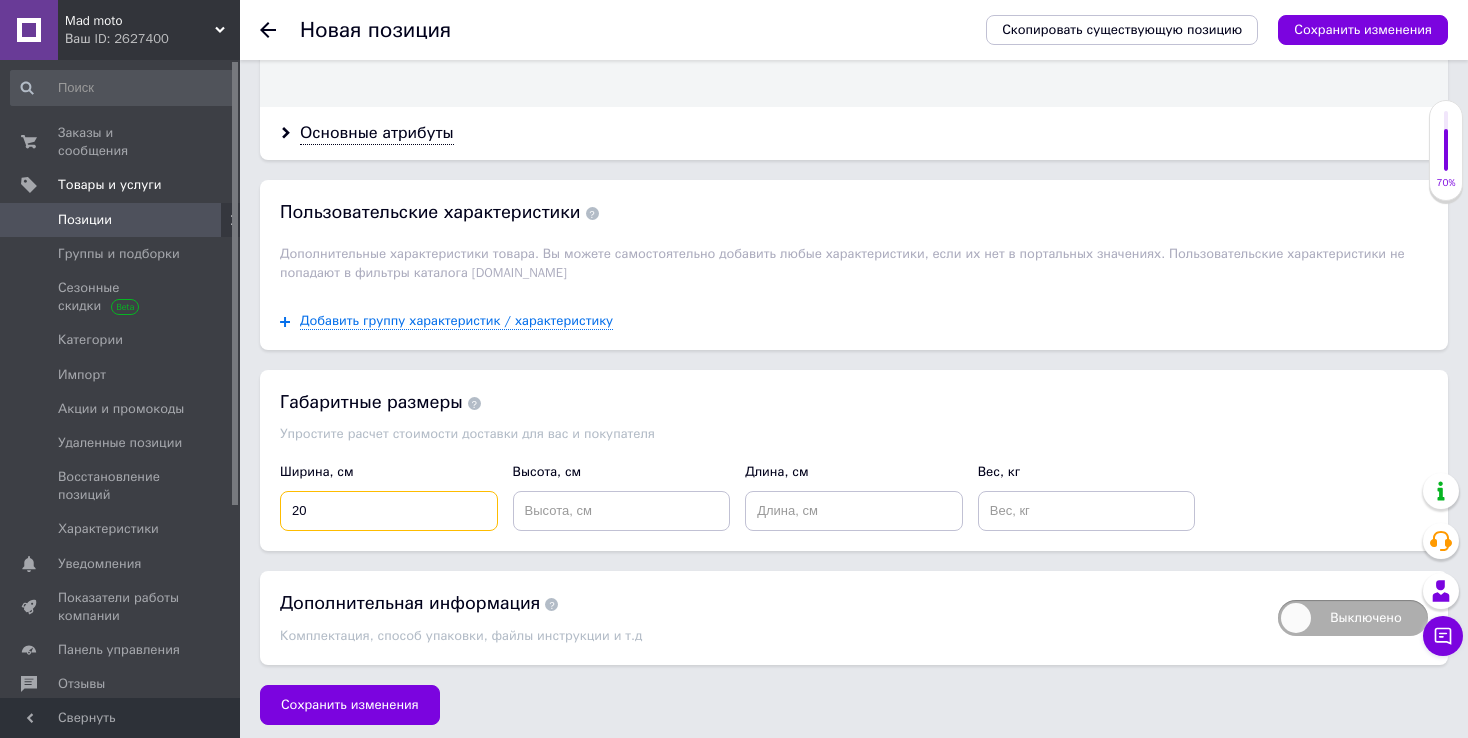 type on "20" 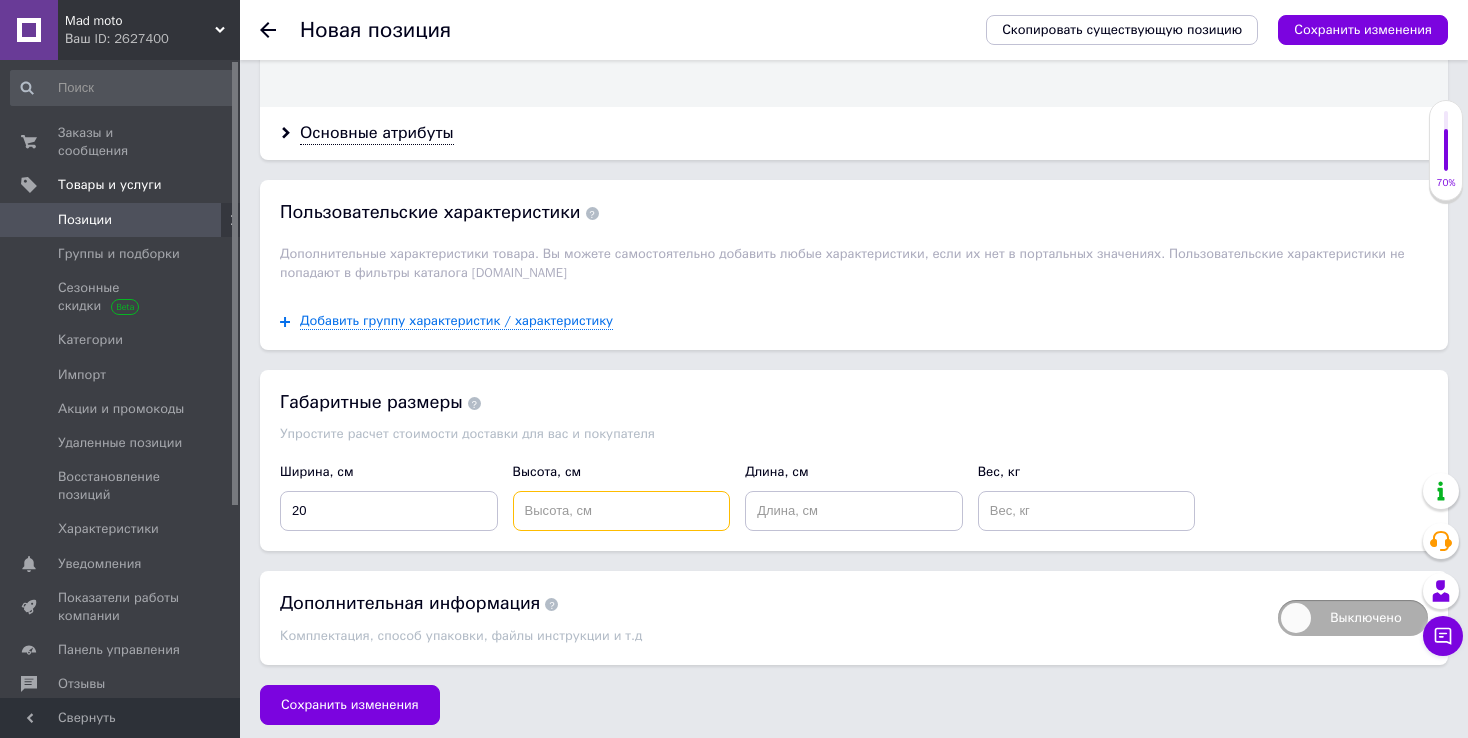 click at bounding box center (622, 511) 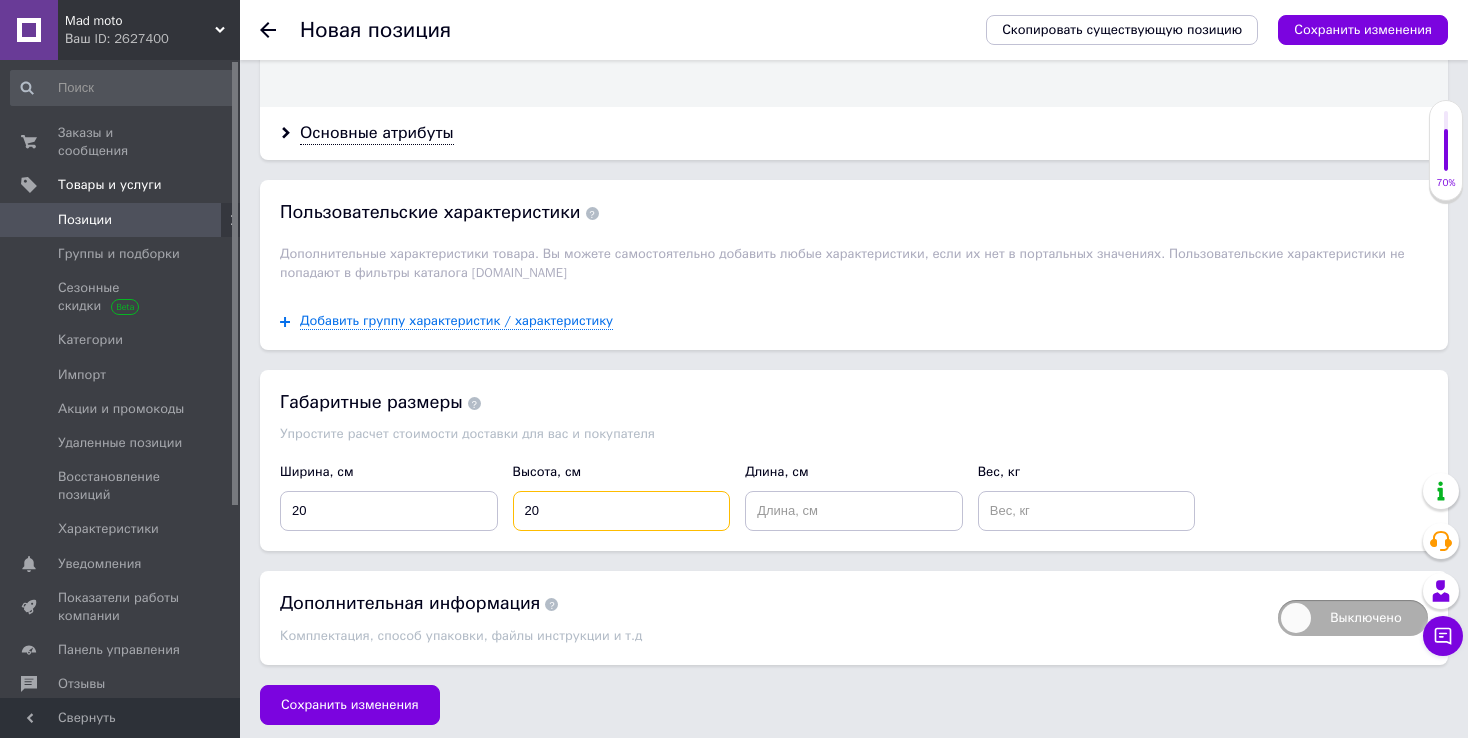 type on "20" 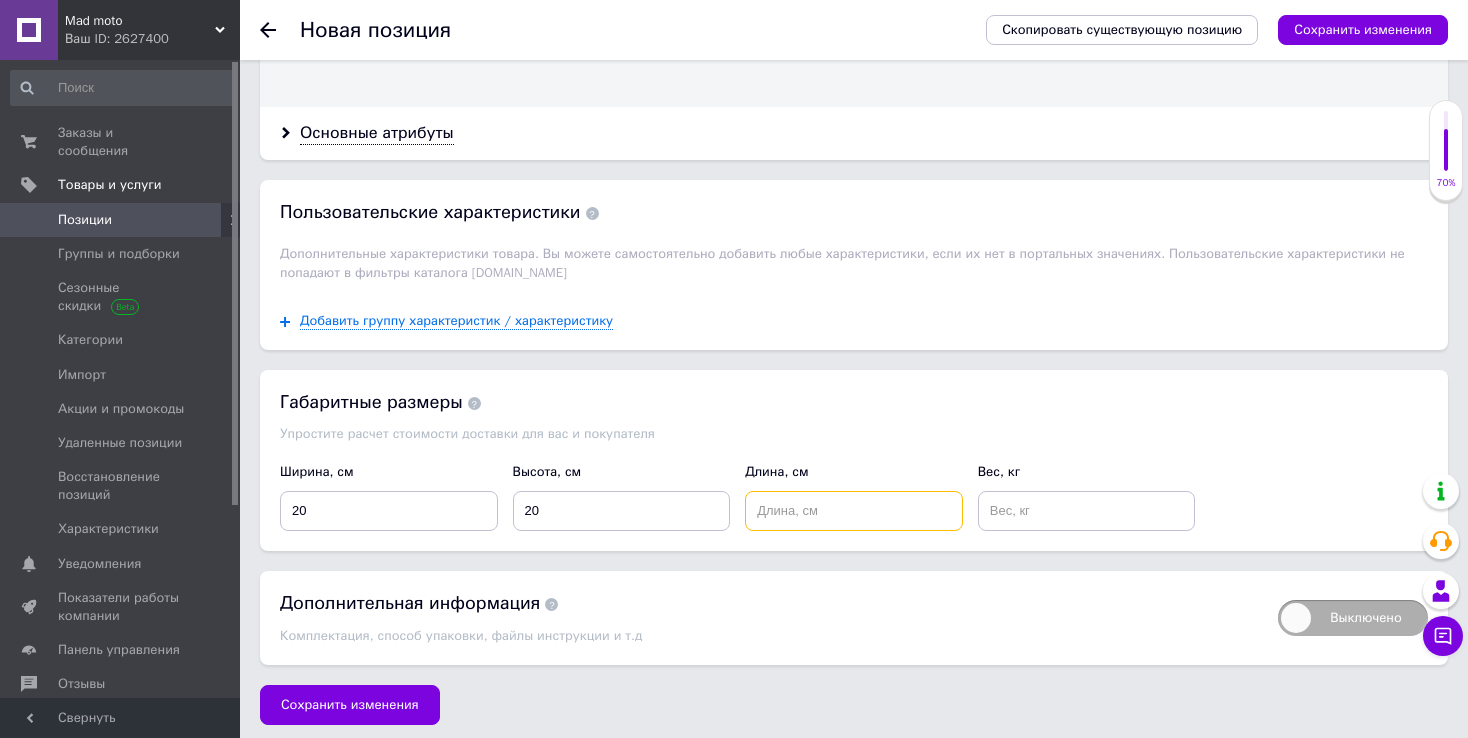 click at bounding box center [854, 511] 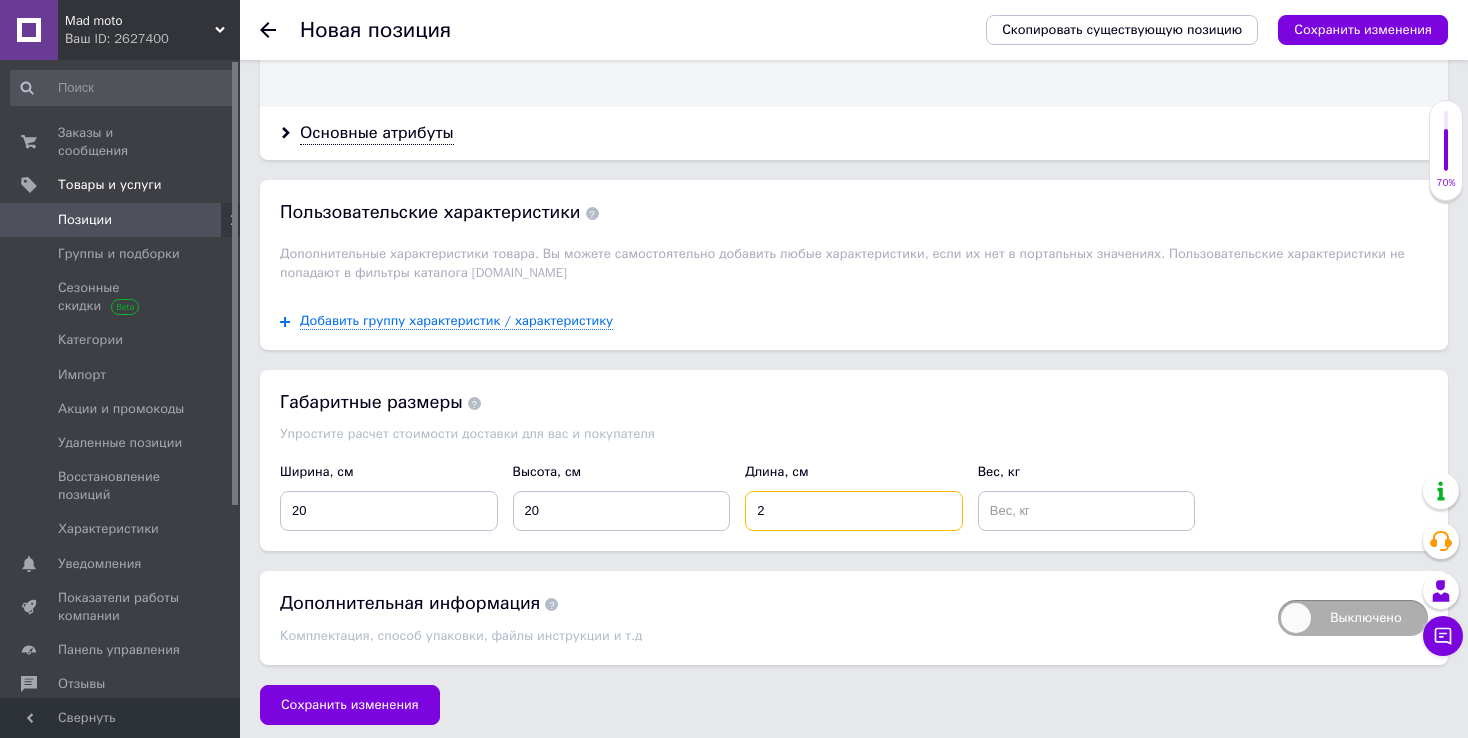 type on "2" 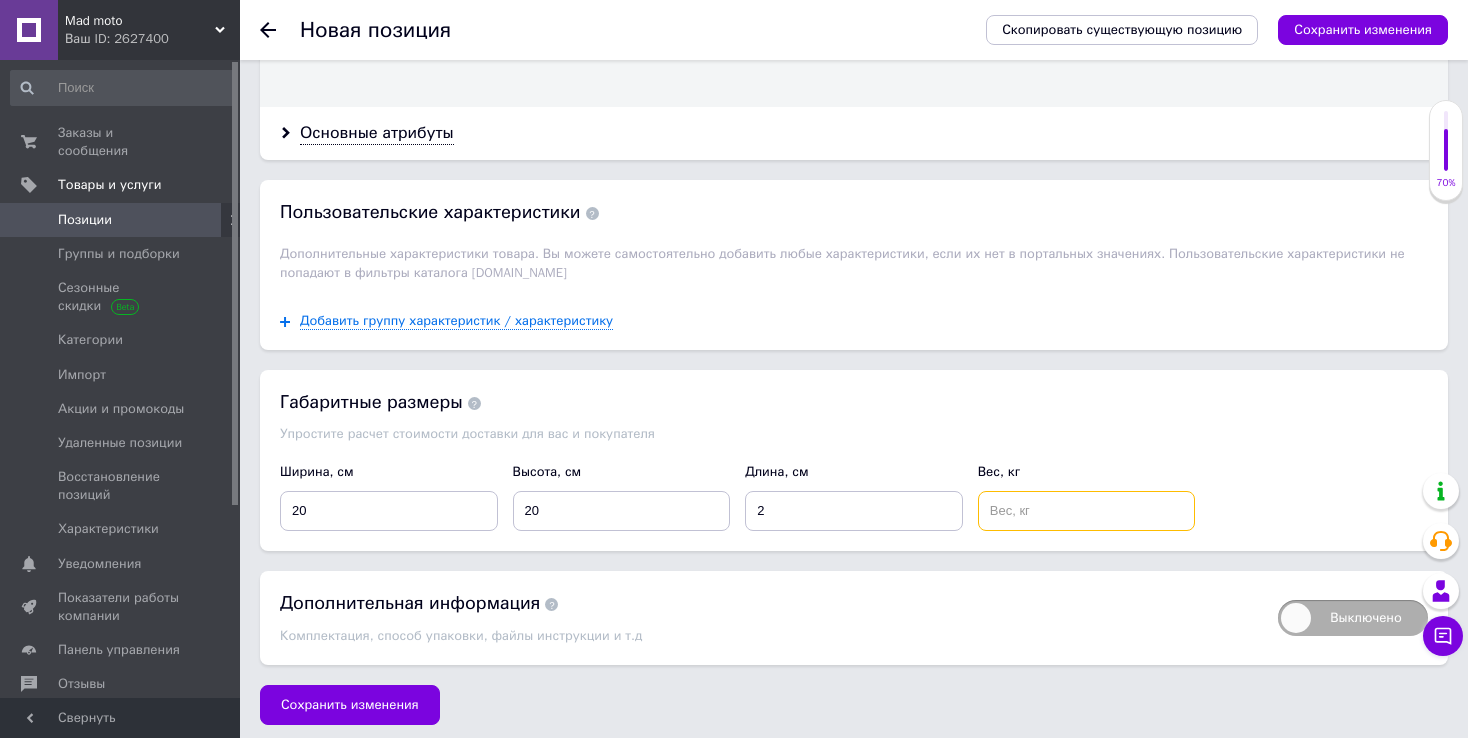 click at bounding box center (1087, 511) 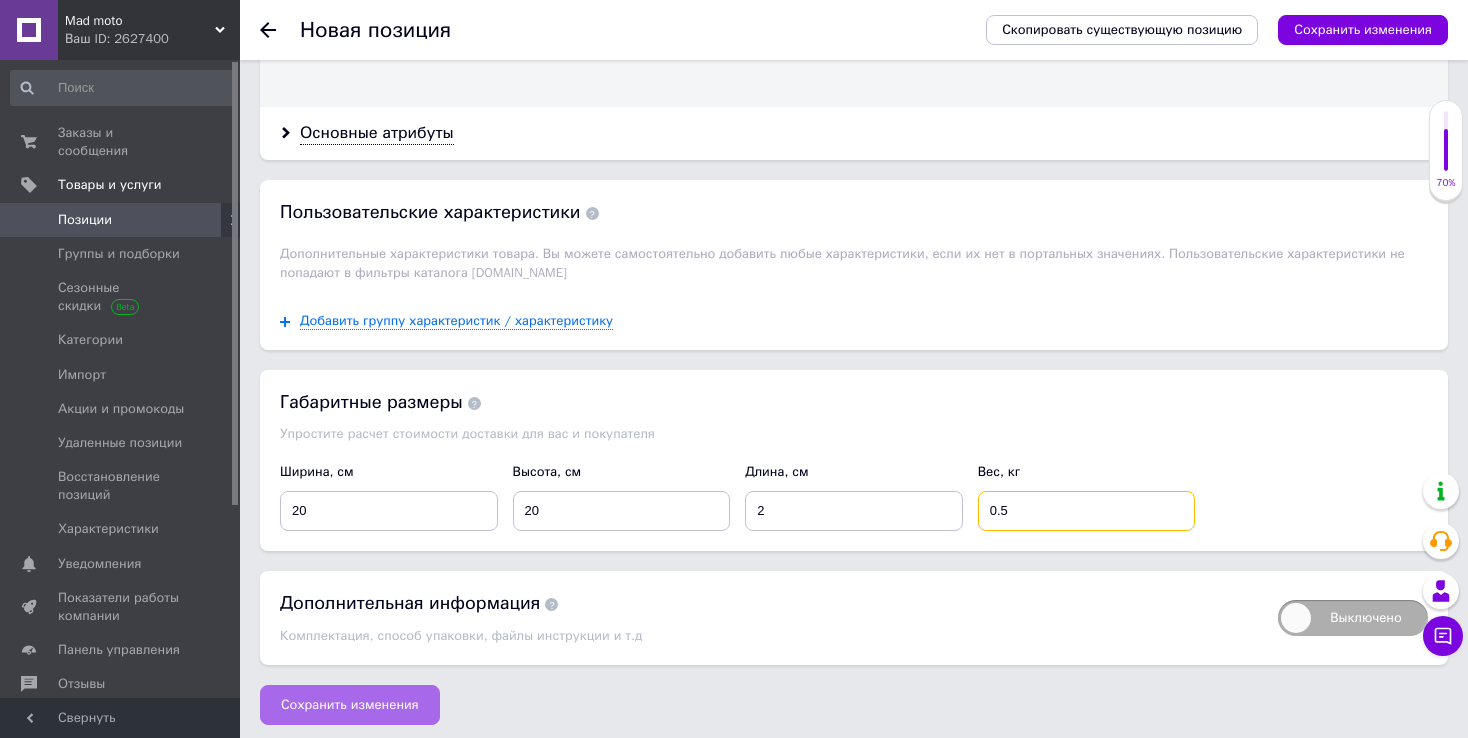 type on "0.5" 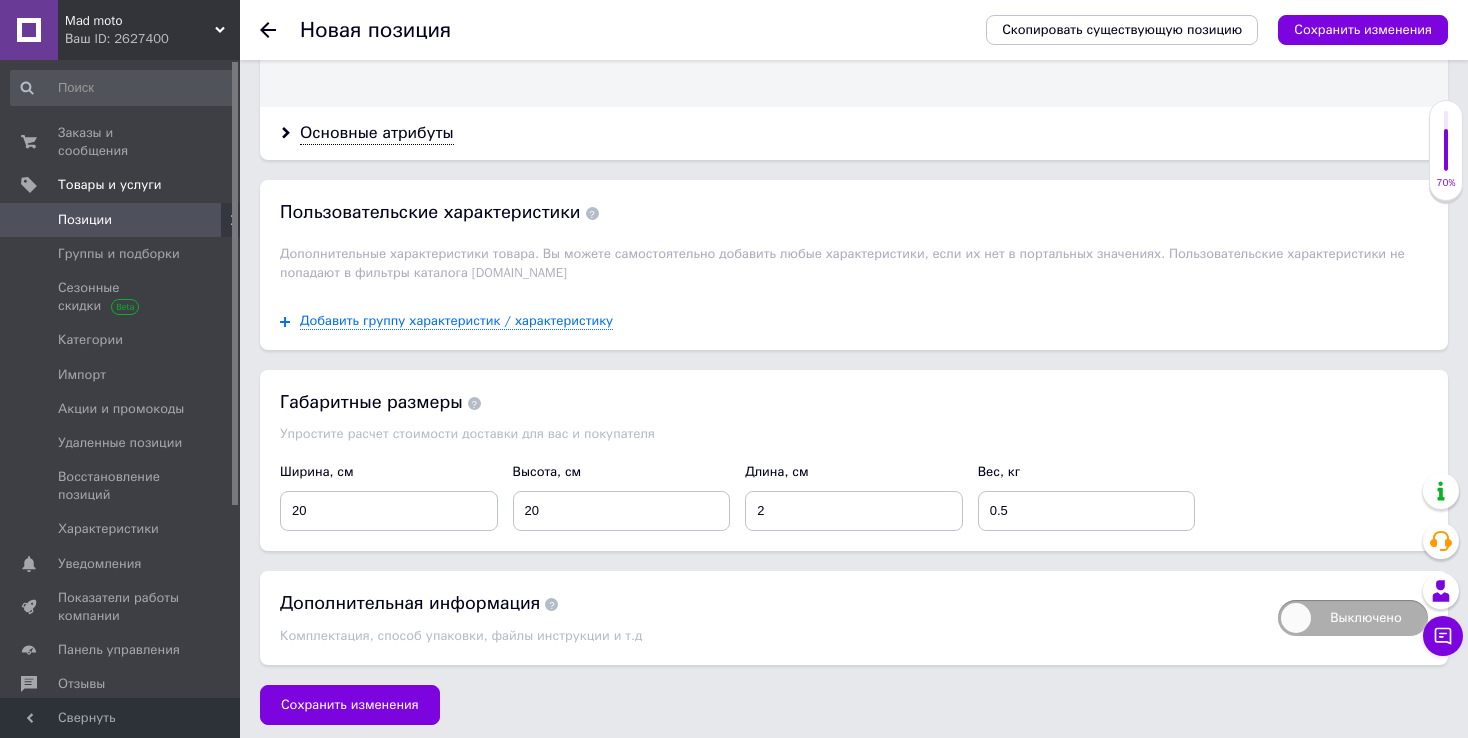 click on "Сохранить изменения" at bounding box center [350, 705] 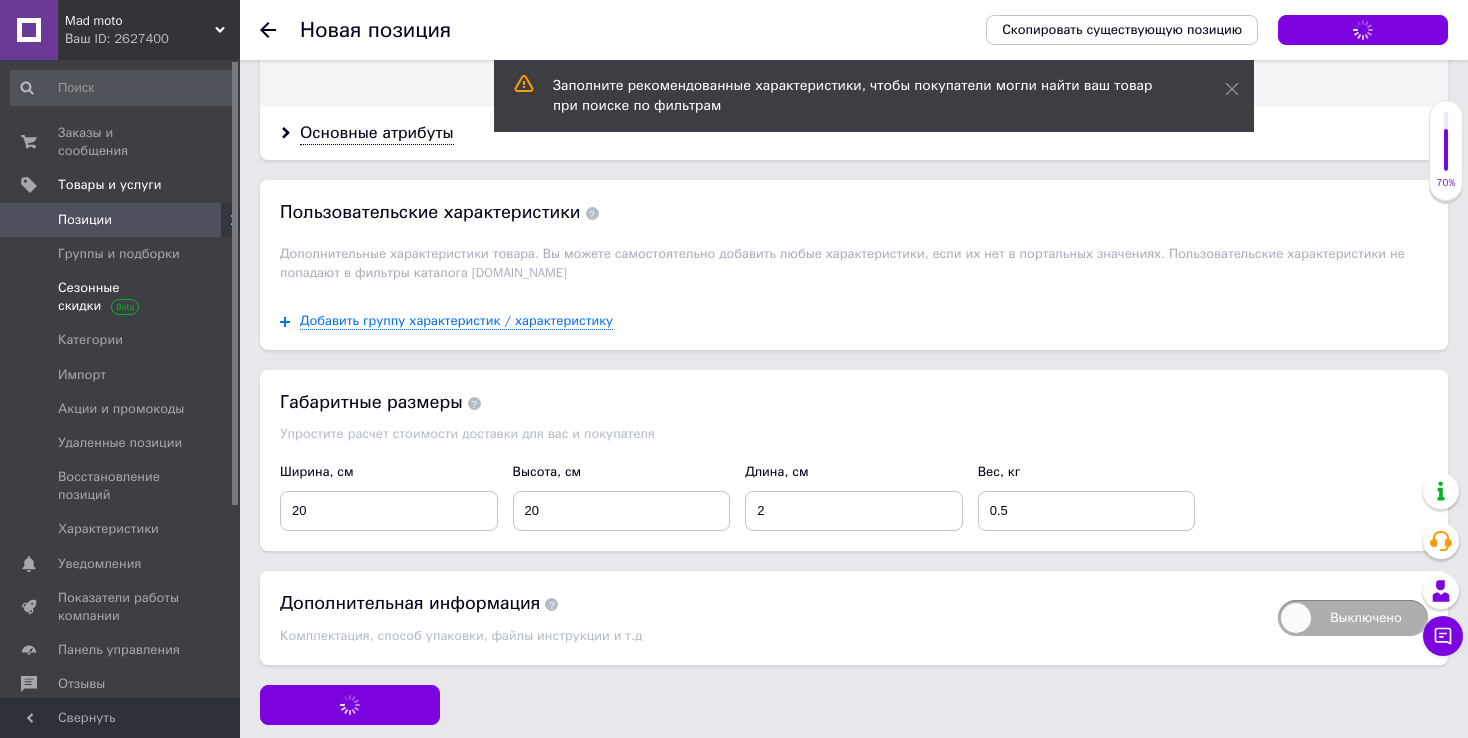 scroll, scrollTop: 0, scrollLeft: 0, axis: both 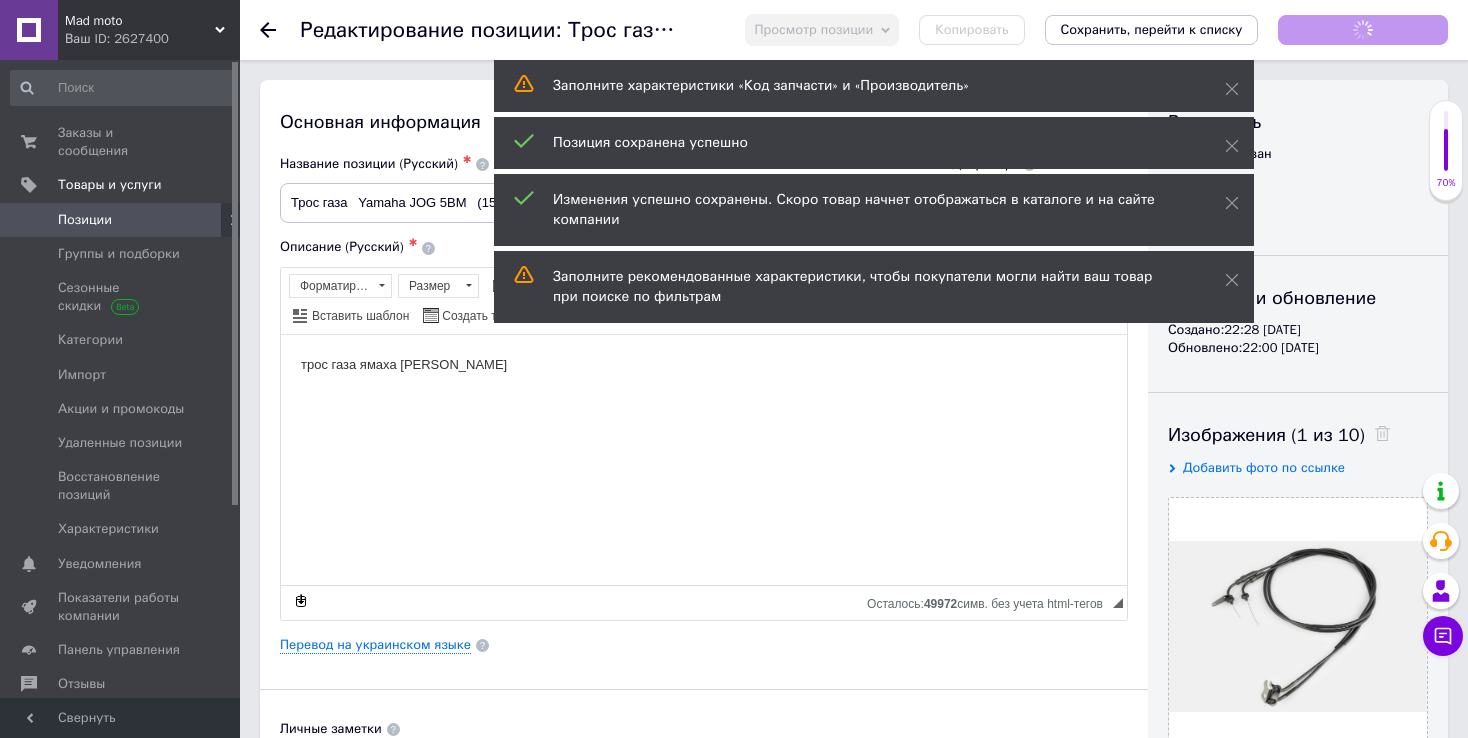 click on "Позиции" at bounding box center [85, 220] 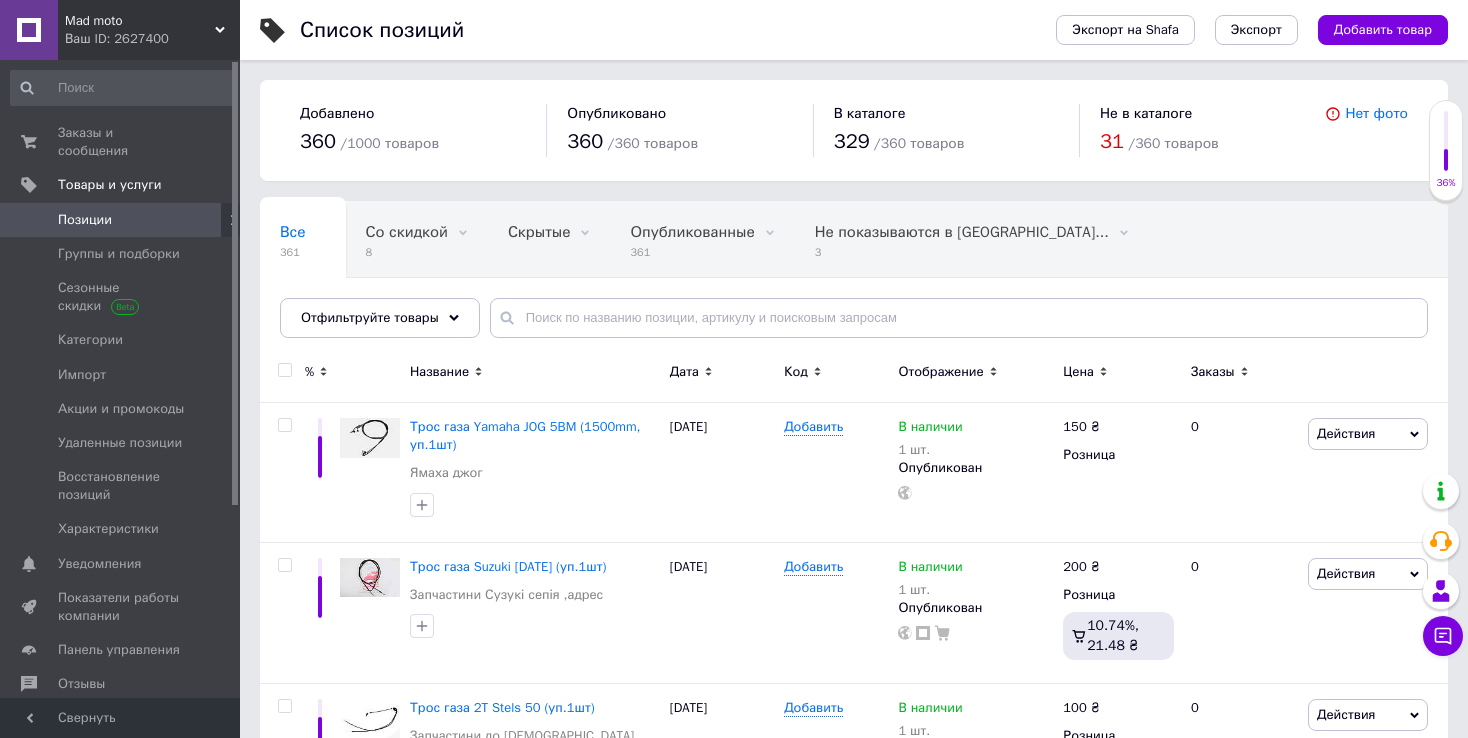click on "Позиции" at bounding box center [85, 220] 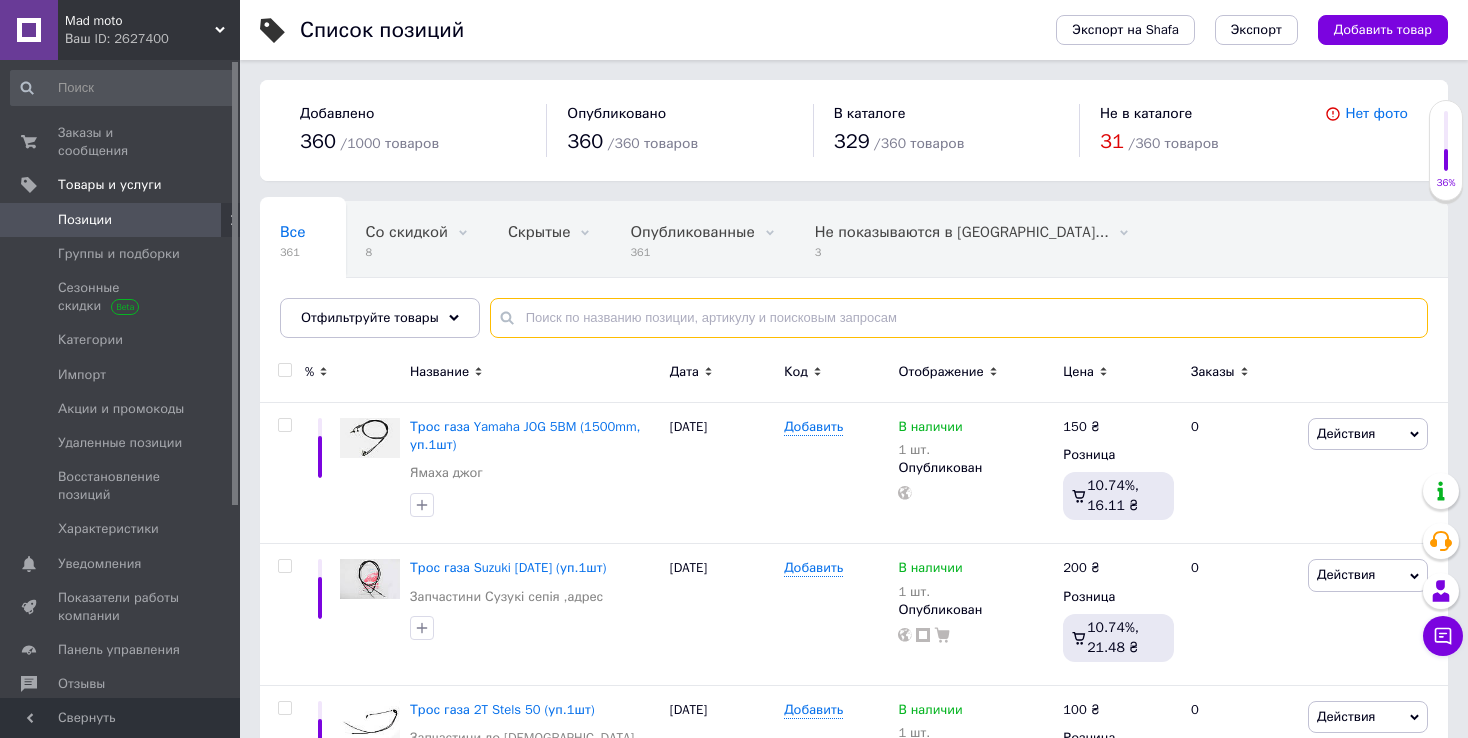 click at bounding box center (959, 318) 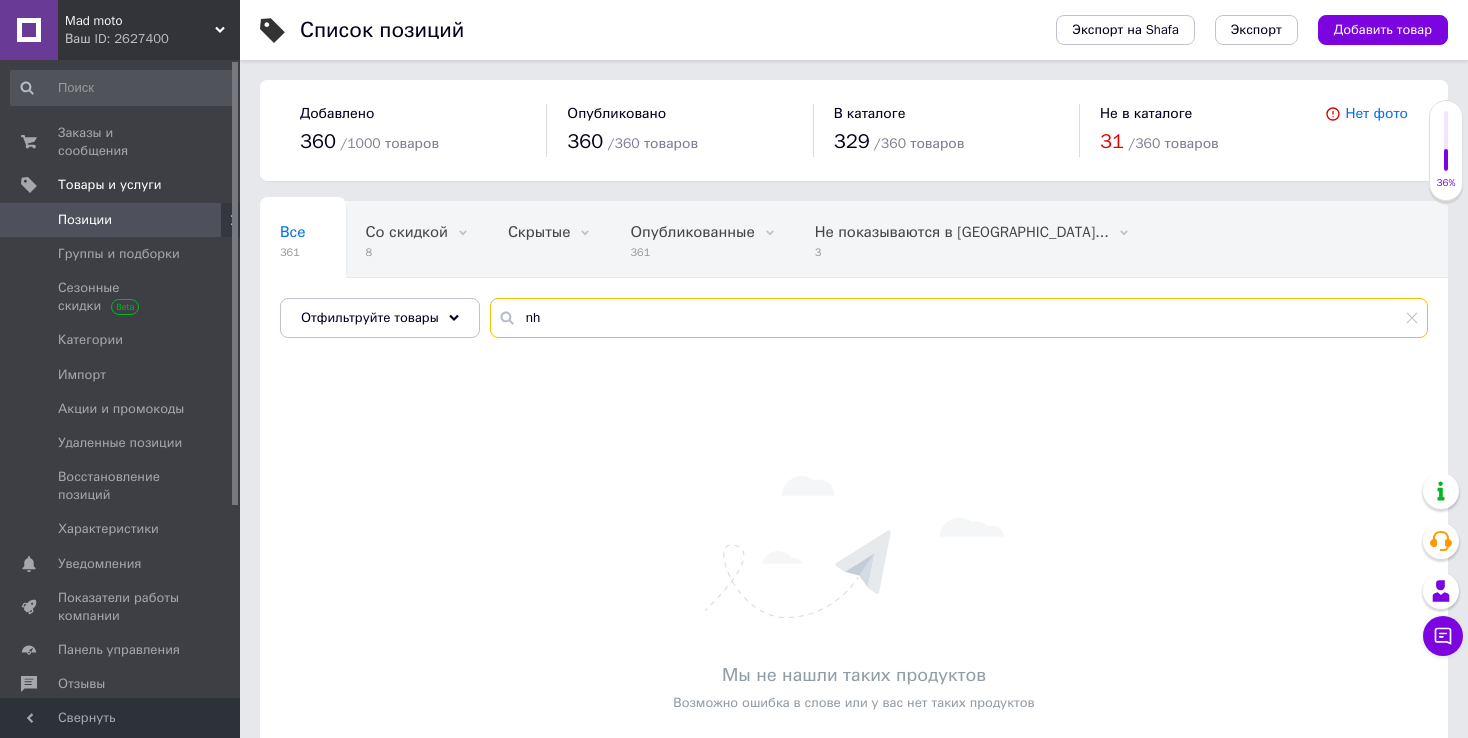 type on "n" 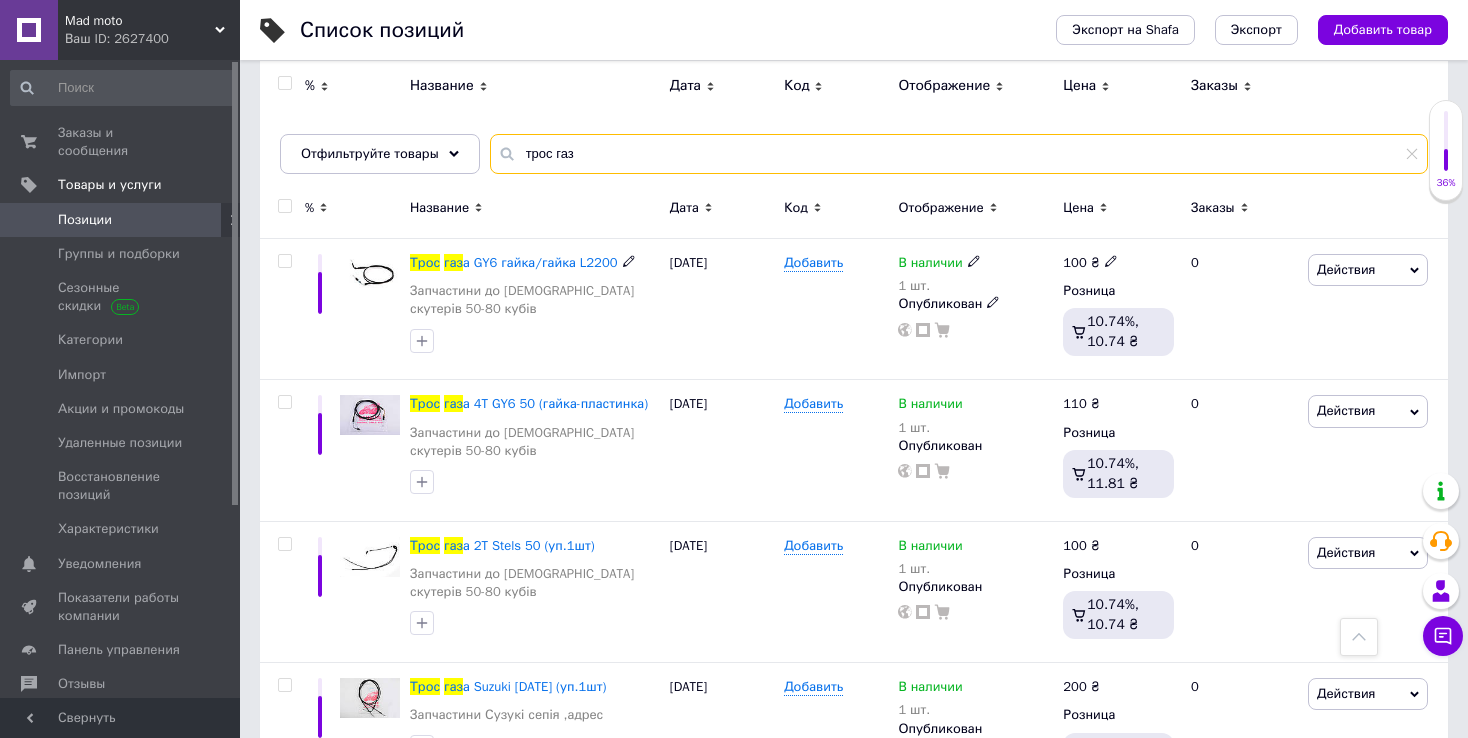 scroll, scrollTop: 0, scrollLeft: 0, axis: both 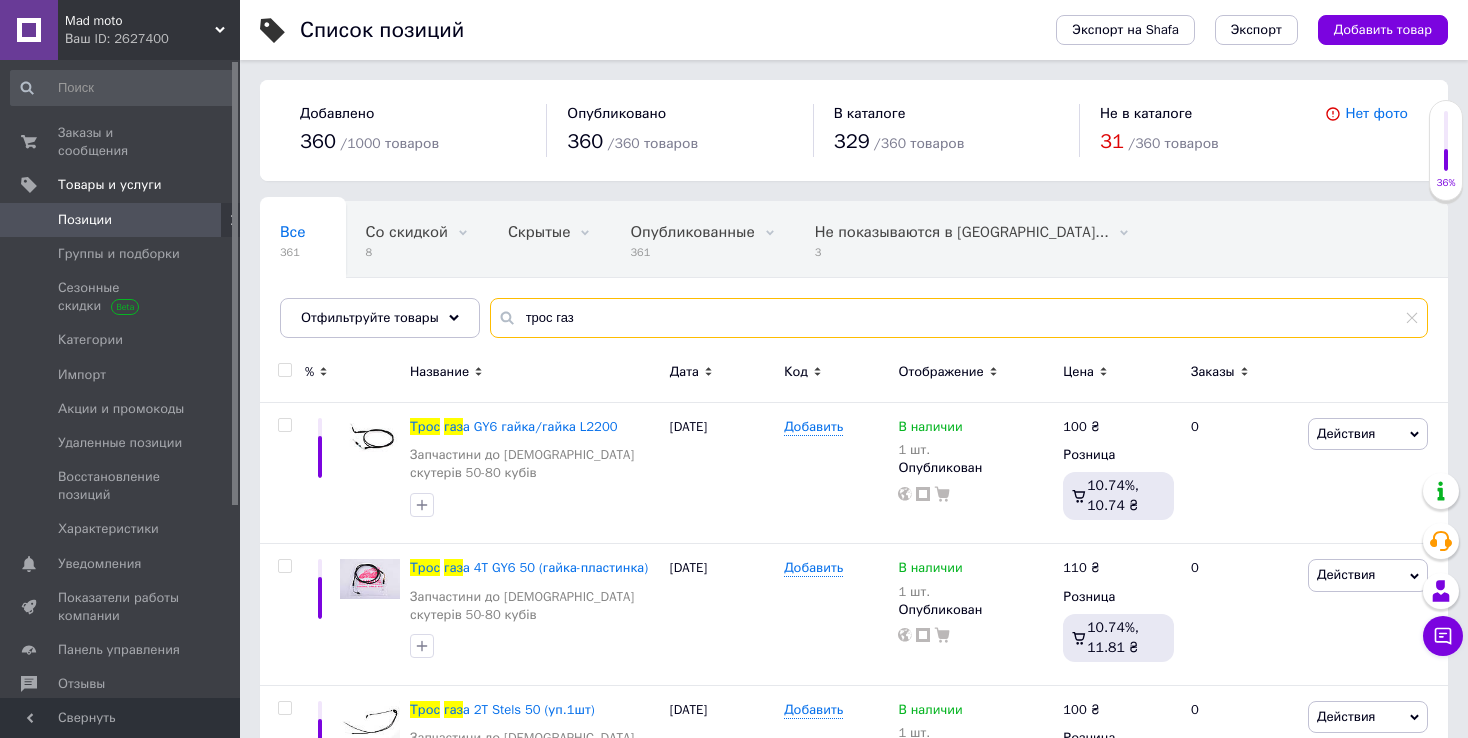 type on "трос газ" 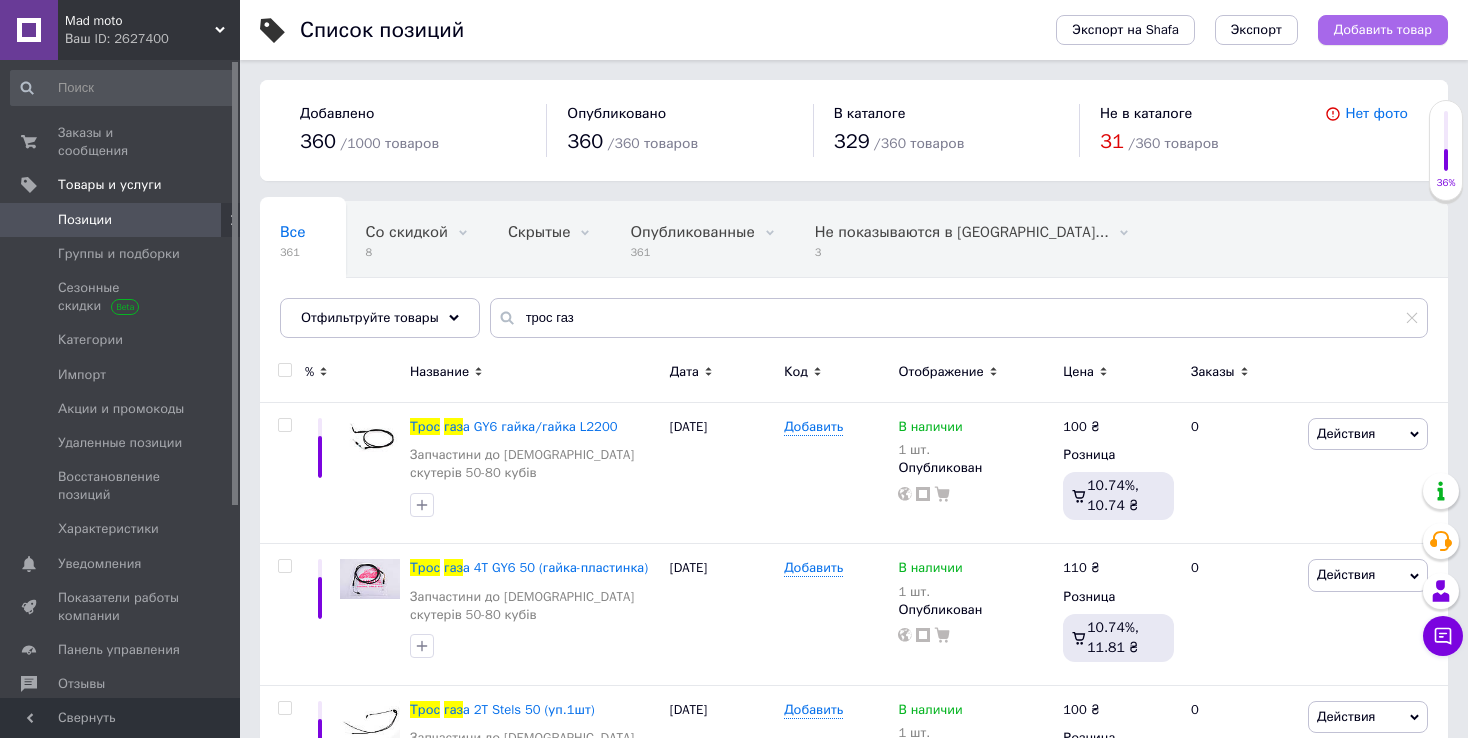 click on "Добавить товар" at bounding box center [1383, 30] 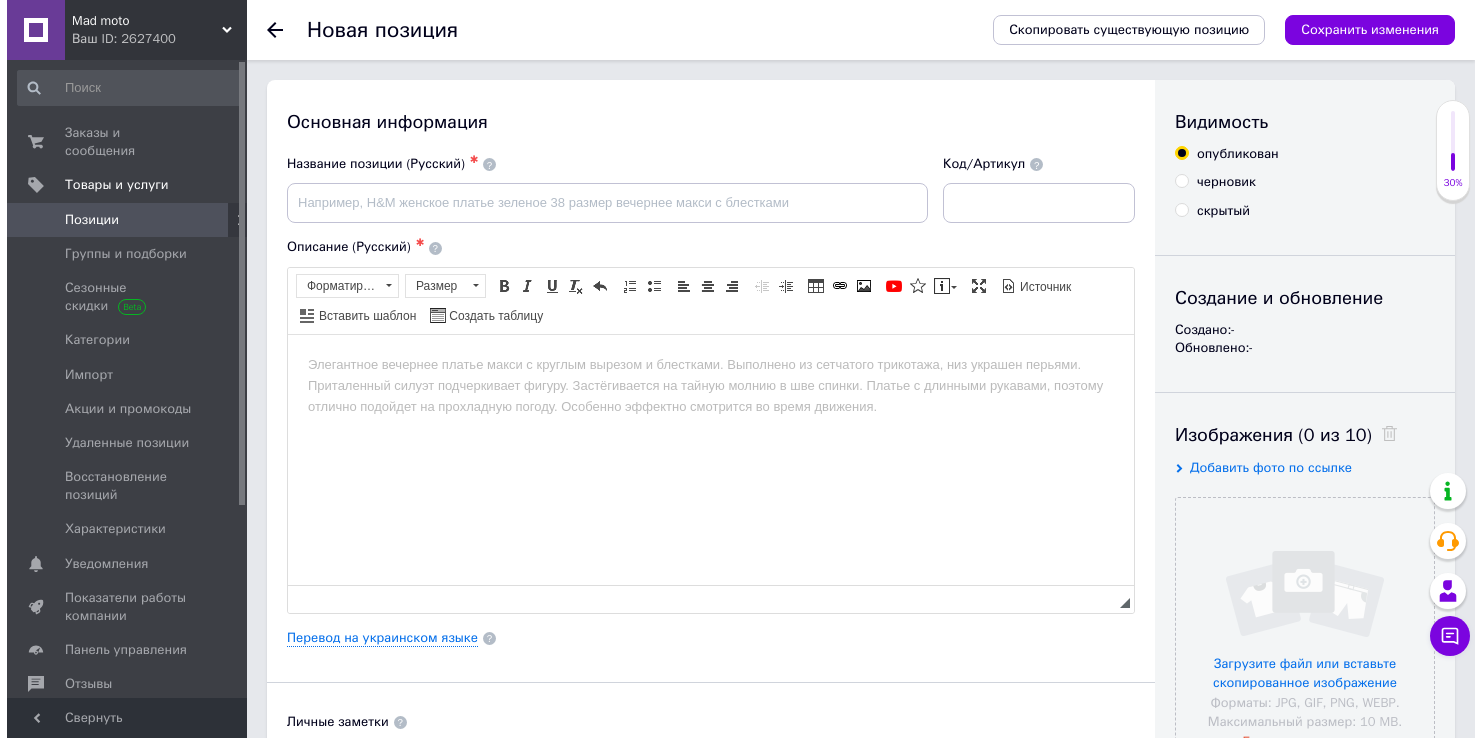 scroll, scrollTop: 0, scrollLeft: 0, axis: both 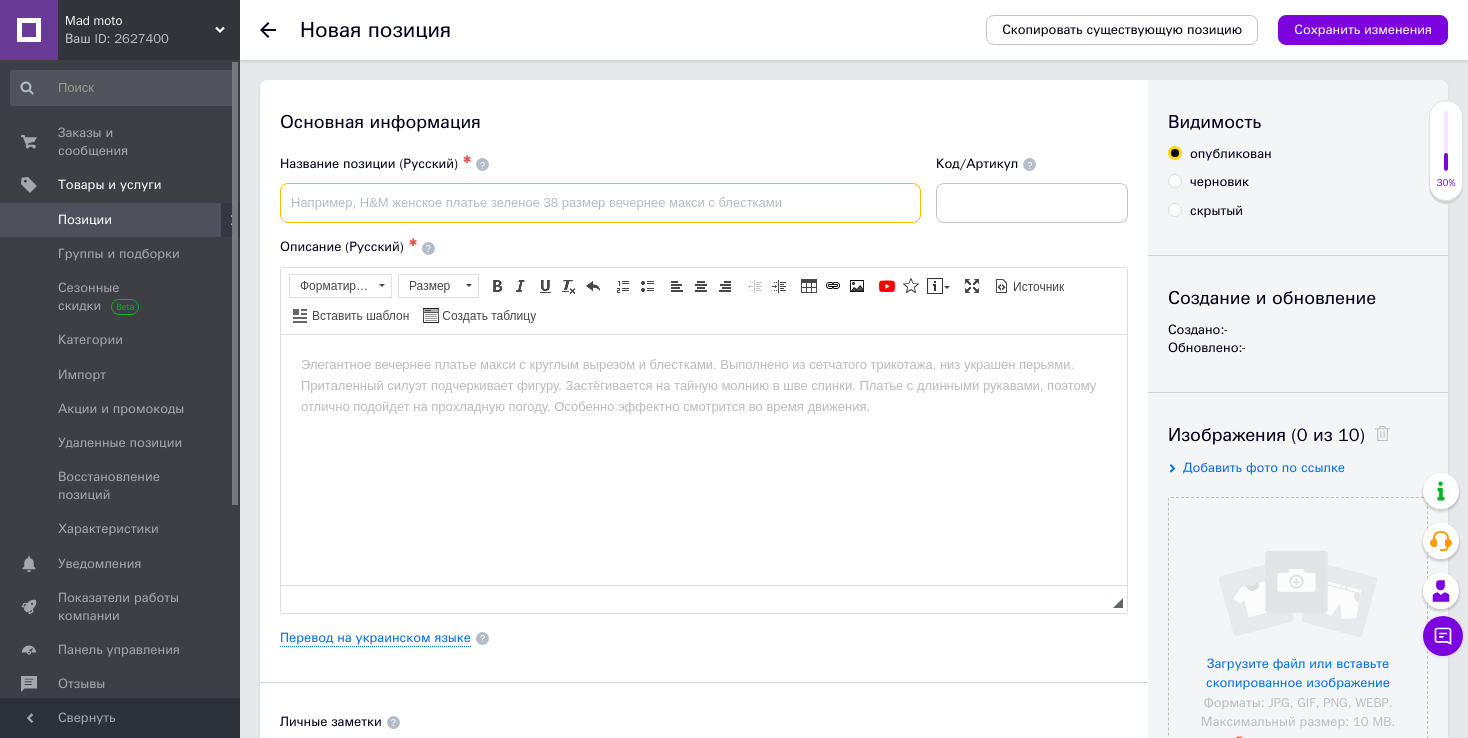 paste on "Трос газа   Yamaha JOG 50   (1740mm, уп.1шт)   ZUNA" 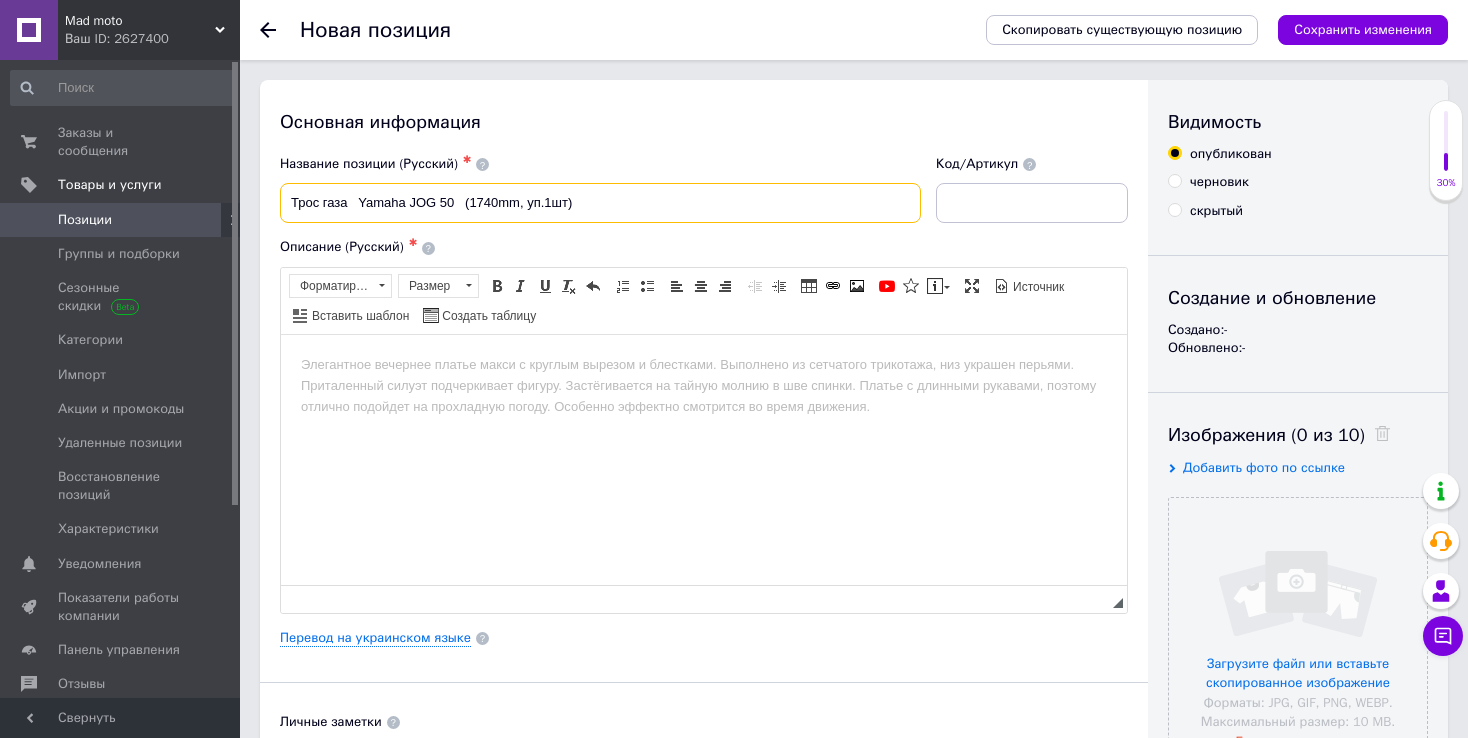 type on "Трос газа   Yamaha JOG 50   (1740mm, уп.1шт)" 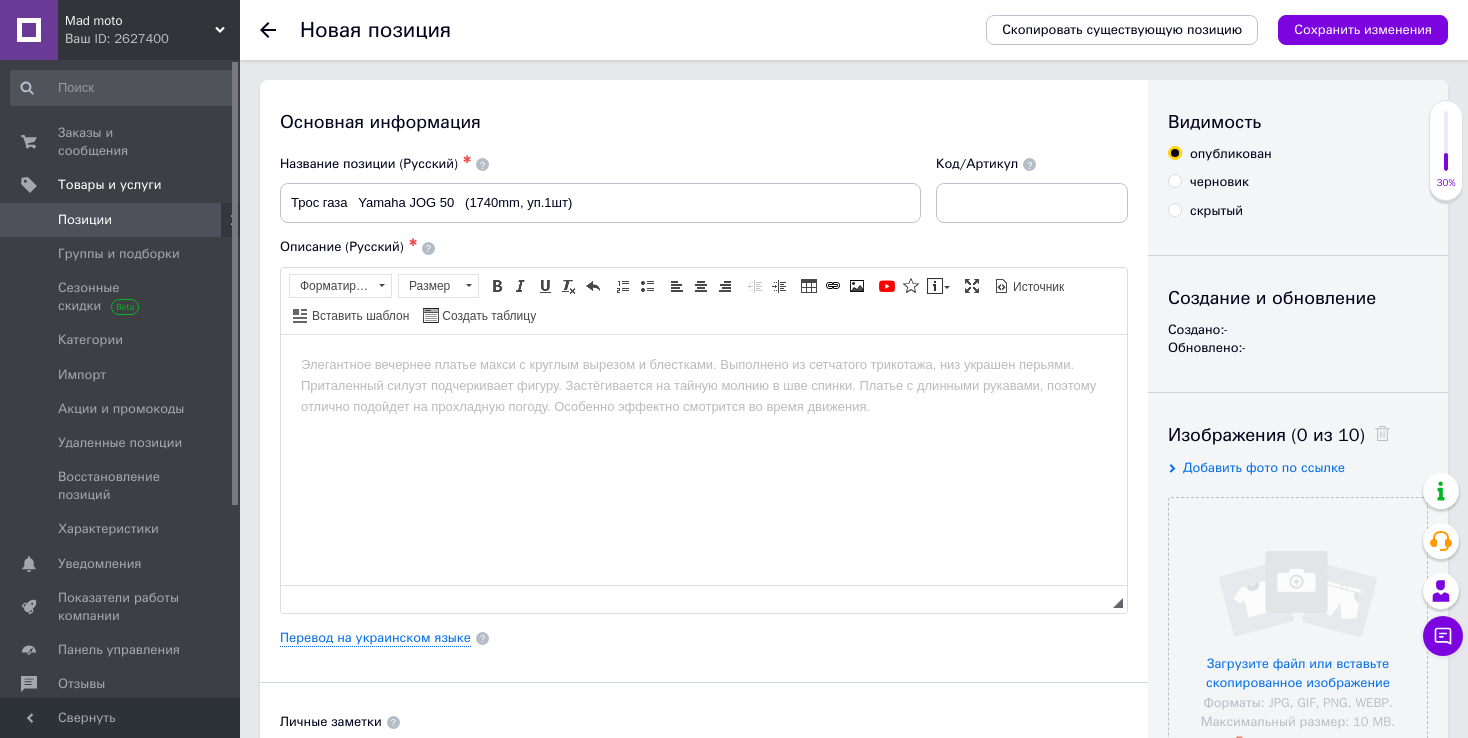 click at bounding box center (704, 364) 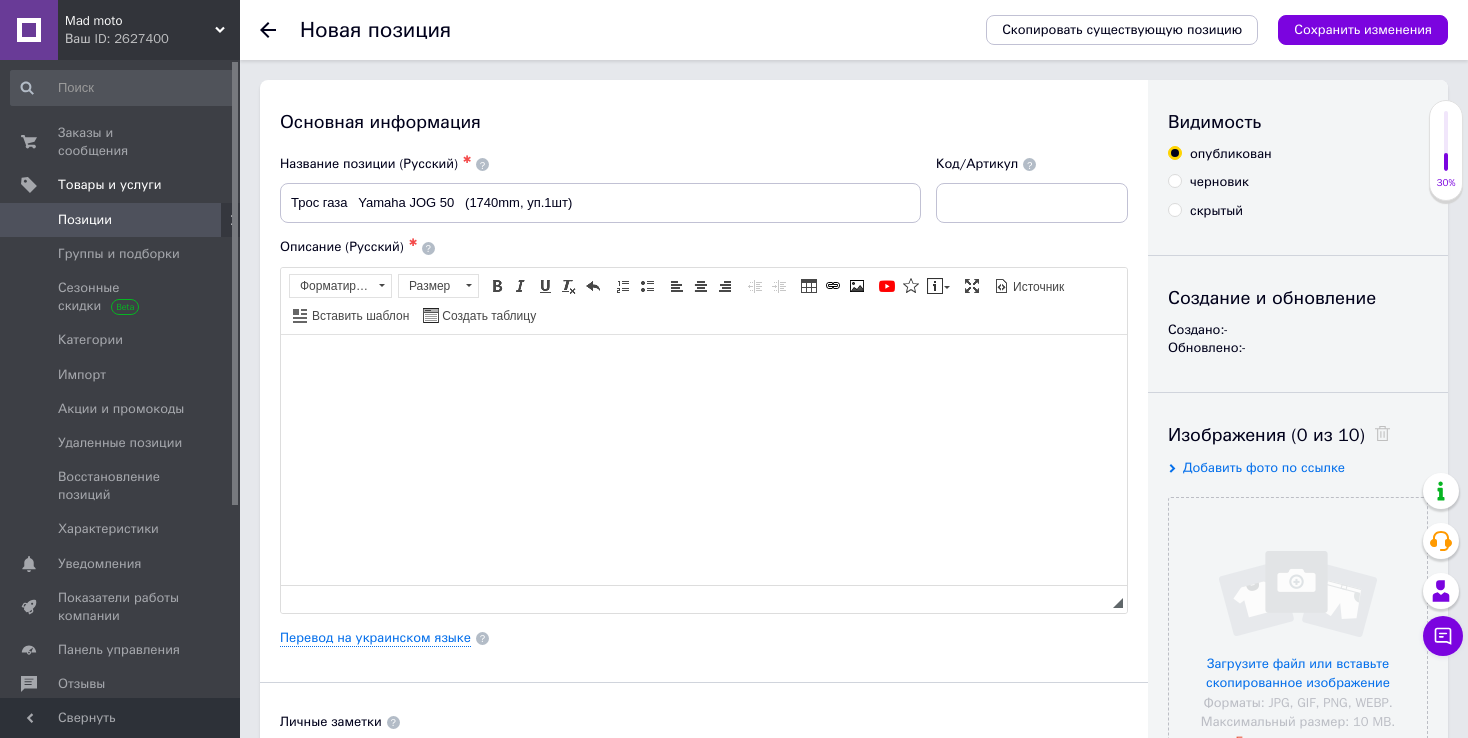 type 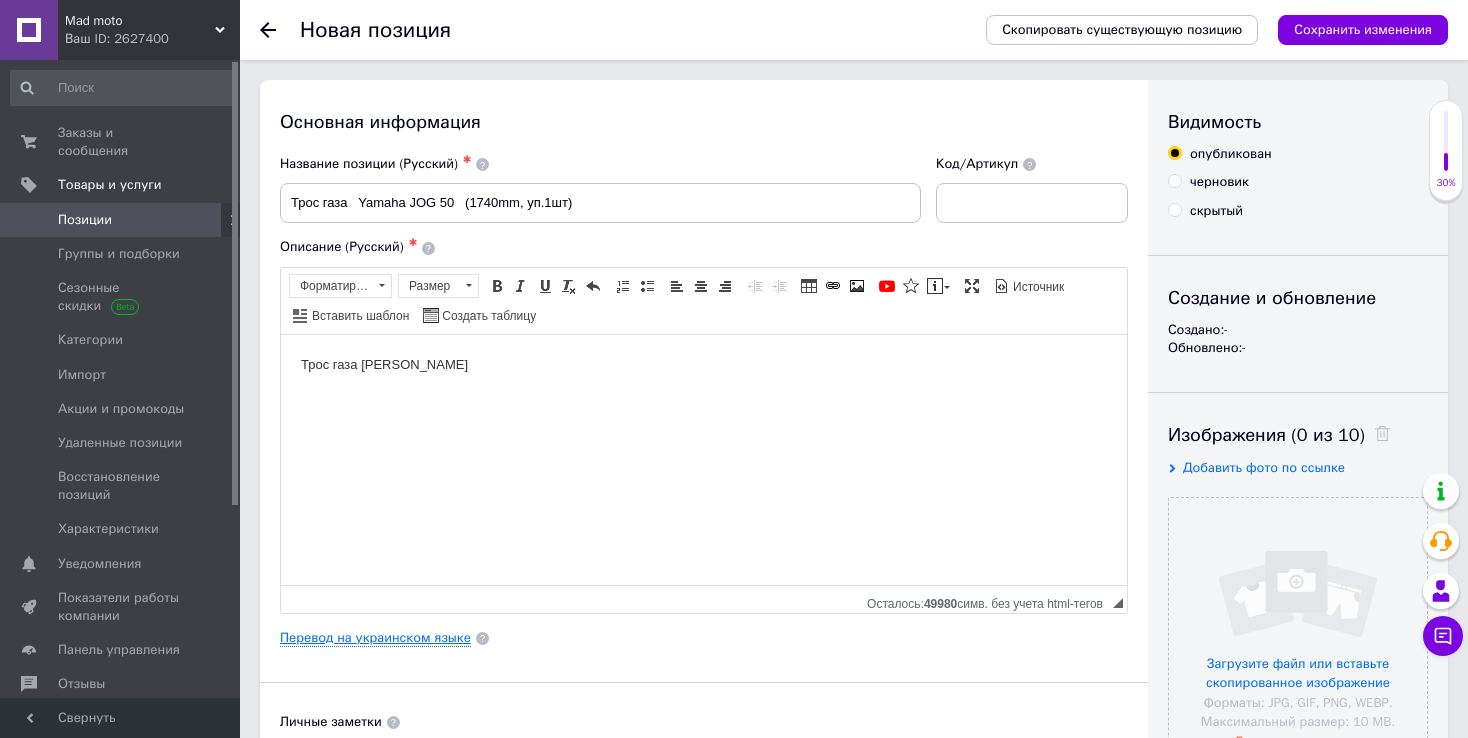 click on "Перевод на украинском языке" at bounding box center [375, 638] 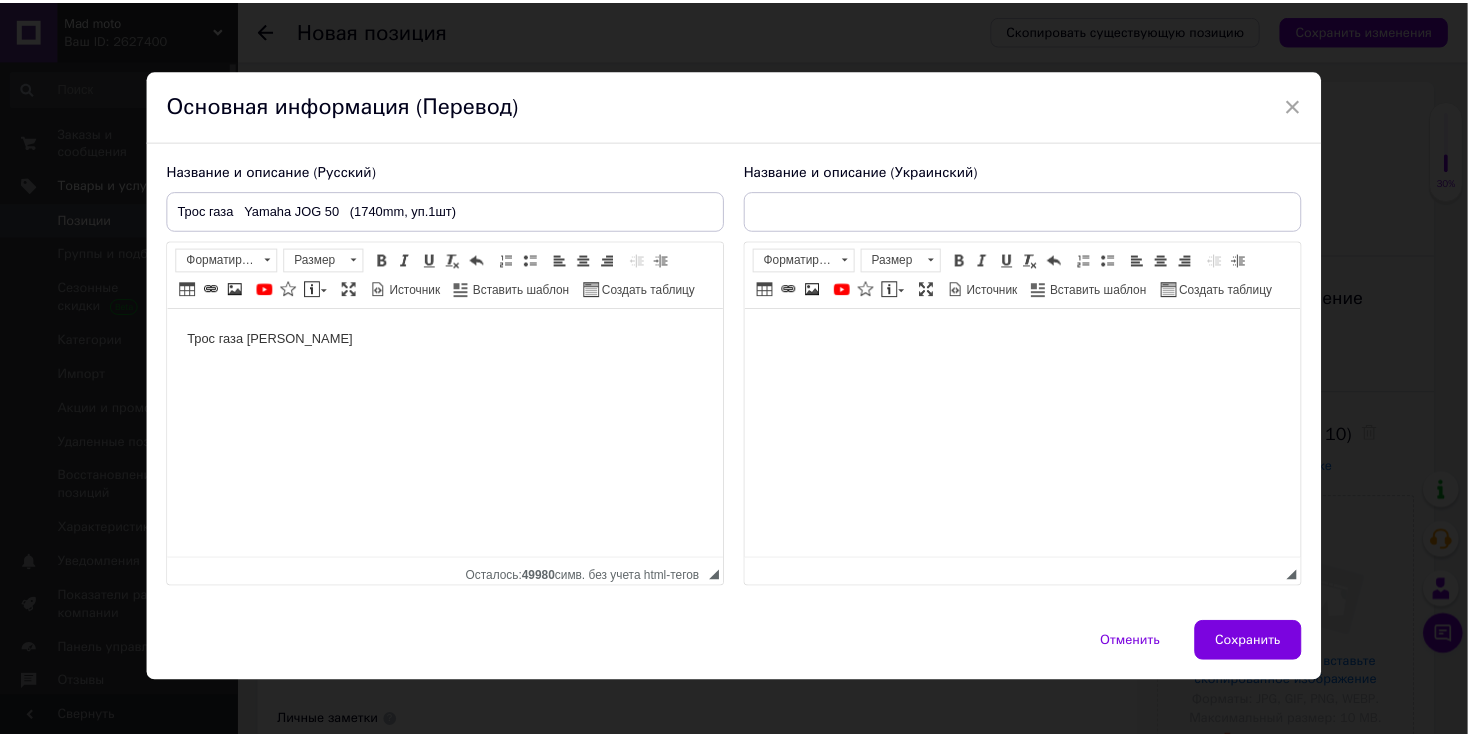 scroll, scrollTop: 0, scrollLeft: 0, axis: both 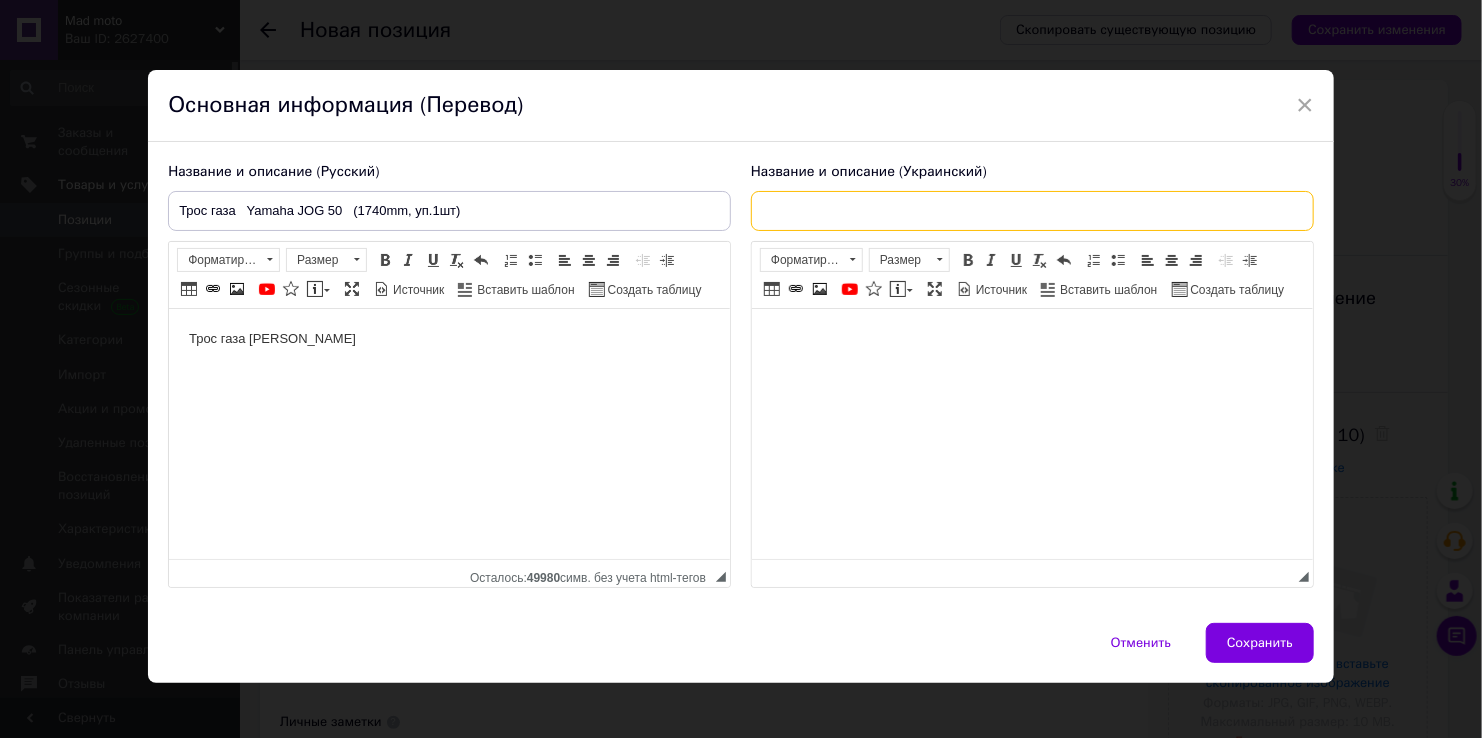 paste on "Трос газа   Yamaha JOG 50   (1740mm, уп.1шт)   ZUNA" 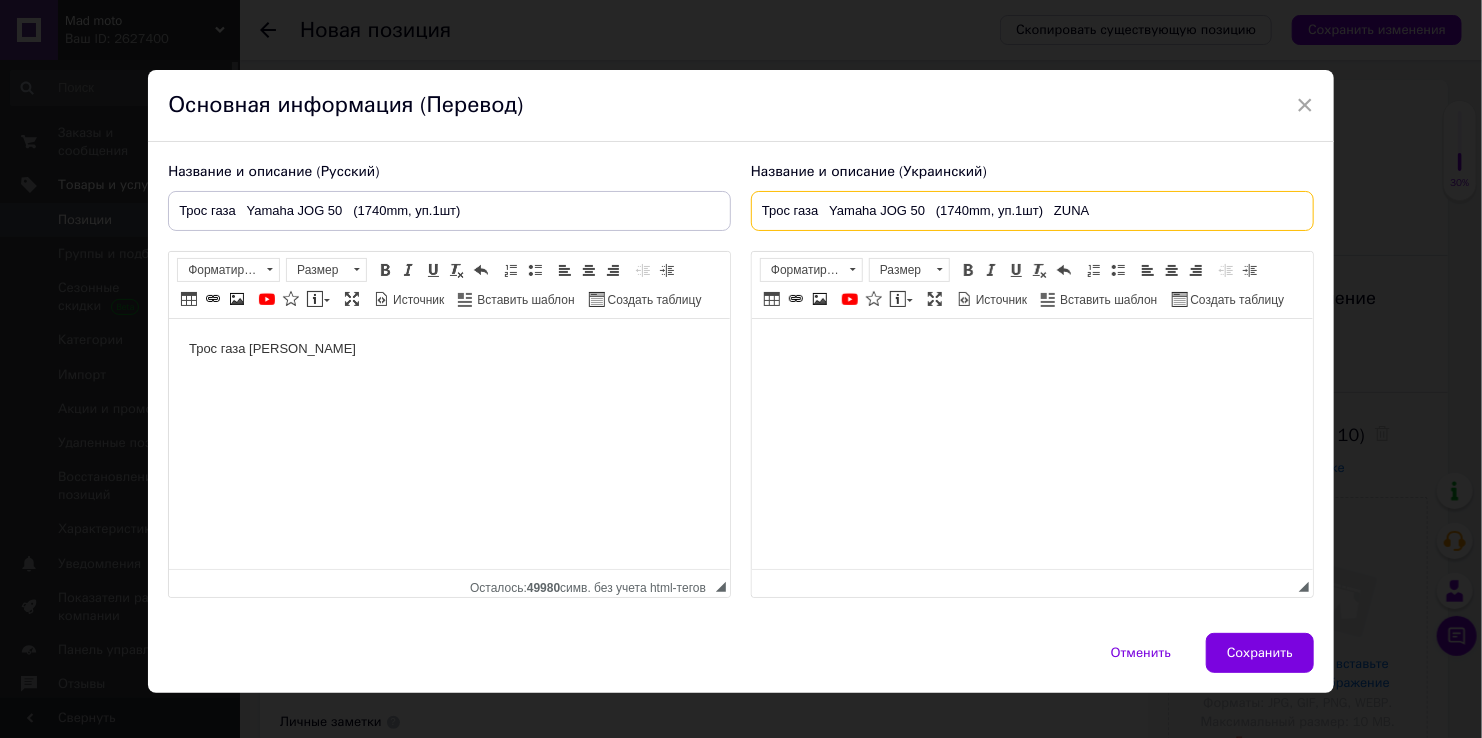 click on "Трос газа   Yamaha JOG 50   (1740mm, уп.1шт)   ZUNA" at bounding box center [1032, 211] 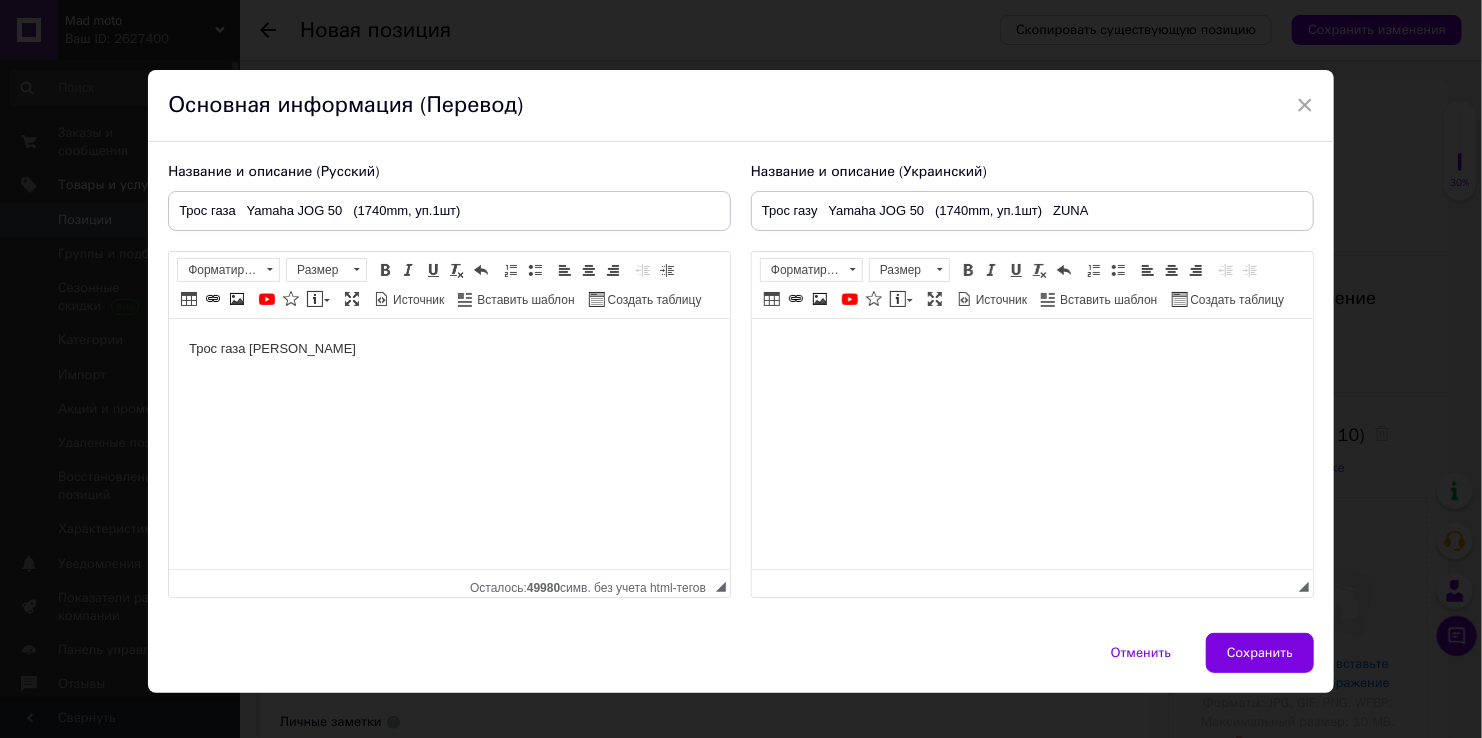 click at bounding box center [1031, 349] 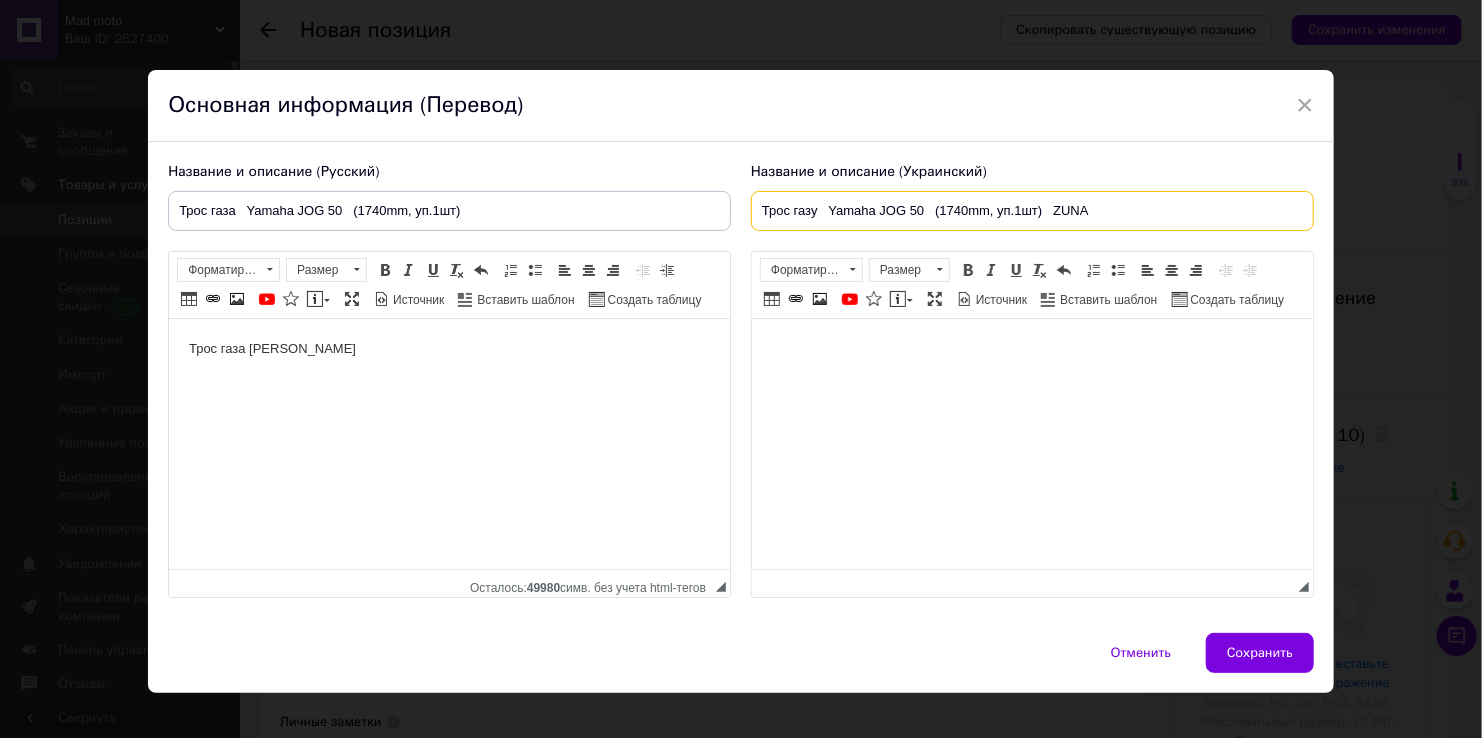 click on "Трос газу   Yamaha JOG 50   (1740mm, уп.1шт)   ZUNA" at bounding box center (1032, 211) 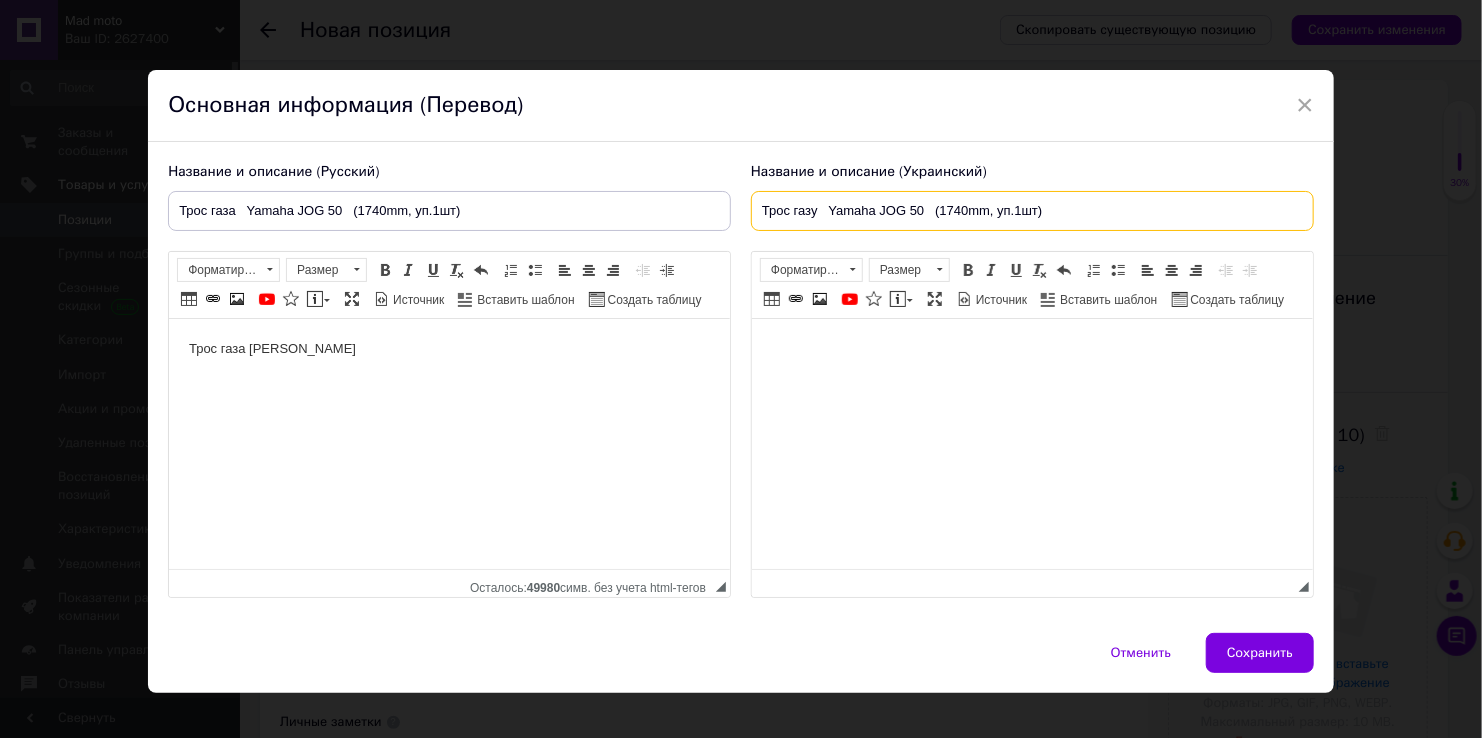 type on "Трос газу   Yamaha JOG 50   (1740mm, уп.1шт)" 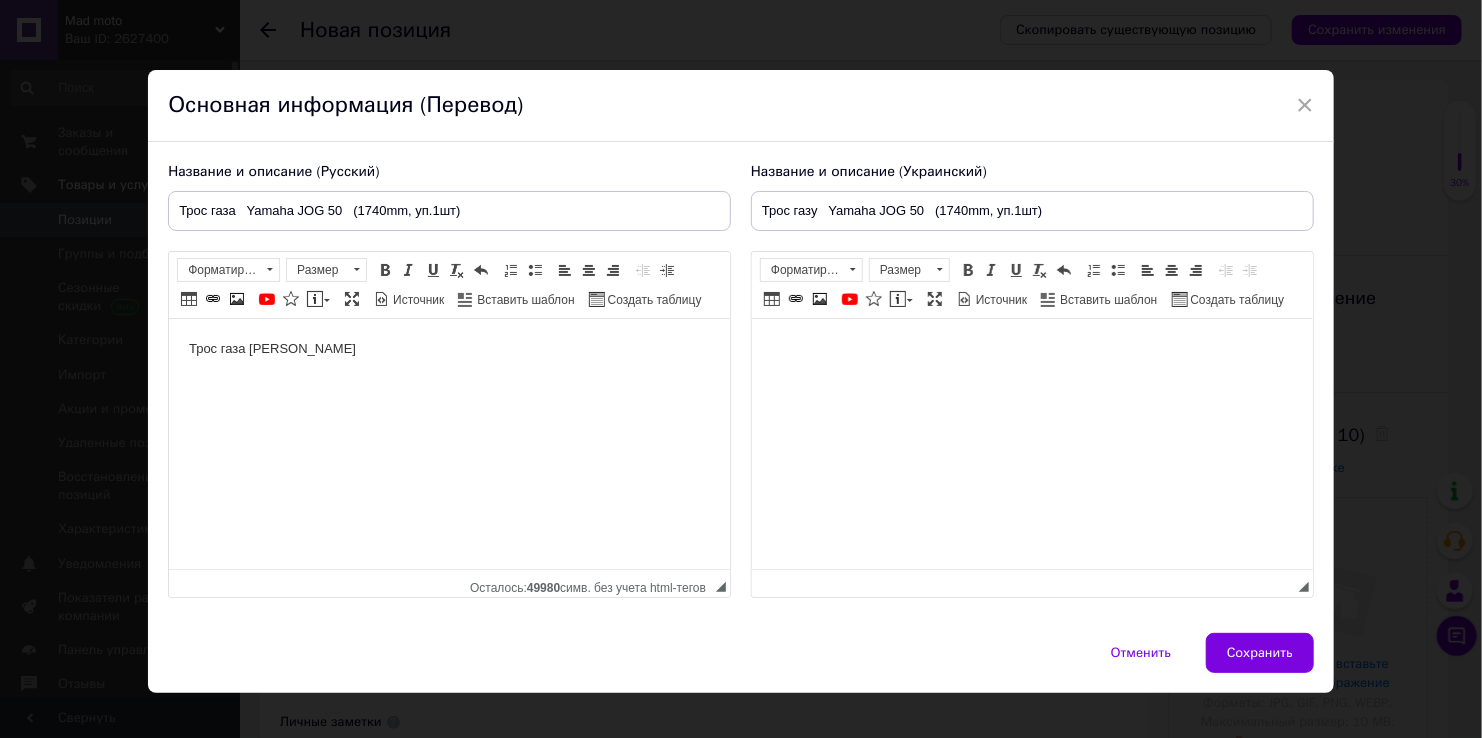 drag, startPoint x: 843, startPoint y: 339, endPoint x: 839, endPoint y: 351, distance: 12.649111 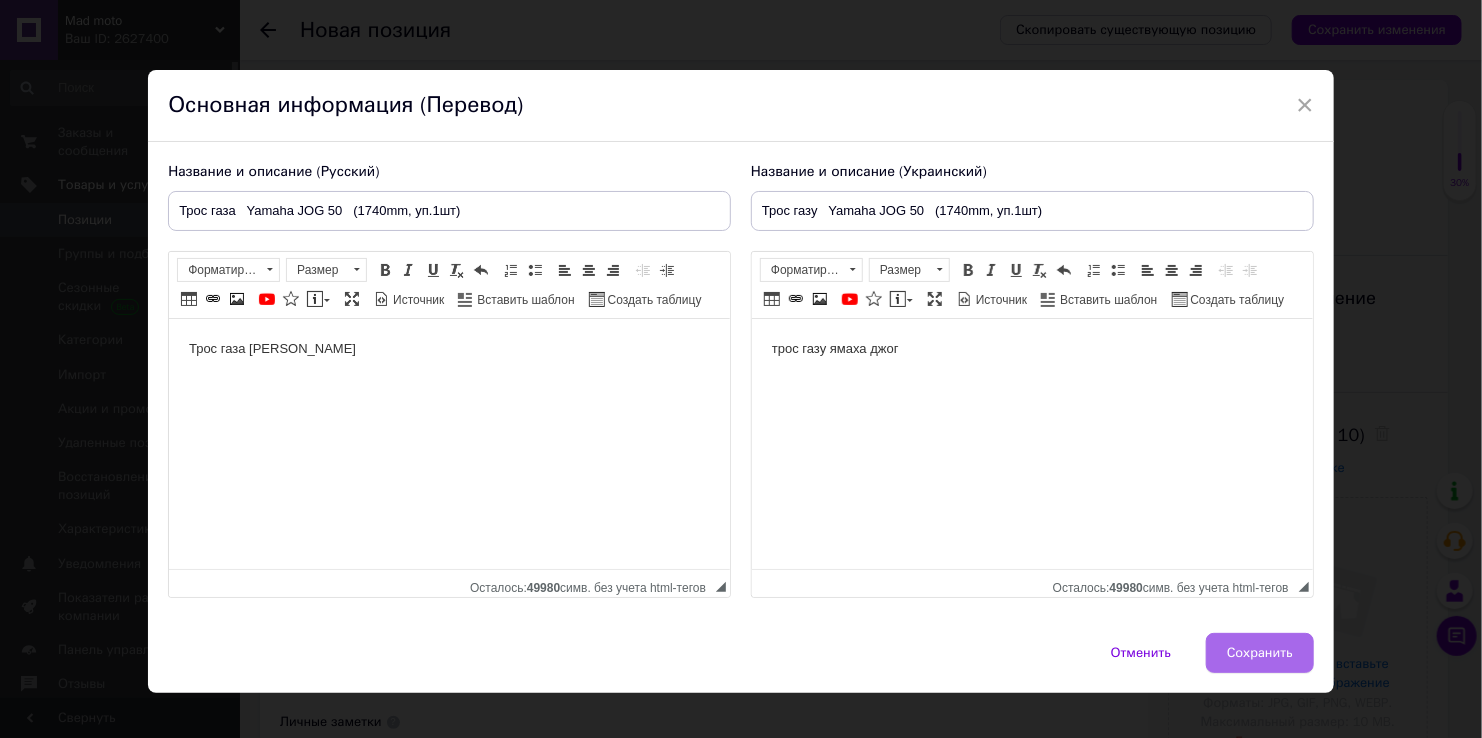 click on "Сохранить" at bounding box center [1260, 653] 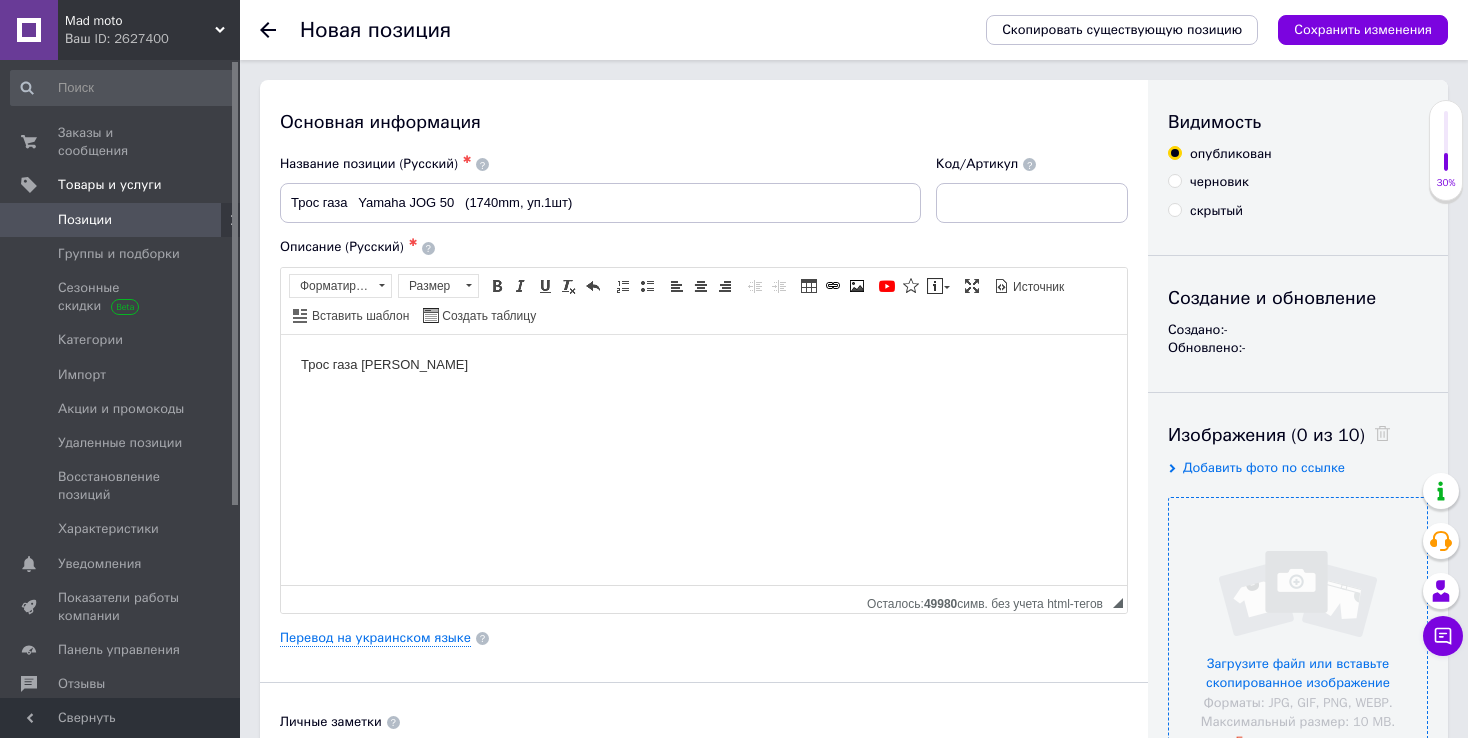 click at bounding box center [1298, 627] 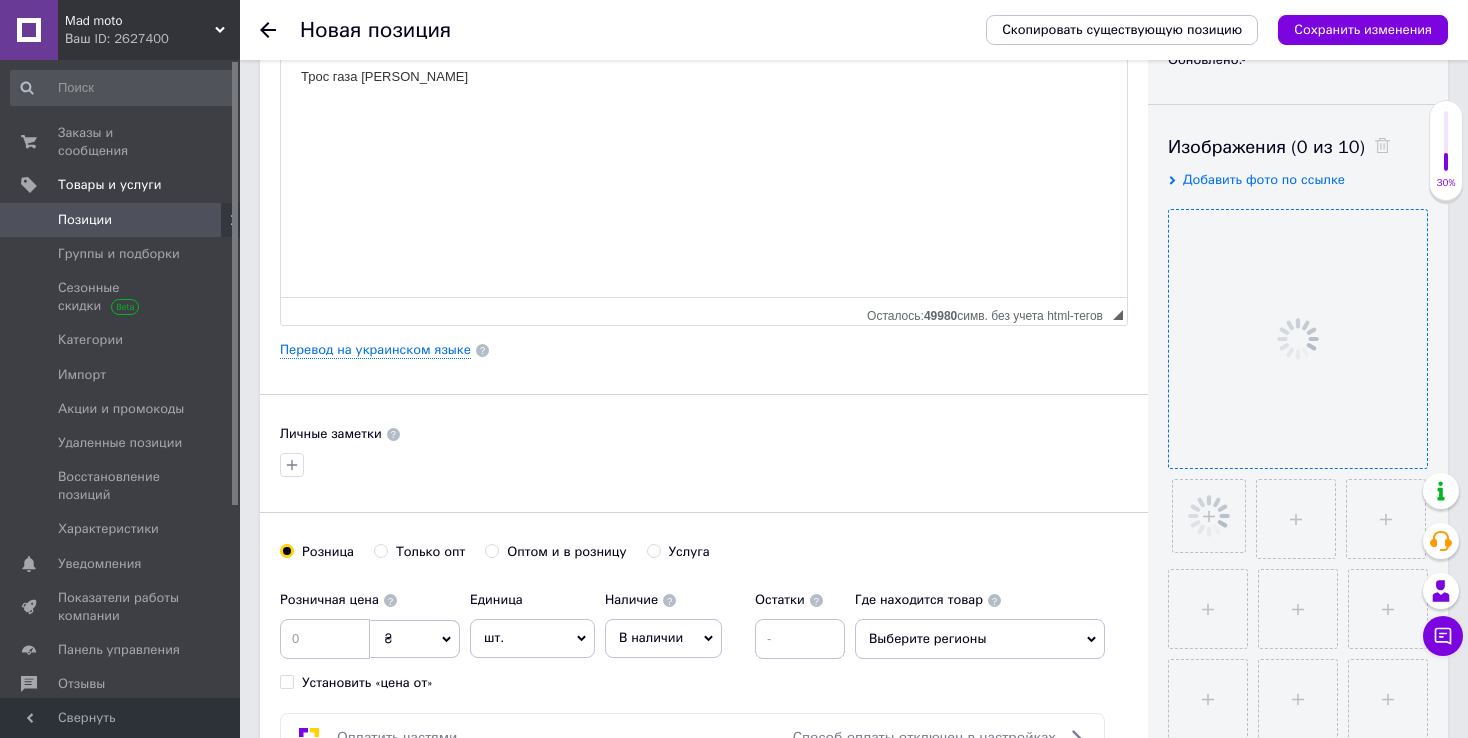 scroll, scrollTop: 300, scrollLeft: 0, axis: vertical 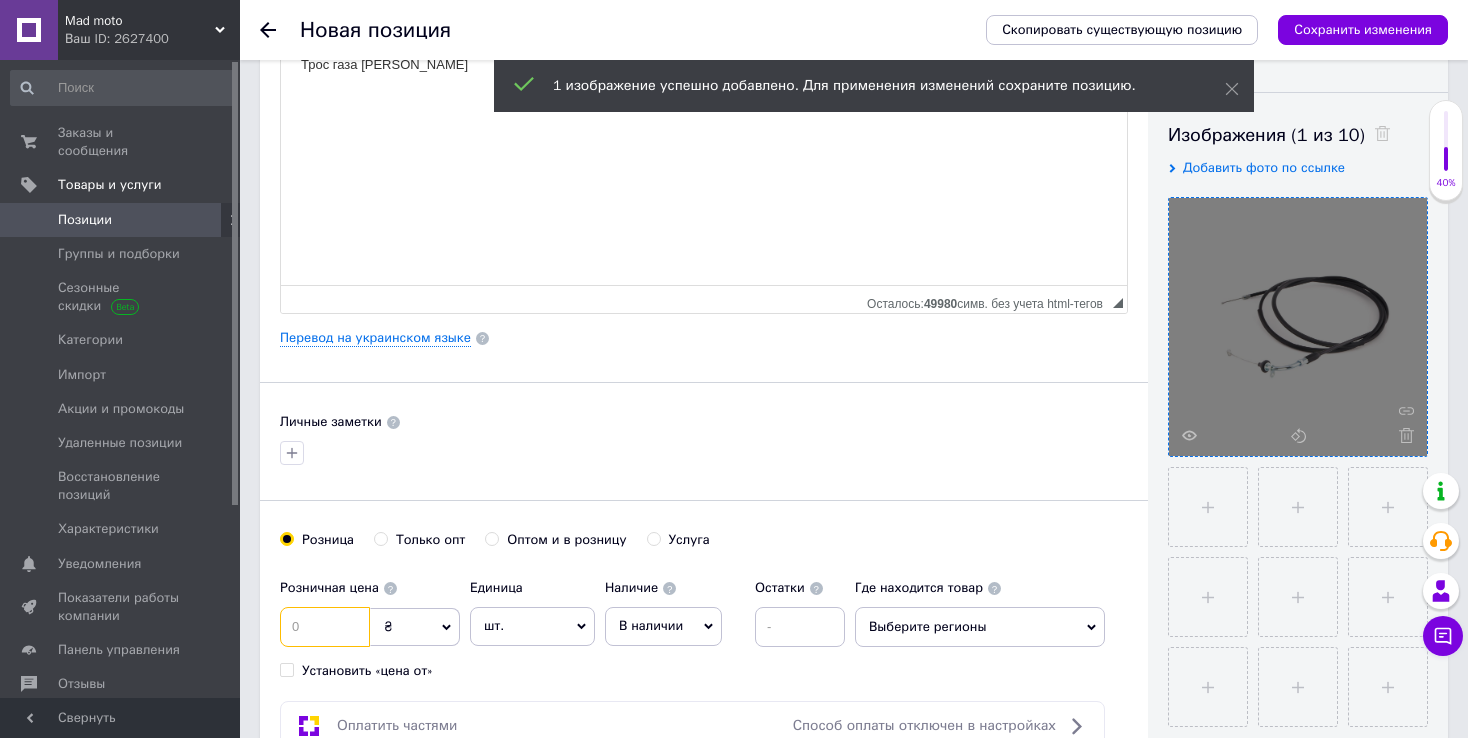 click at bounding box center [325, 627] 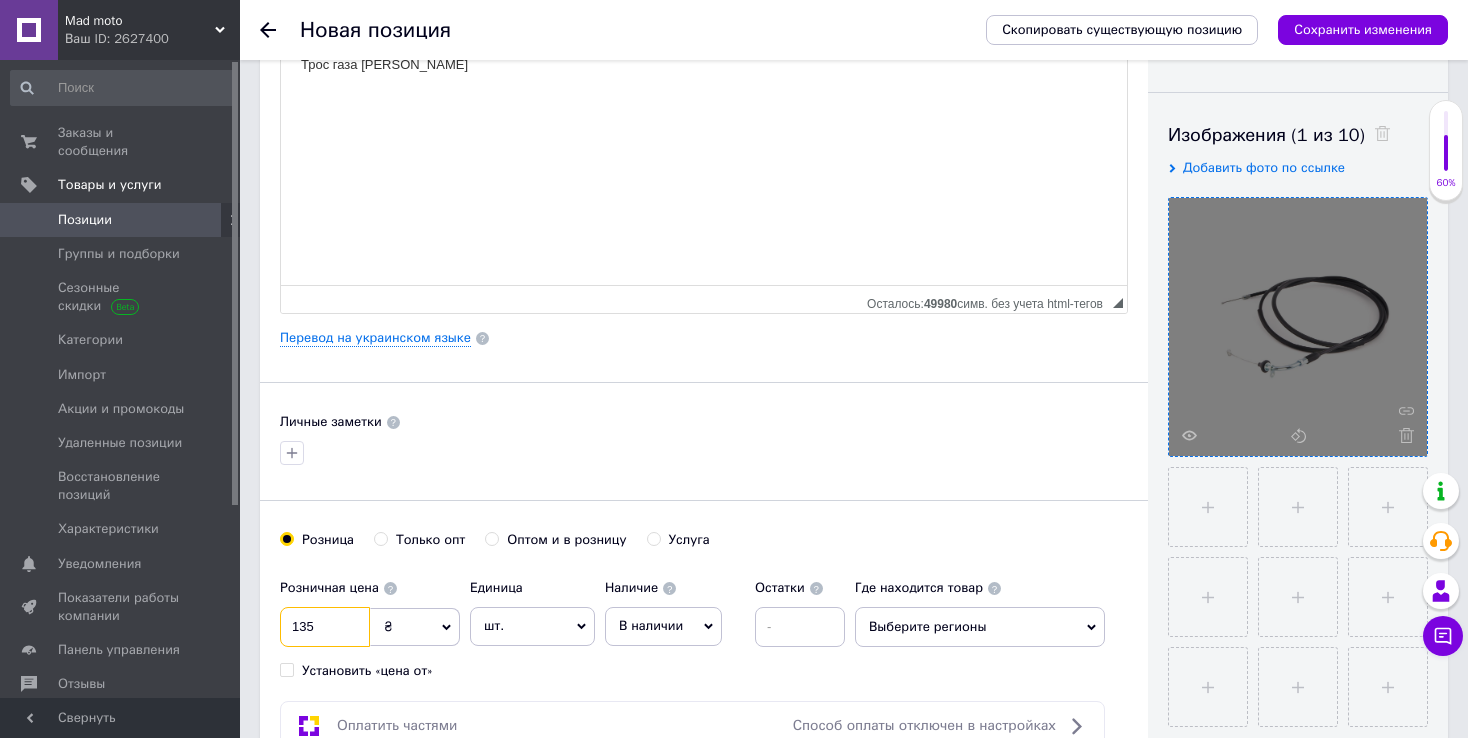 type on "135" 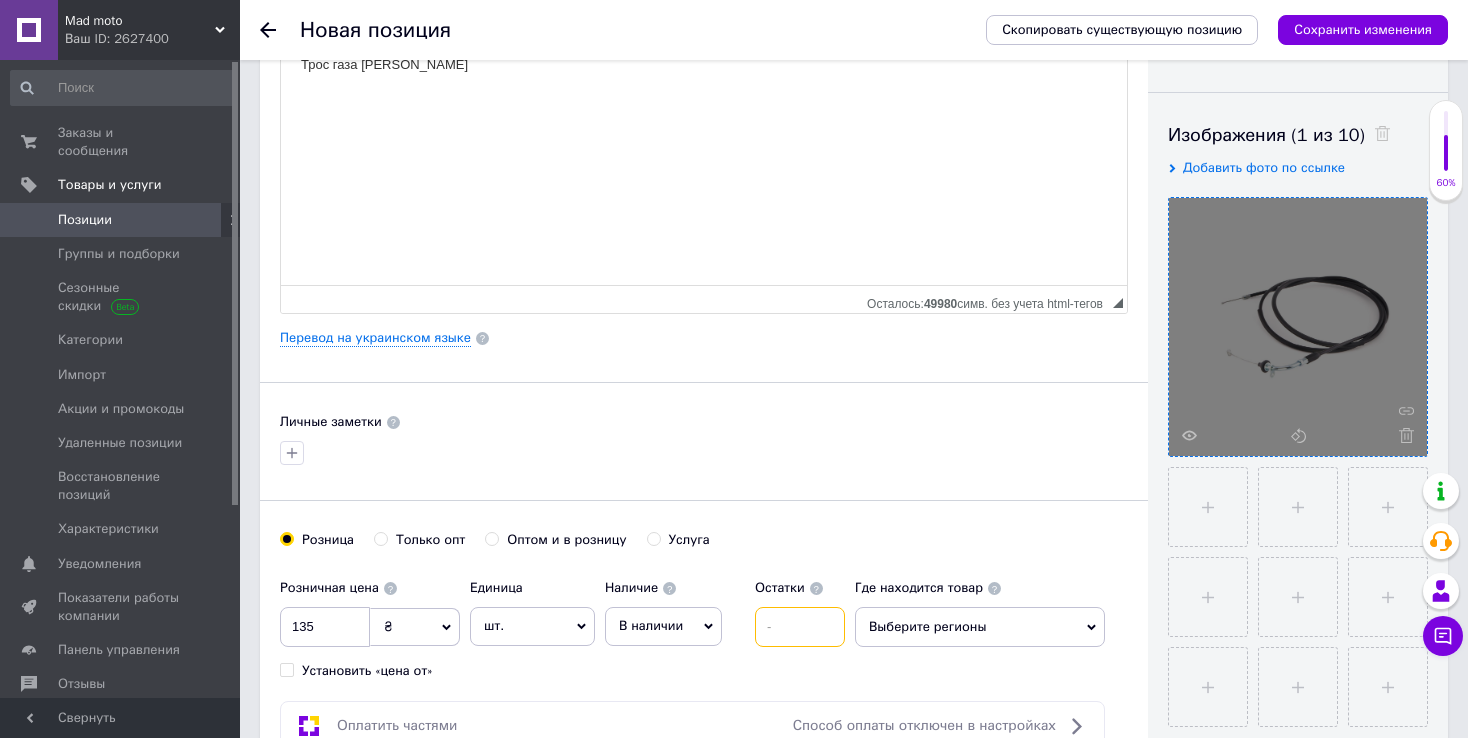 click at bounding box center (800, 627) 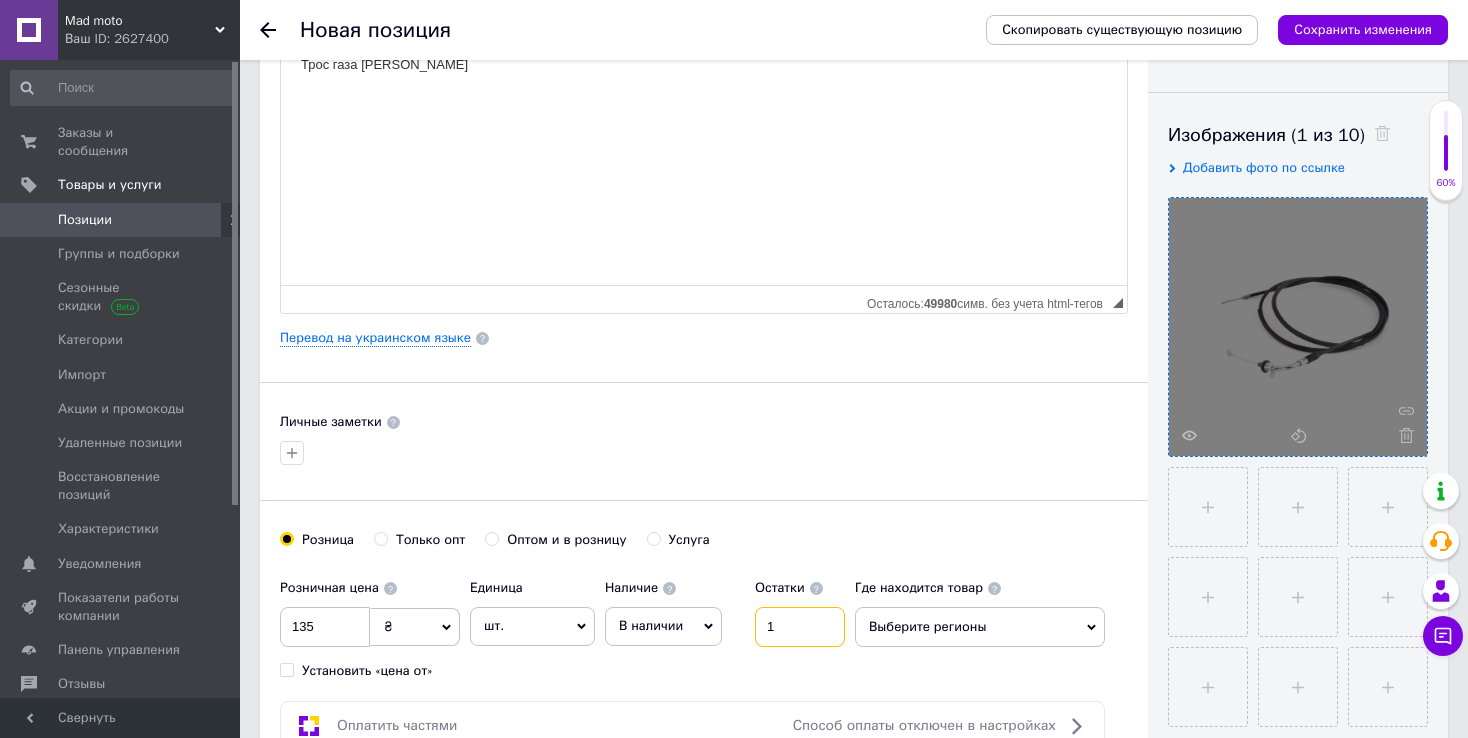 type on "1" 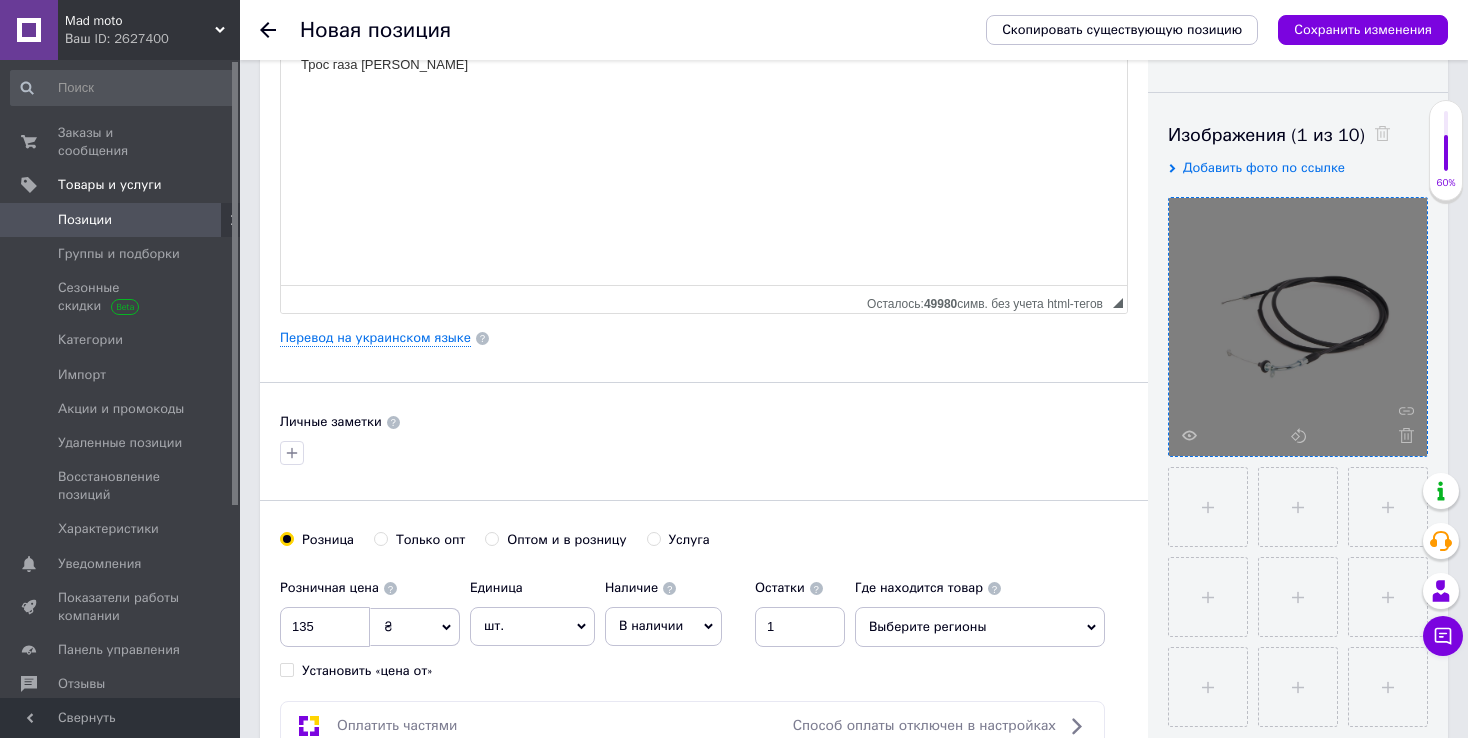 click on "Выберите регионы" at bounding box center (980, 627) 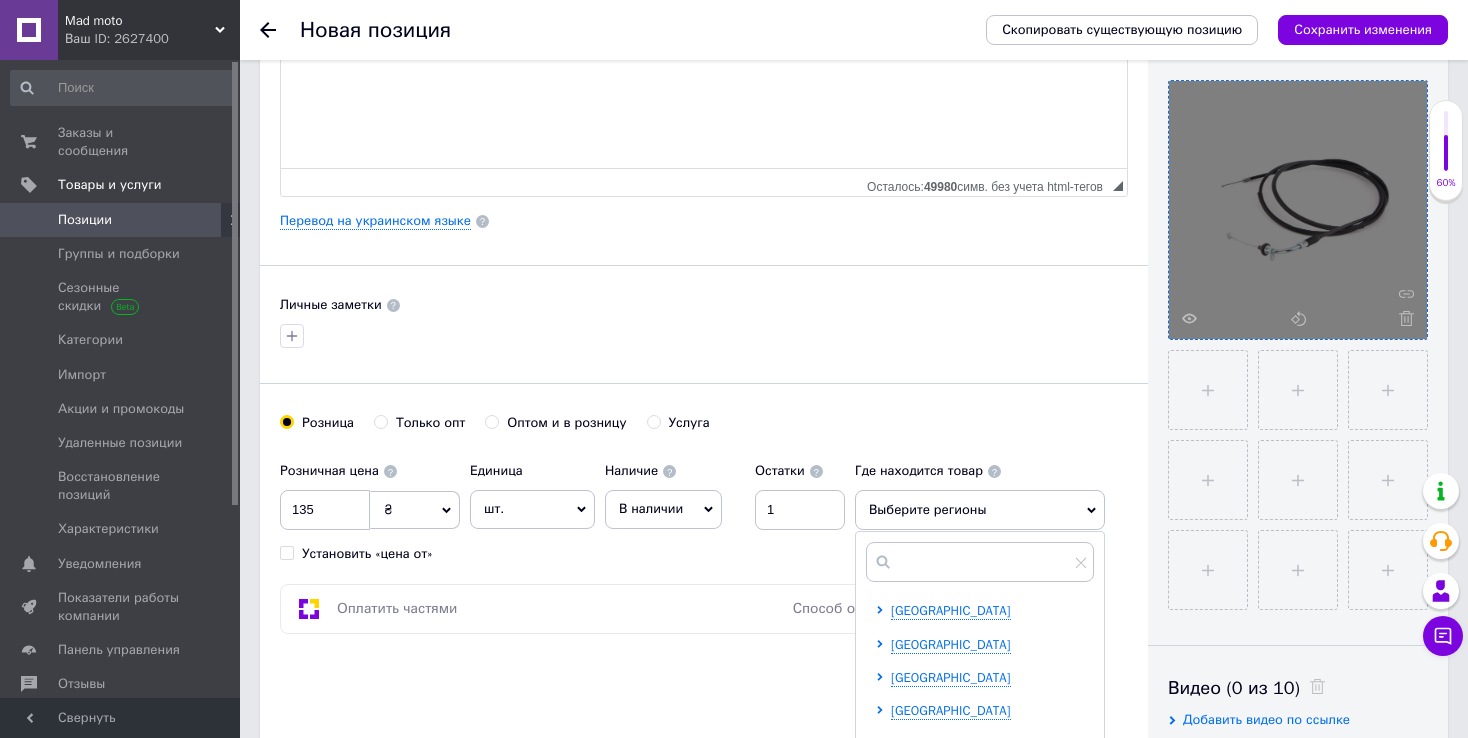 scroll, scrollTop: 600, scrollLeft: 0, axis: vertical 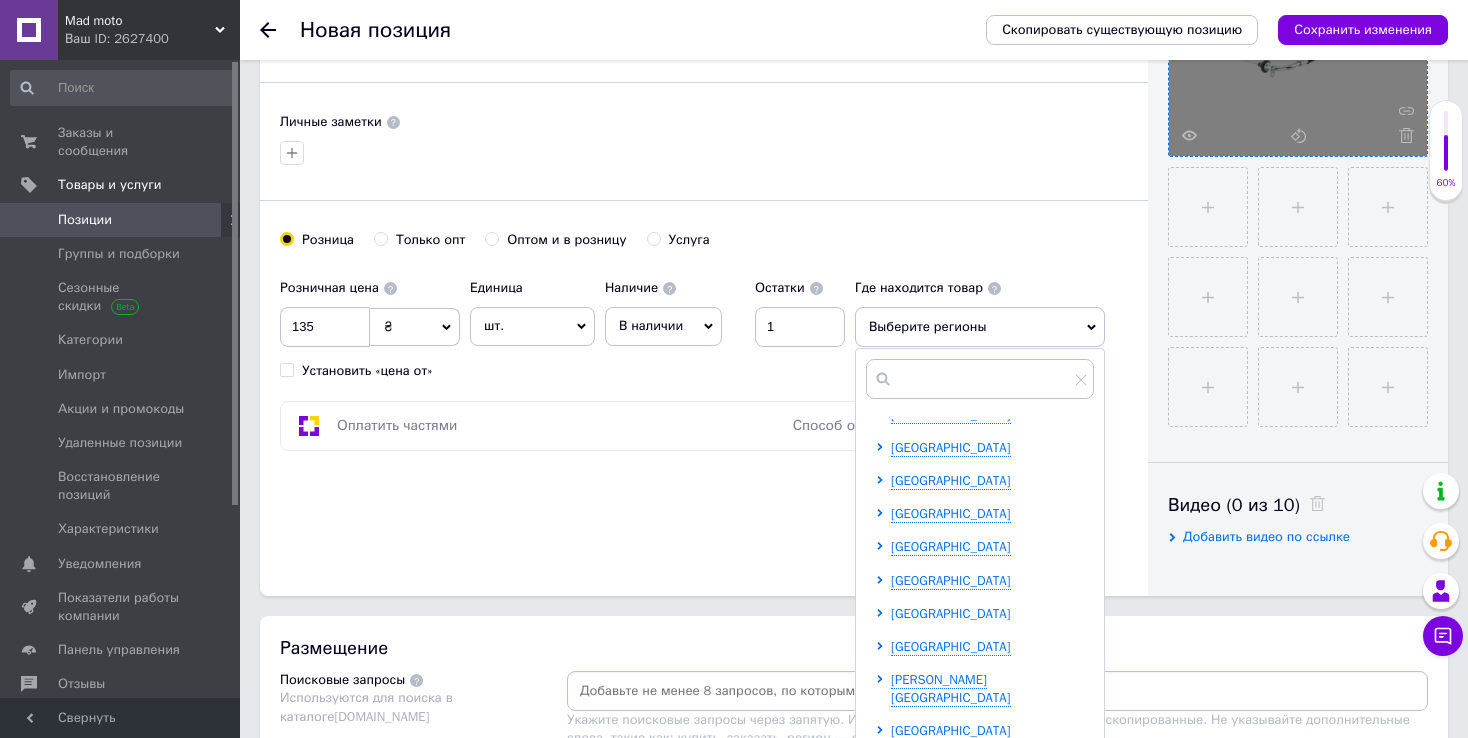 click on "[GEOGRAPHIC_DATA]" at bounding box center [951, 613] 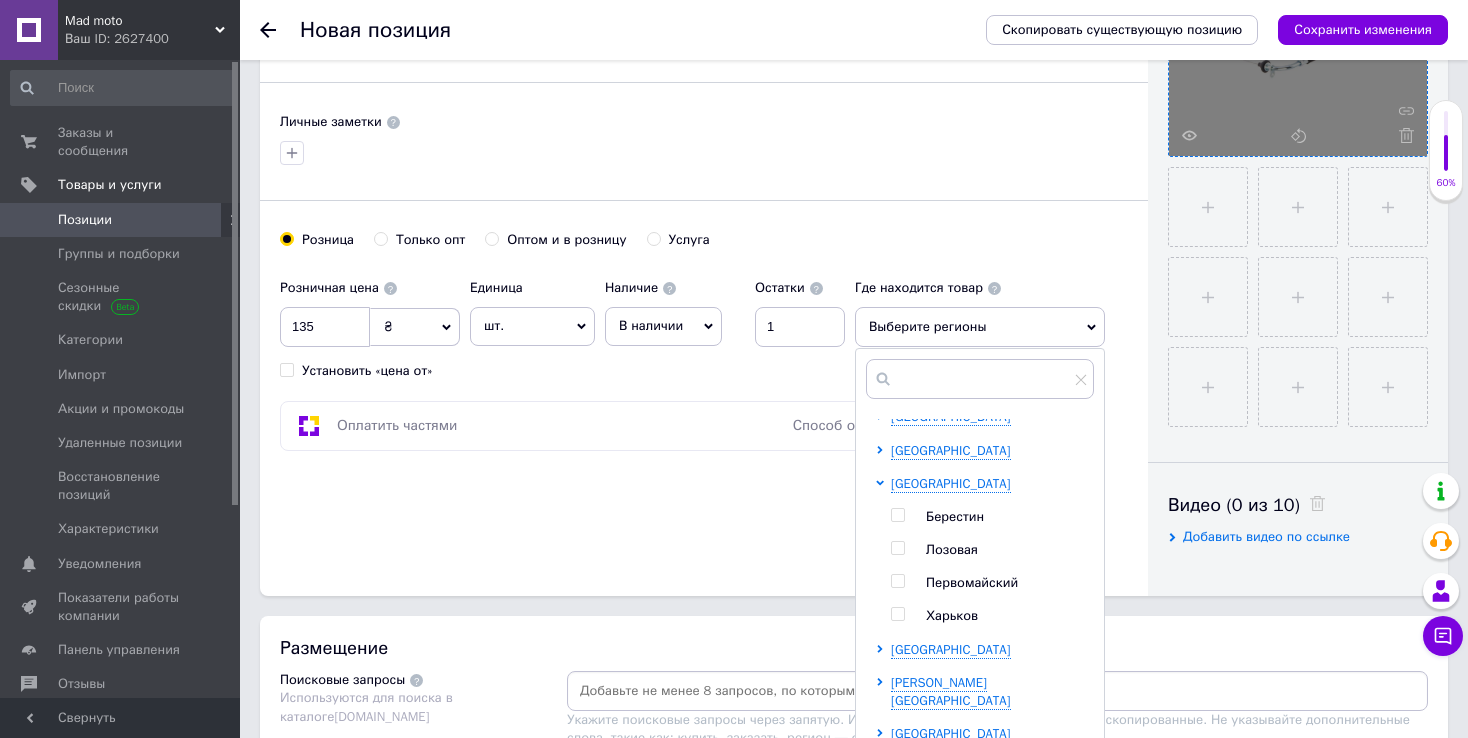 scroll, scrollTop: 544, scrollLeft: 0, axis: vertical 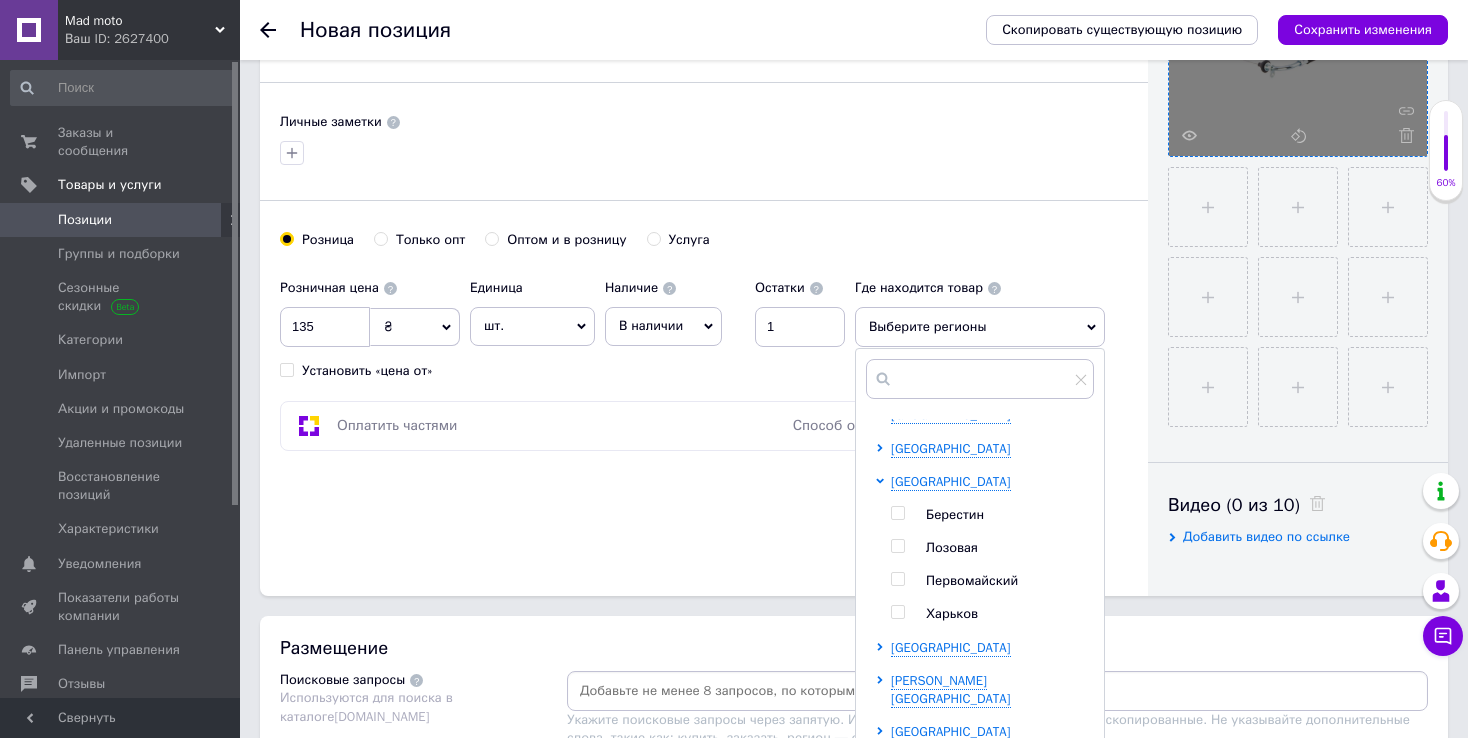 click on "Харьков" at bounding box center [952, 613] 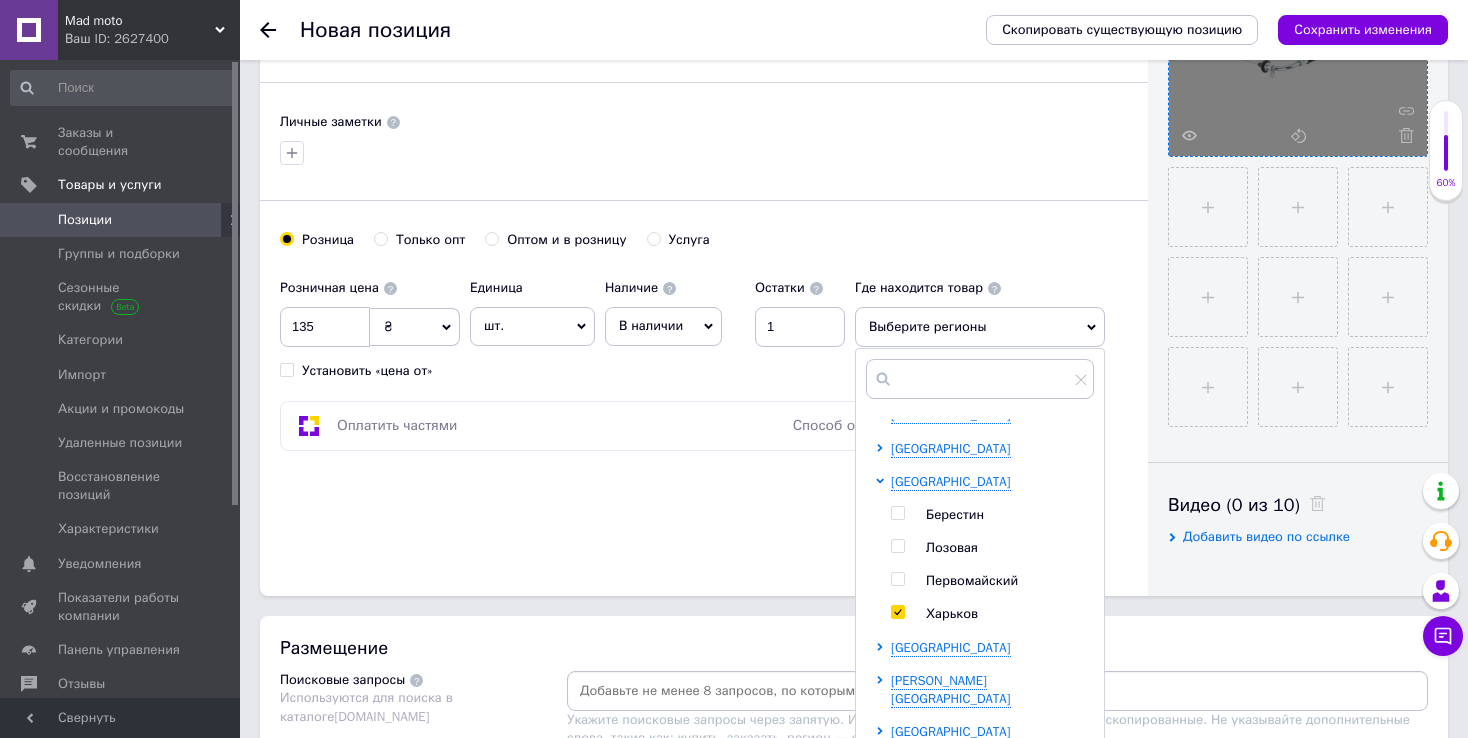 checkbox on "true" 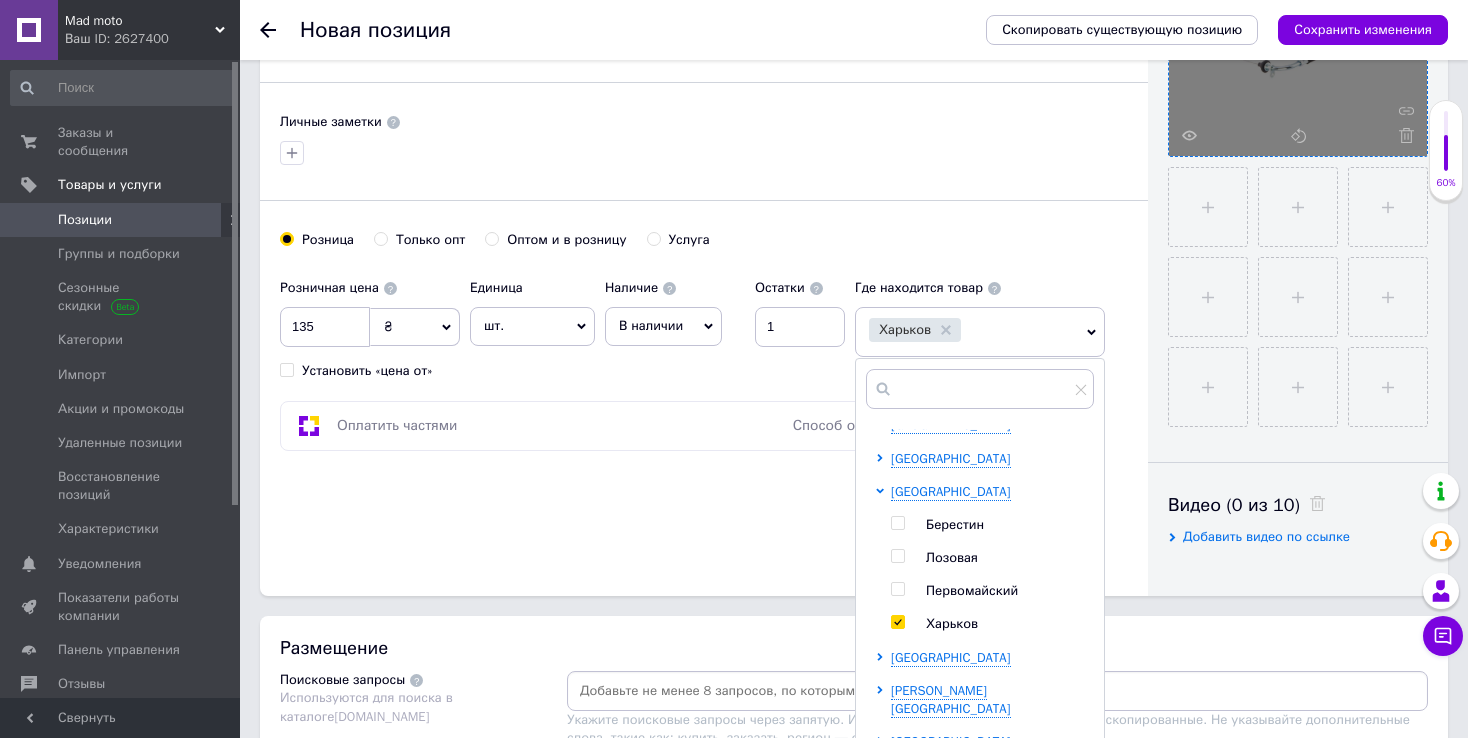 scroll, scrollTop: 800, scrollLeft: 0, axis: vertical 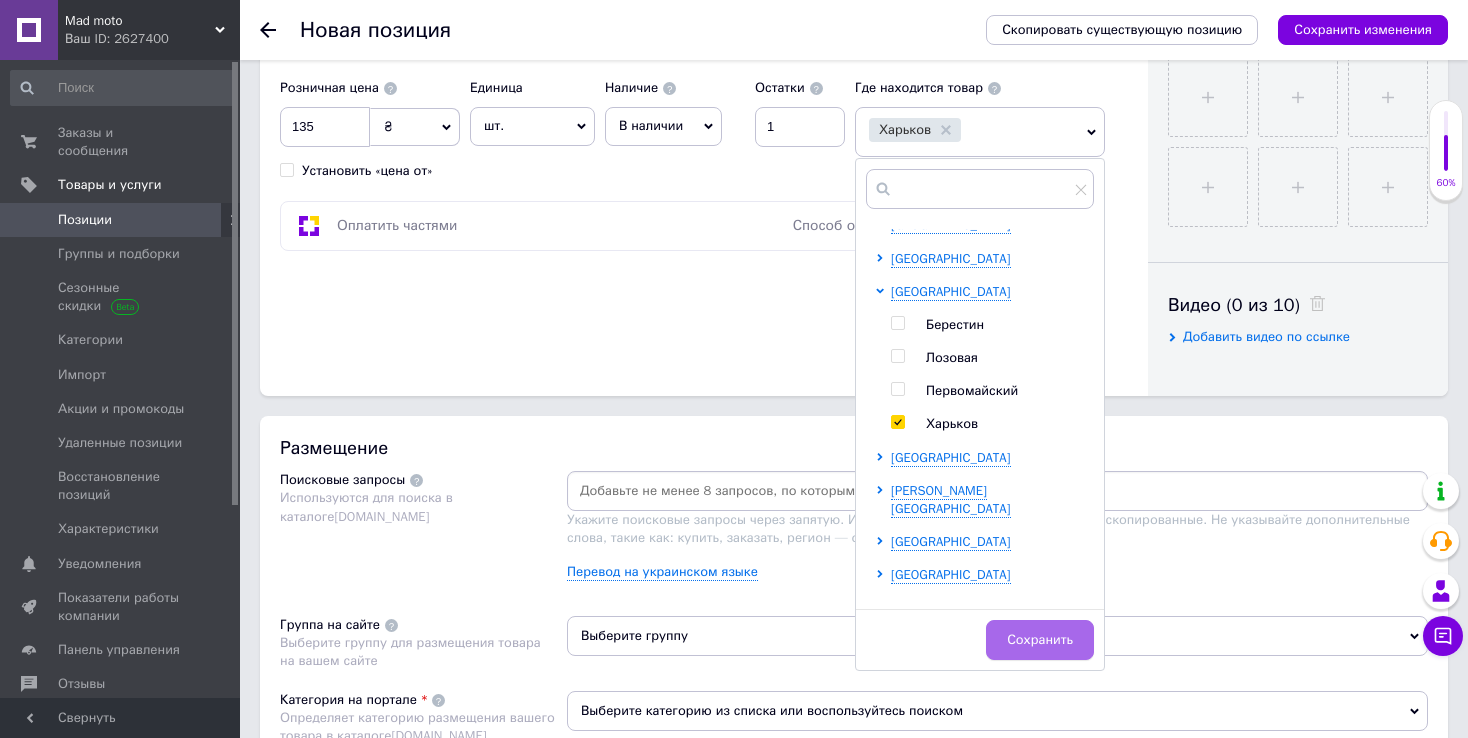 click on "Сохранить" at bounding box center [1040, 640] 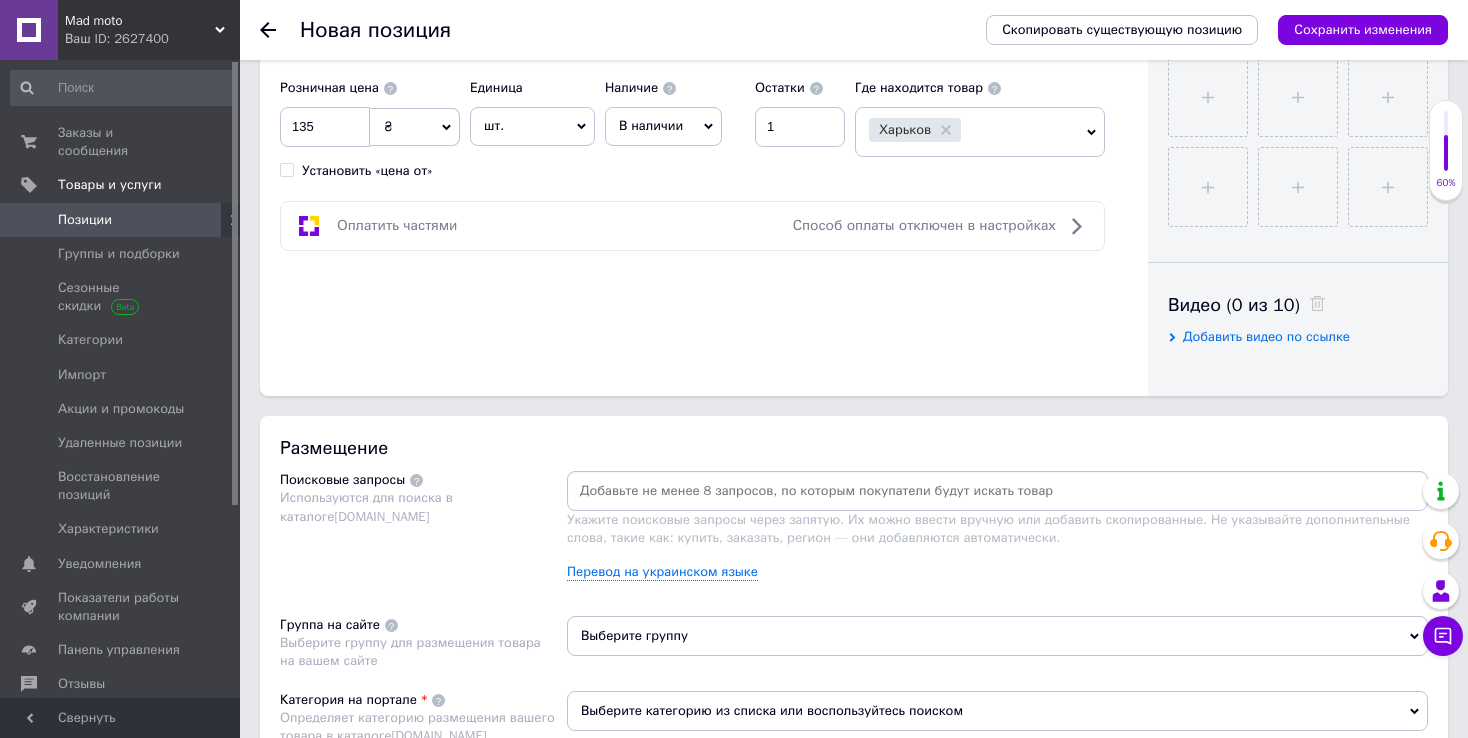 click at bounding box center [997, 491] 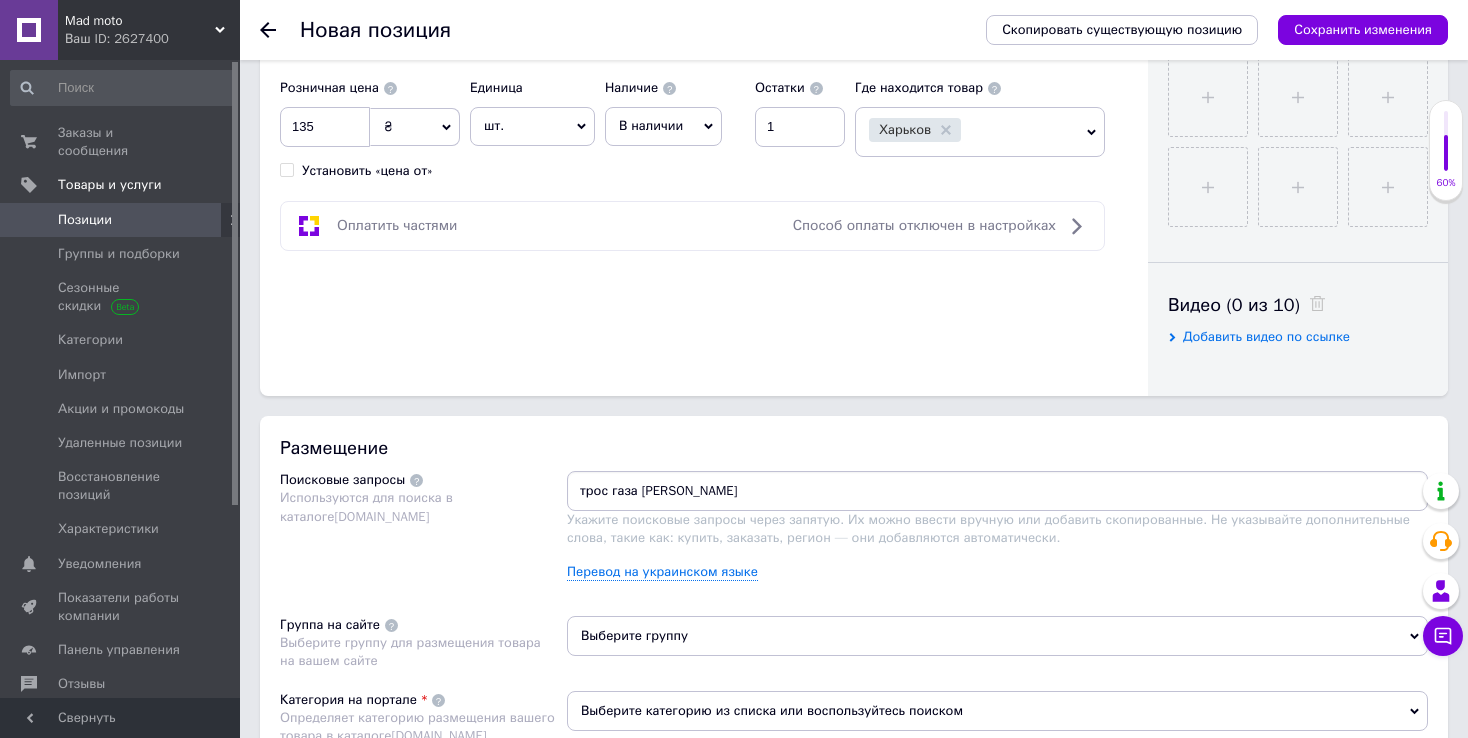 type on "трос газа [PERSON_NAME]" 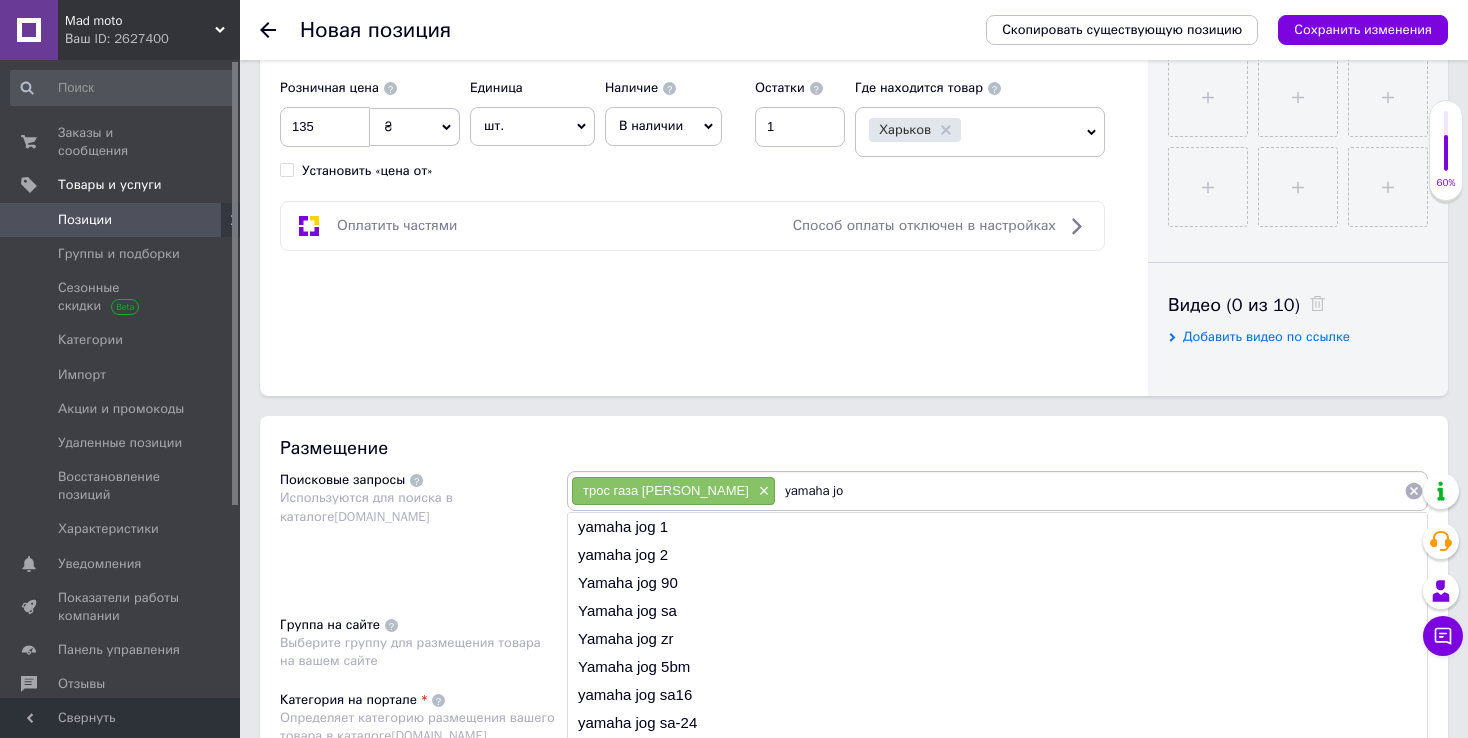 type on "yamaha jog" 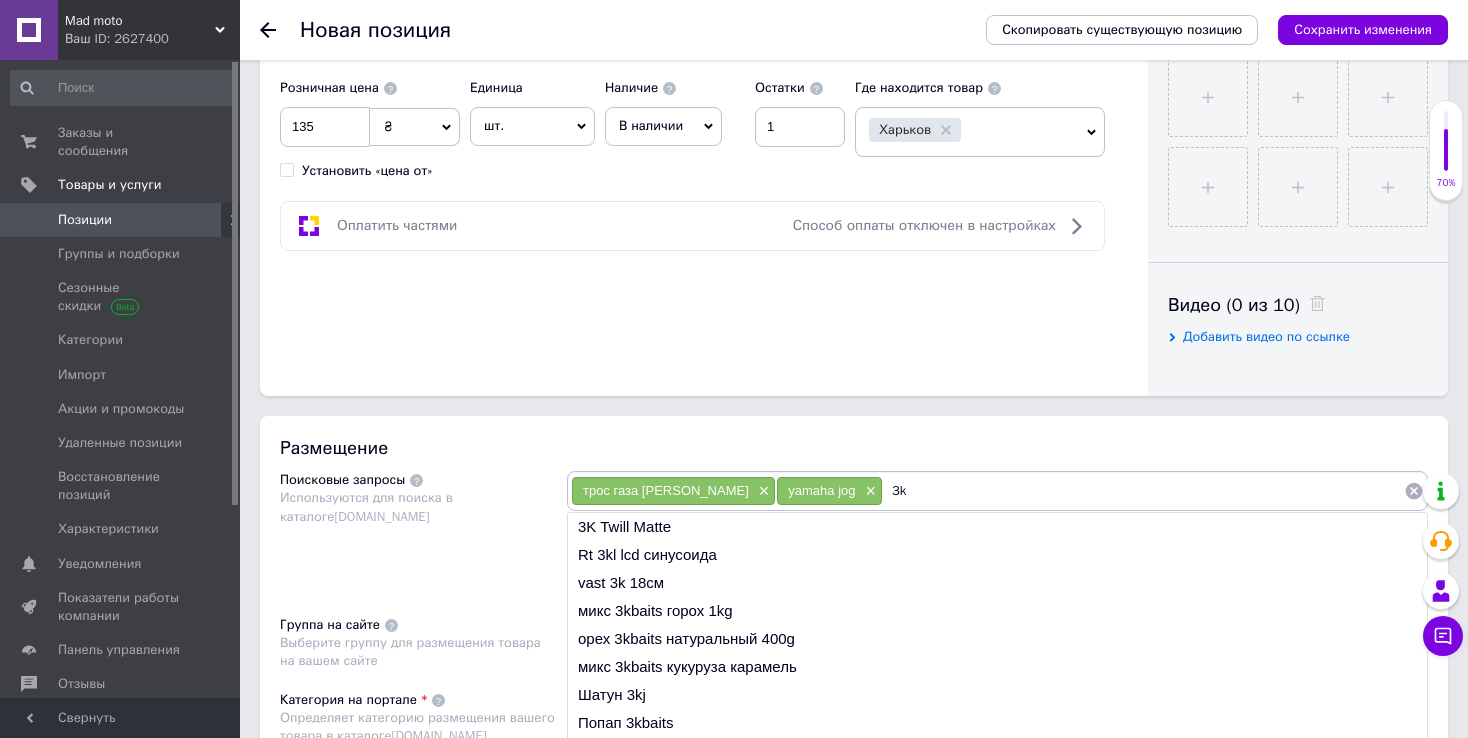 type on "3kj" 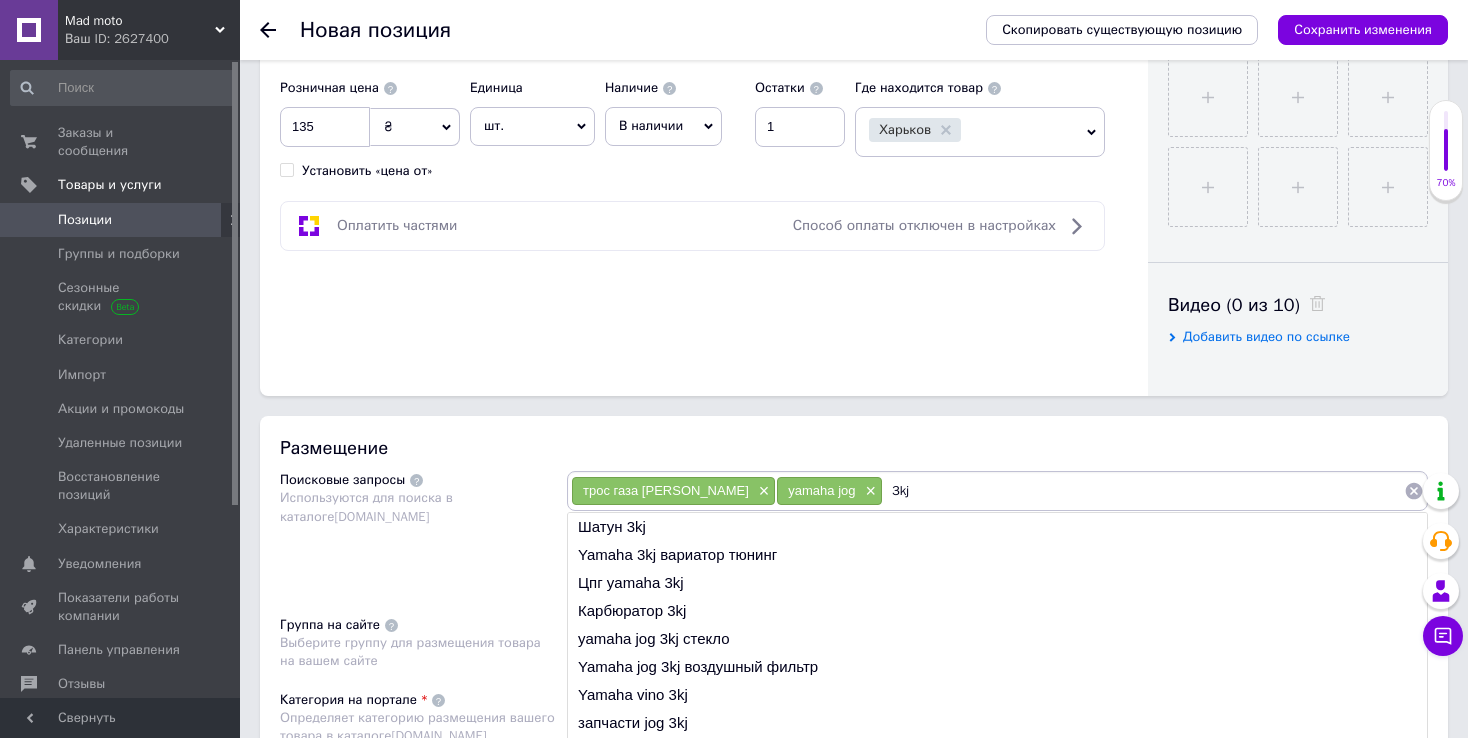 type 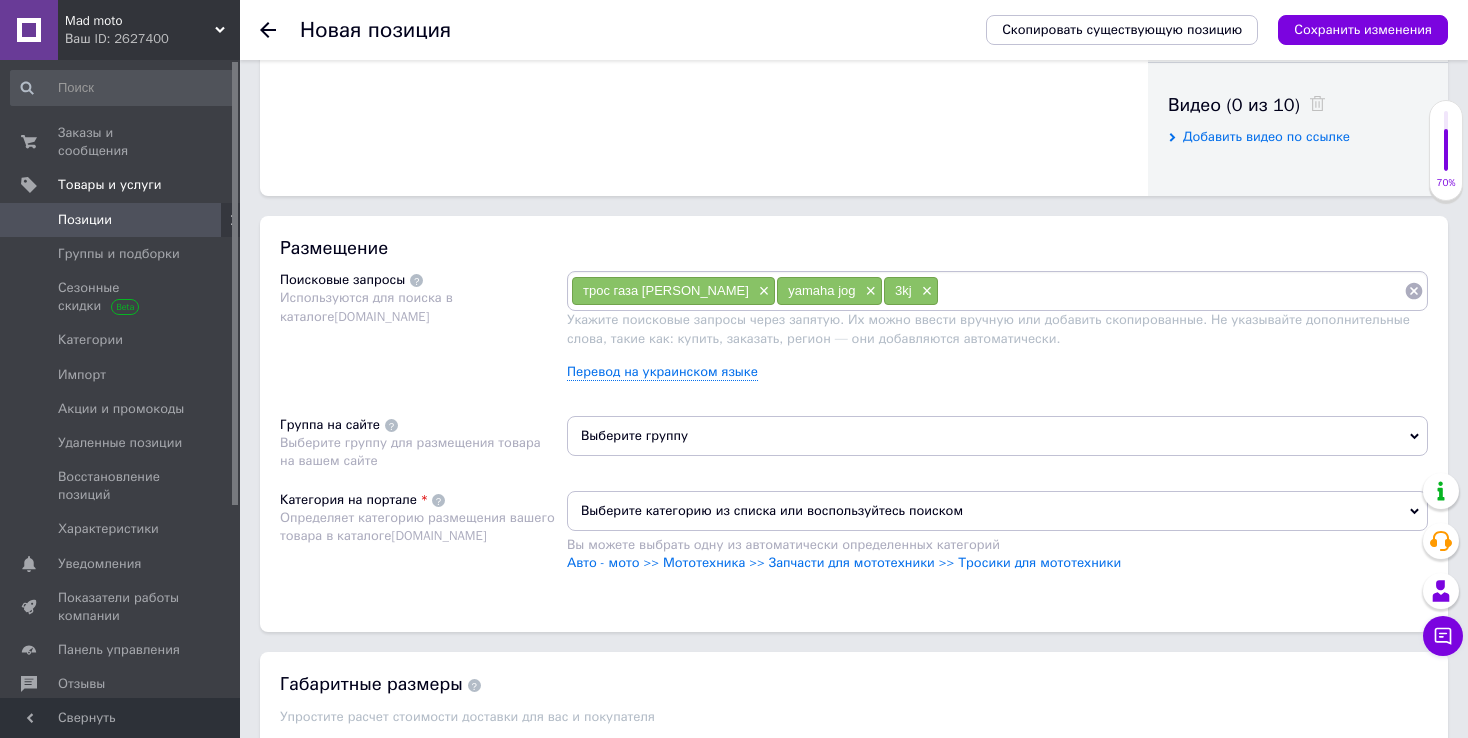 click on "Выберите группу" at bounding box center [997, 436] 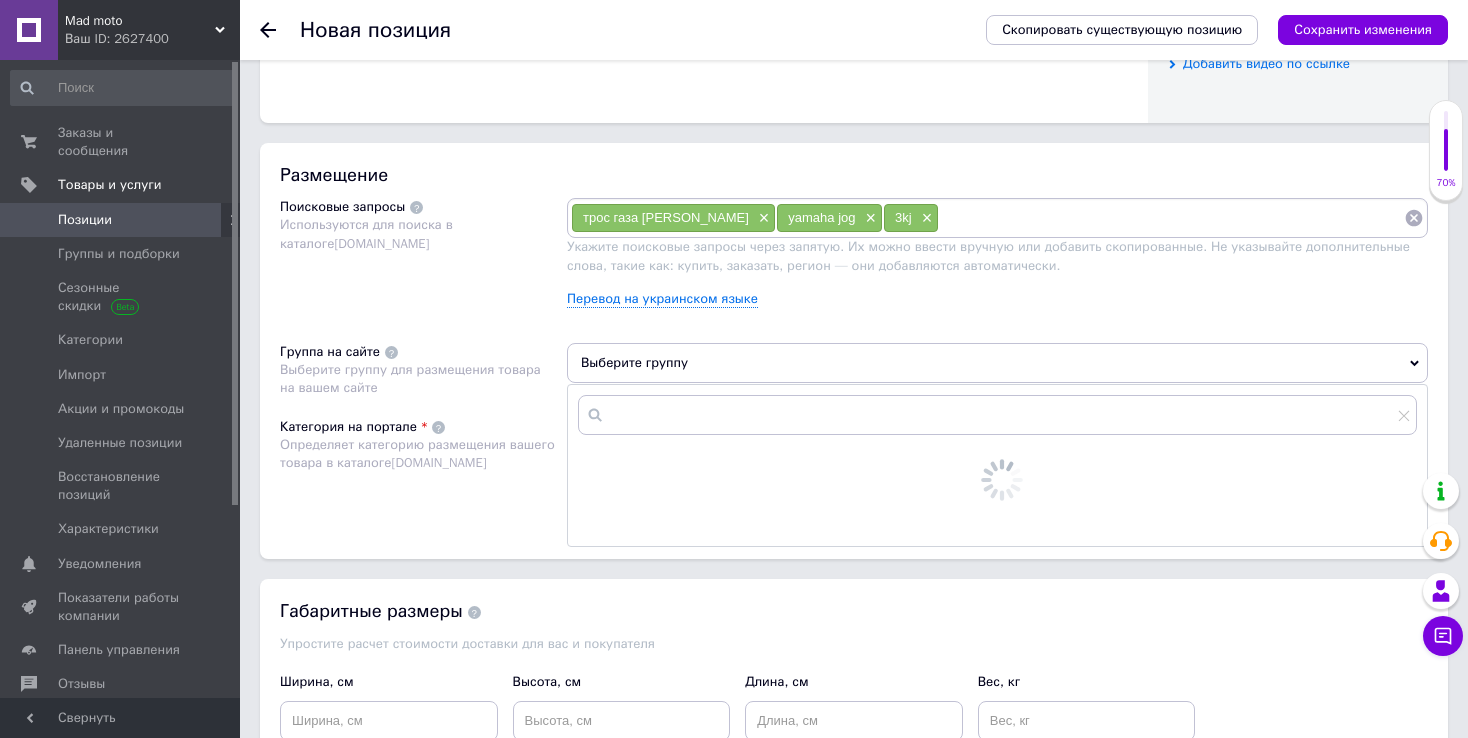 scroll, scrollTop: 1200, scrollLeft: 0, axis: vertical 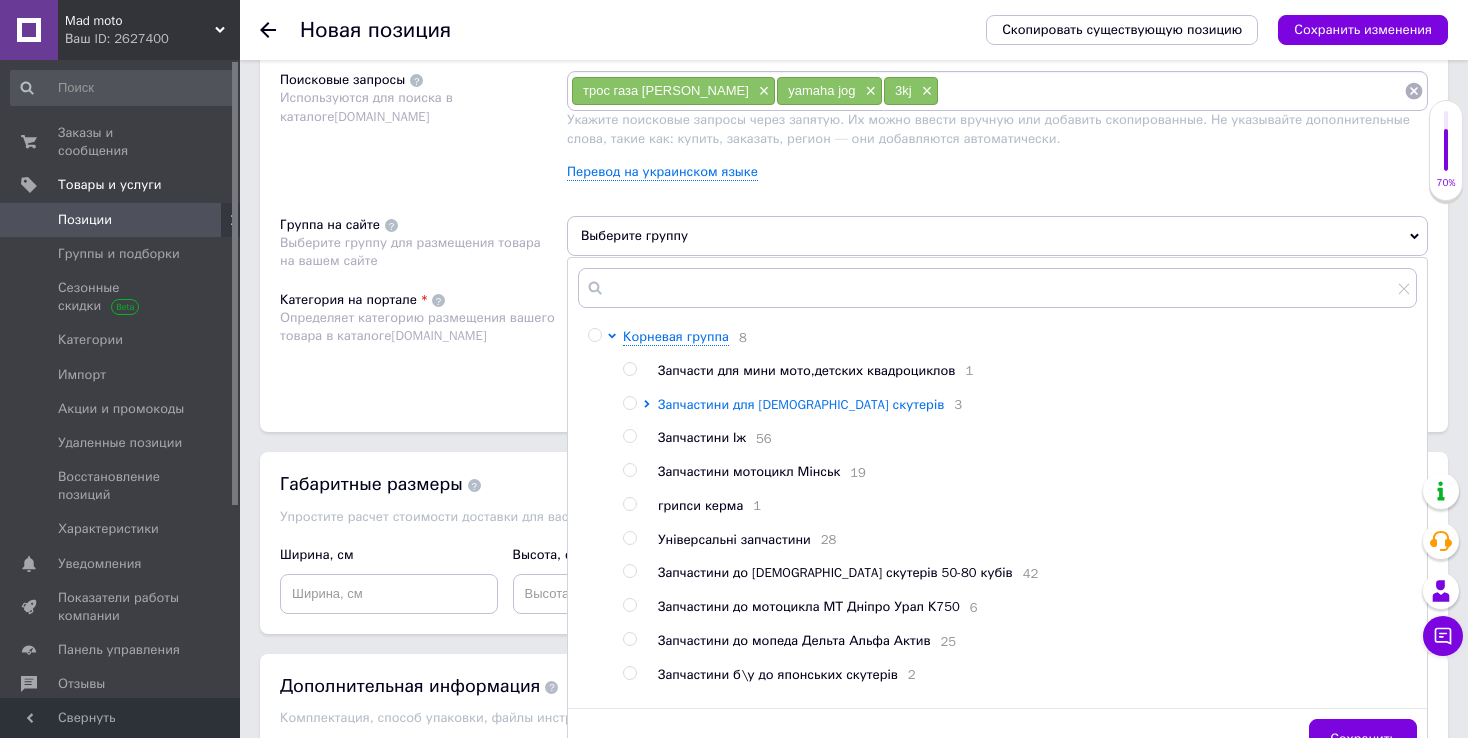 click on "Запчастини для [DEMOGRAPHIC_DATA] скутерів" at bounding box center (801, 404) 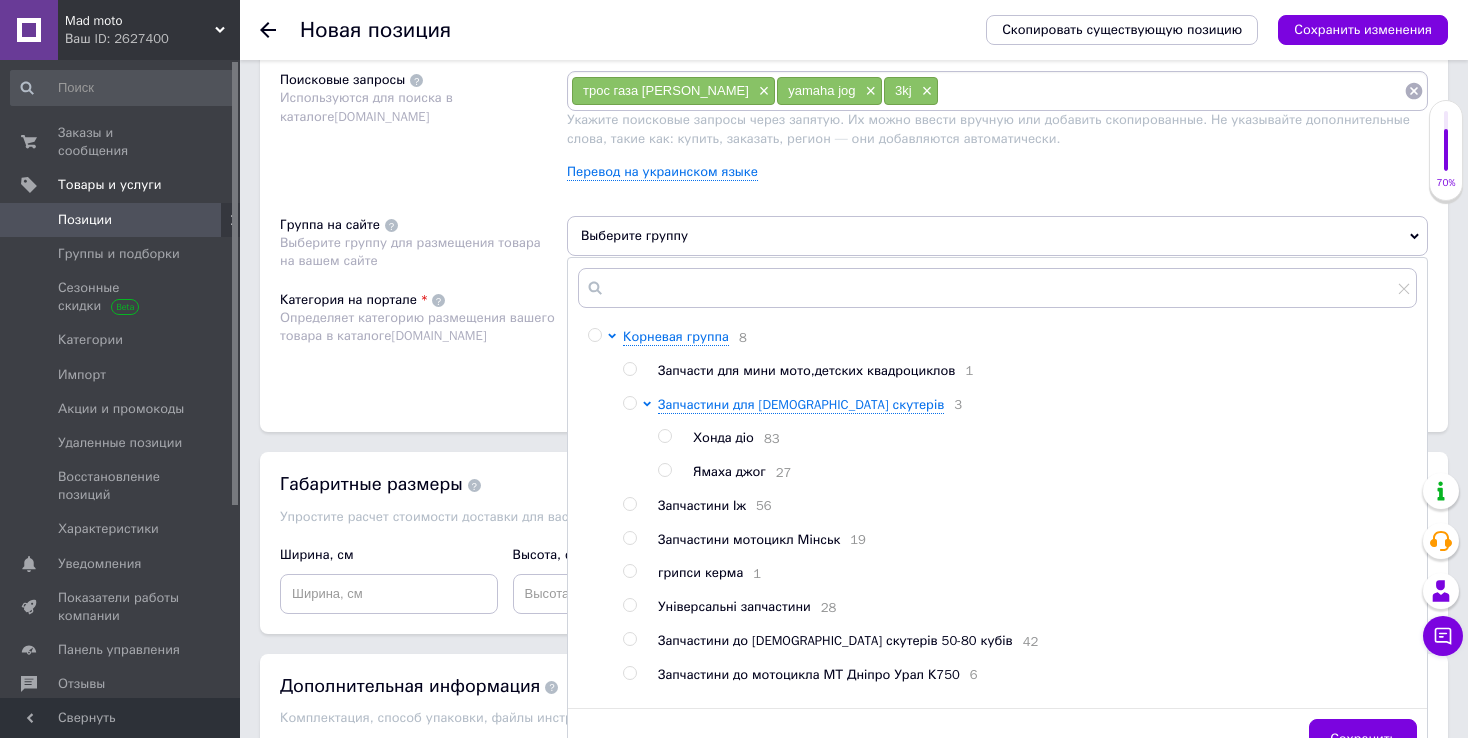click on "Ямаха джог" at bounding box center [729, 471] 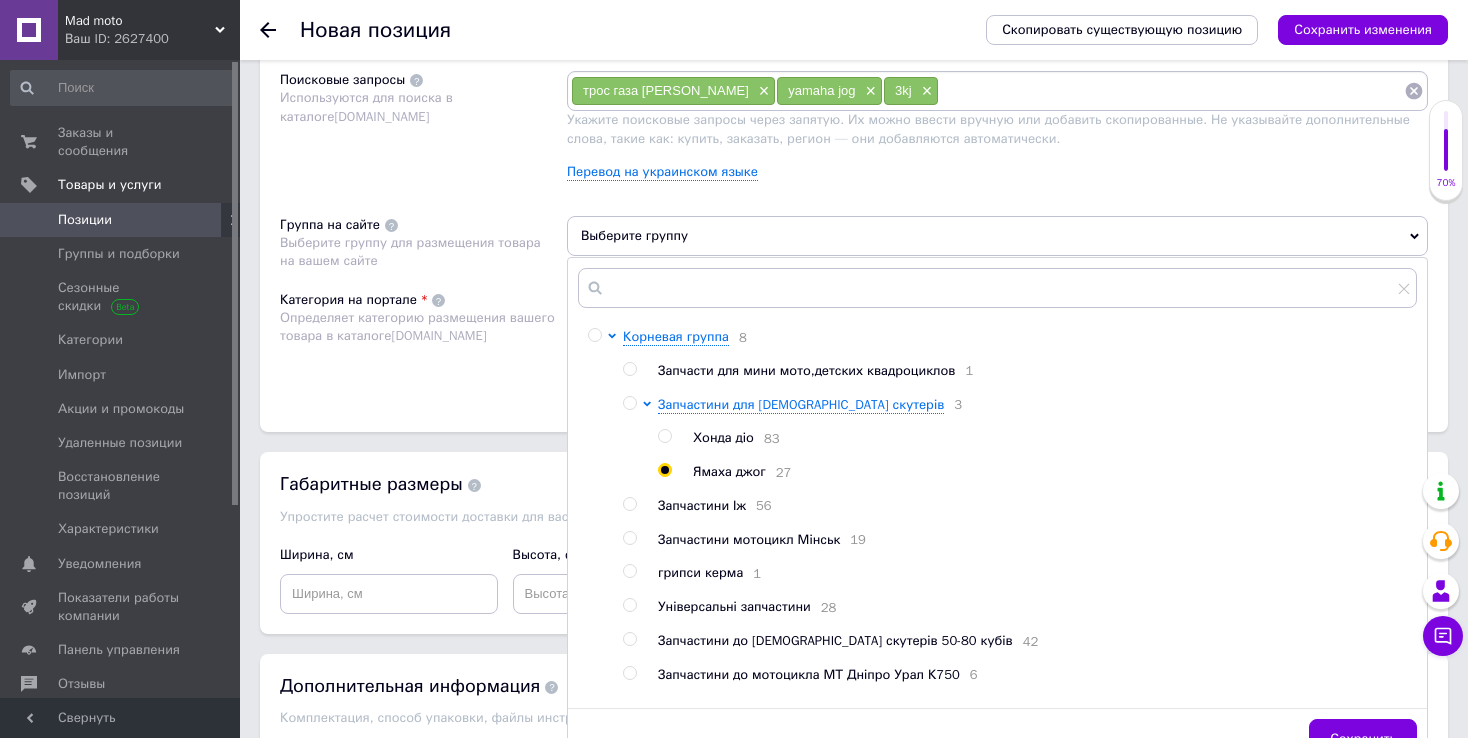 radio on "true" 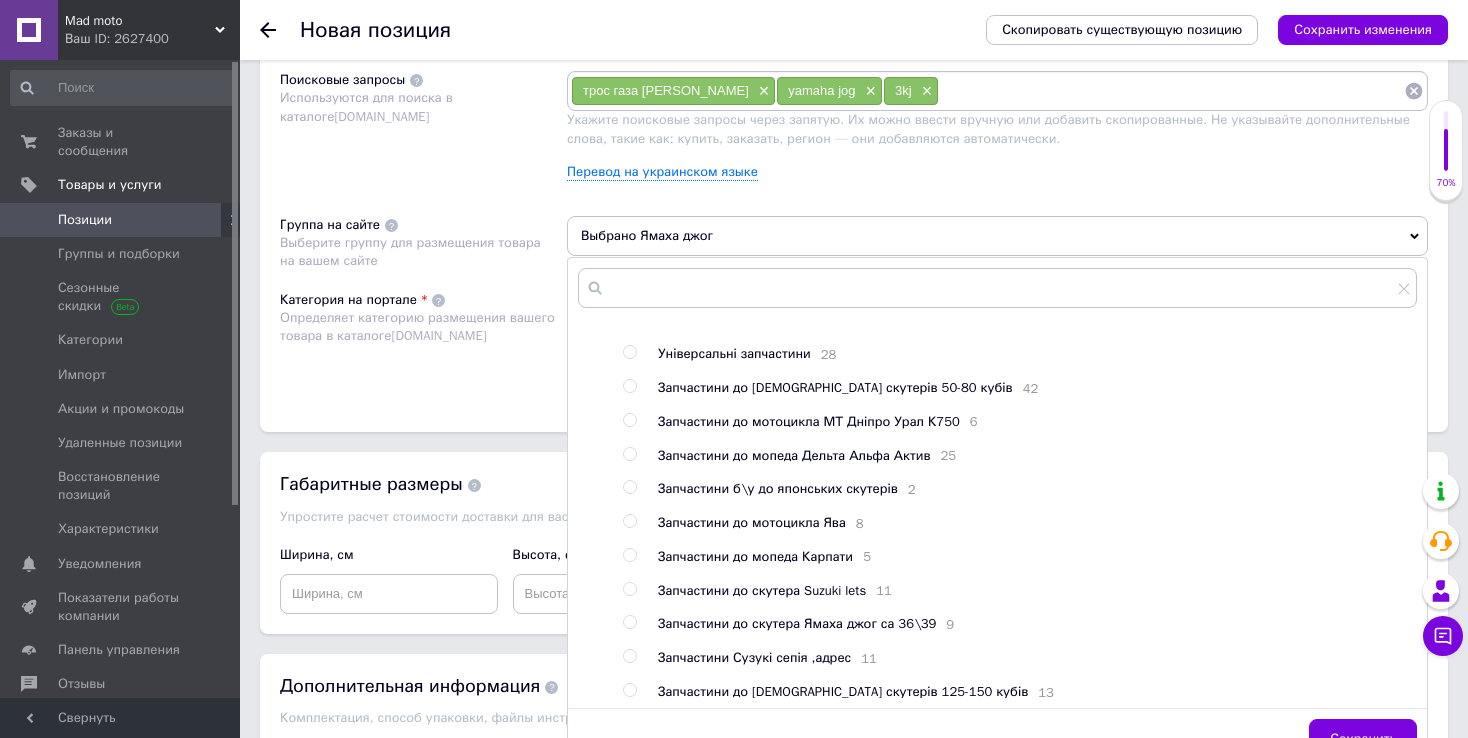 scroll, scrollTop: 355, scrollLeft: 0, axis: vertical 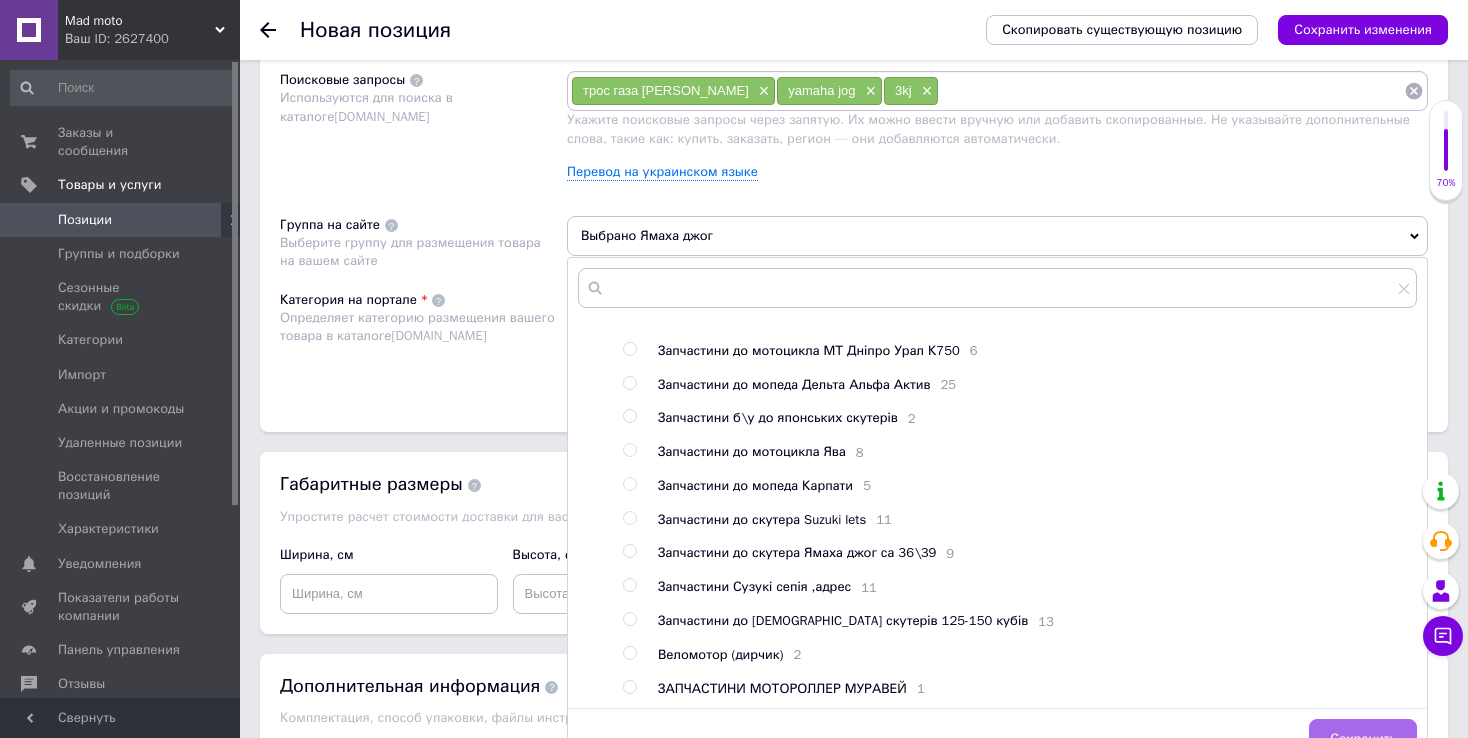 click on "Сохранить" at bounding box center (1363, 739) 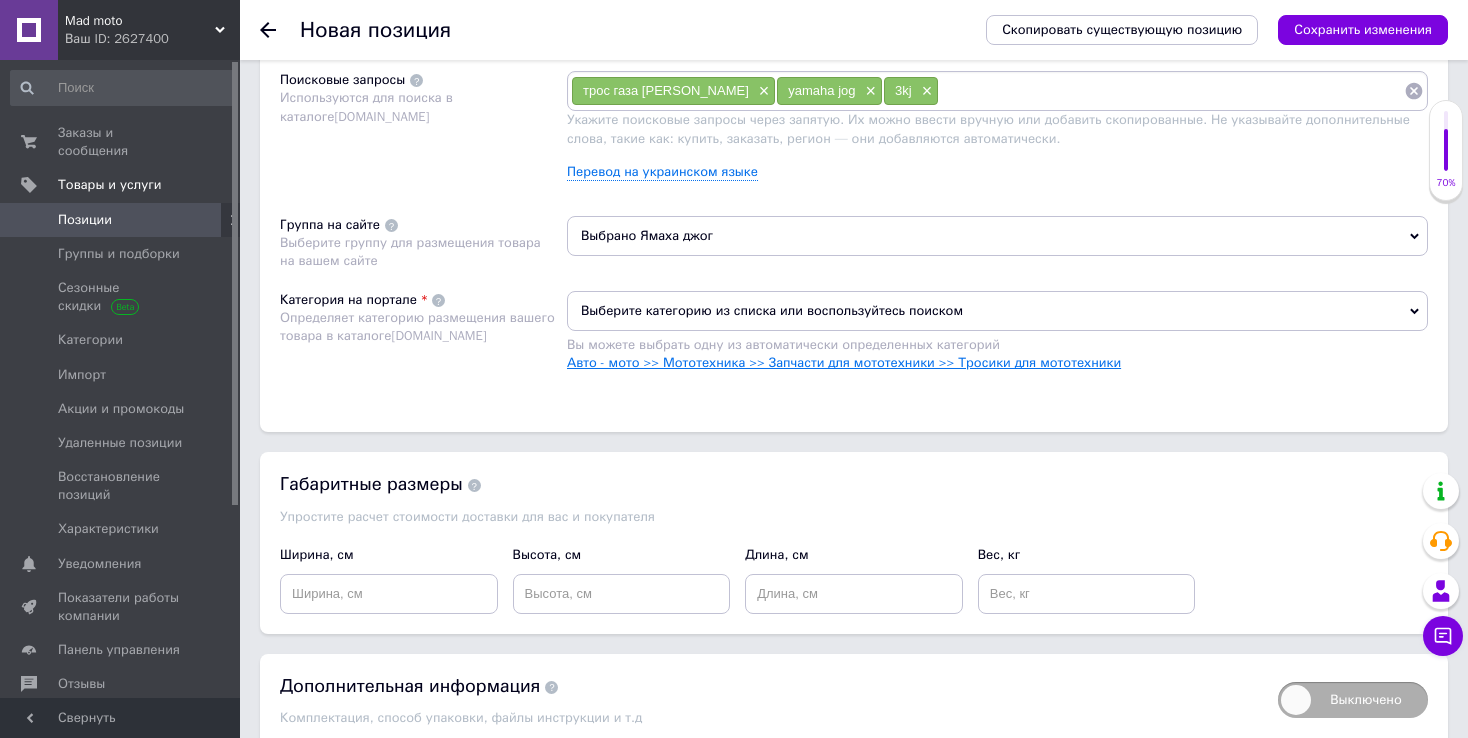 click on "Авто - мото >> Мототехника >> Запчасти для мототехники >> Тросики для мототехники" at bounding box center (844, 362) 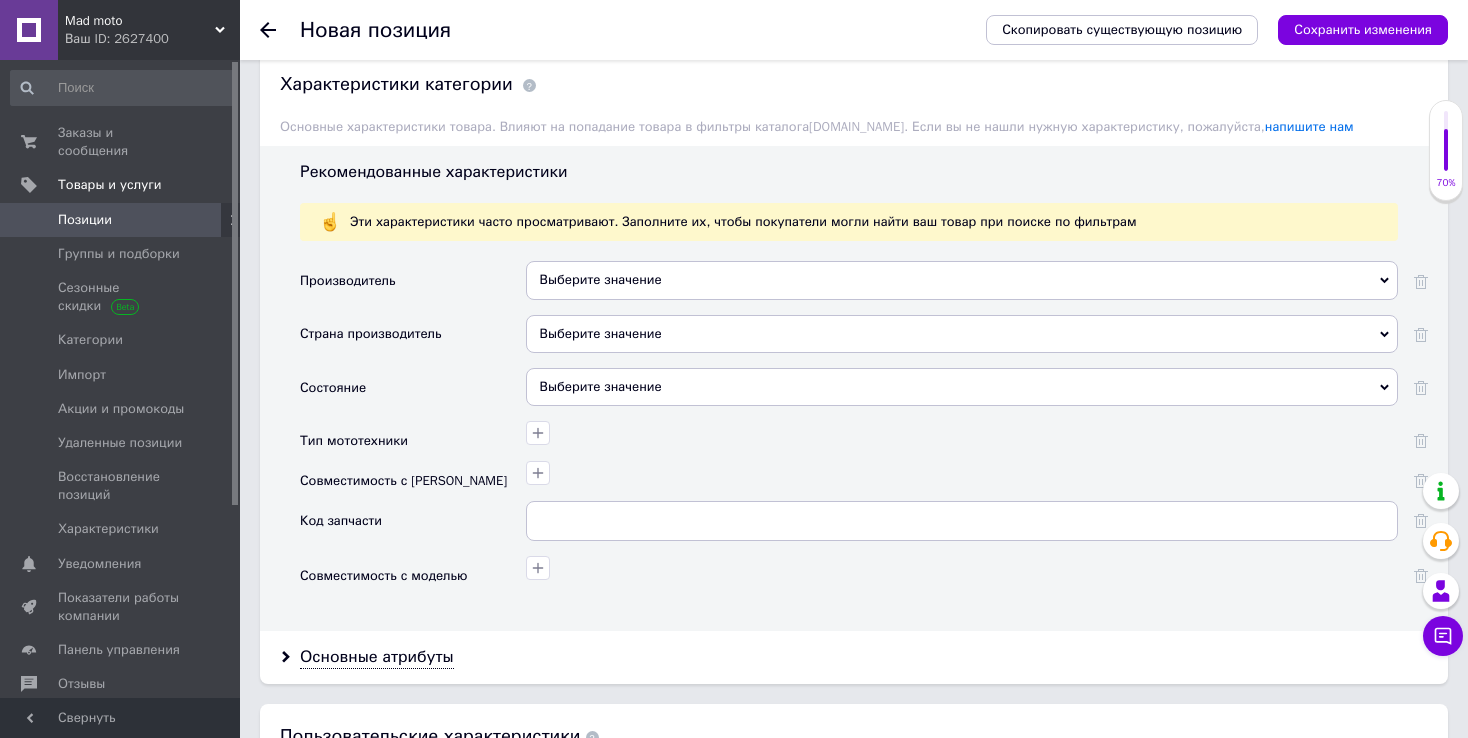 click on "Выберите значение" at bounding box center [962, 387] 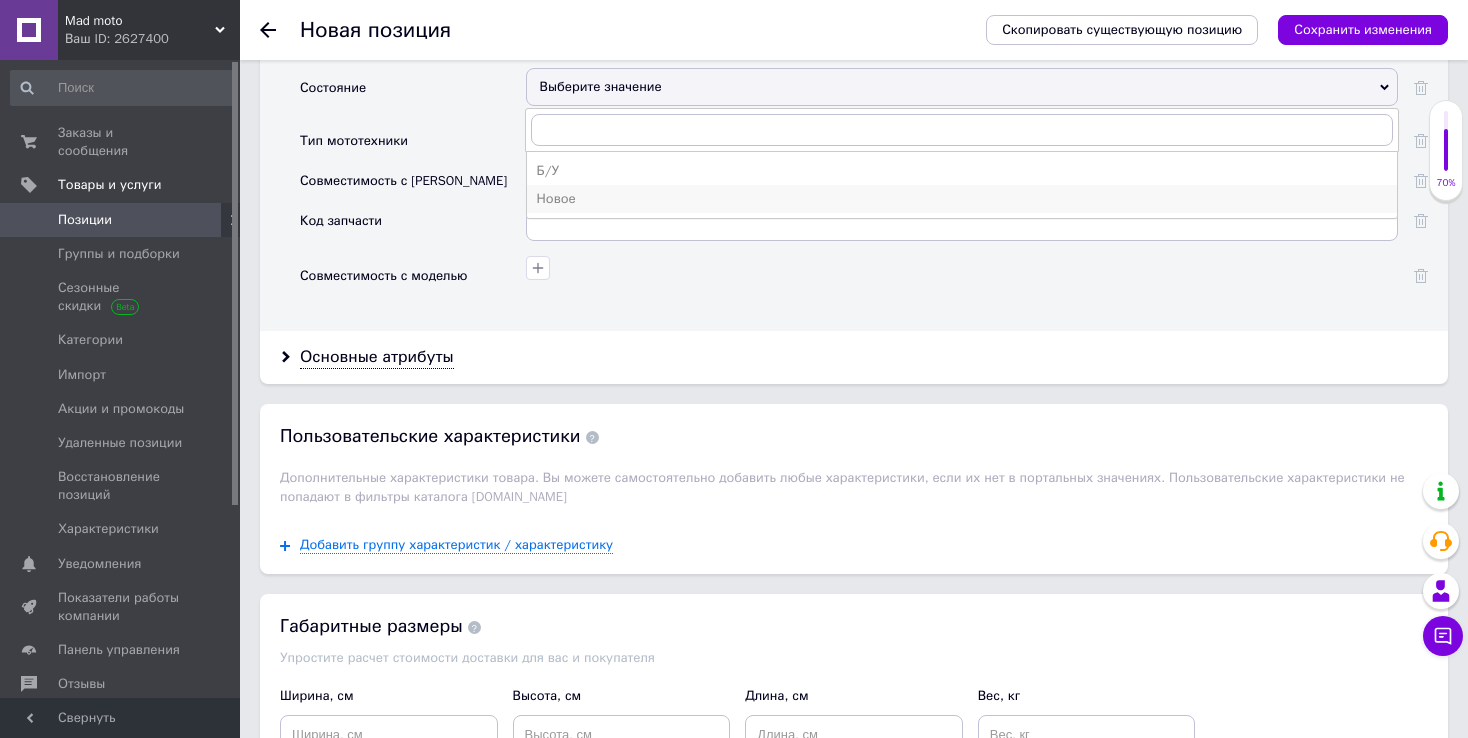 click on "Новое" at bounding box center (962, 199) 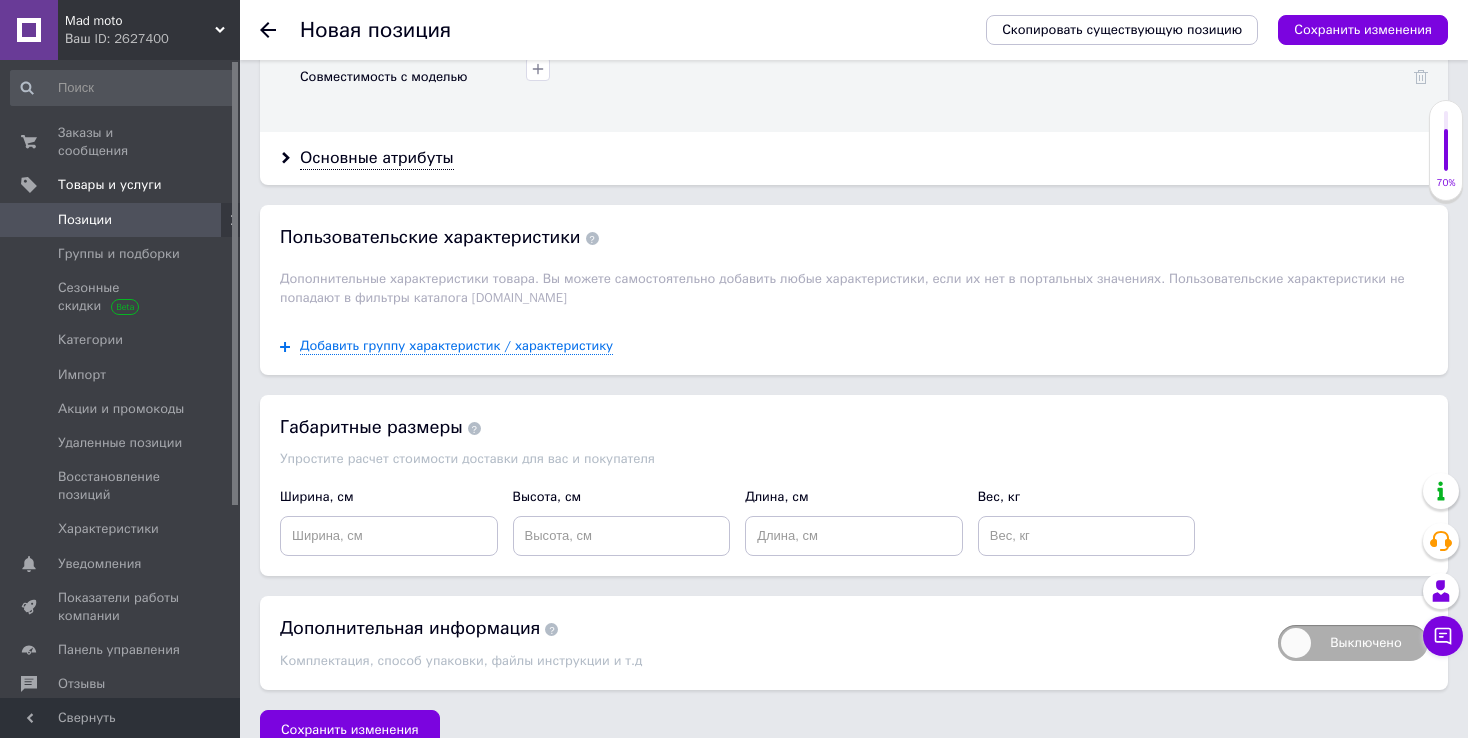 scroll, scrollTop: 2124, scrollLeft: 0, axis: vertical 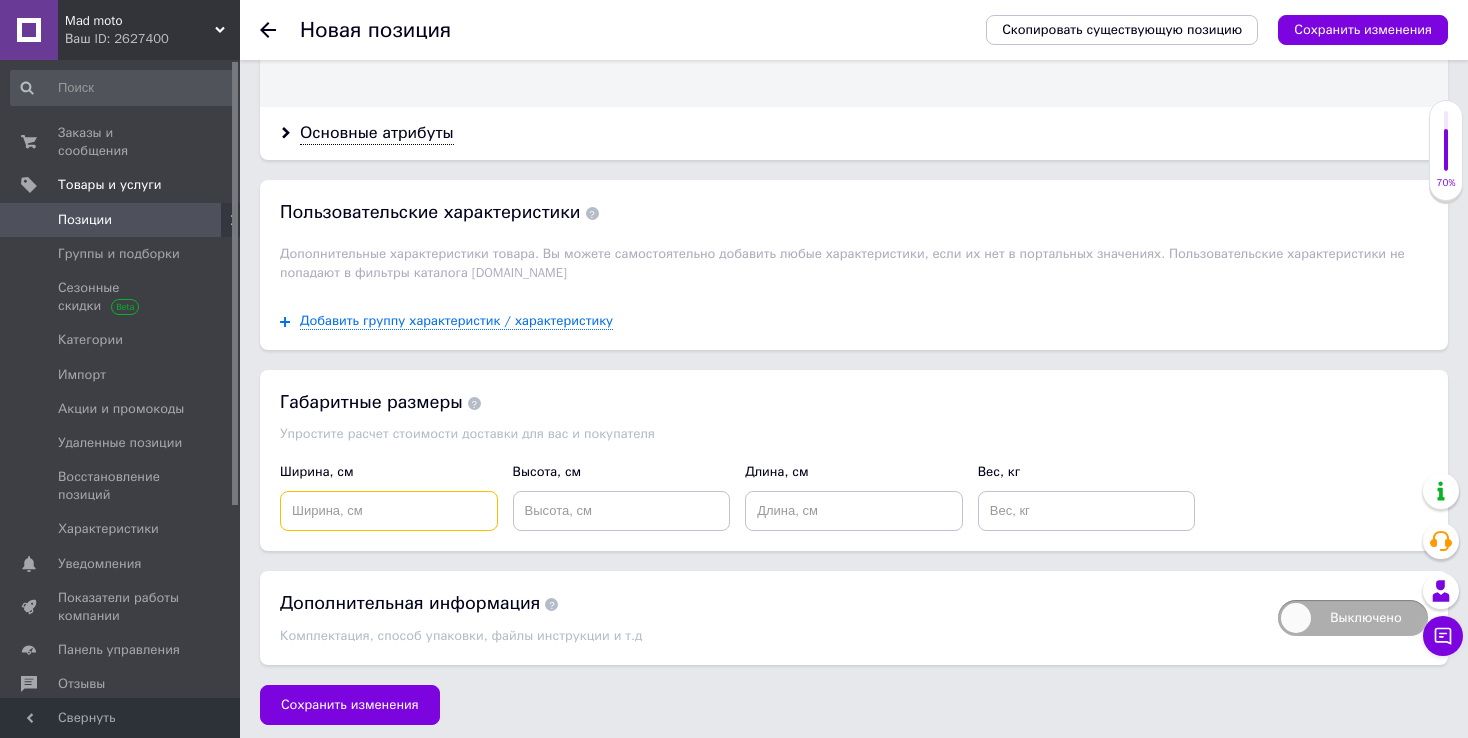 click at bounding box center [389, 511] 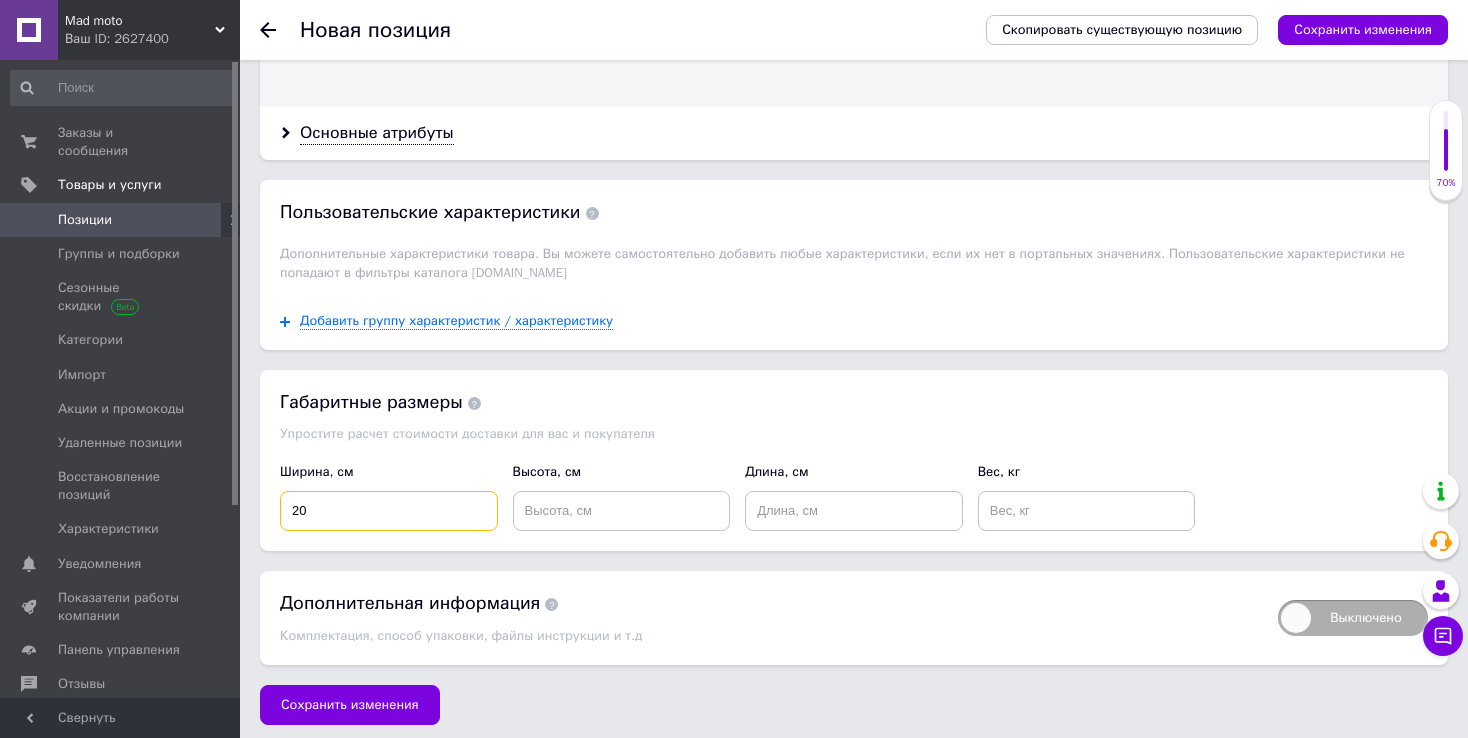 type on "20" 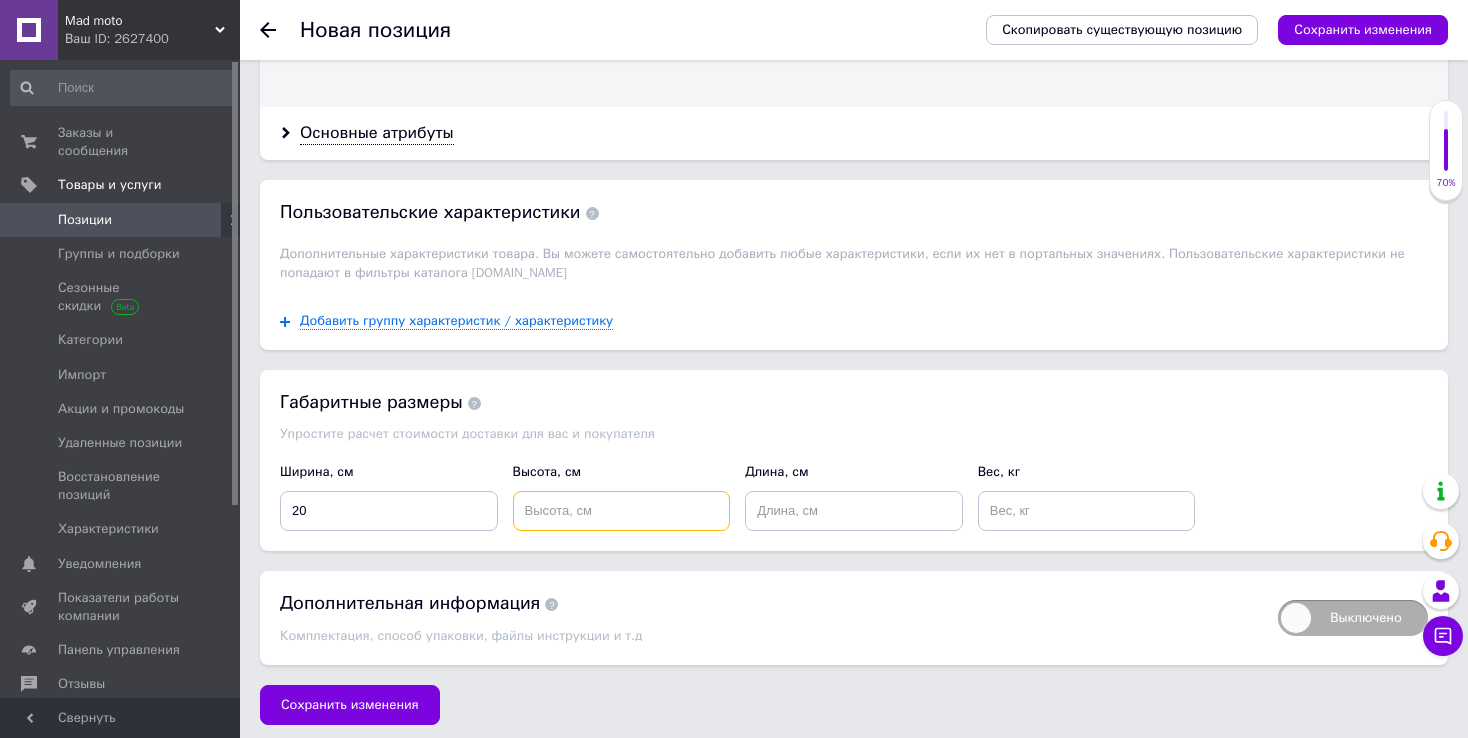 click at bounding box center [622, 511] 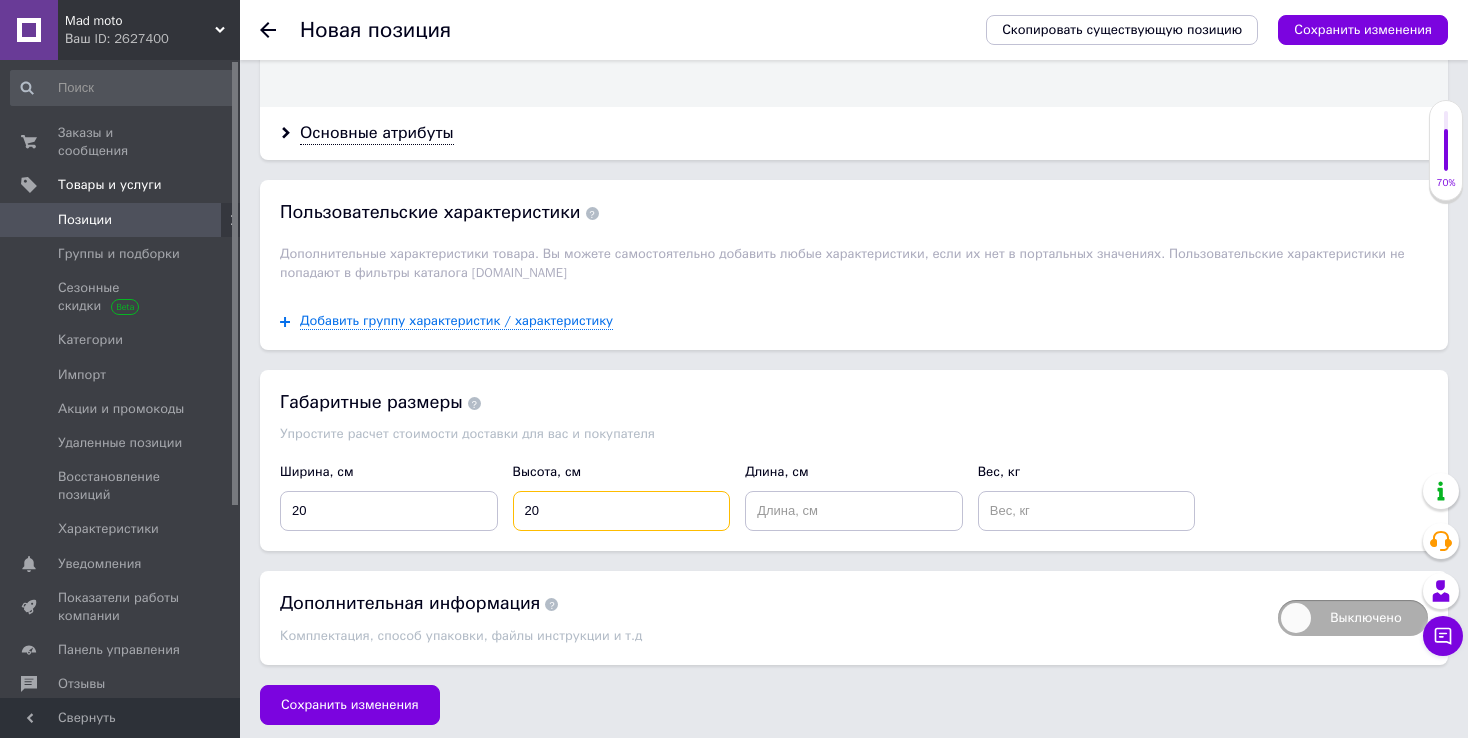 type on "20" 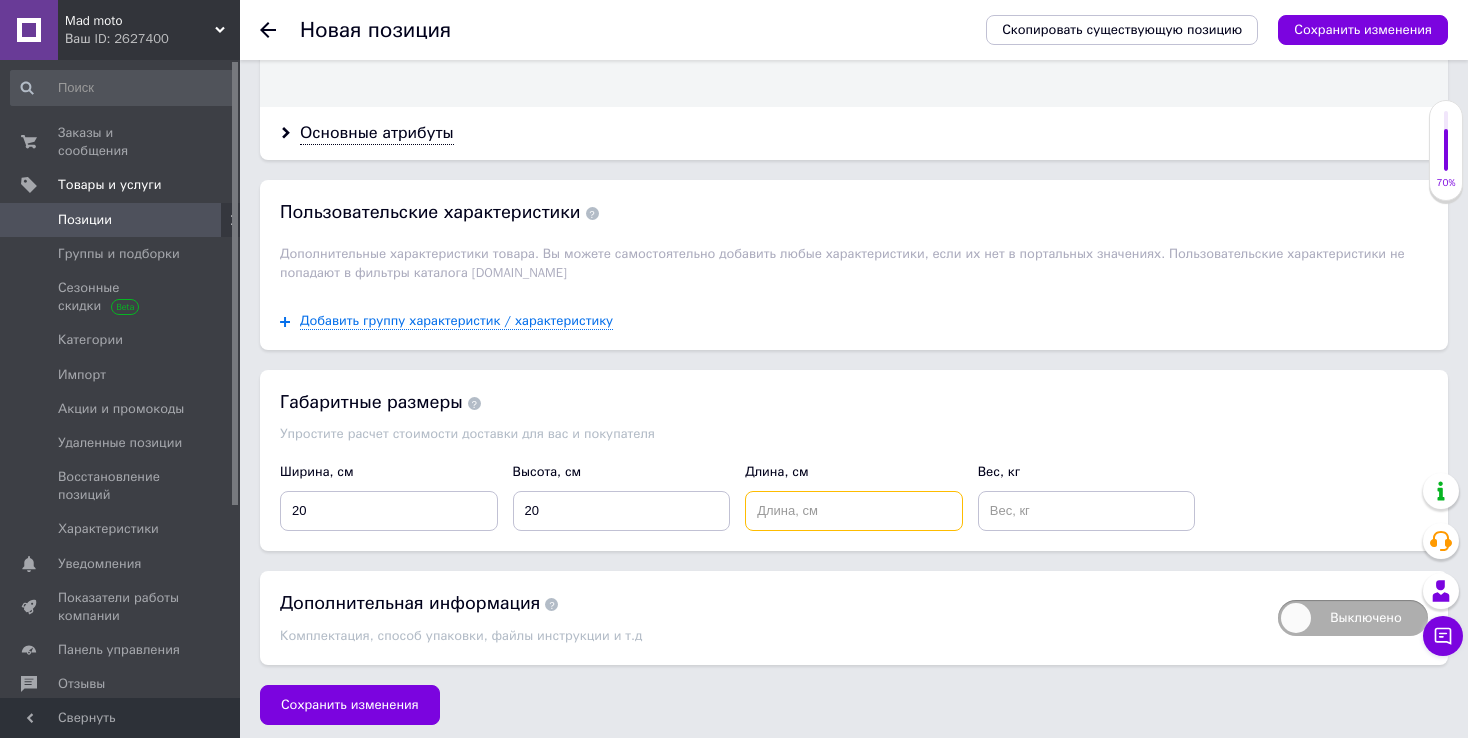 click at bounding box center (854, 511) 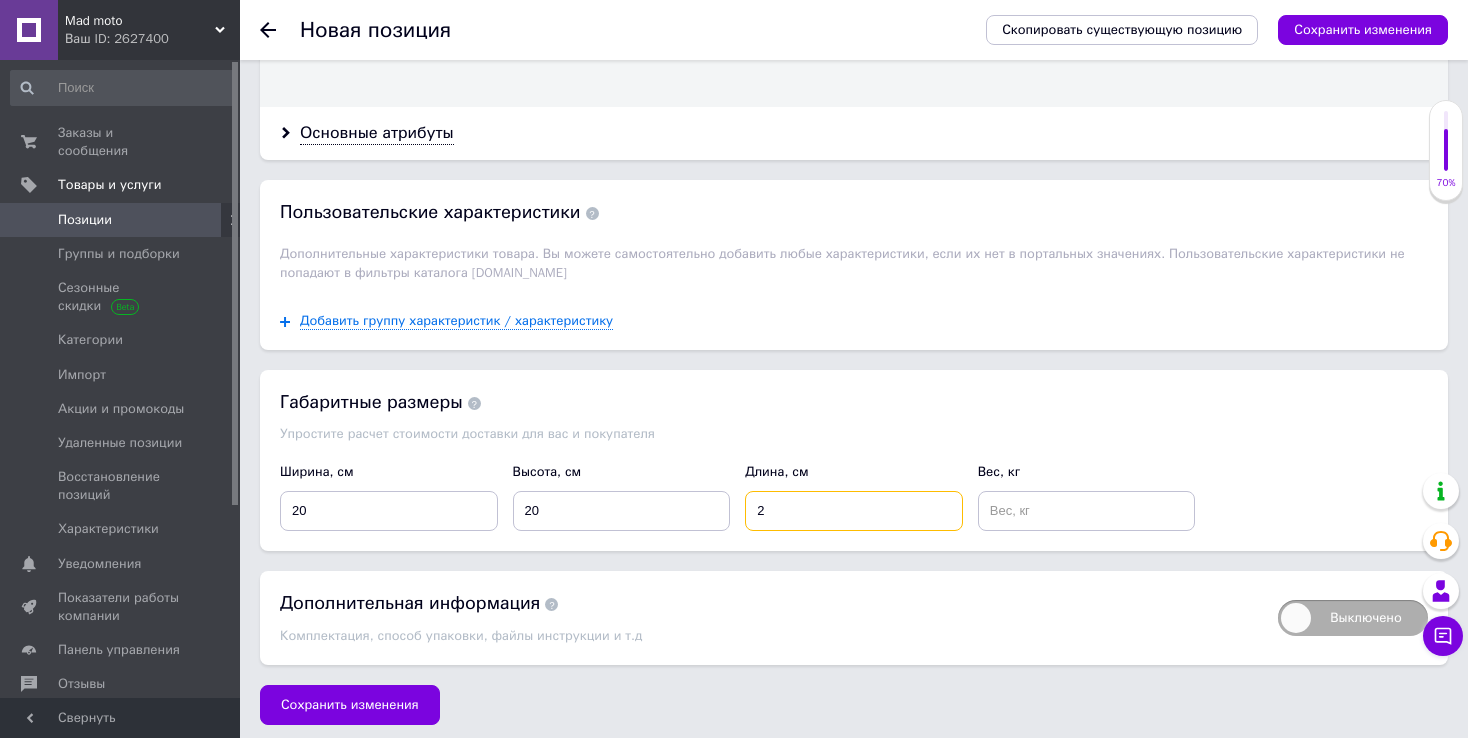 type on "2" 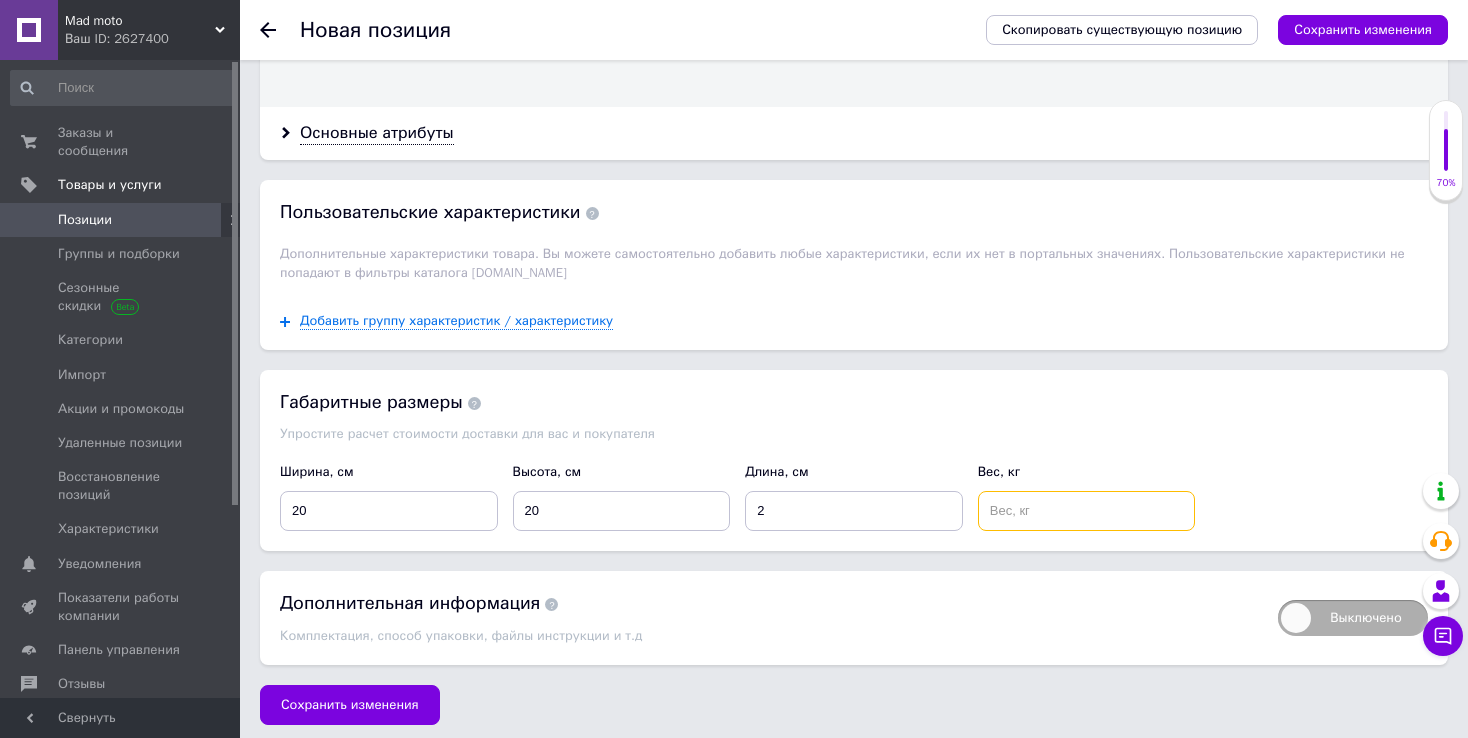 click at bounding box center (1087, 511) 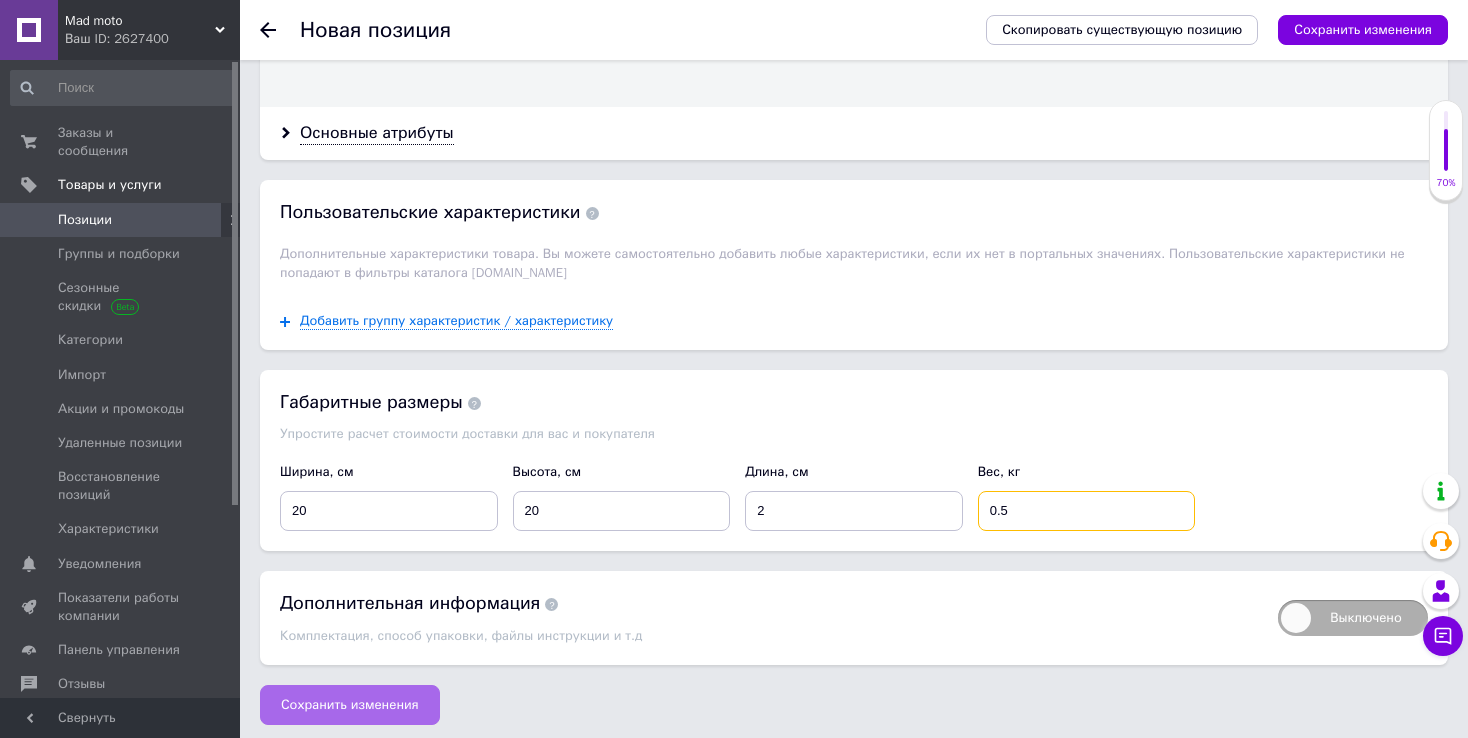 type on "0.5" 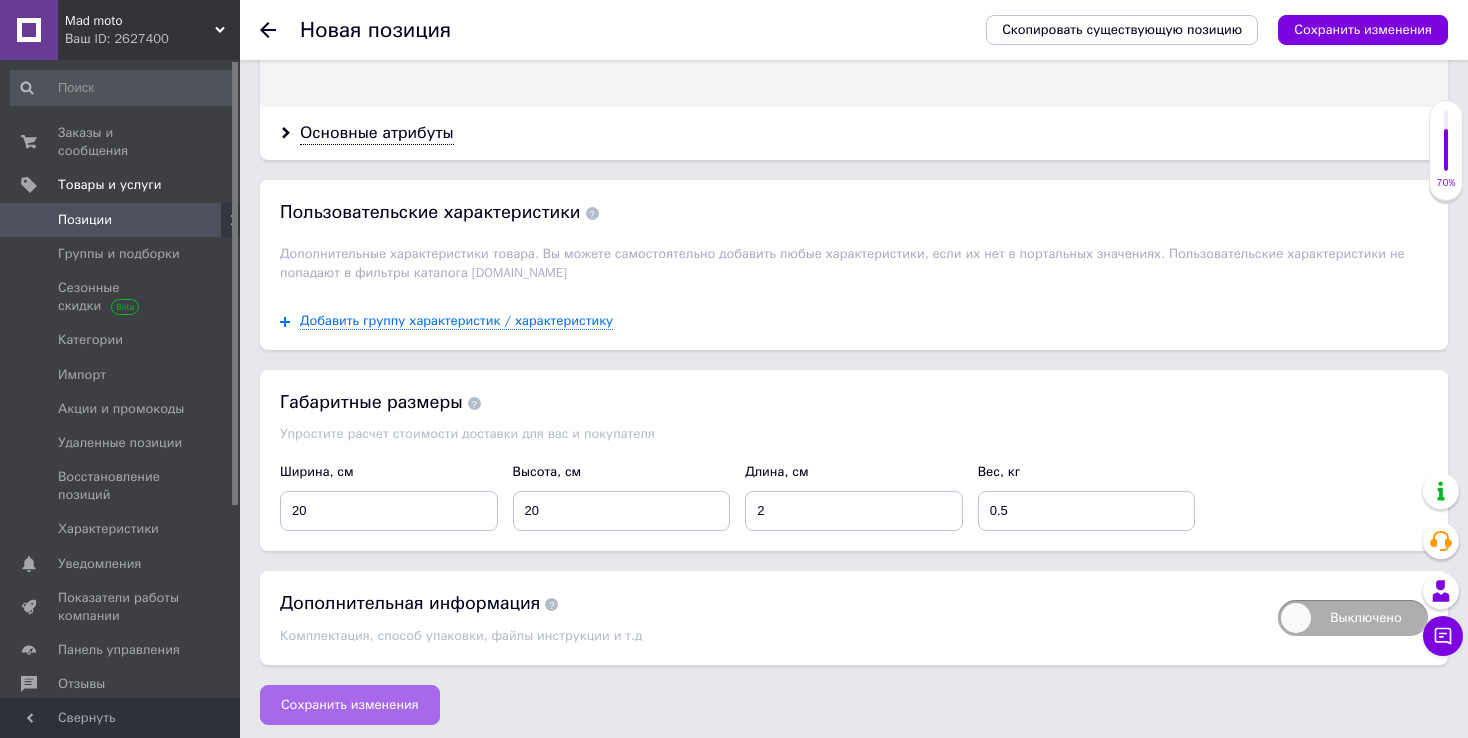 click on "Сохранить изменения" at bounding box center [350, 705] 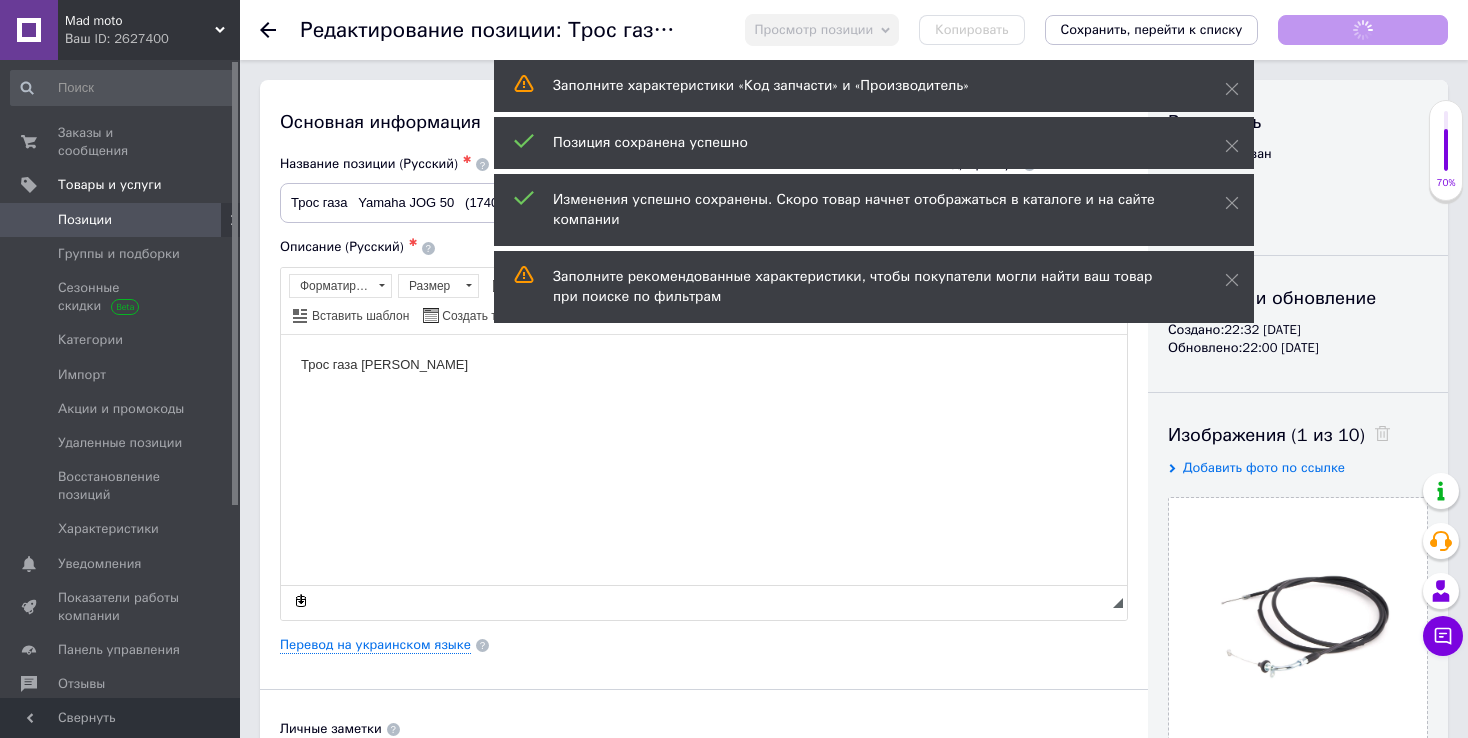 scroll, scrollTop: 0, scrollLeft: 0, axis: both 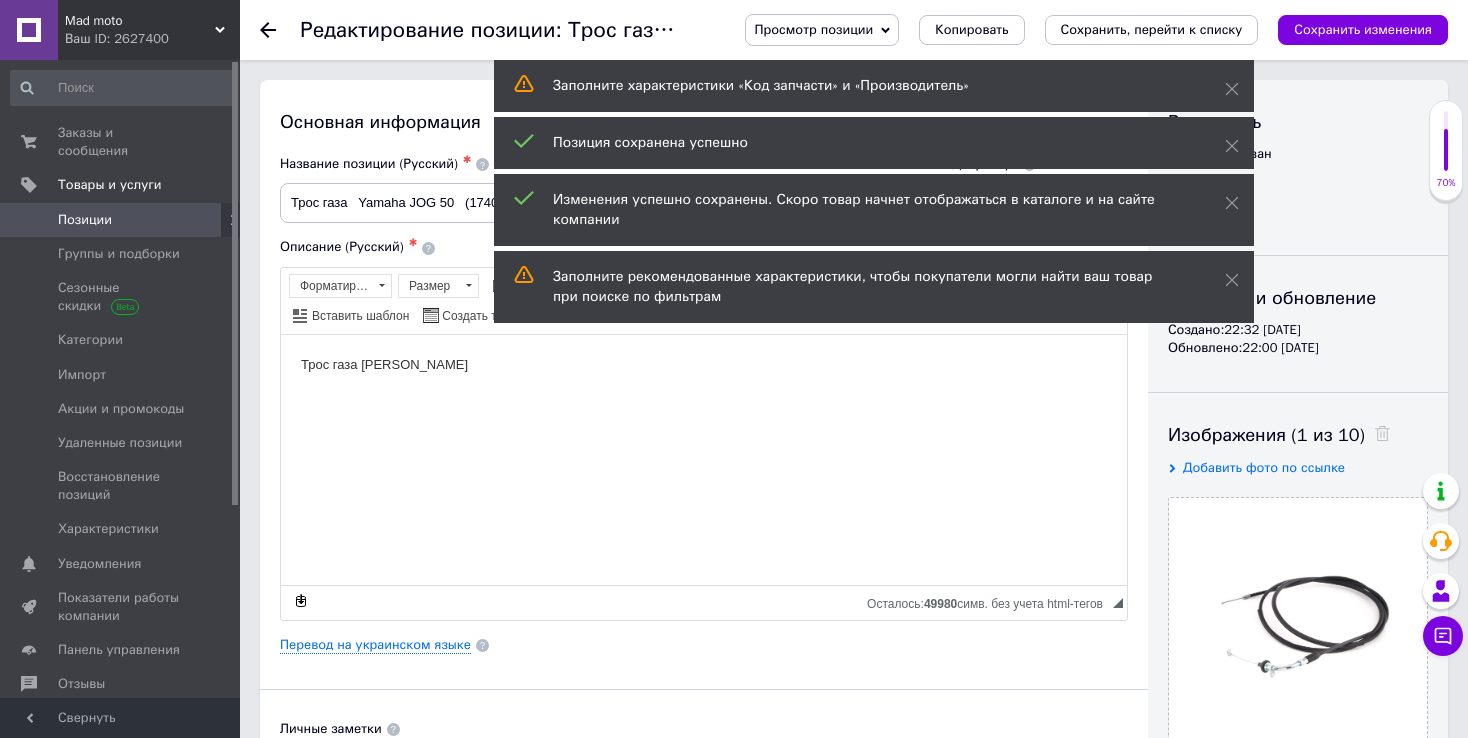 click on "Позиции" at bounding box center [85, 220] 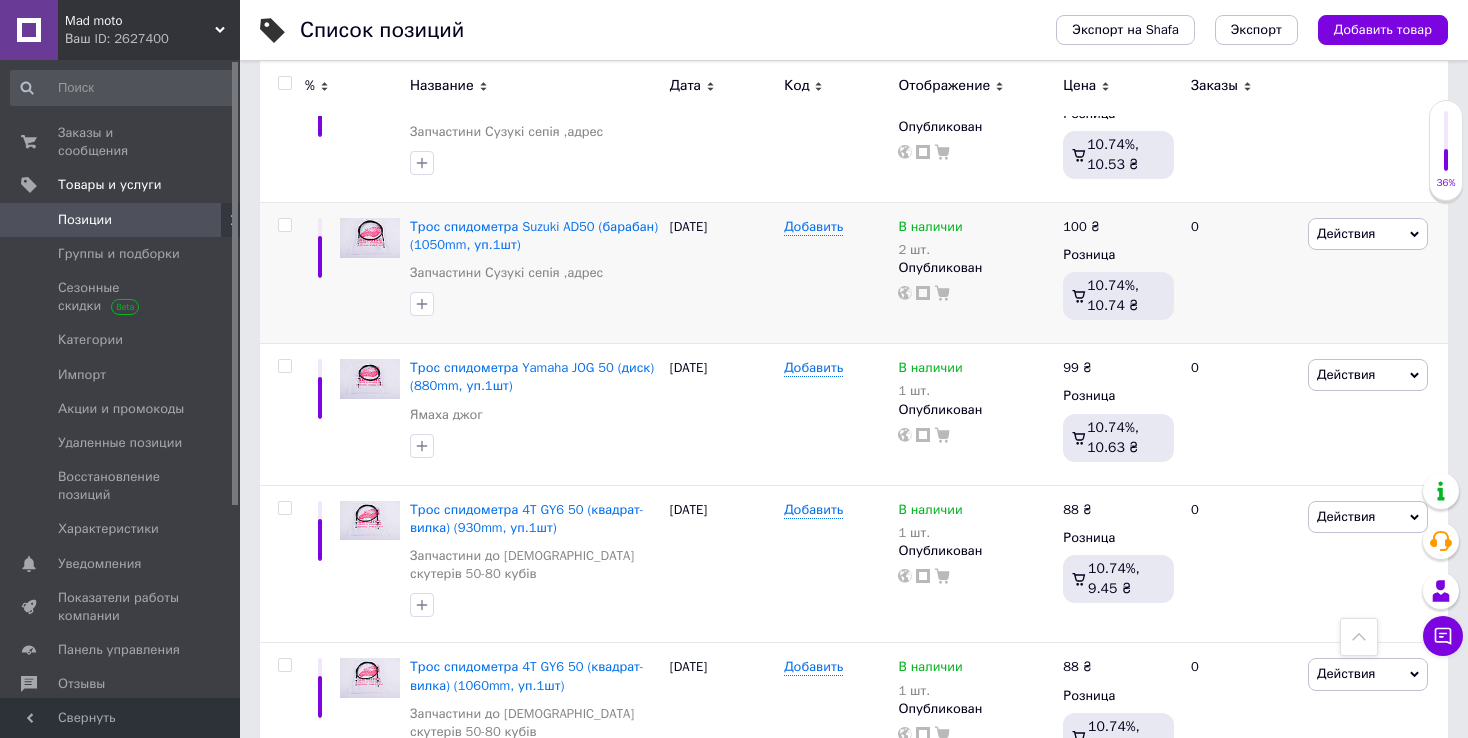 scroll, scrollTop: 900, scrollLeft: 0, axis: vertical 